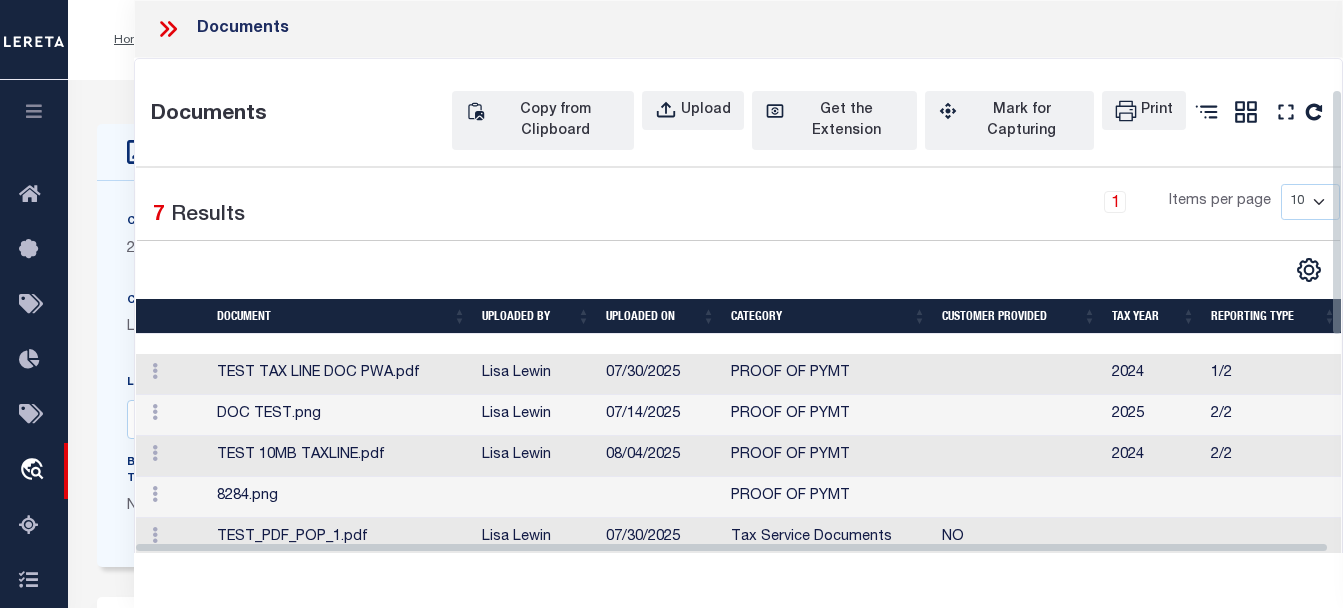 select on "10" 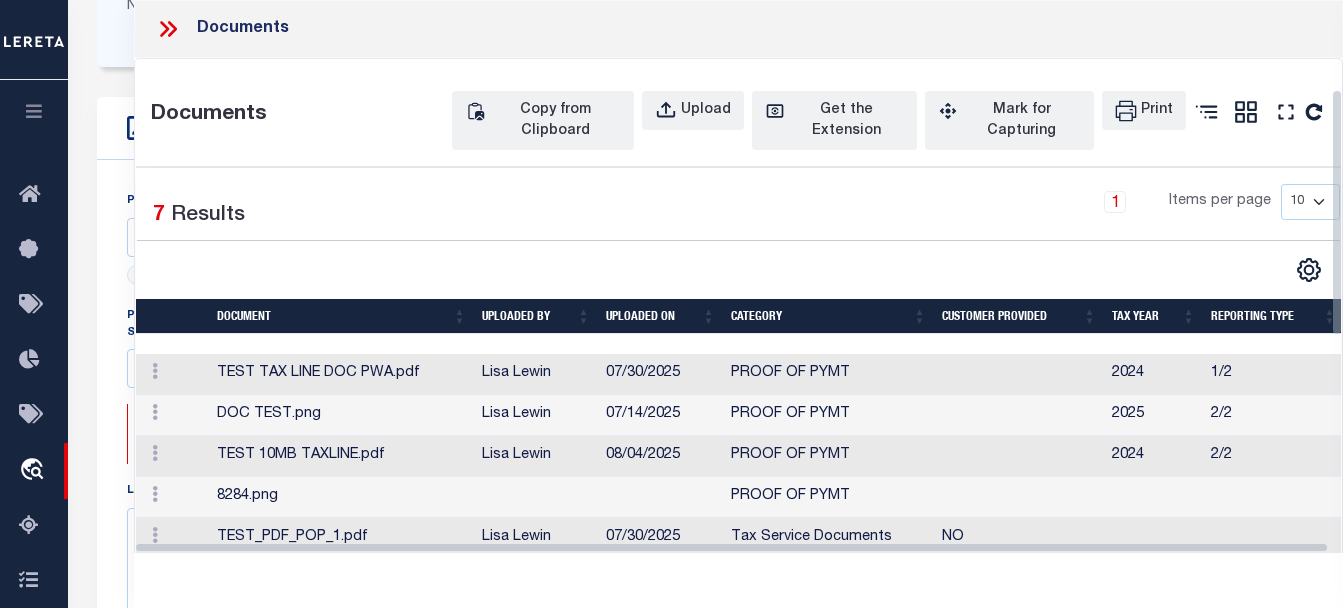 scroll, scrollTop: 500, scrollLeft: 0, axis: vertical 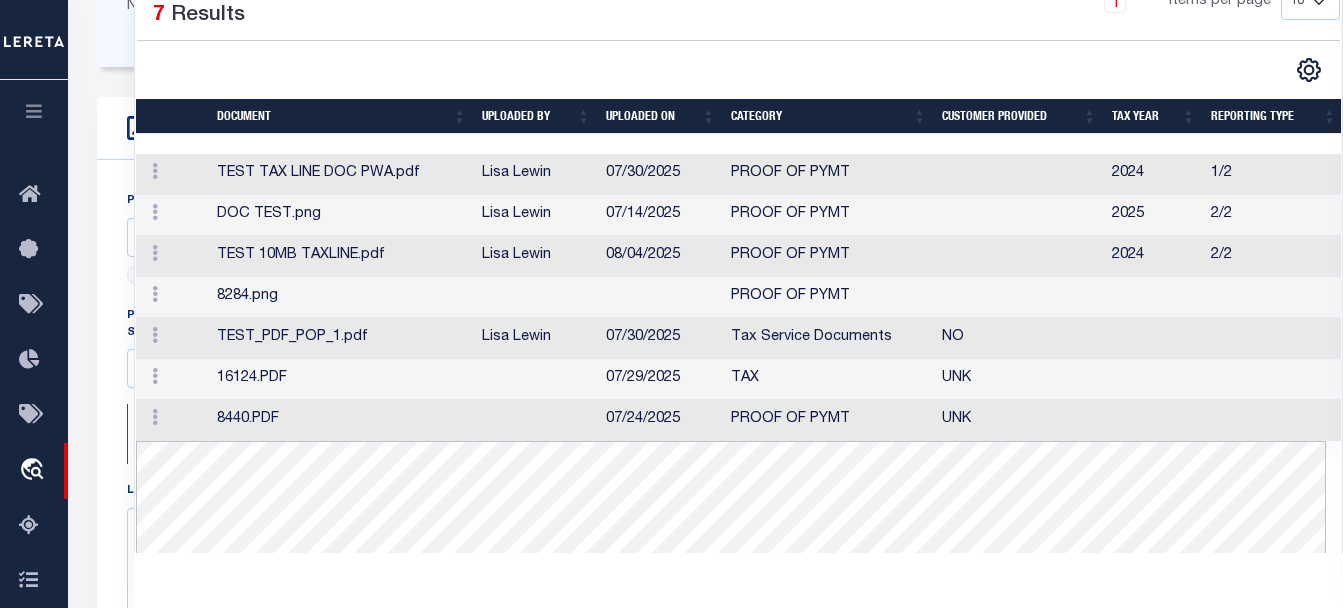 click on "8284.png" at bounding box center [341, 297] 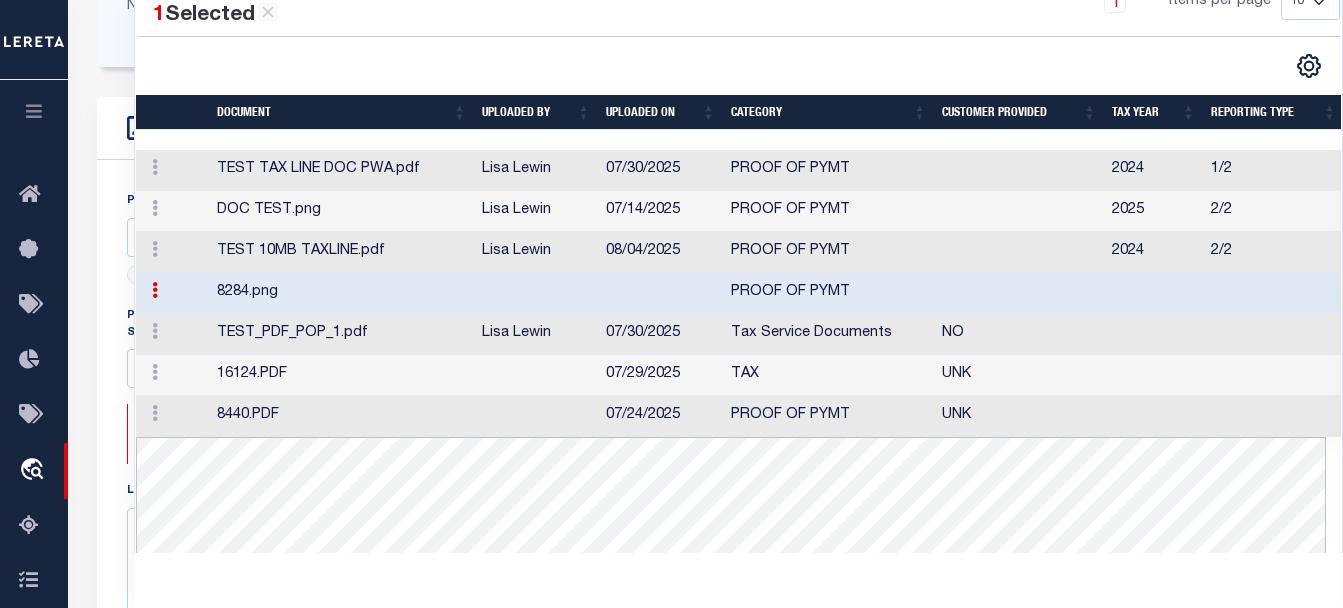 click on "TEST TAX LINE DOC PWA.pdf" at bounding box center (341, 170) 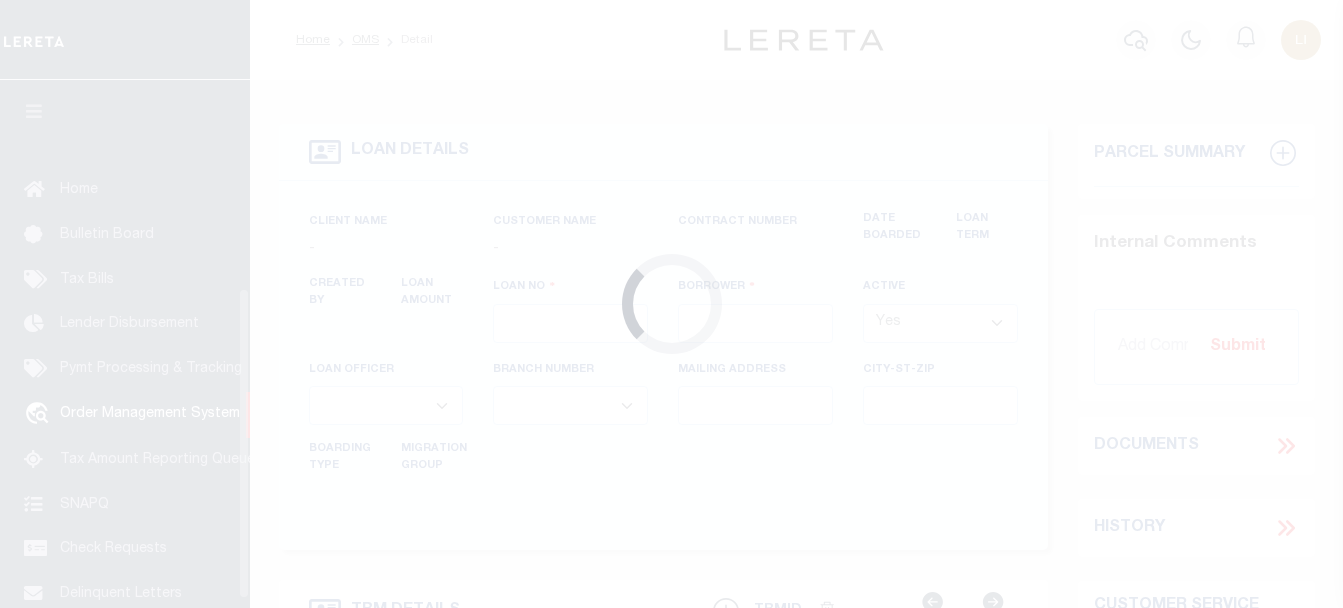 type on "LLEW-T0006" 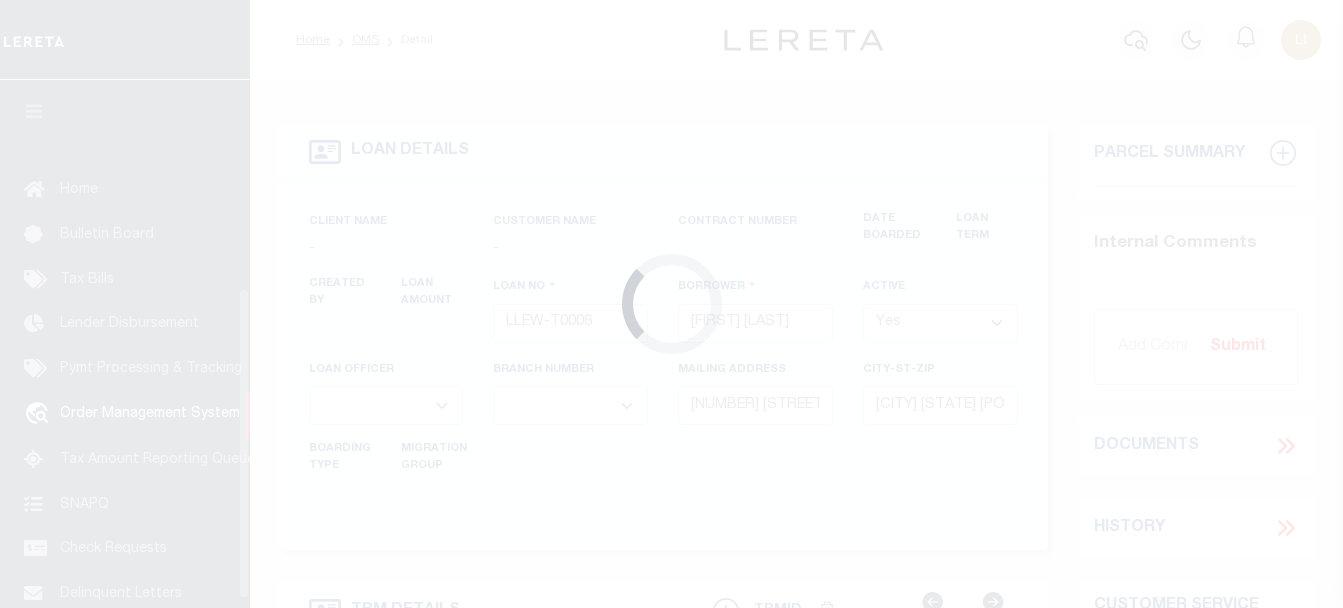 scroll, scrollTop: 972, scrollLeft: 0, axis: vertical 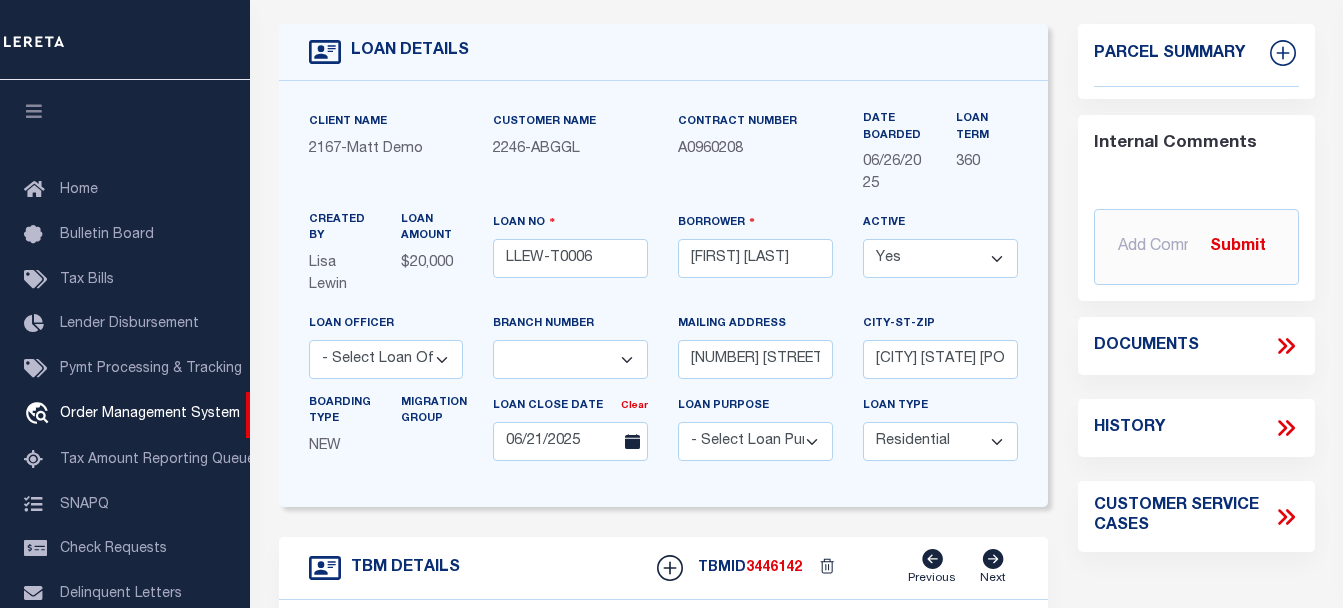 click at bounding box center (34, 111) 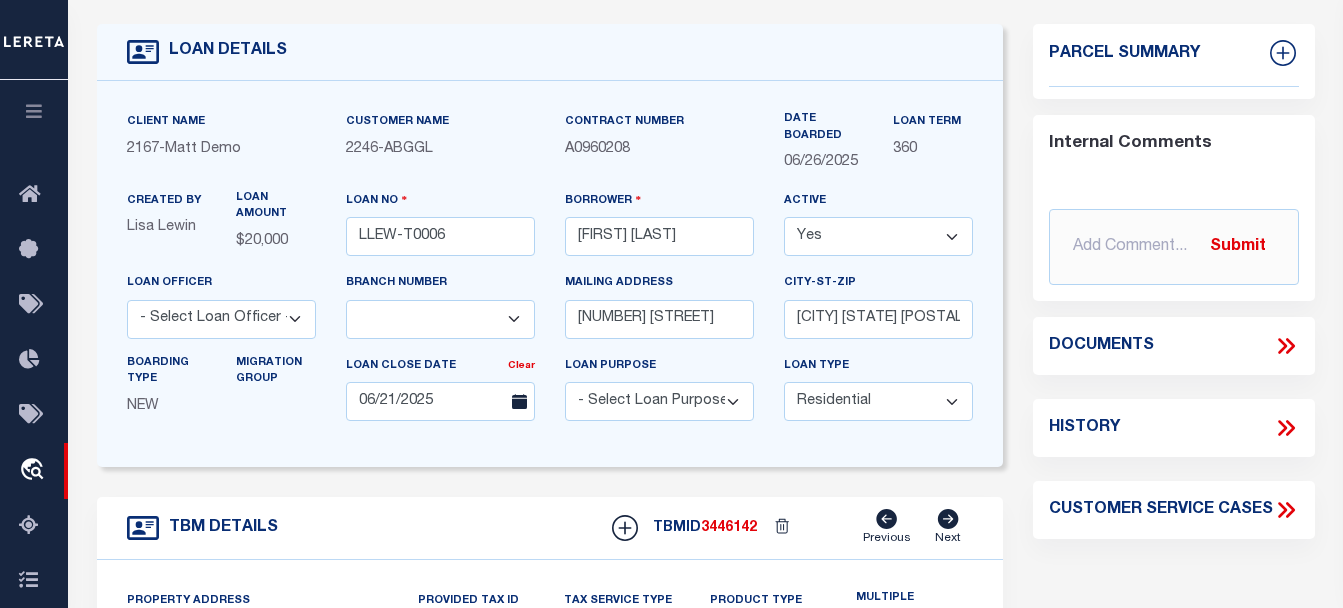click 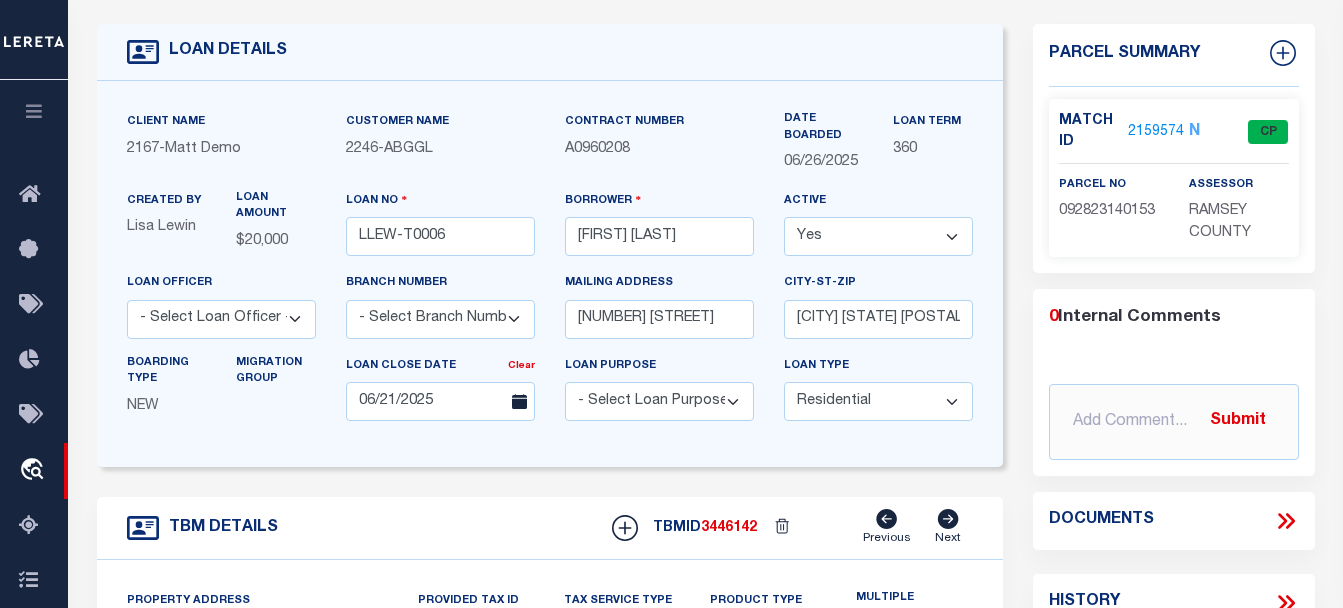 type on "[NUMBER] [STREET]" 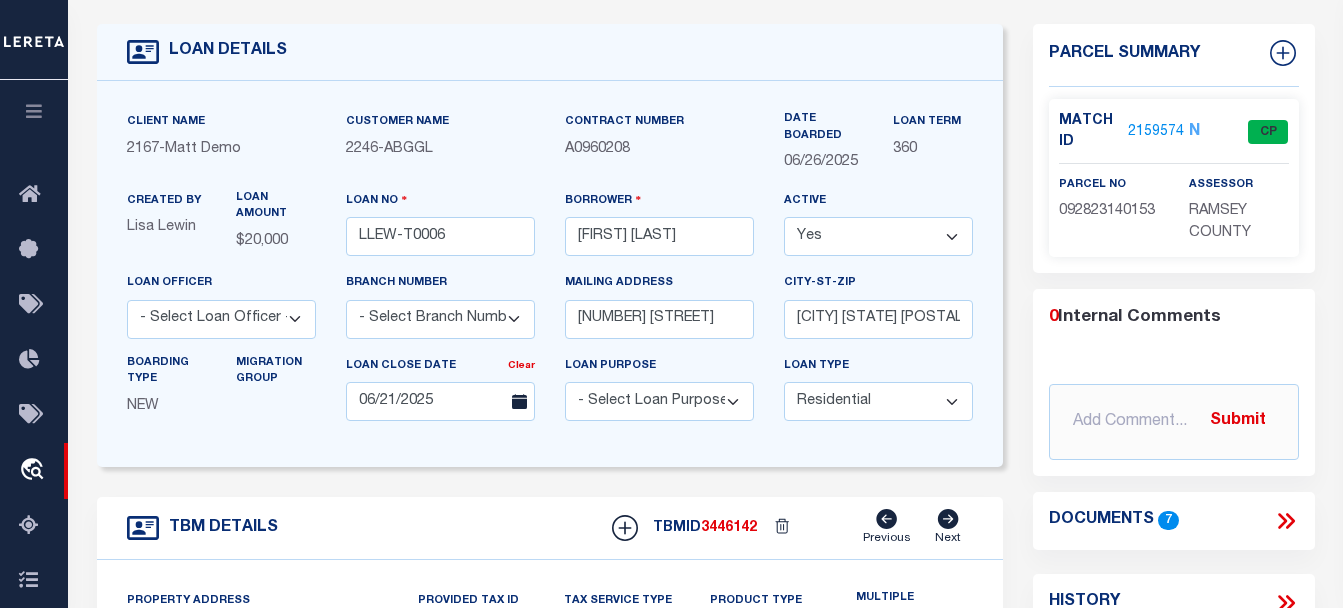 click 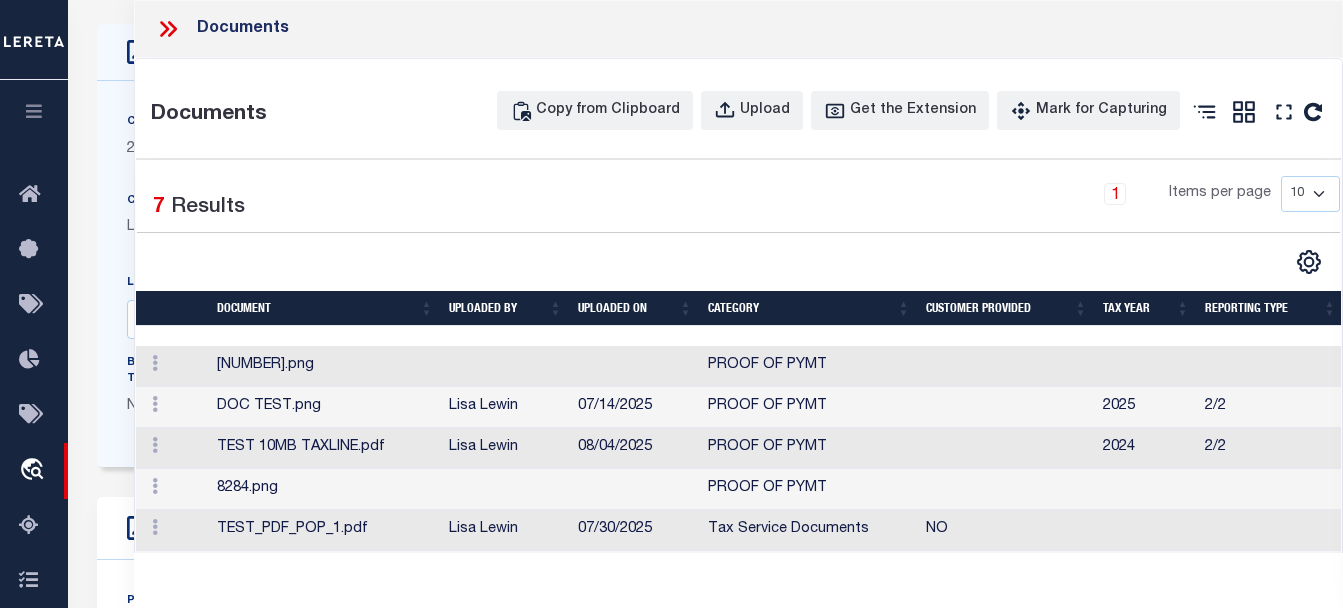 click on "8444.png" at bounding box center (325, 366) 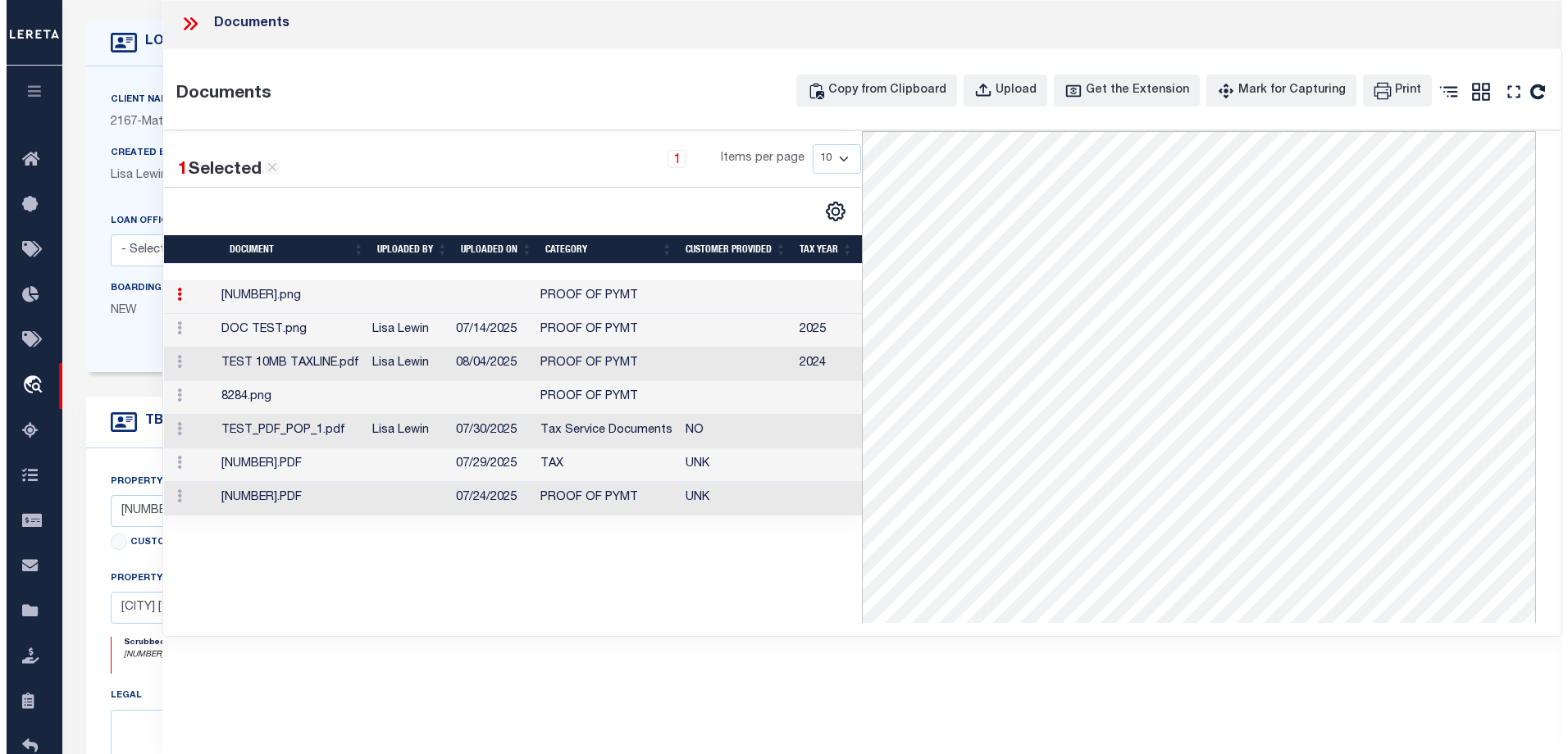scroll, scrollTop: 0, scrollLeft: 0, axis: both 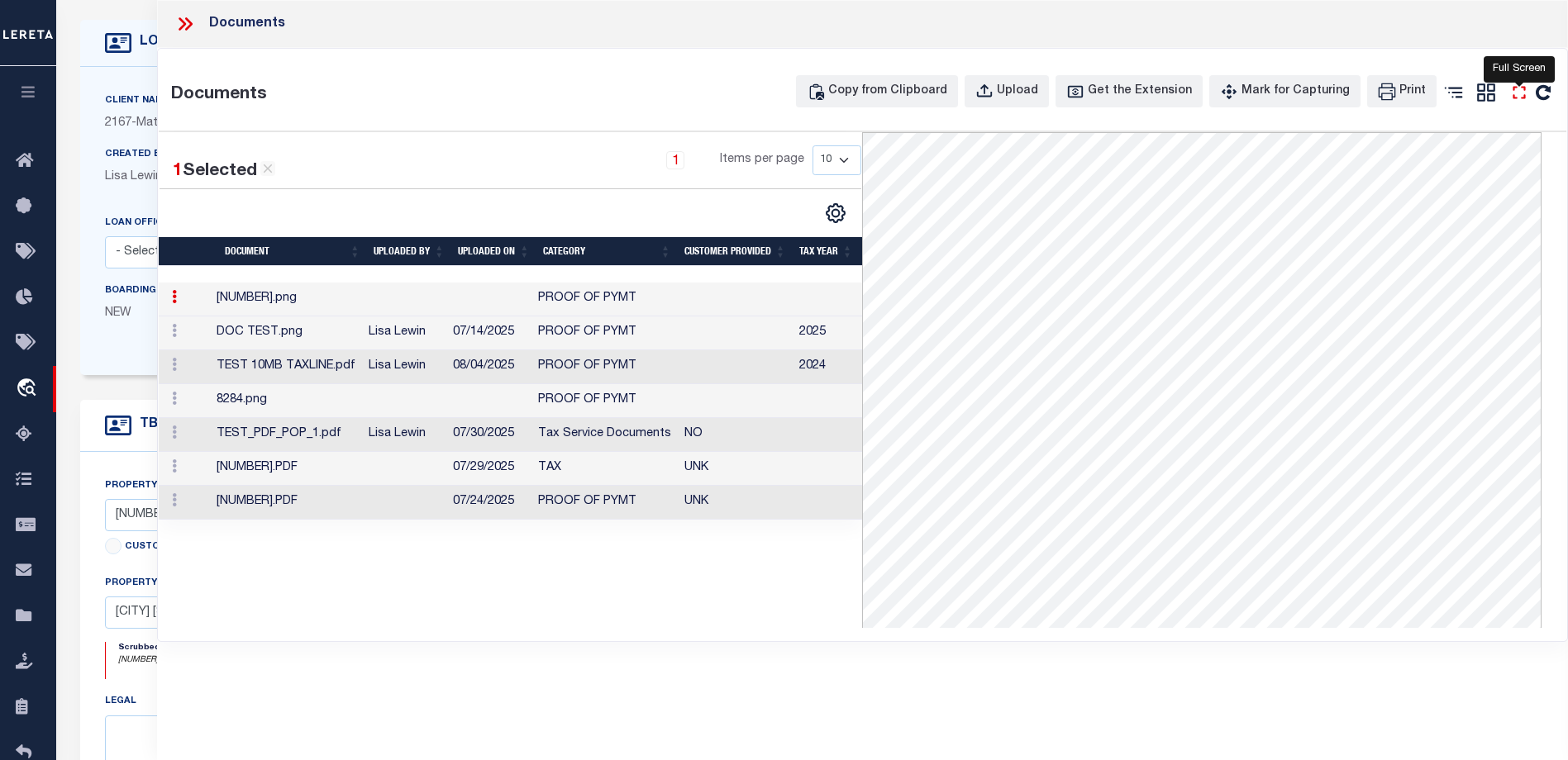 click 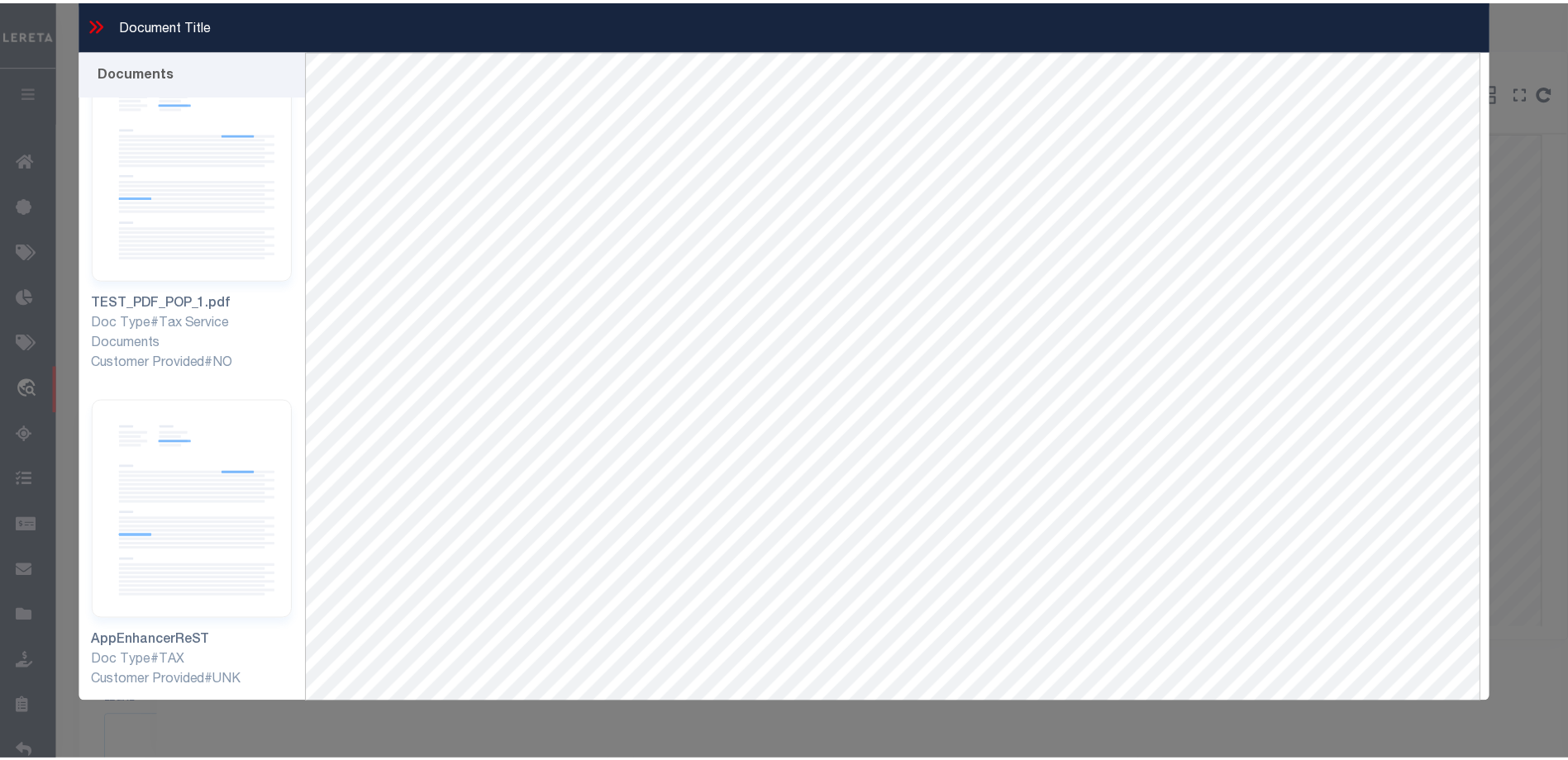 scroll, scrollTop: 1522, scrollLeft: 0, axis: vertical 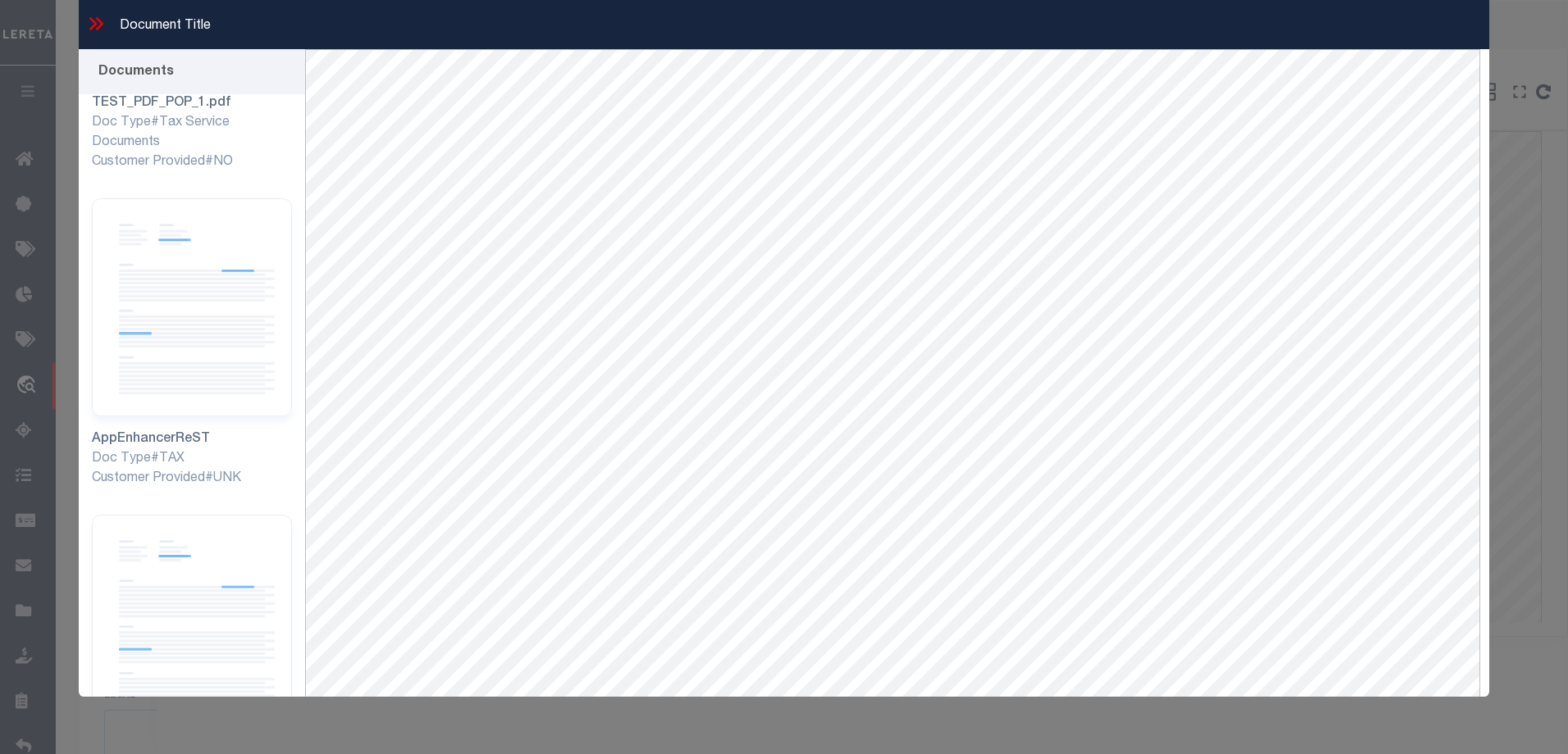 click 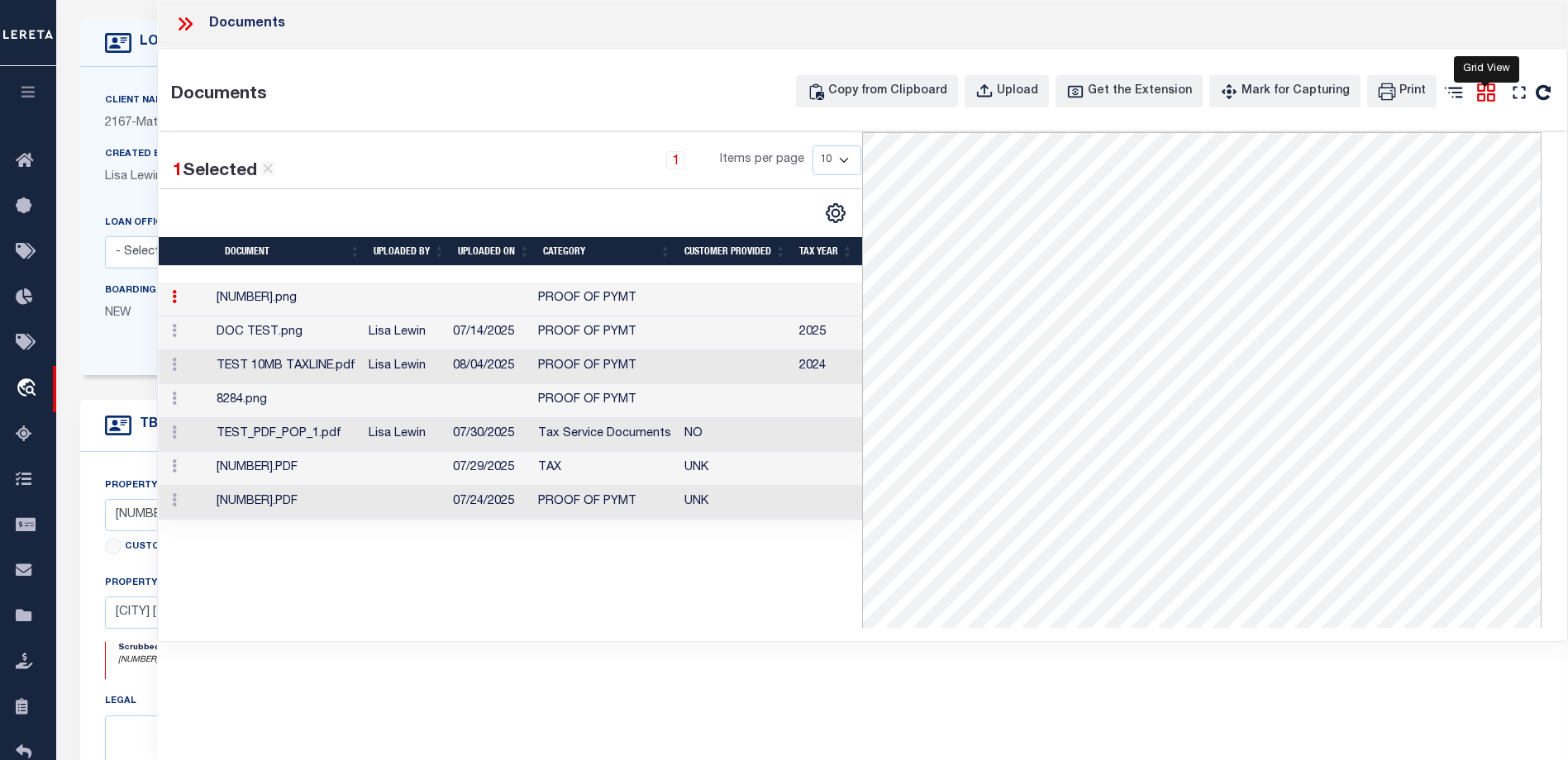 click 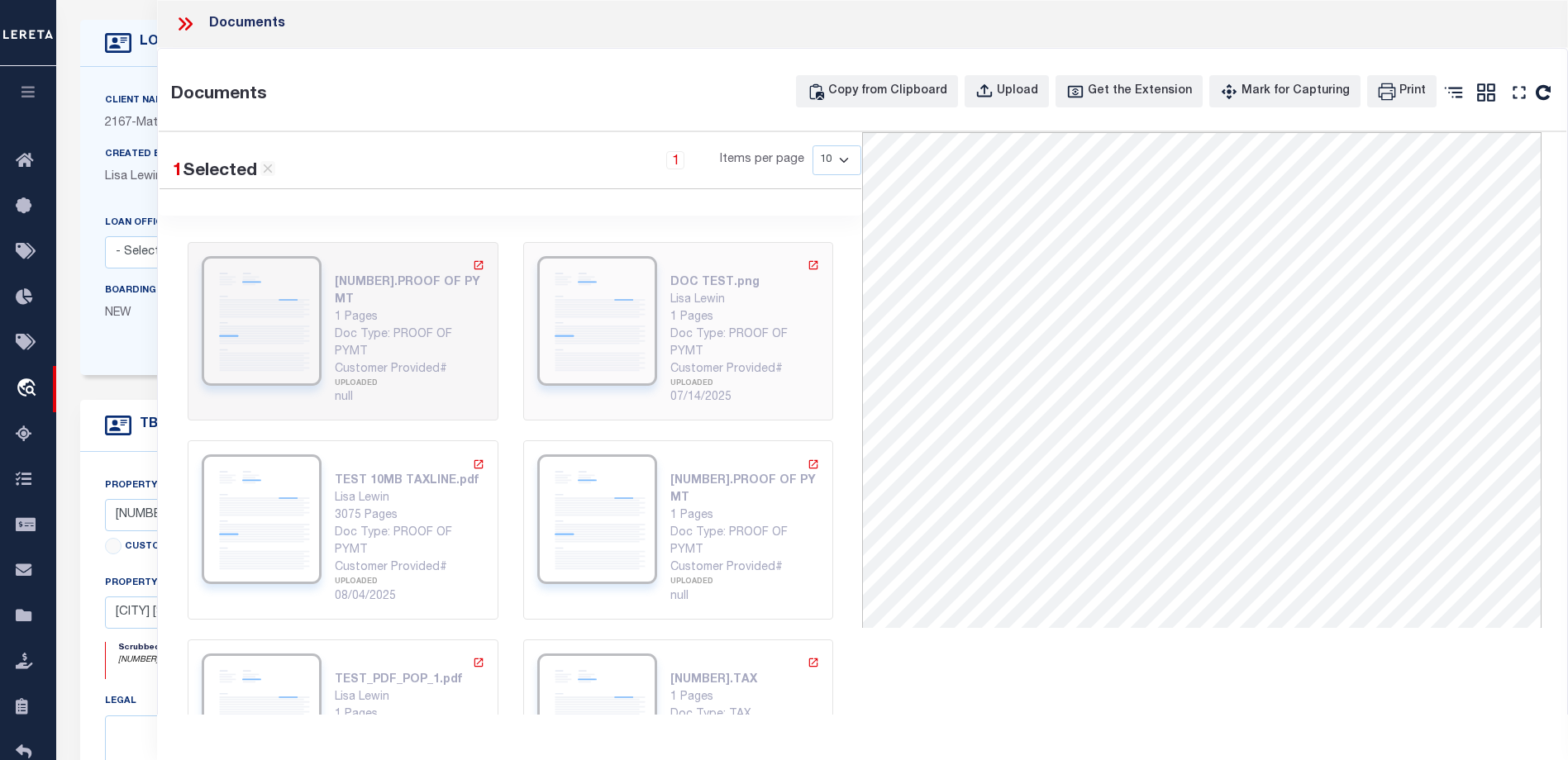 scroll, scrollTop: 232, scrollLeft: 0, axis: vertical 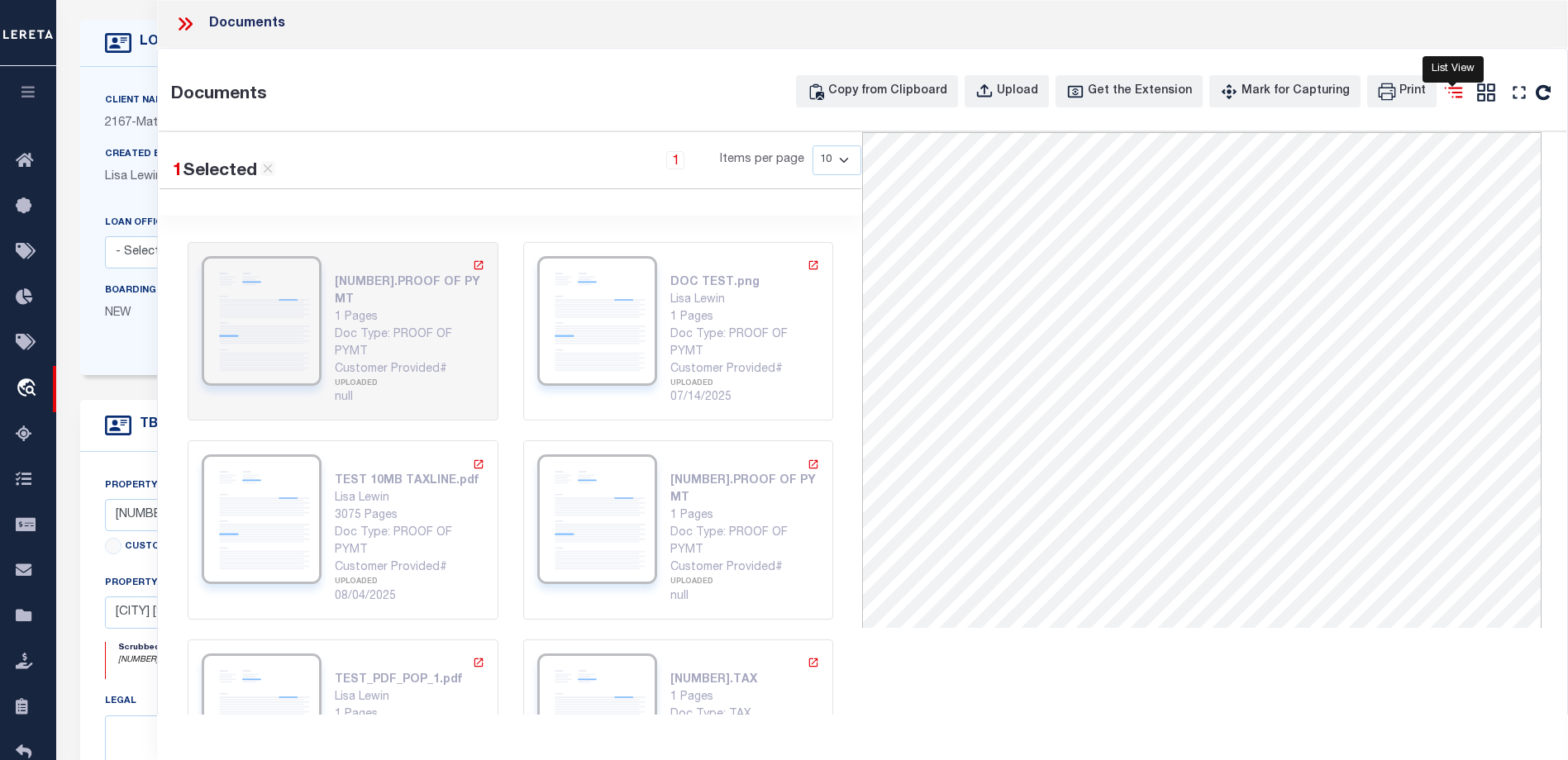 click 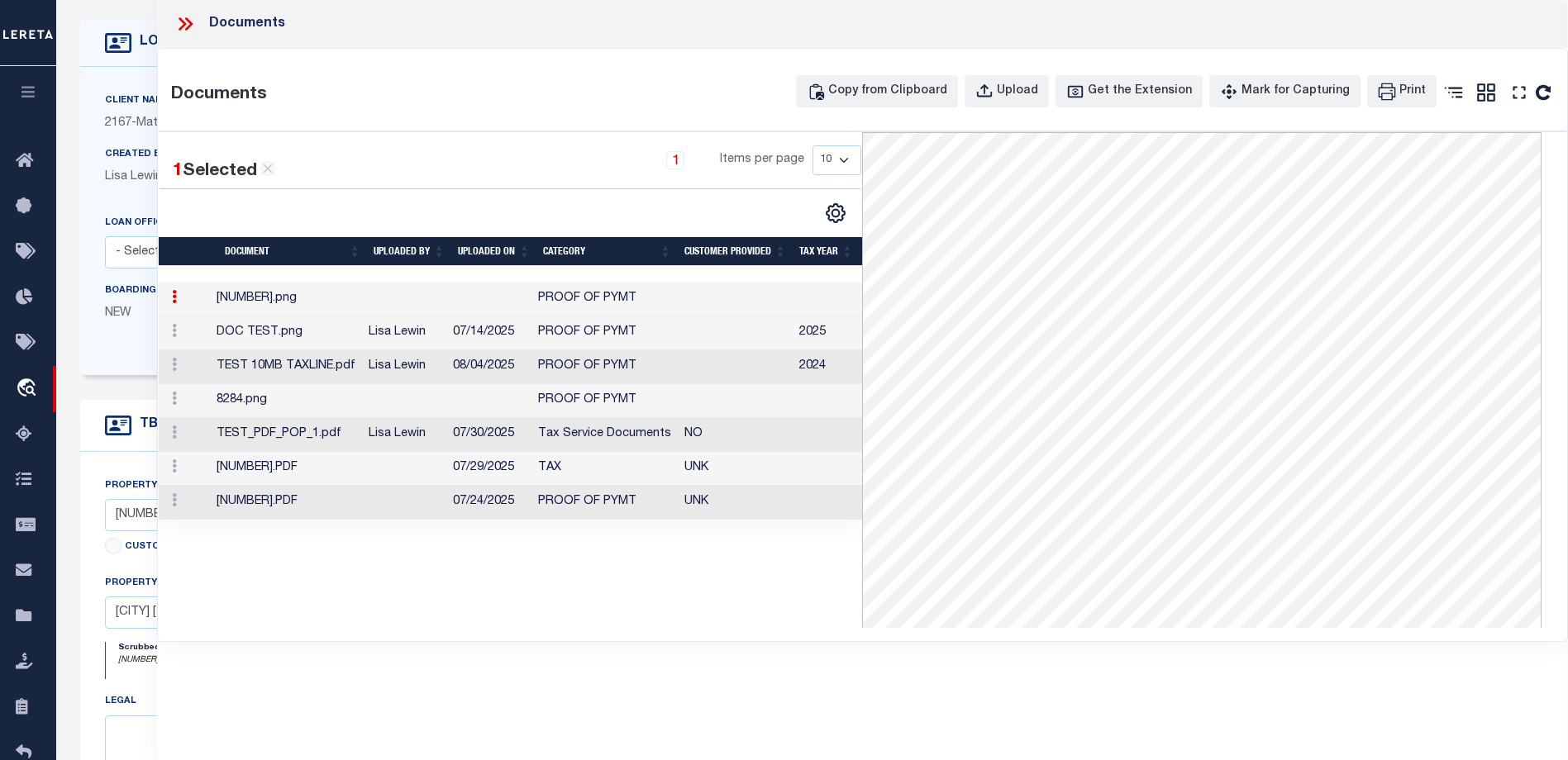 scroll, scrollTop: 0, scrollLeft: 93, axis: horizontal 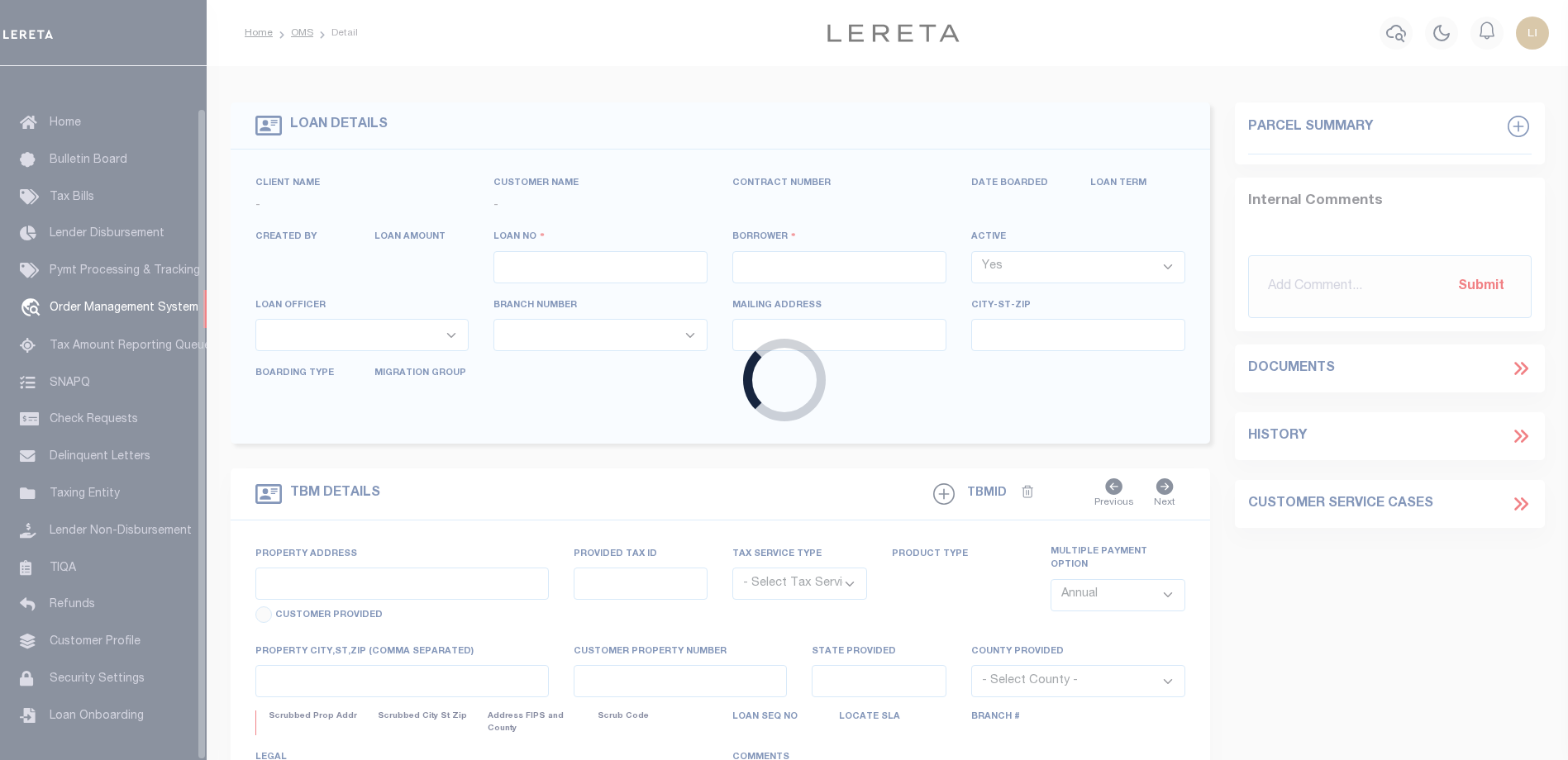 type on "LLEW-T0006" 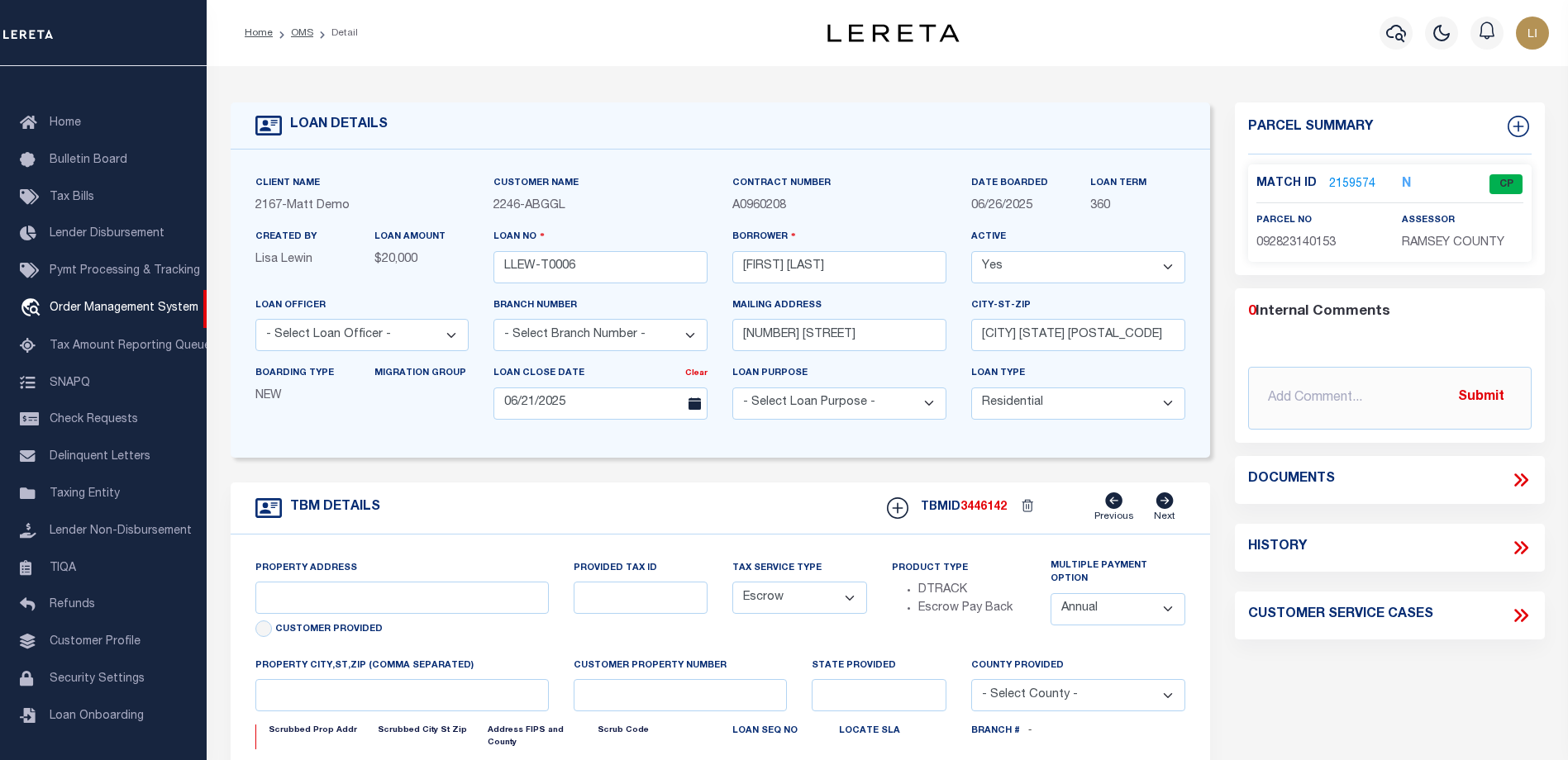 type on "[NUMBER] [STREET]" 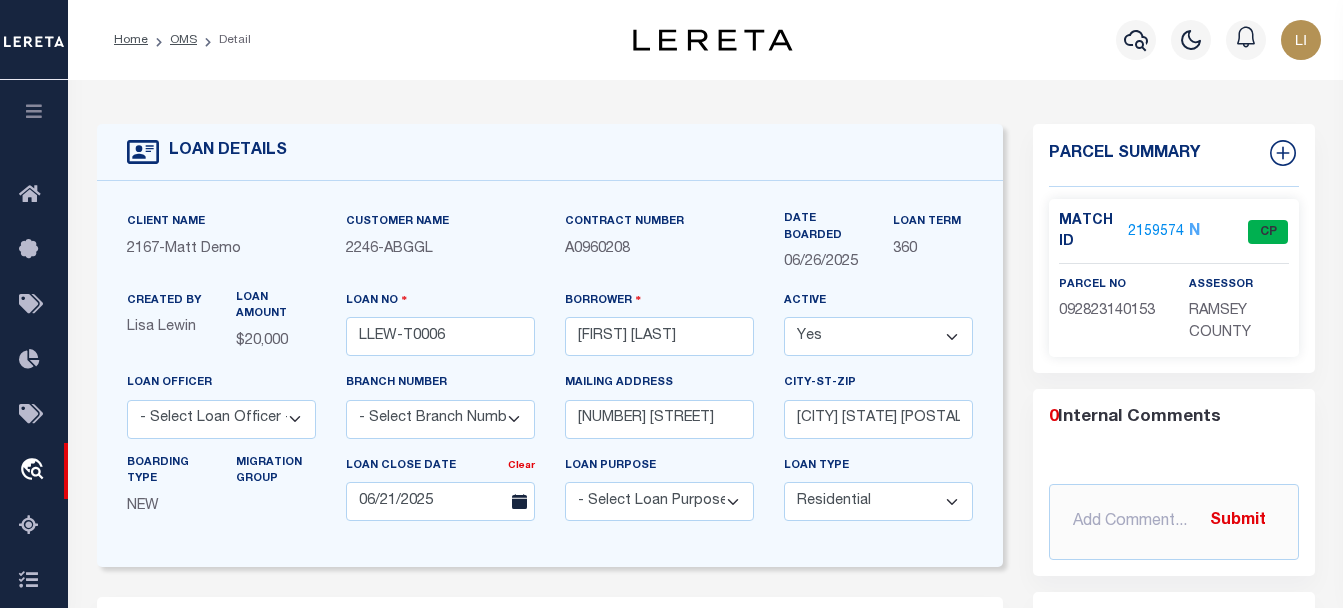 scroll, scrollTop: 300, scrollLeft: 0, axis: vertical 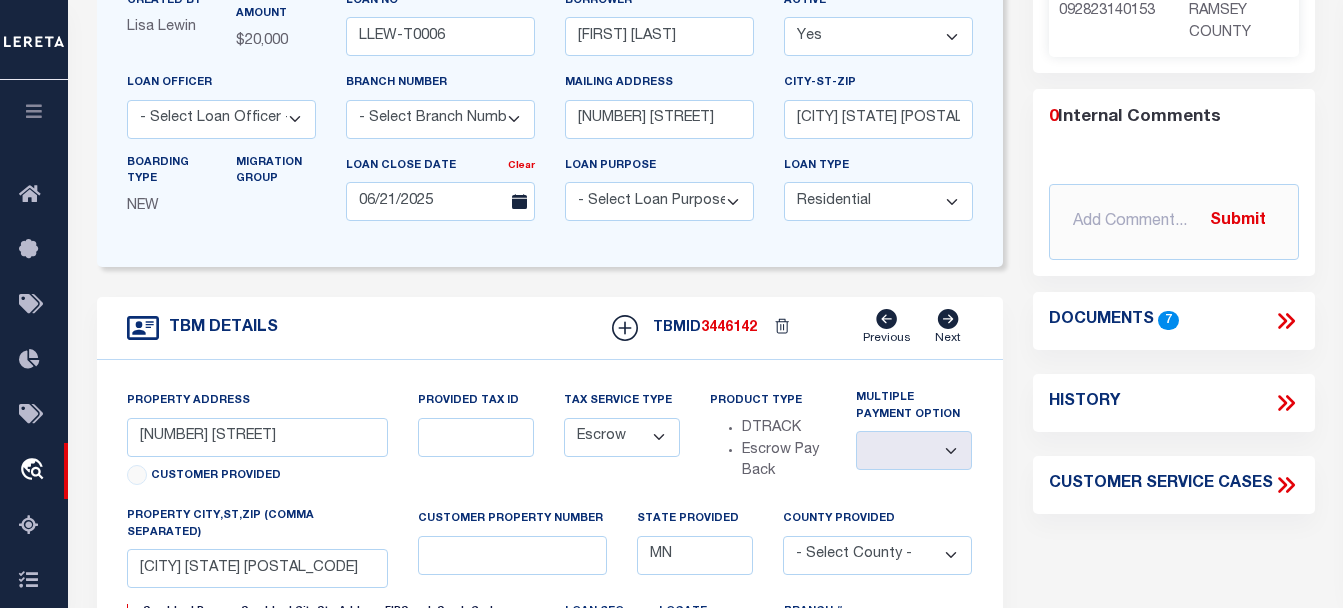 click 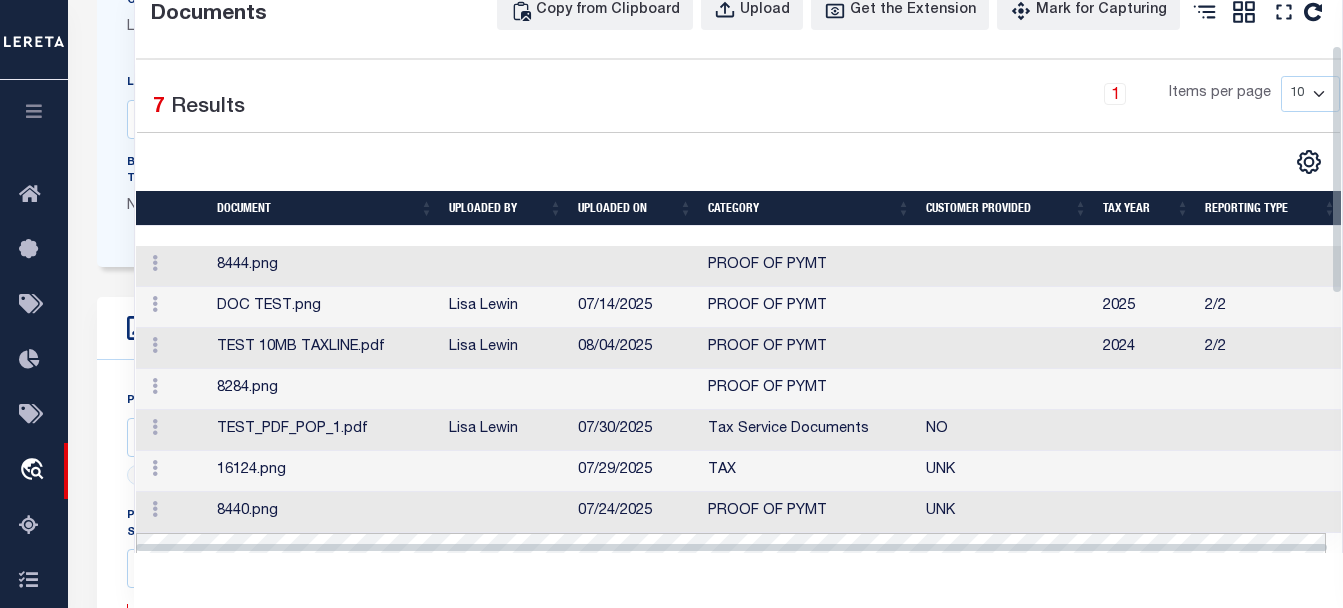 scroll, scrollTop: 300, scrollLeft: 0, axis: vertical 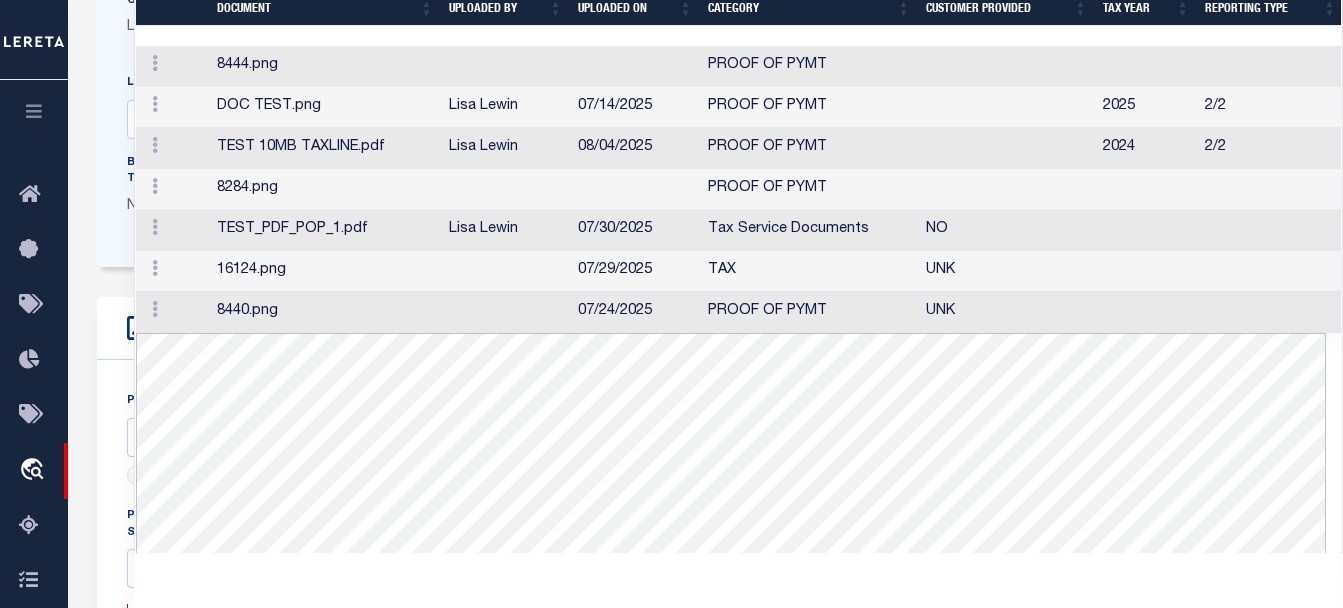 click on "8444.png" at bounding box center (325, 66) 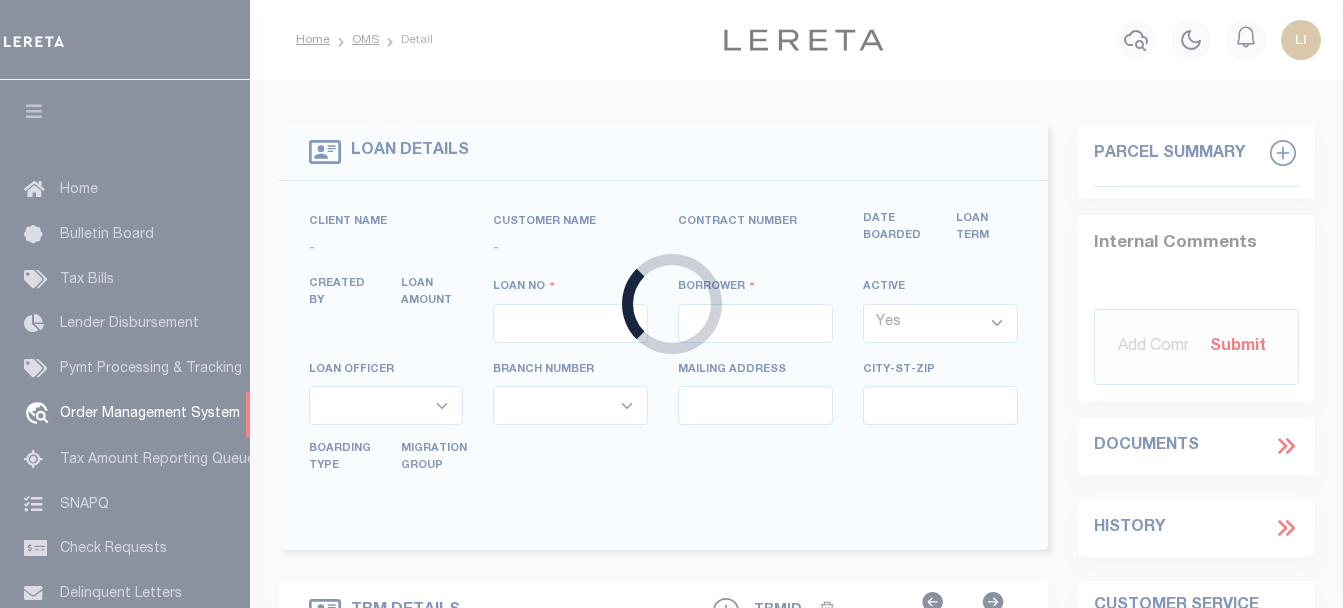 type on "LLEW-T0006" 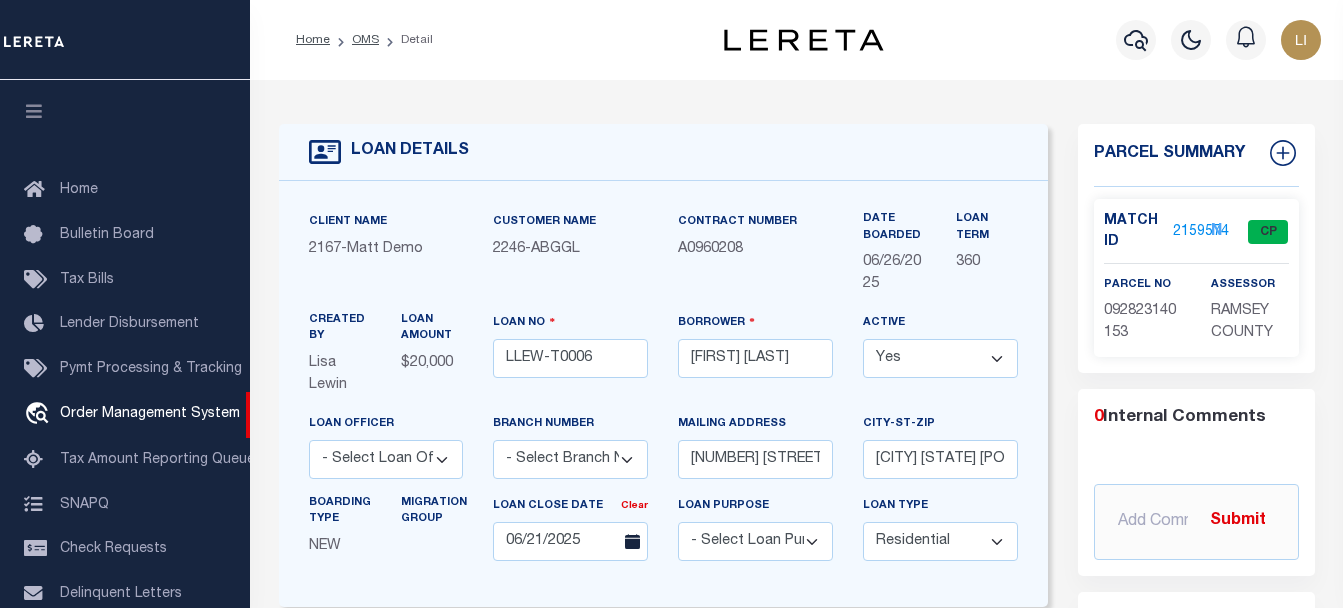 type on "[NUMBER] [STREET]" 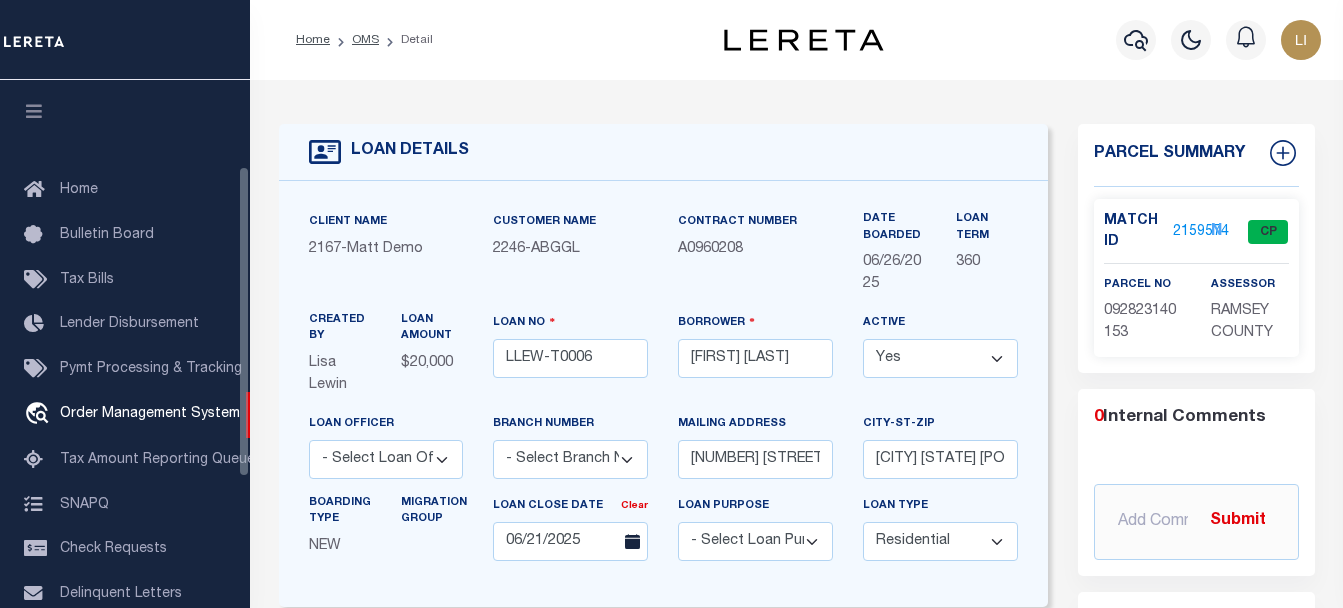 scroll, scrollTop: 0, scrollLeft: 0, axis: both 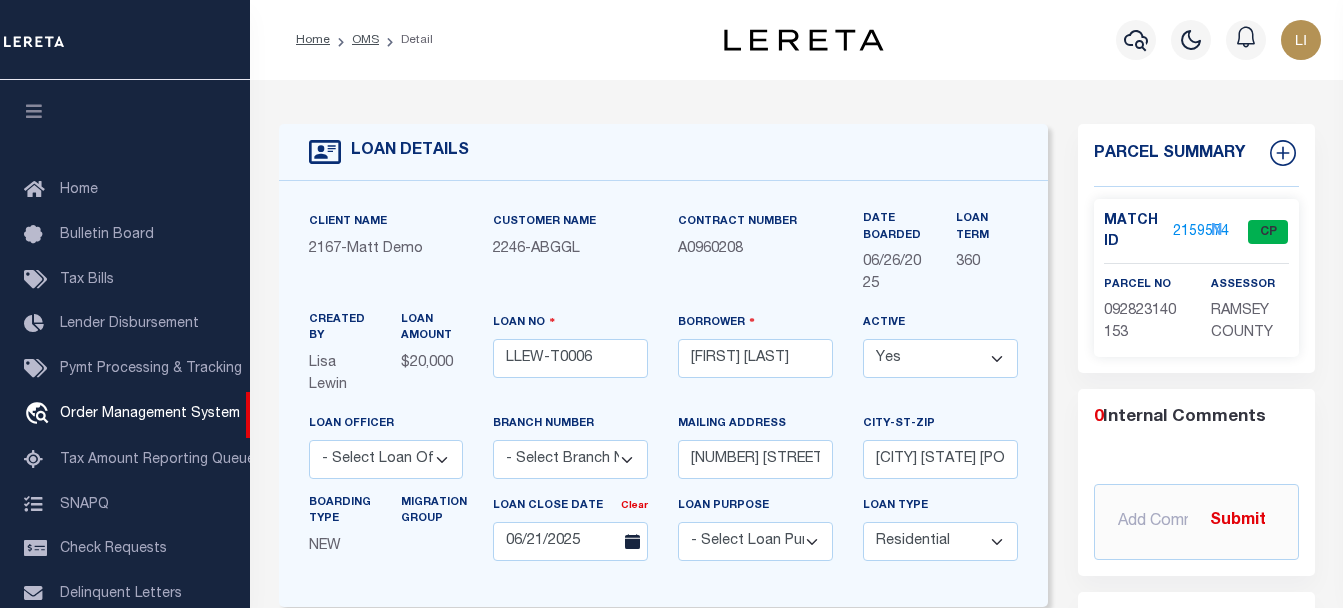 click at bounding box center (34, 111) 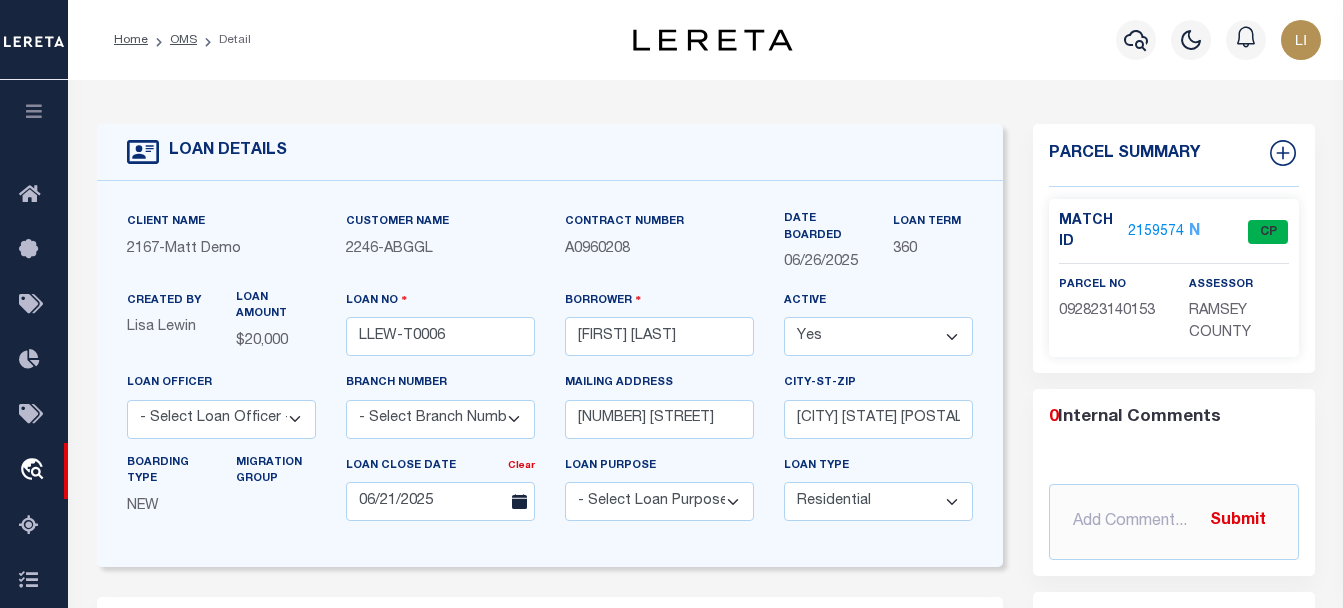 scroll, scrollTop: 300, scrollLeft: 0, axis: vertical 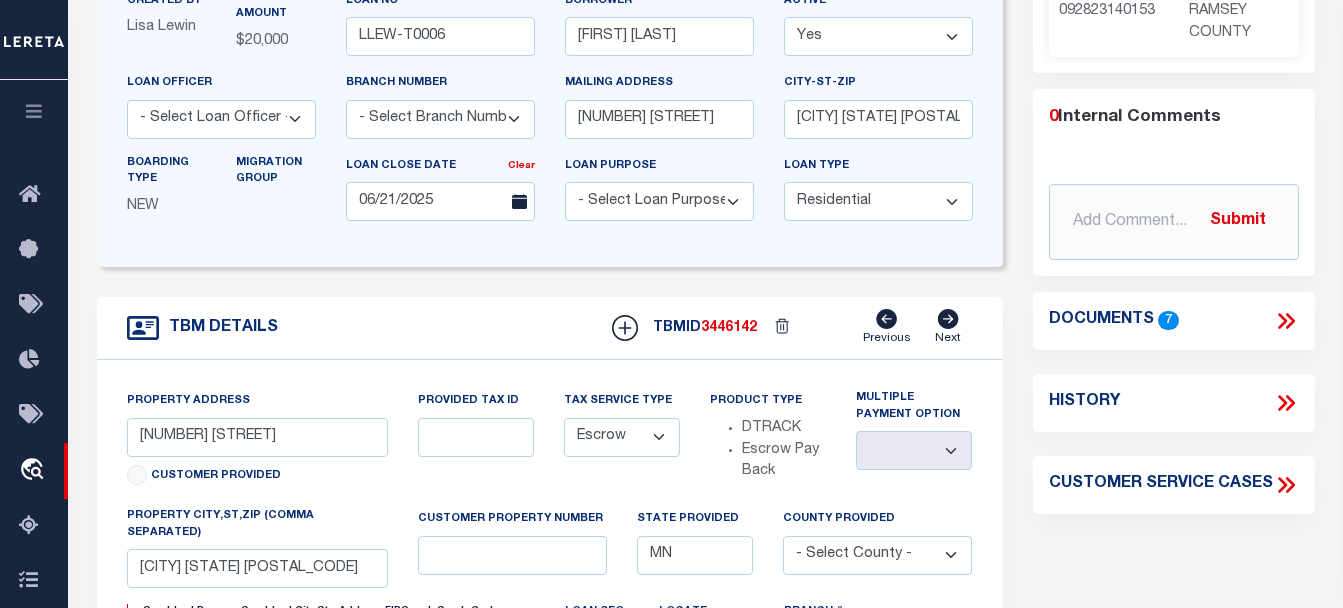 click 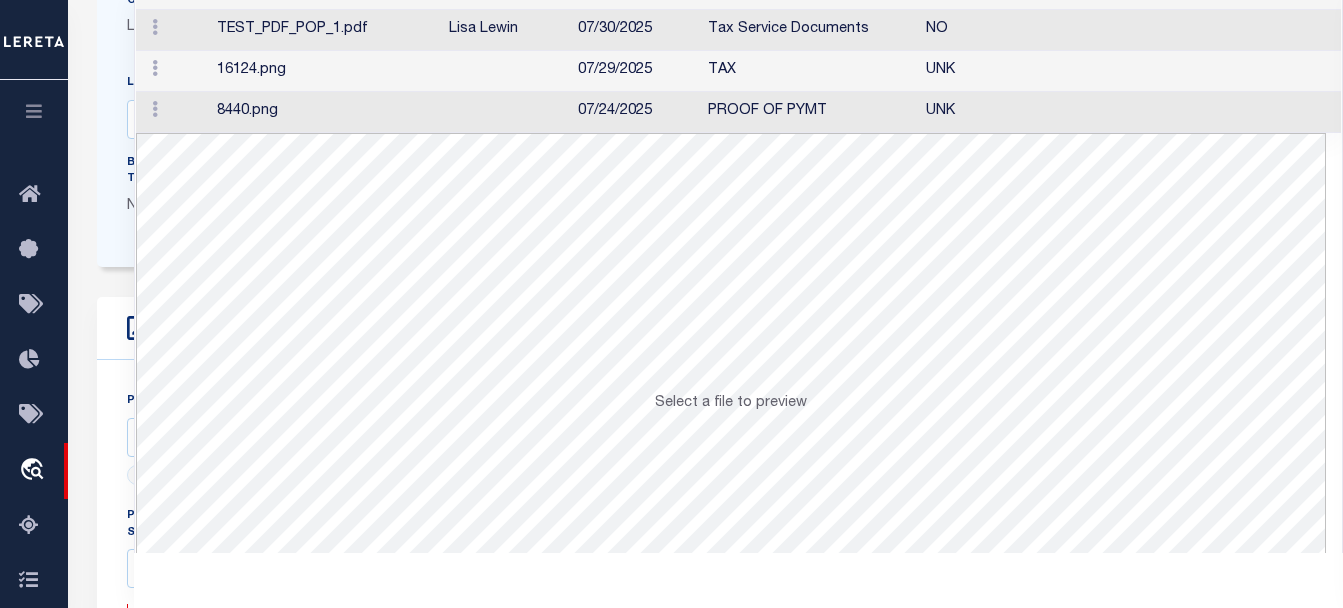 scroll, scrollTop: 300, scrollLeft: 0, axis: vertical 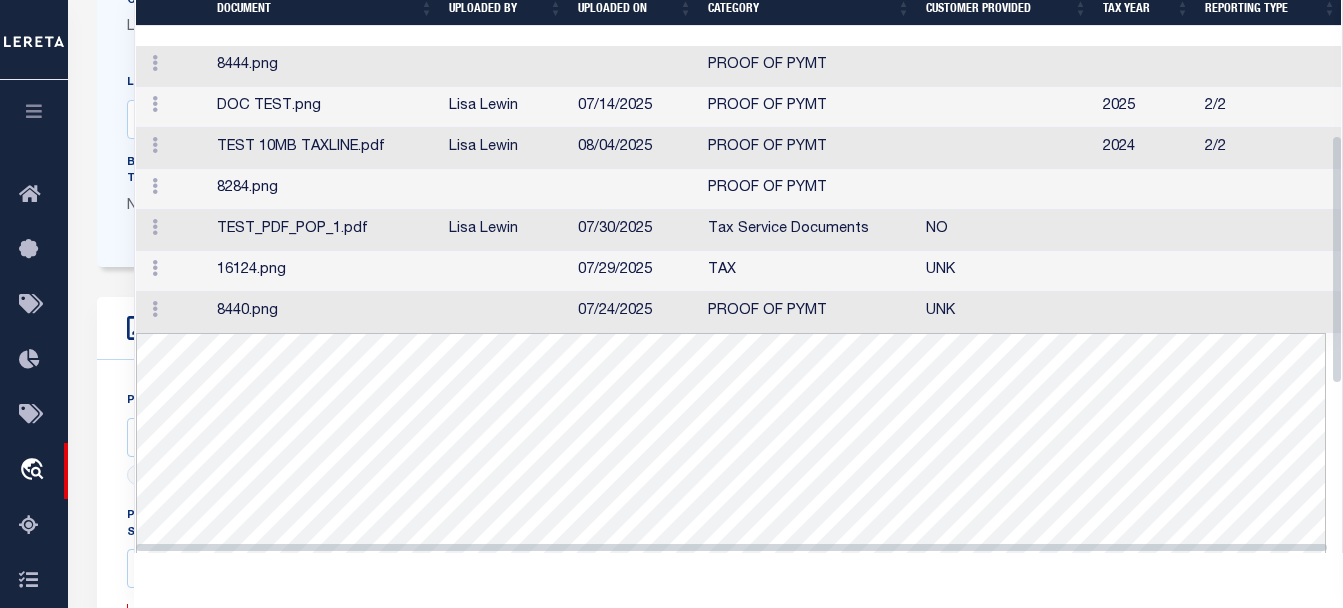 click on "8444.png" at bounding box center [325, 66] 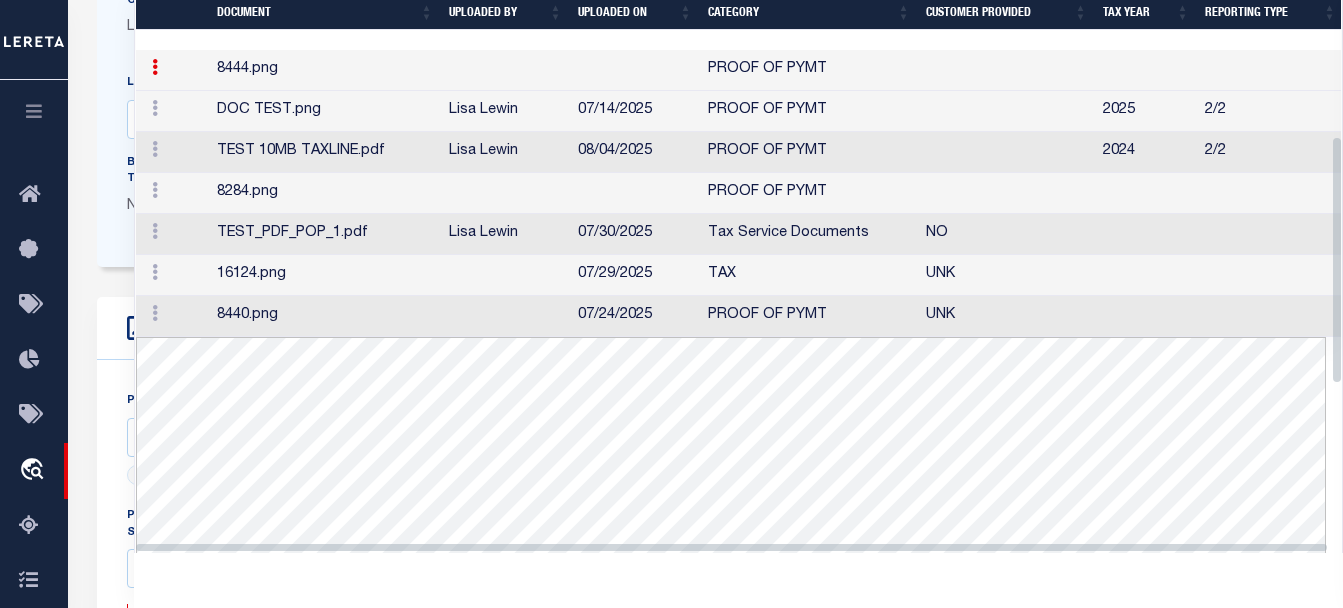 scroll, scrollTop: 304, scrollLeft: 0, axis: vertical 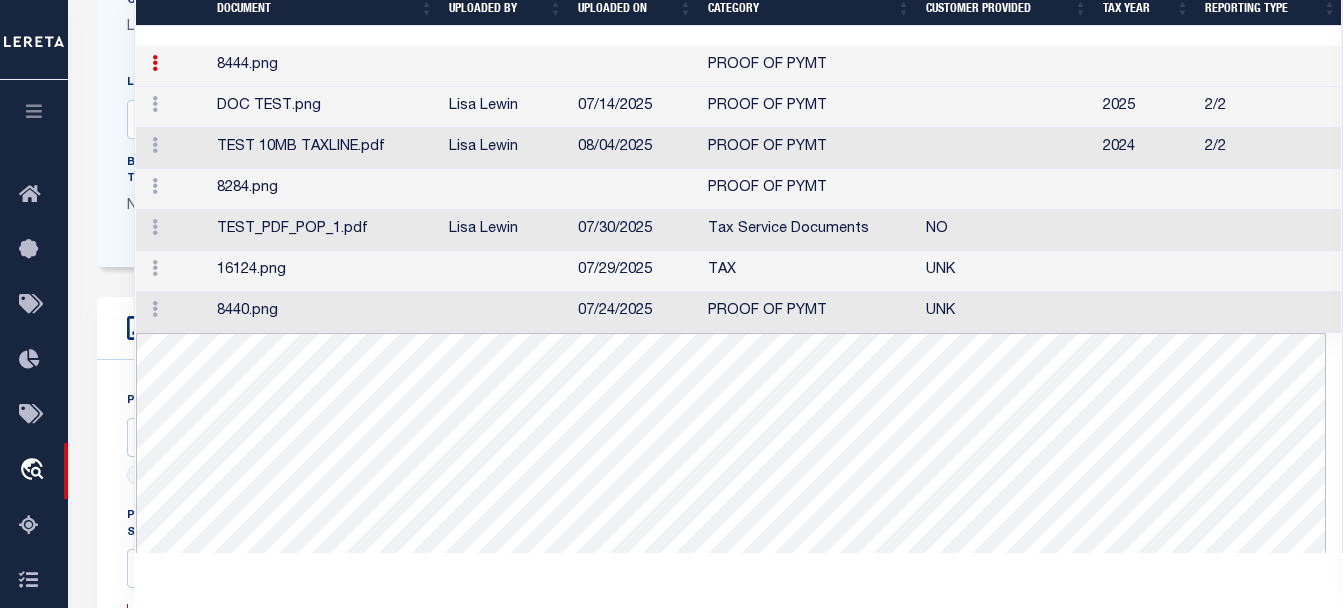 click on "DOC TEST.png" at bounding box center [325, 107] 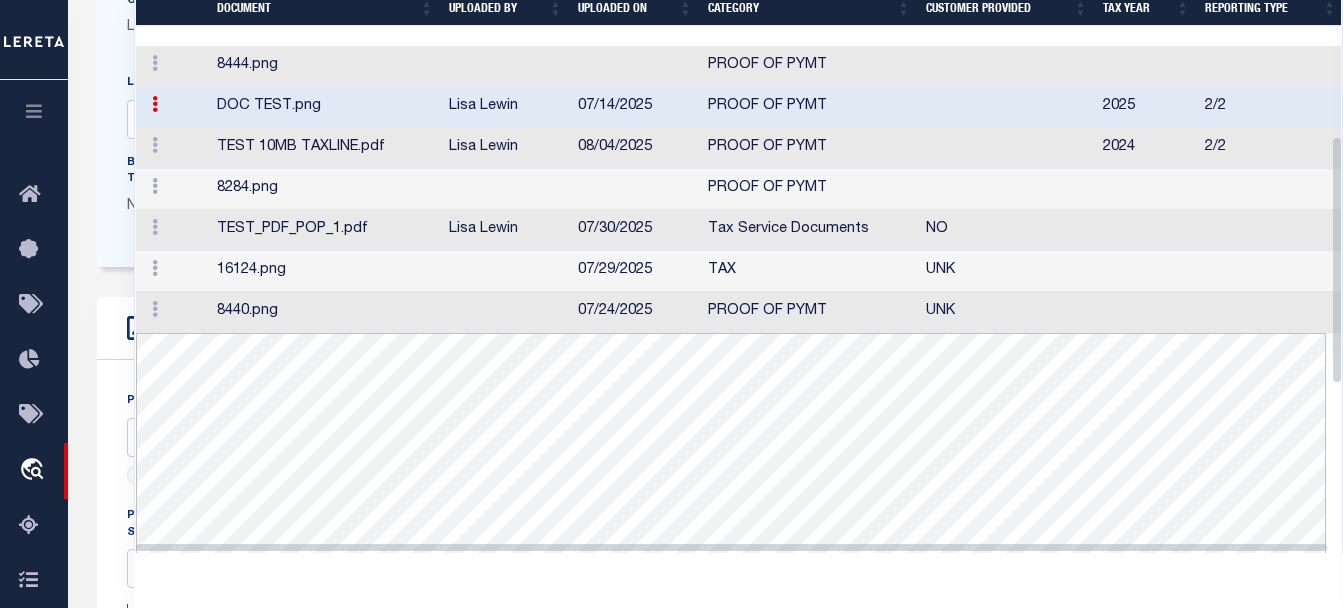 scroll, scrollTop: 0, scrollLeft: 0, axis: both 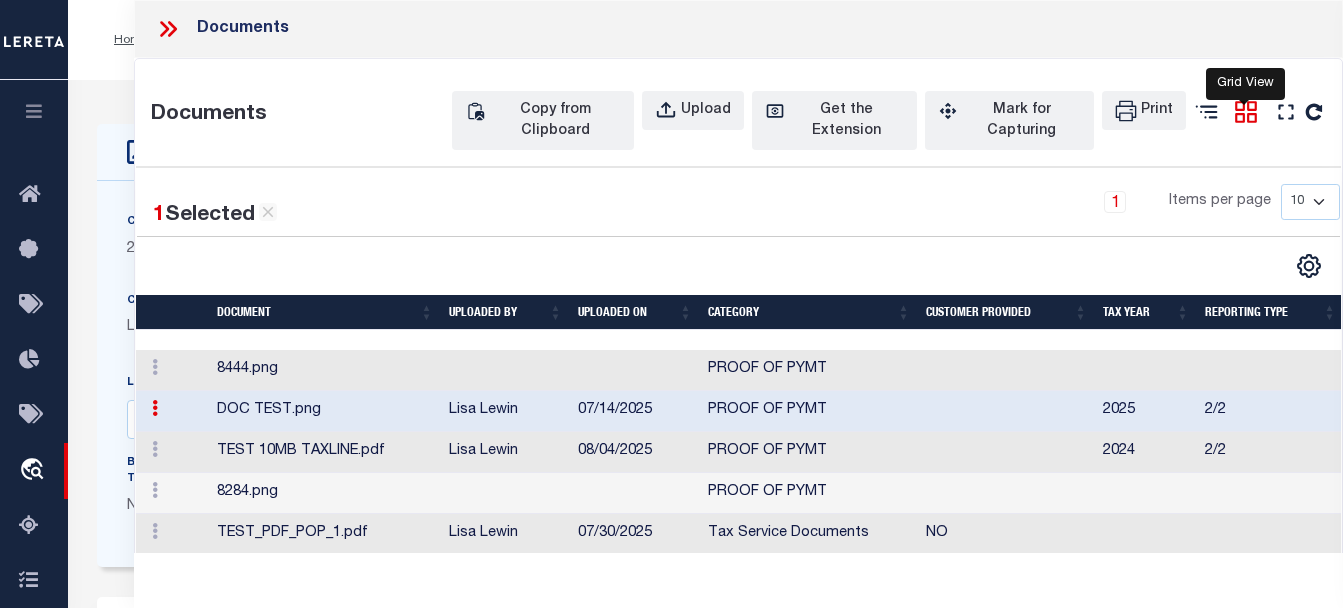 click 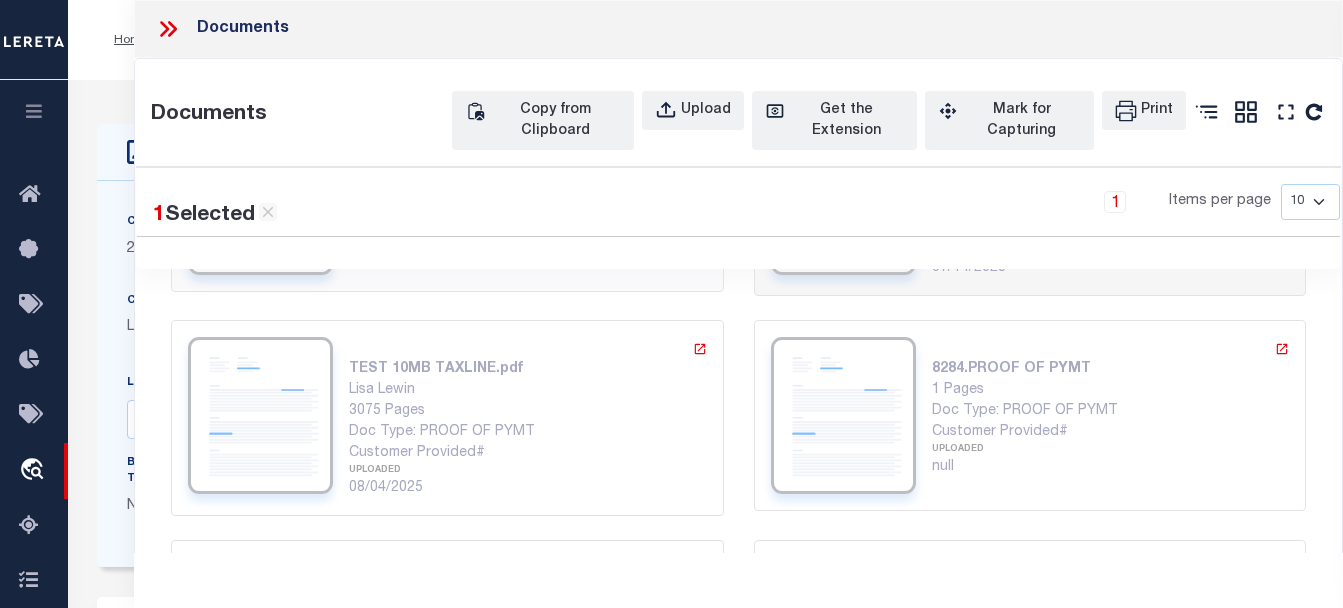 scroll, scrollTop: 213, scrollLeft: 0, axis: vertical 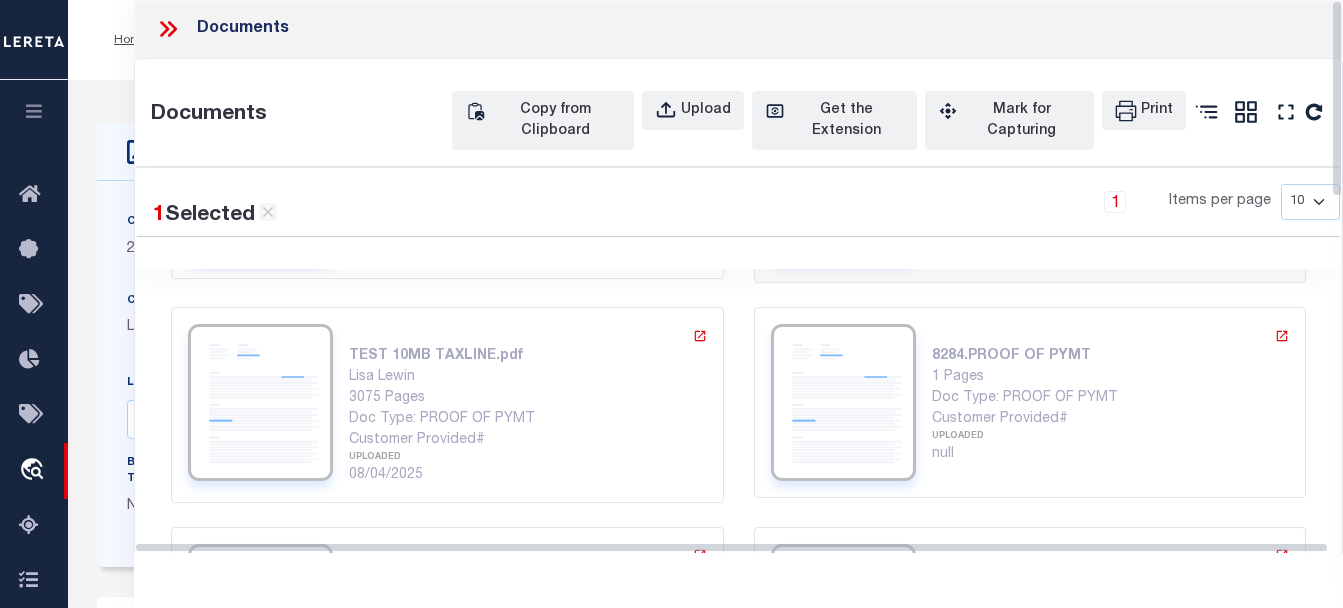 click 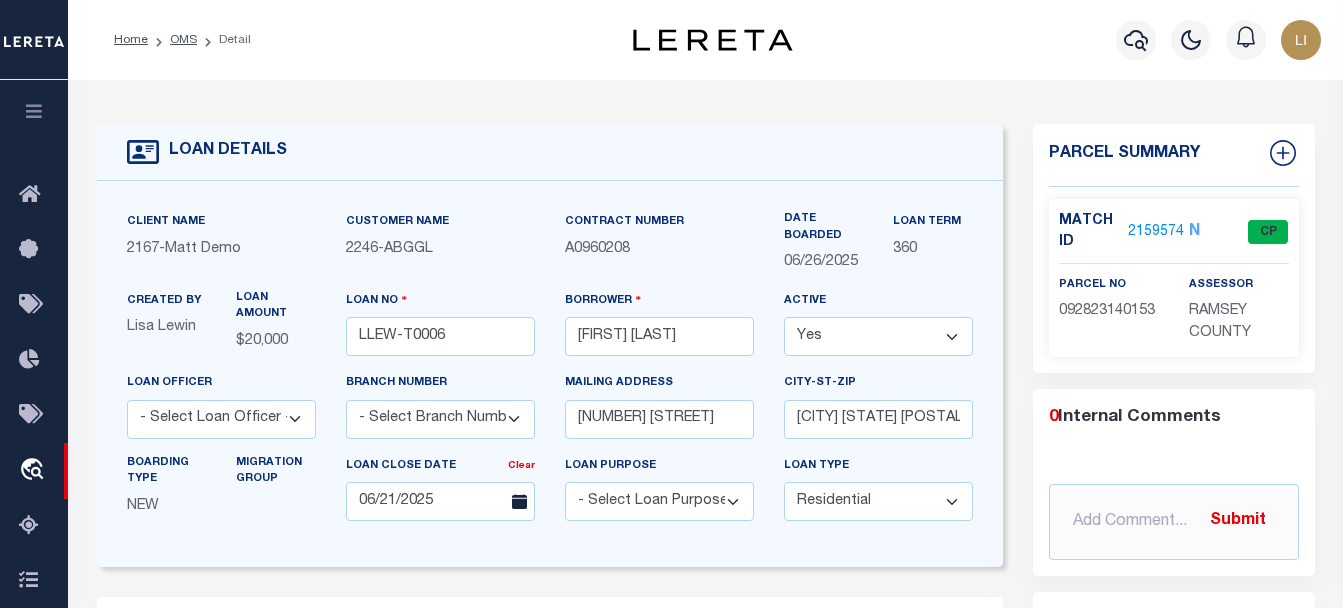 scroll, scrollTop: 300, scrollLeft: 0, axis: vertical 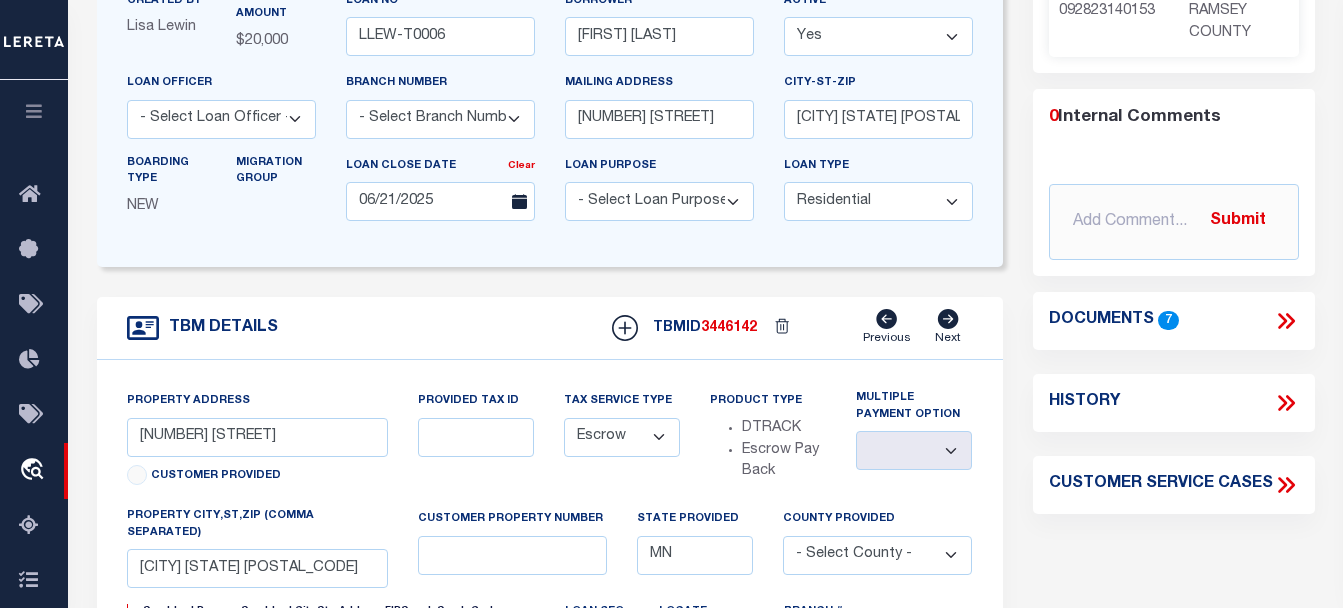click 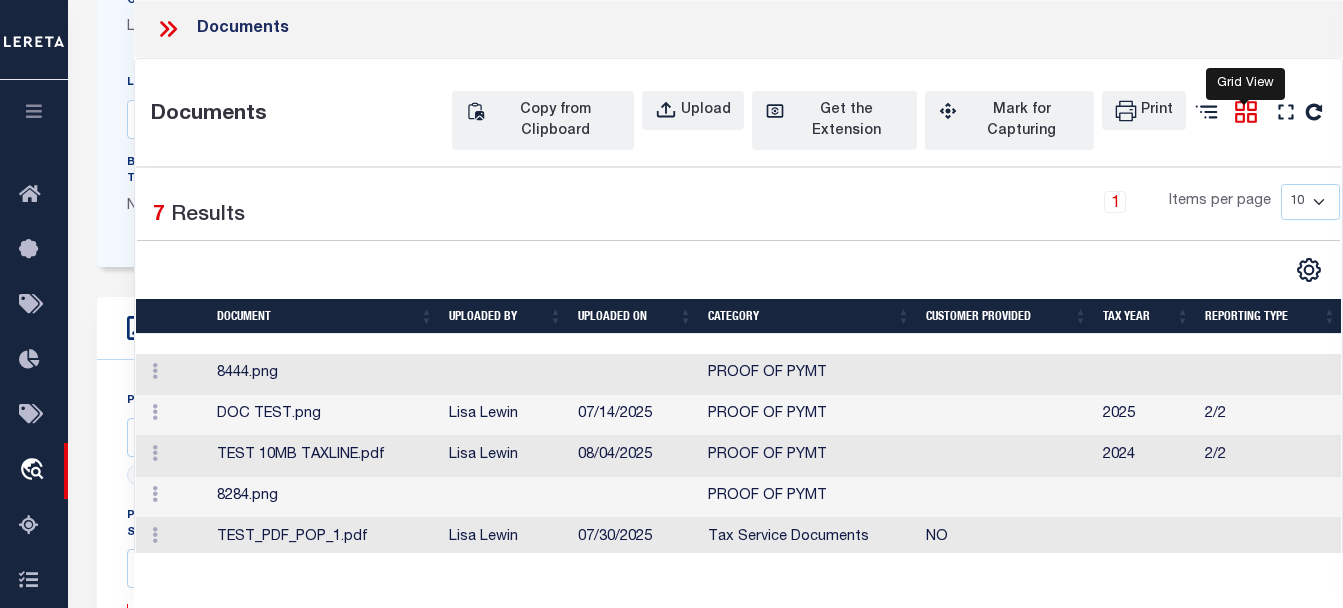 click 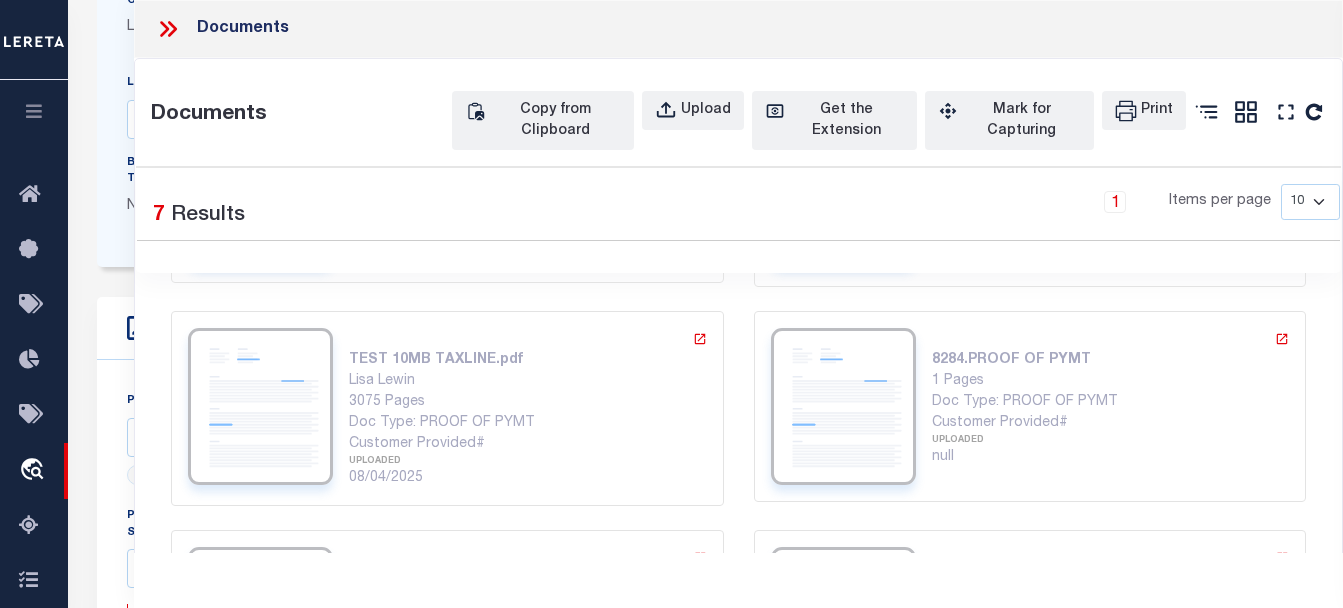 scroll, scrollTop: 0, scrollLeft: 0, axis: both 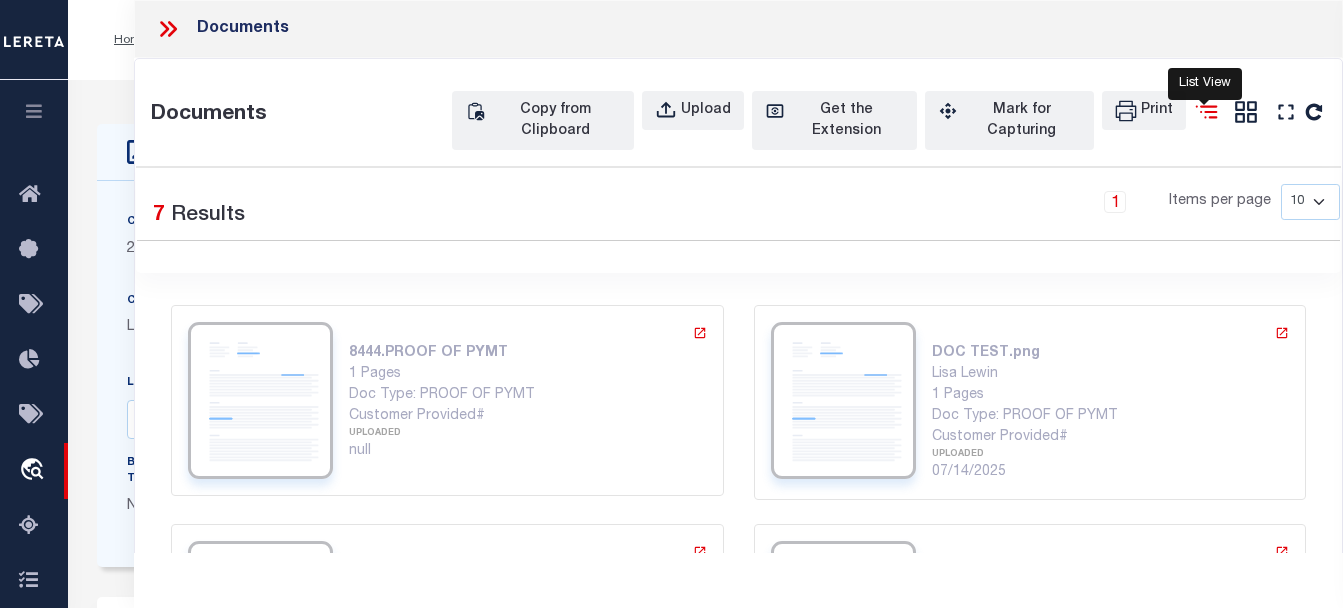 click 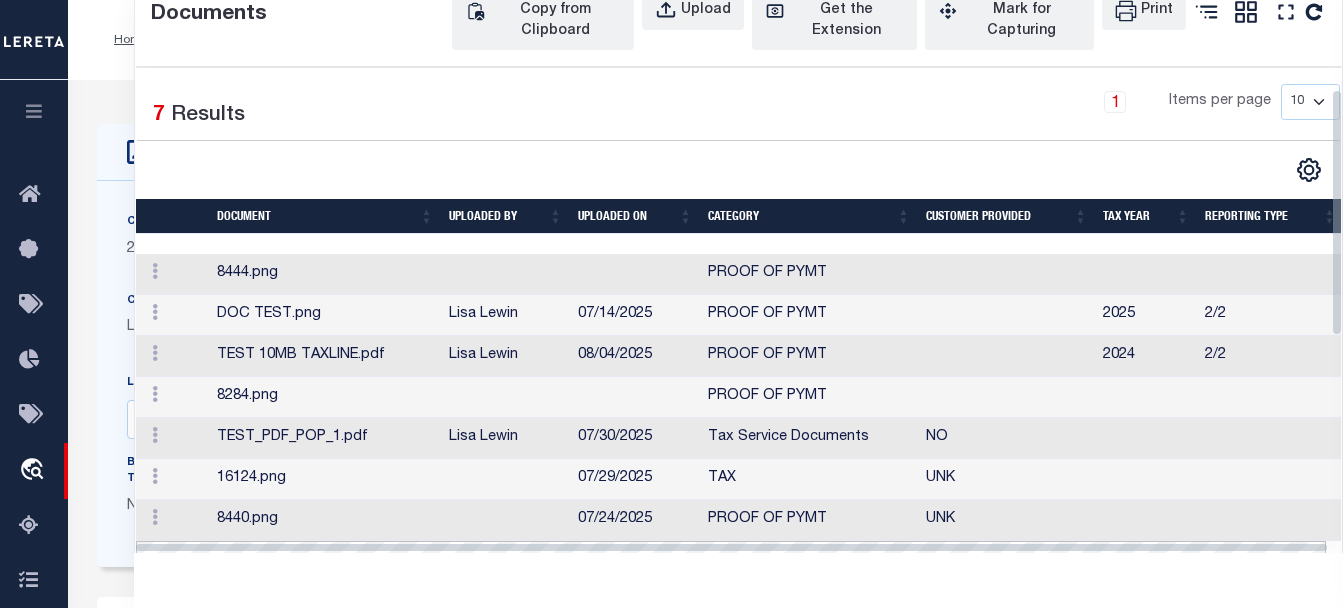 scroll, scrollTop: 200, scrollLeft: 0, axis: vertical 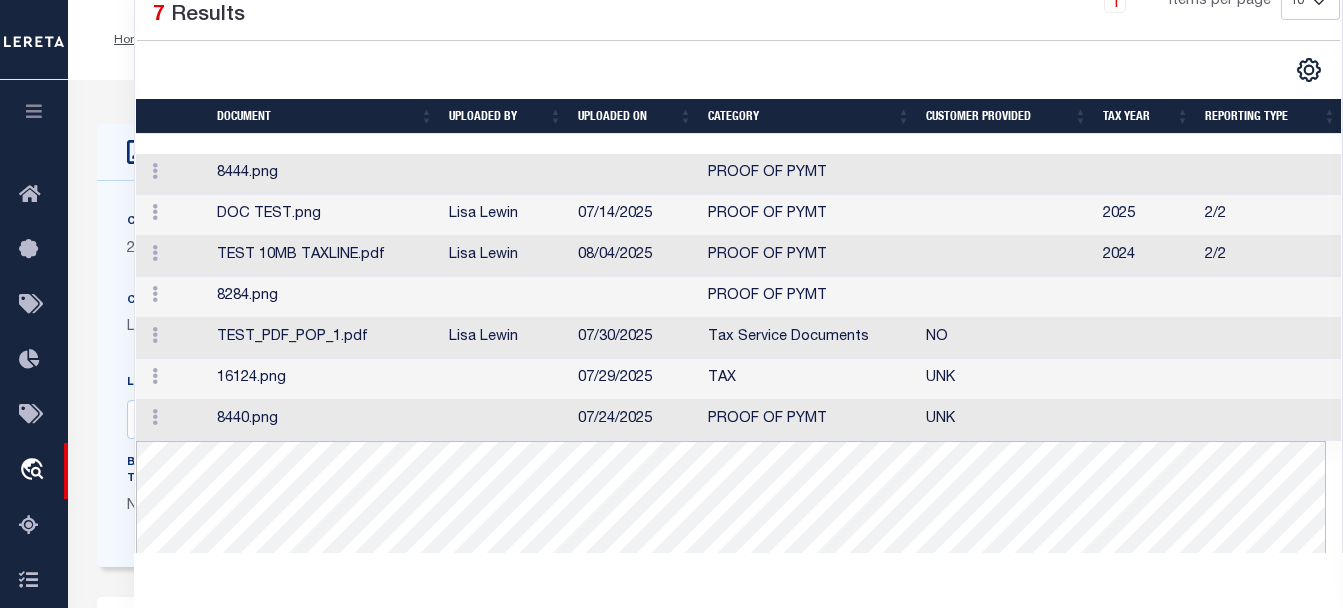 click on "8444.png" at bounding box center [325, 174] 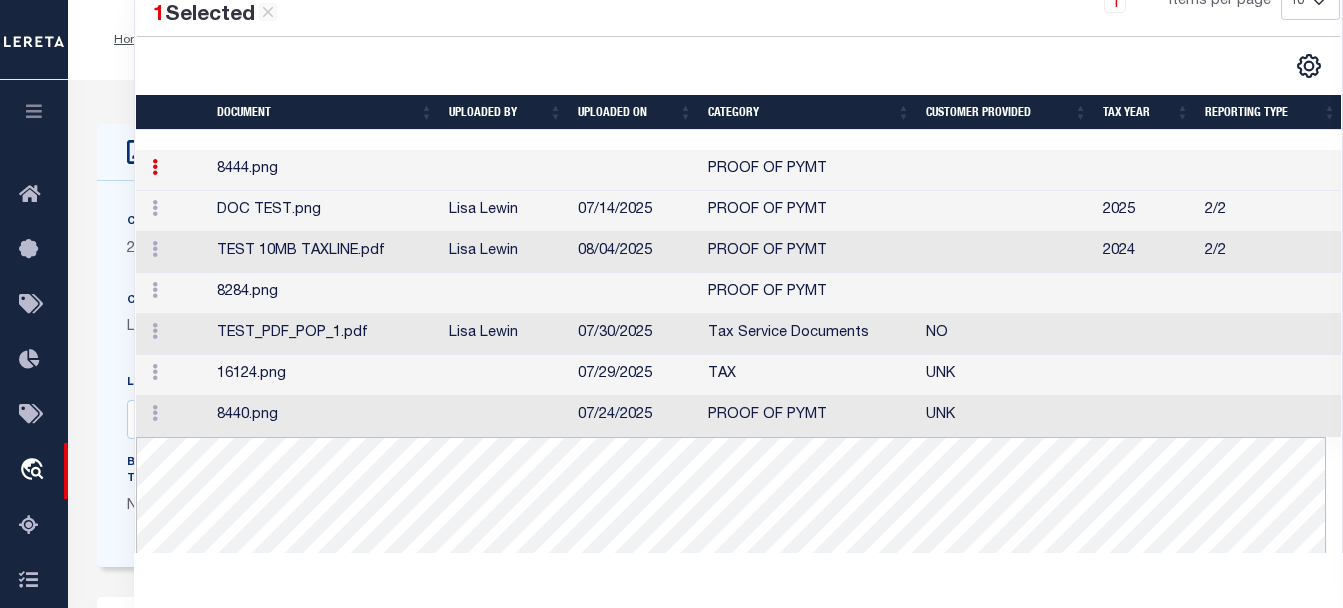 scroll, scrollTop: 0, scrollLeft: 0, axis: both 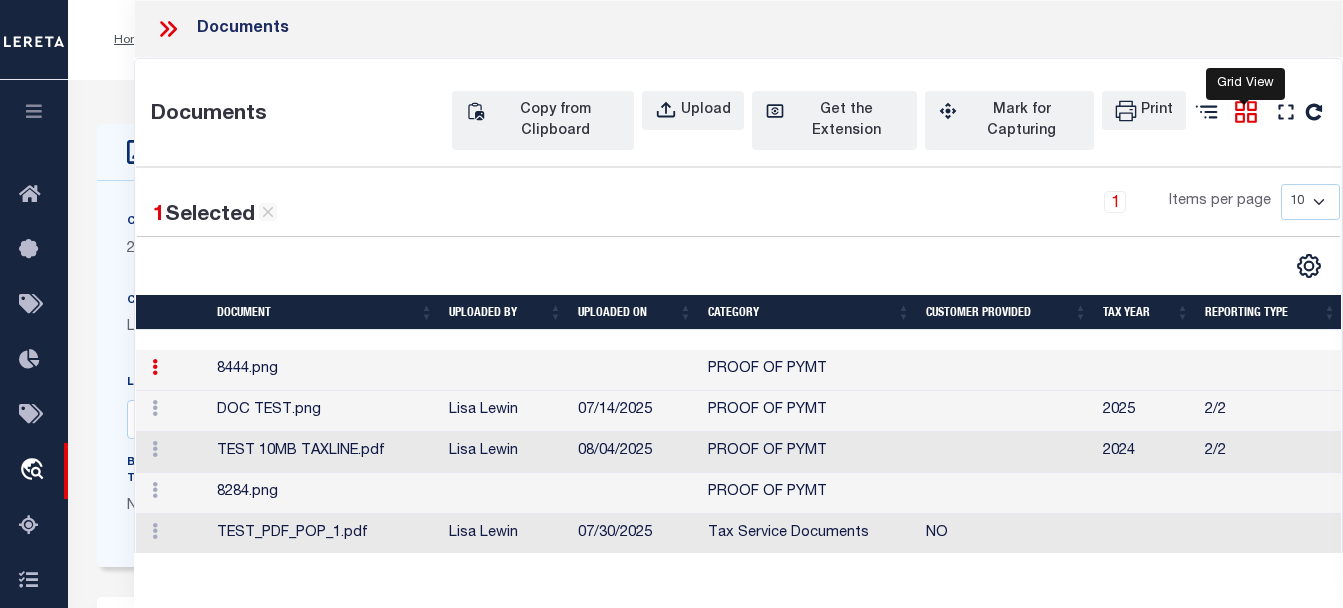 click 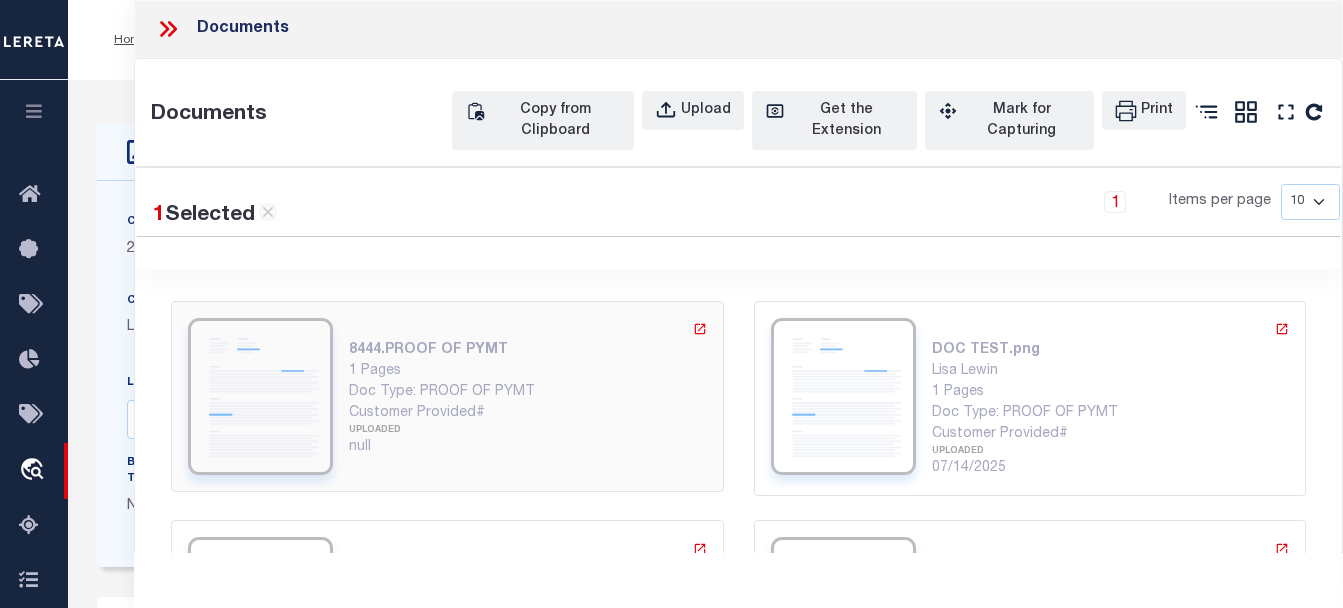 click at bounding box center (260, 396) 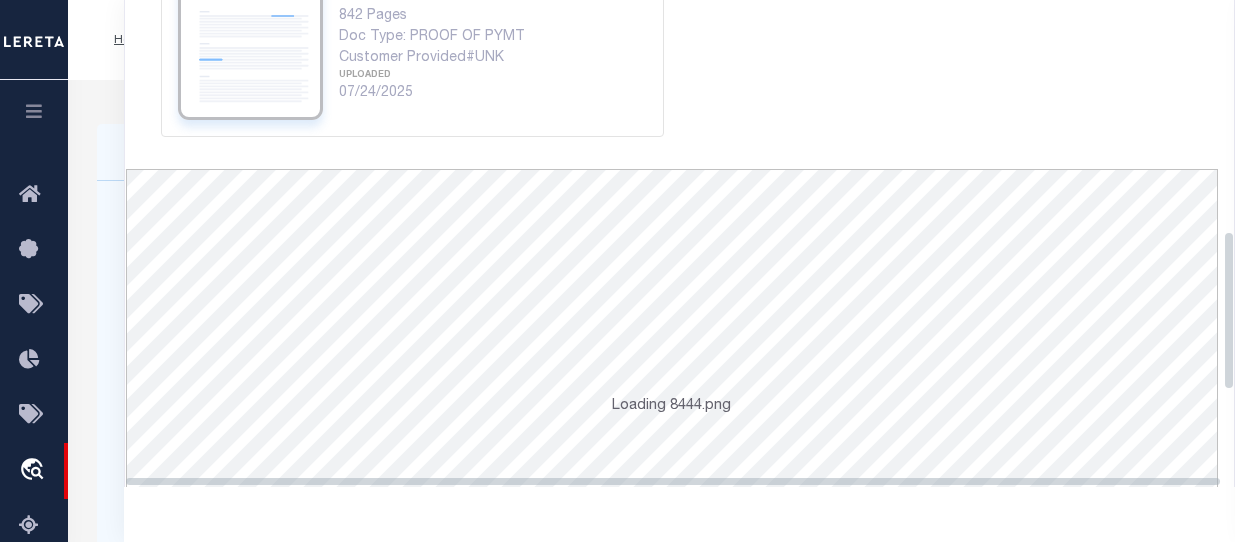 scroll, scrollTop: 704, scrollLeft: 0, axis: vertical 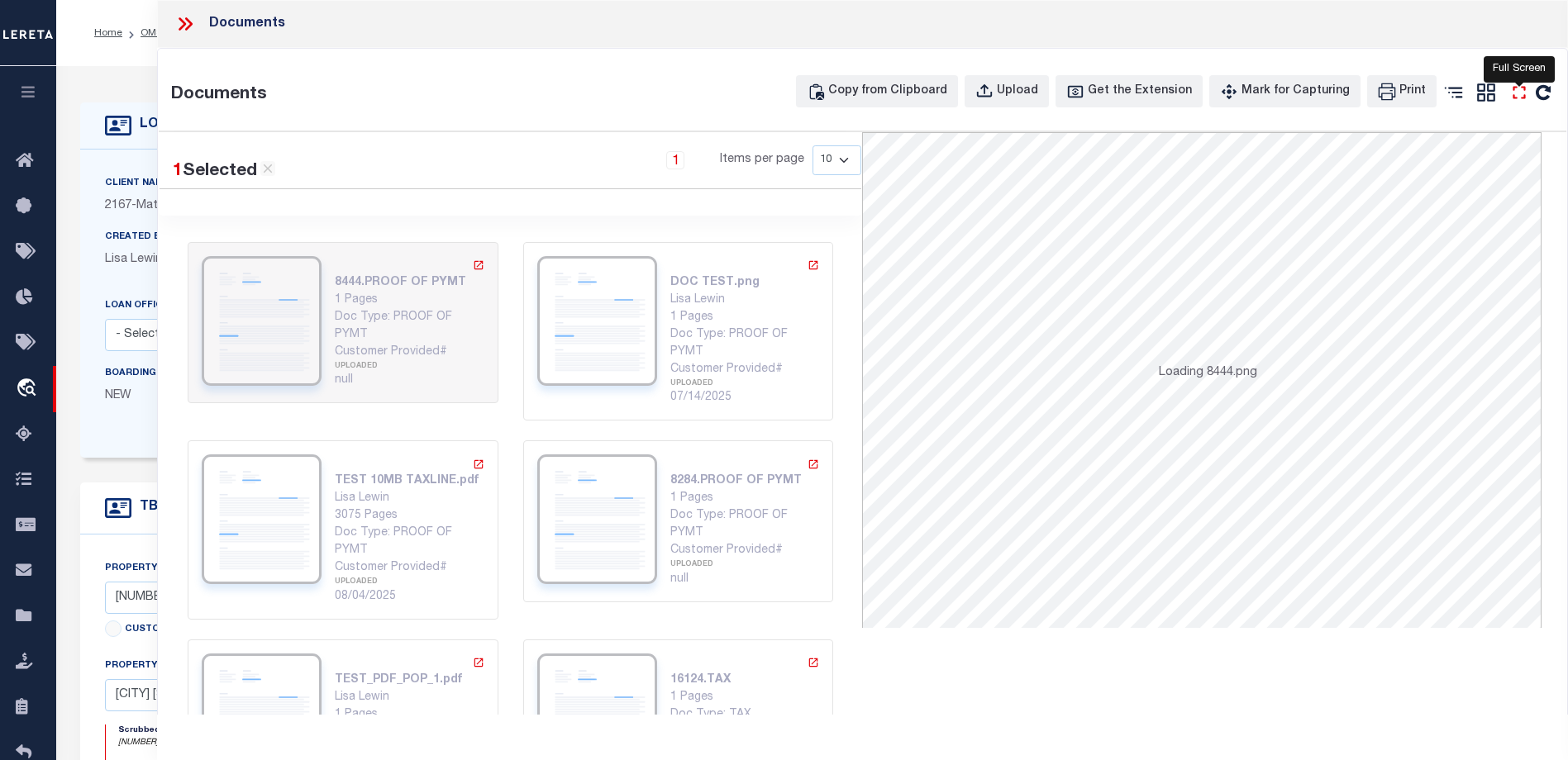 click 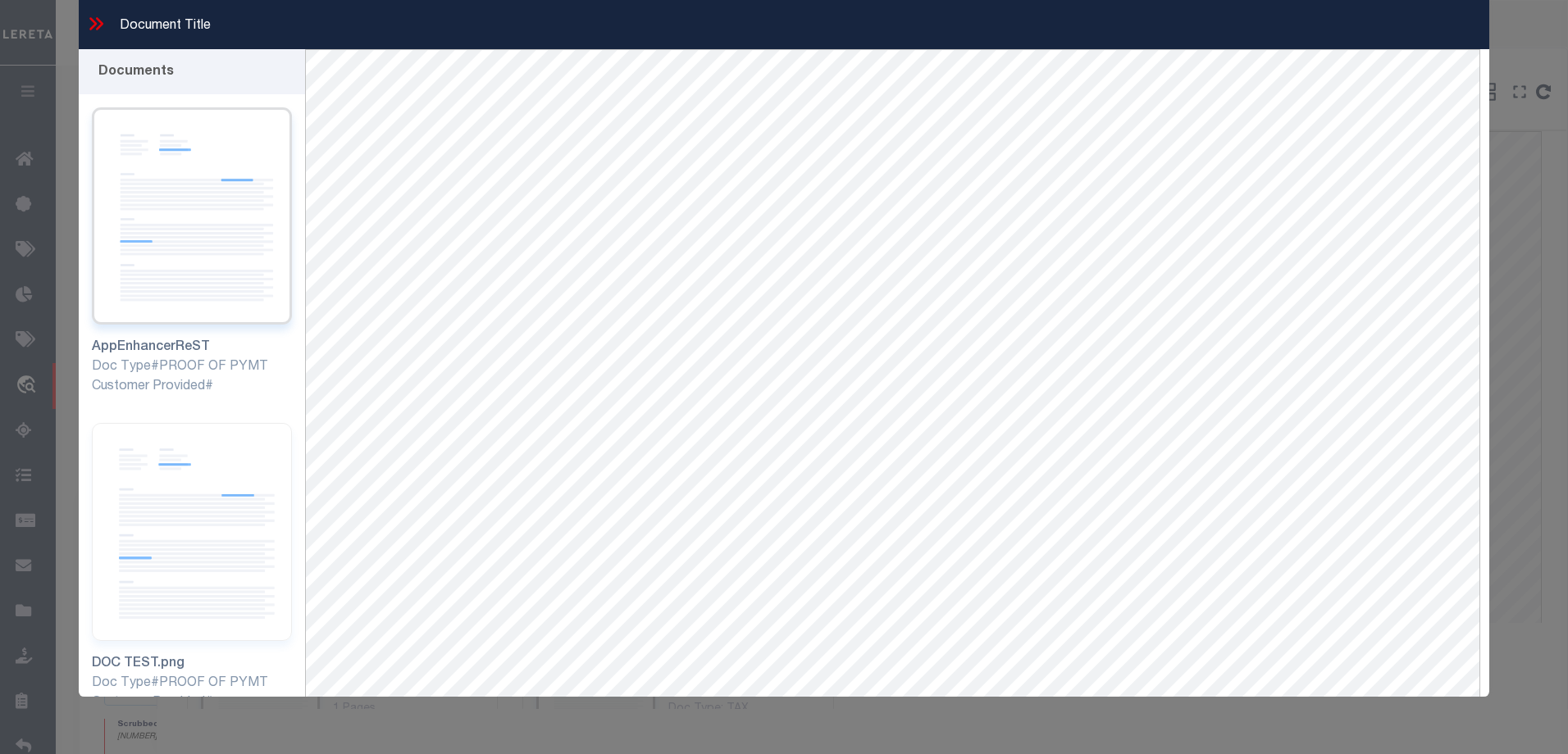 click on "AppEnhancerReST" at bounding box center (192, 347) 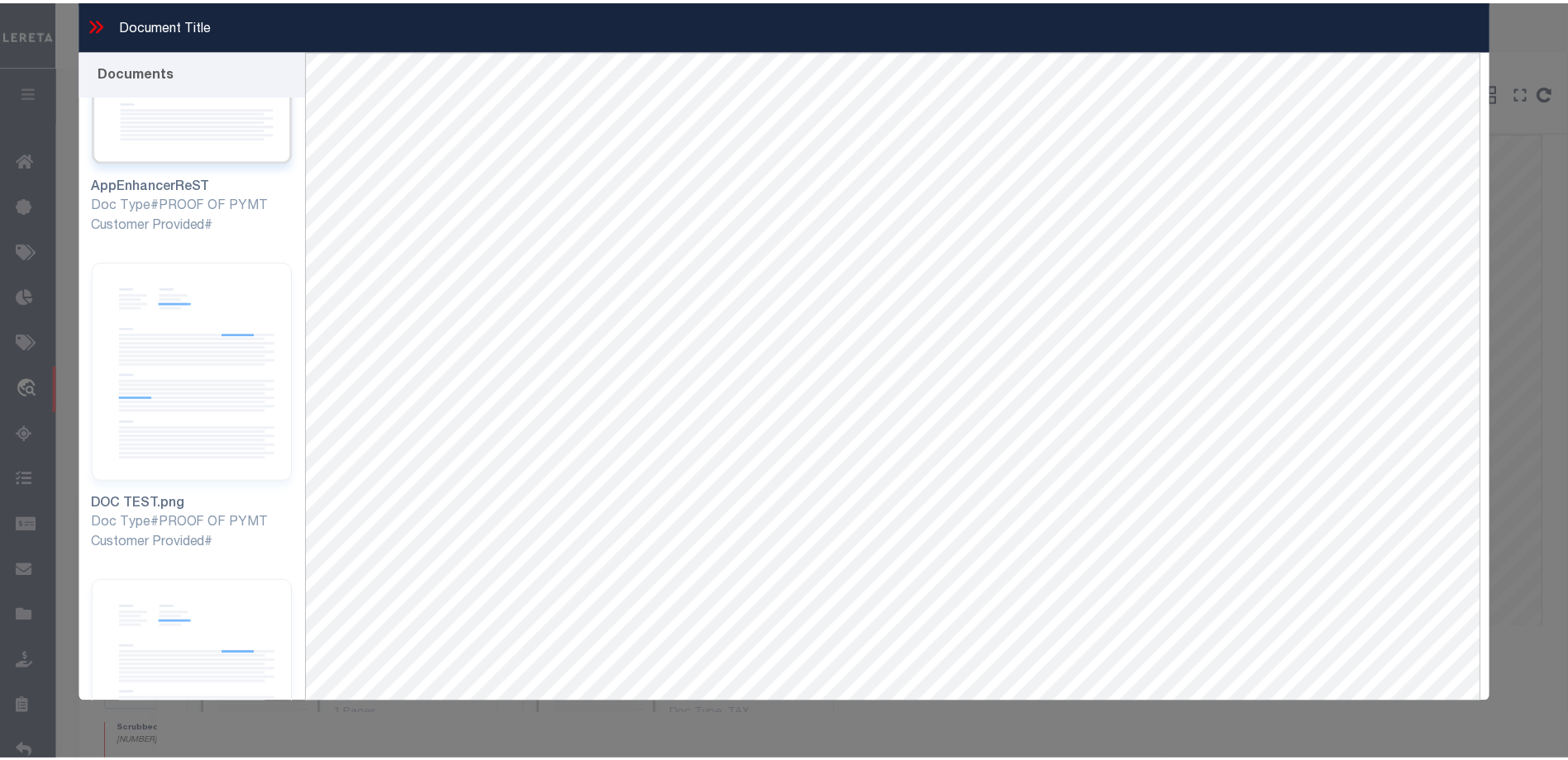 scroll, scrollTop: 0, scrollLeft: 0, axis: both 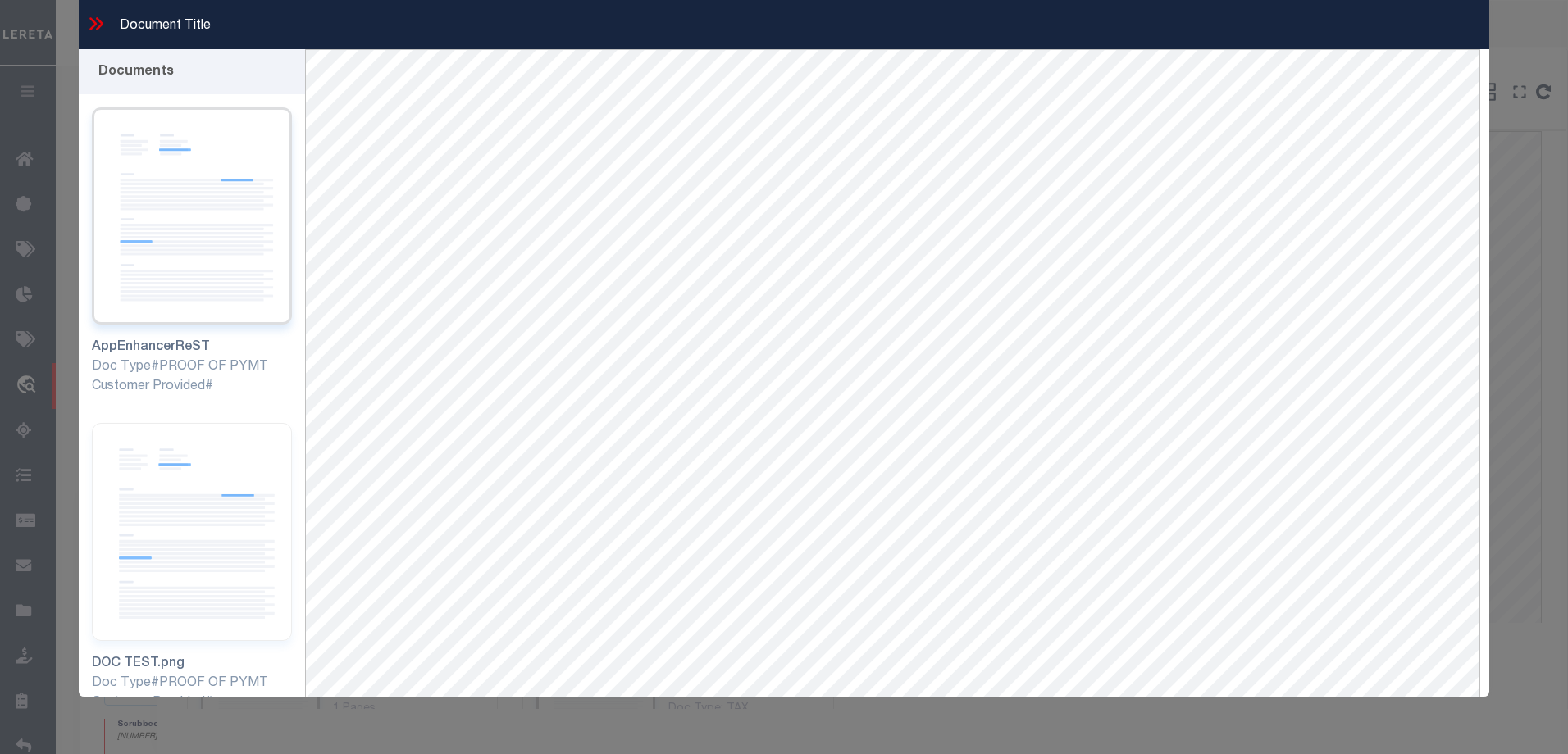 click on "AppEnhancerReST
Doc Type#PROOF OF PYMT
Customer Provided#" at bounding box center (192, 252) 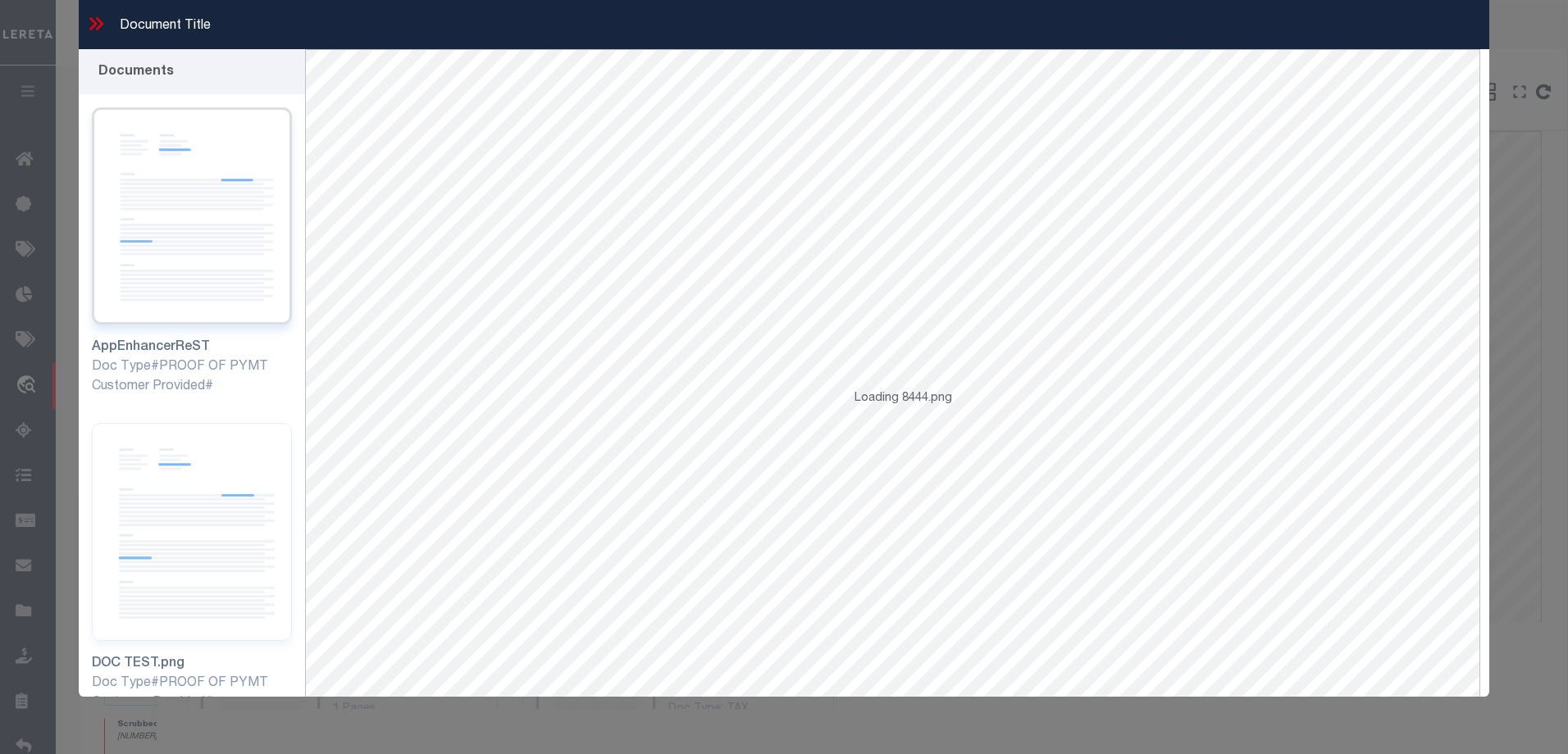 click on "AppEnhancerReST" at bounding box center [192, 347] 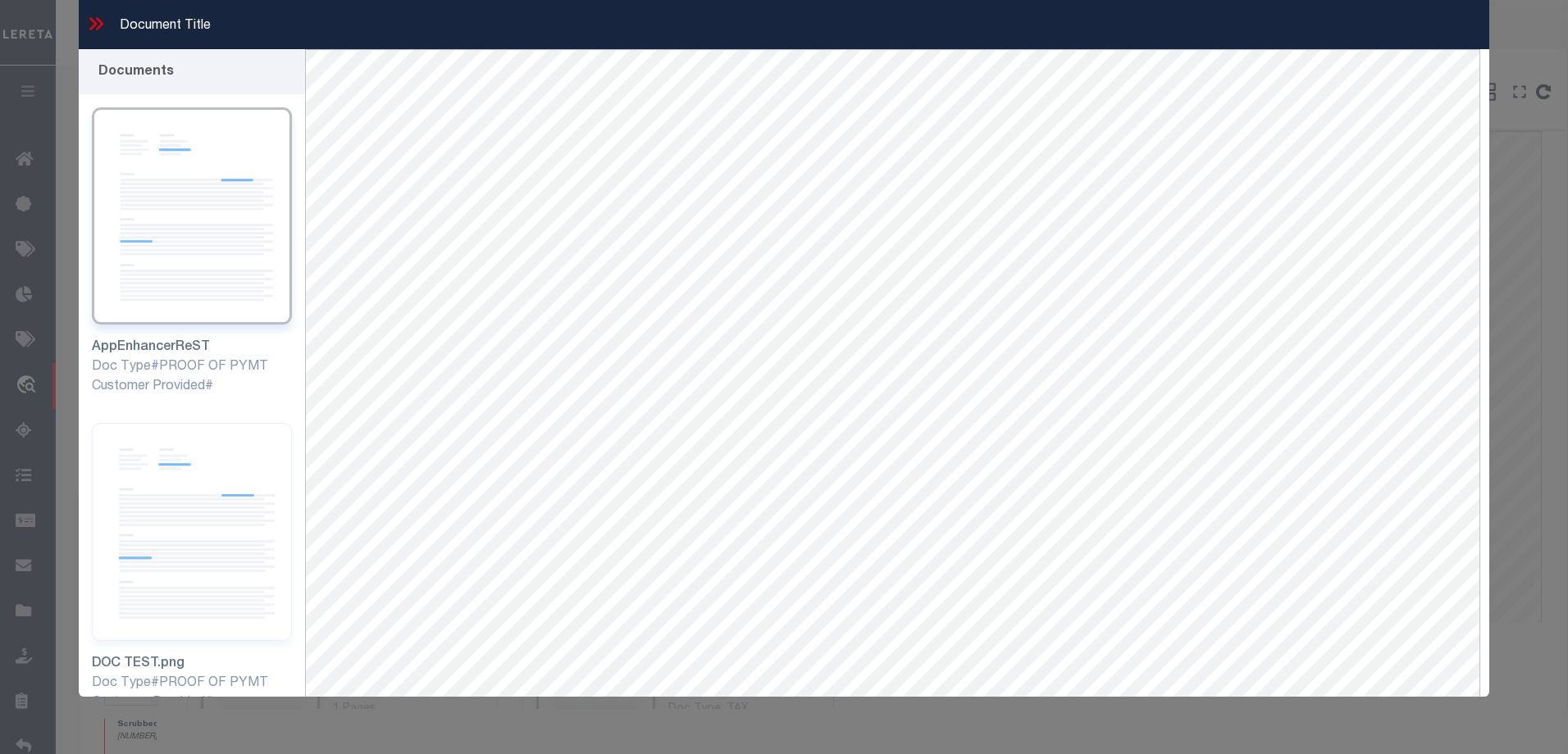 click 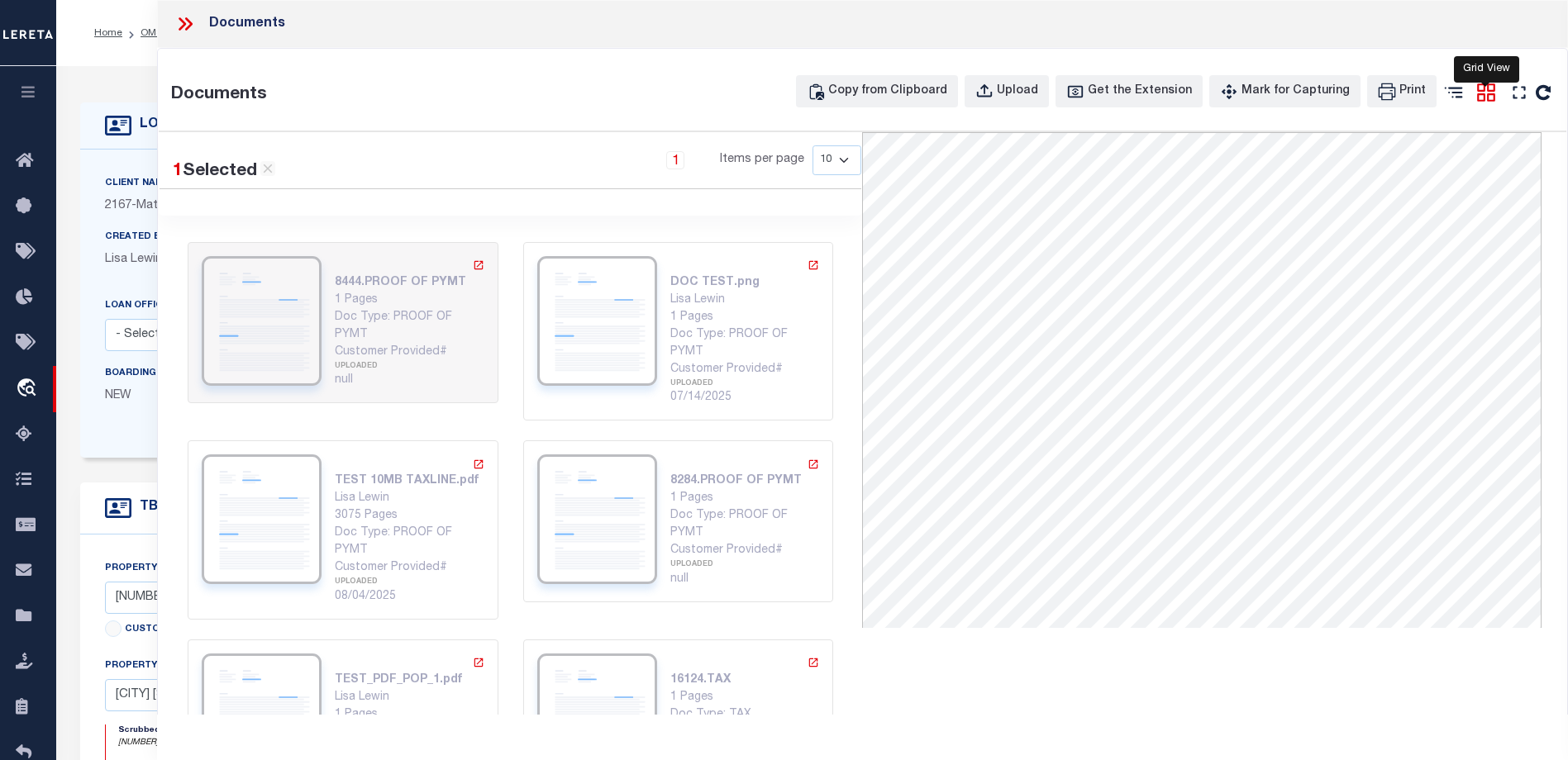 click 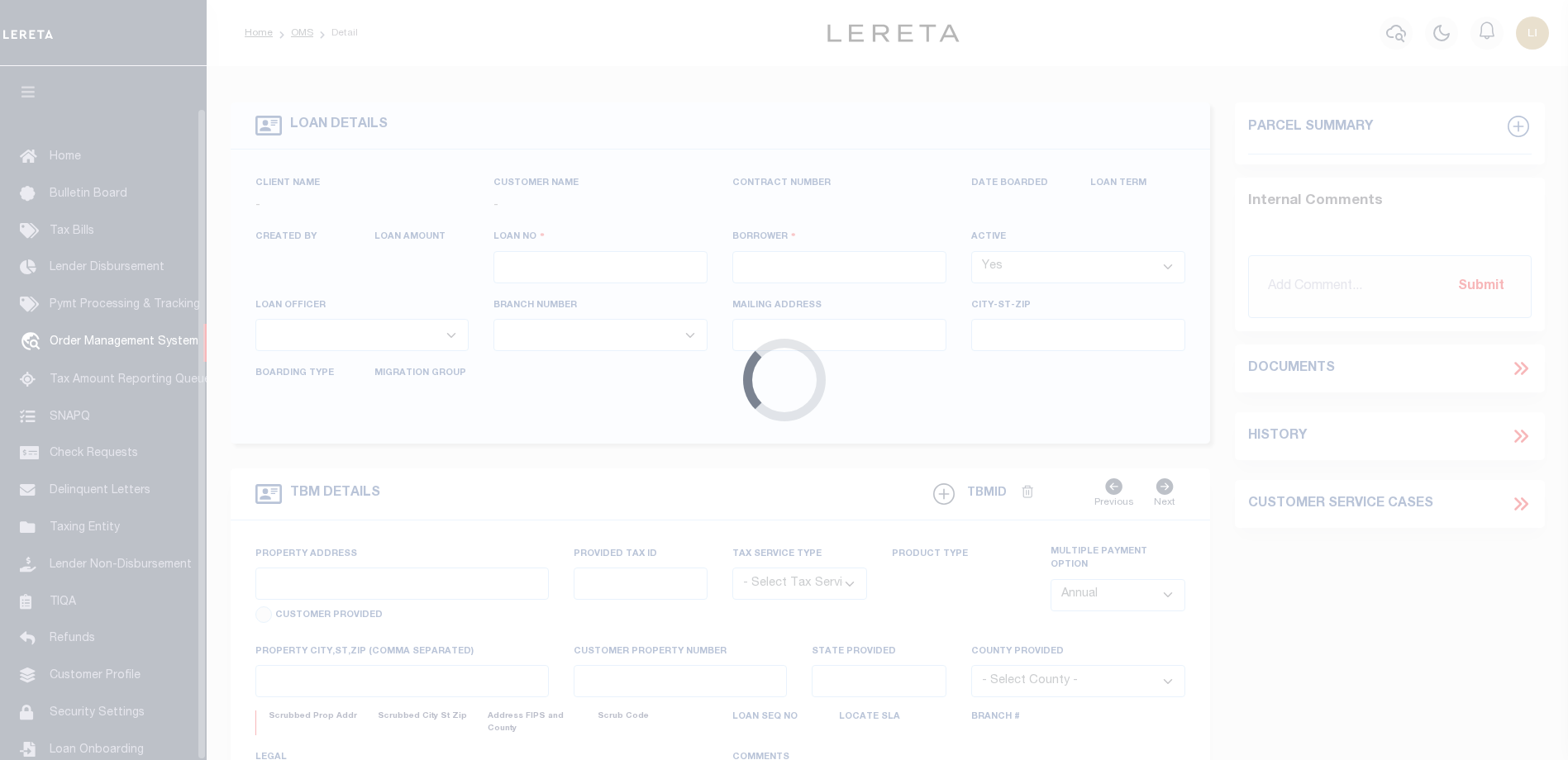 scroll, scrollTop: 0, scrollLeft: 0, axis: both 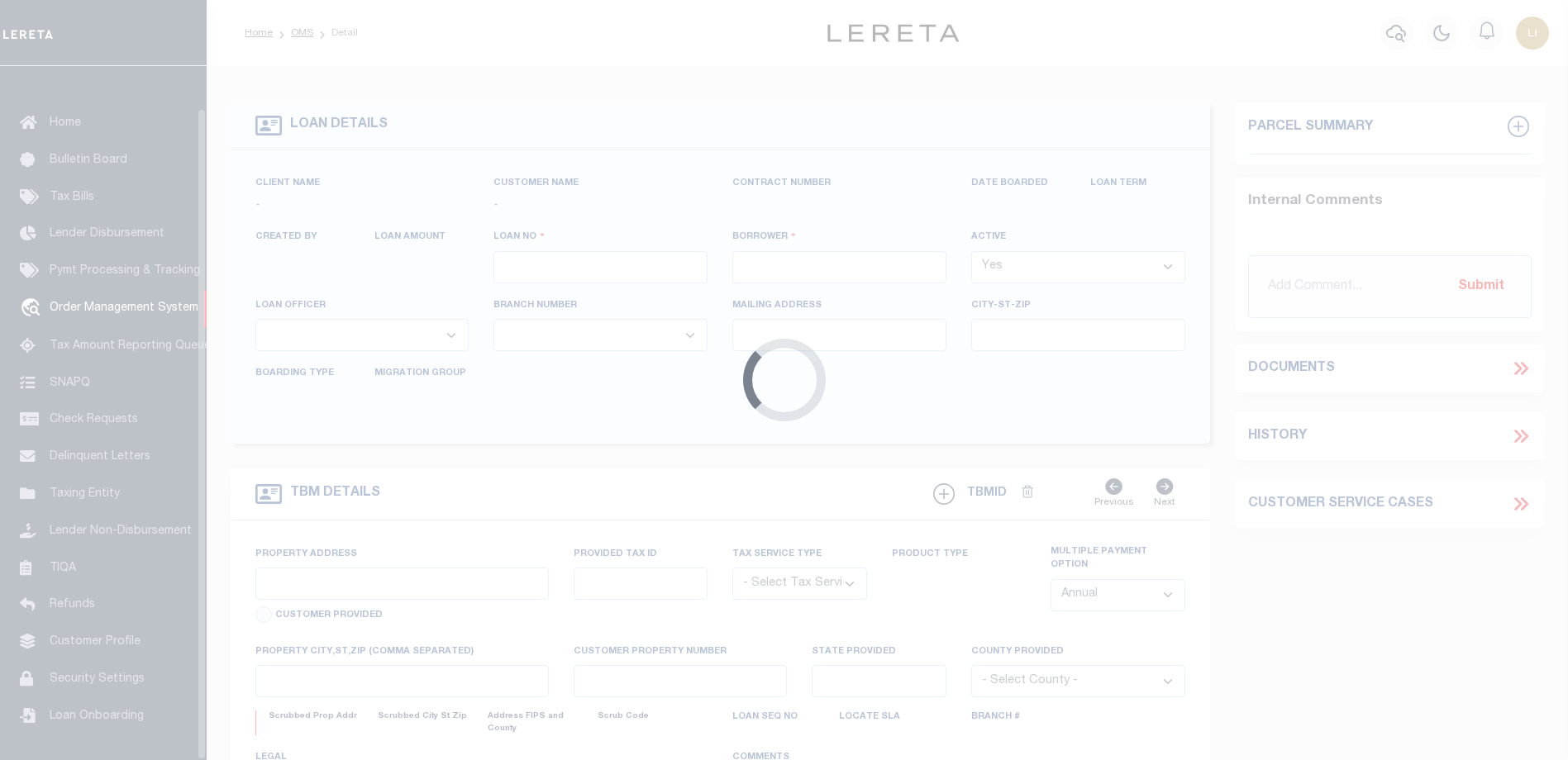 type on "LLEW-T0006" 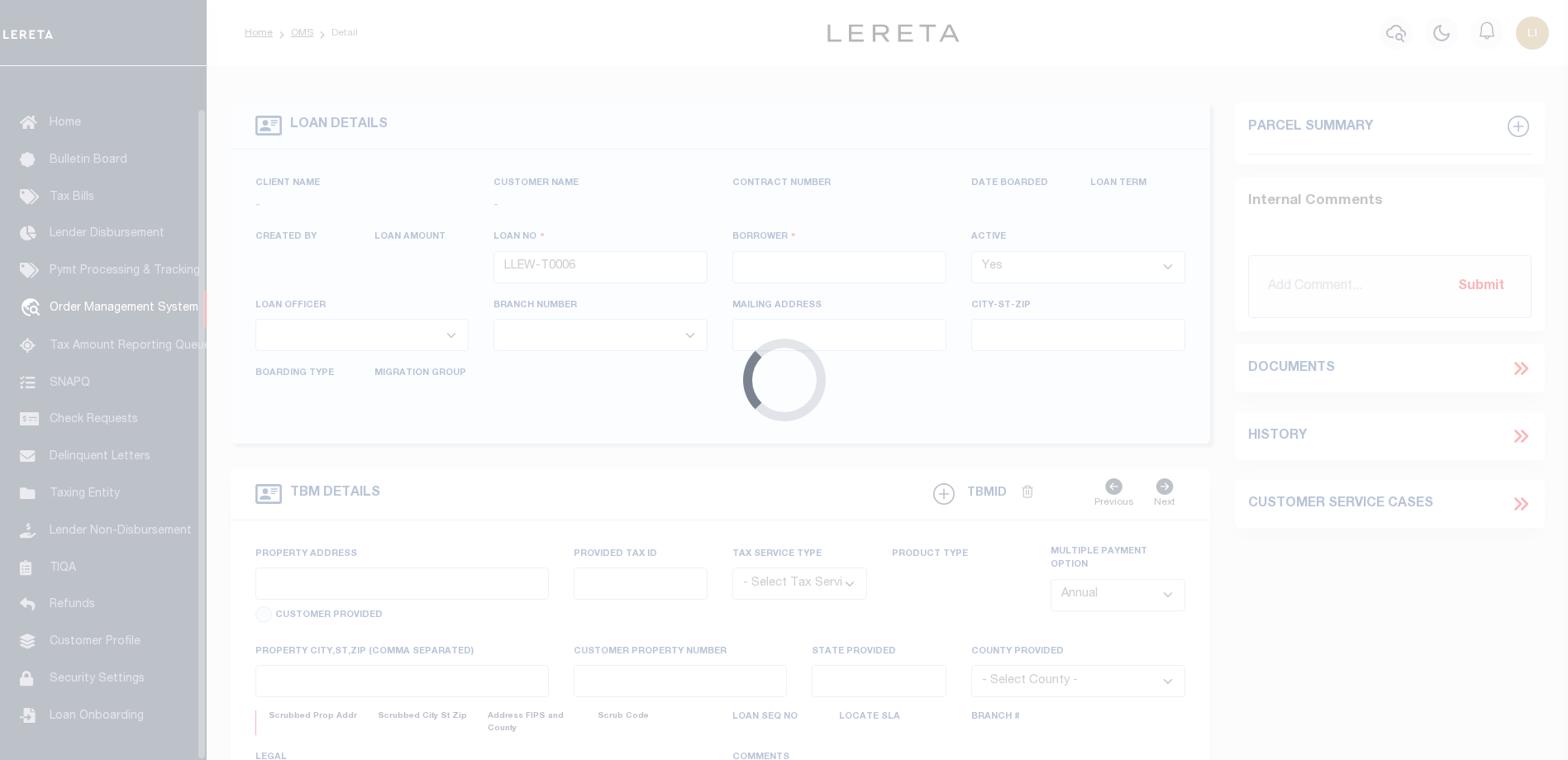 type on "[FIRST] [LAST]" 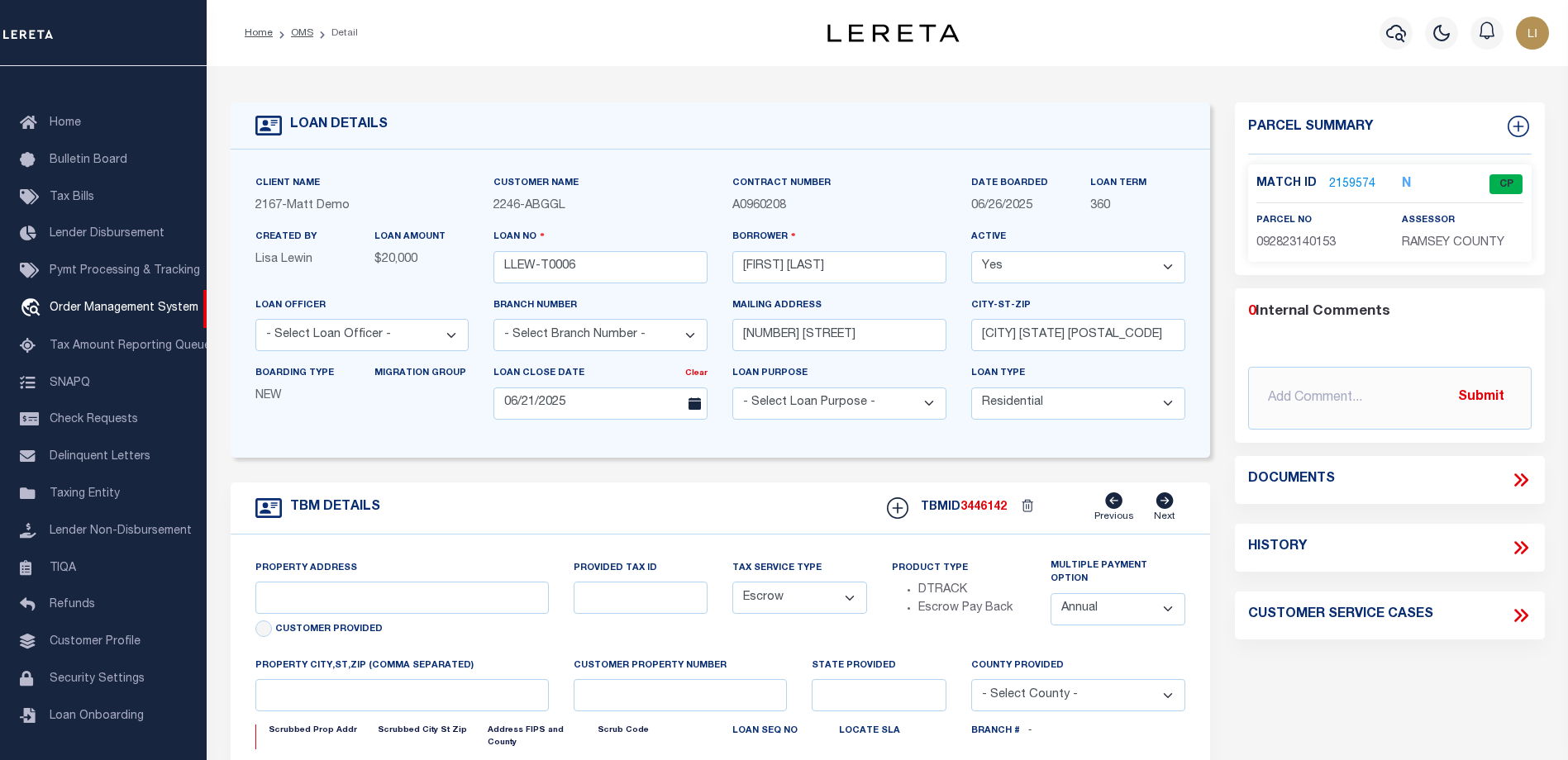 click 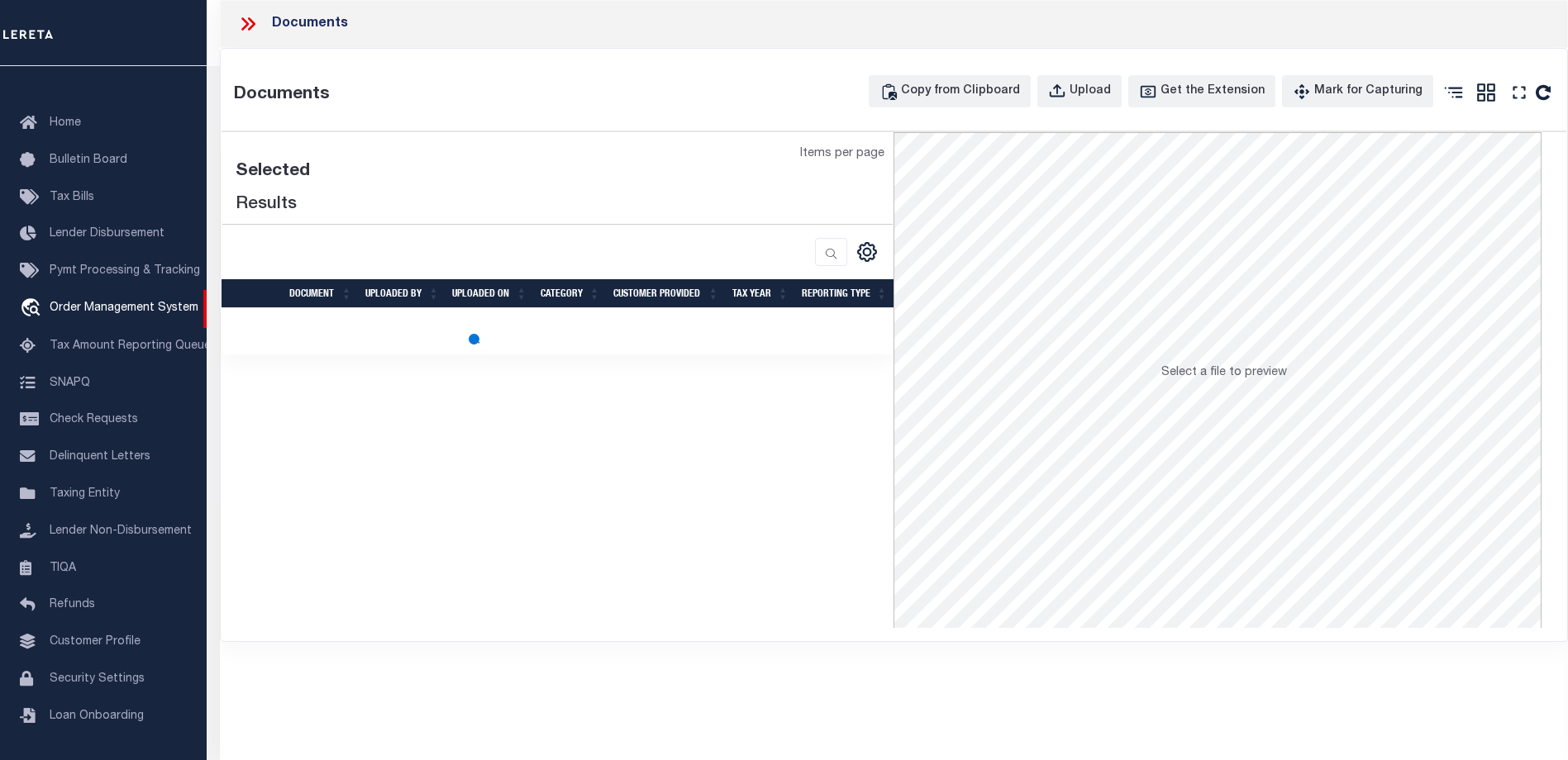 type on "[NUMBER] [STREET]" 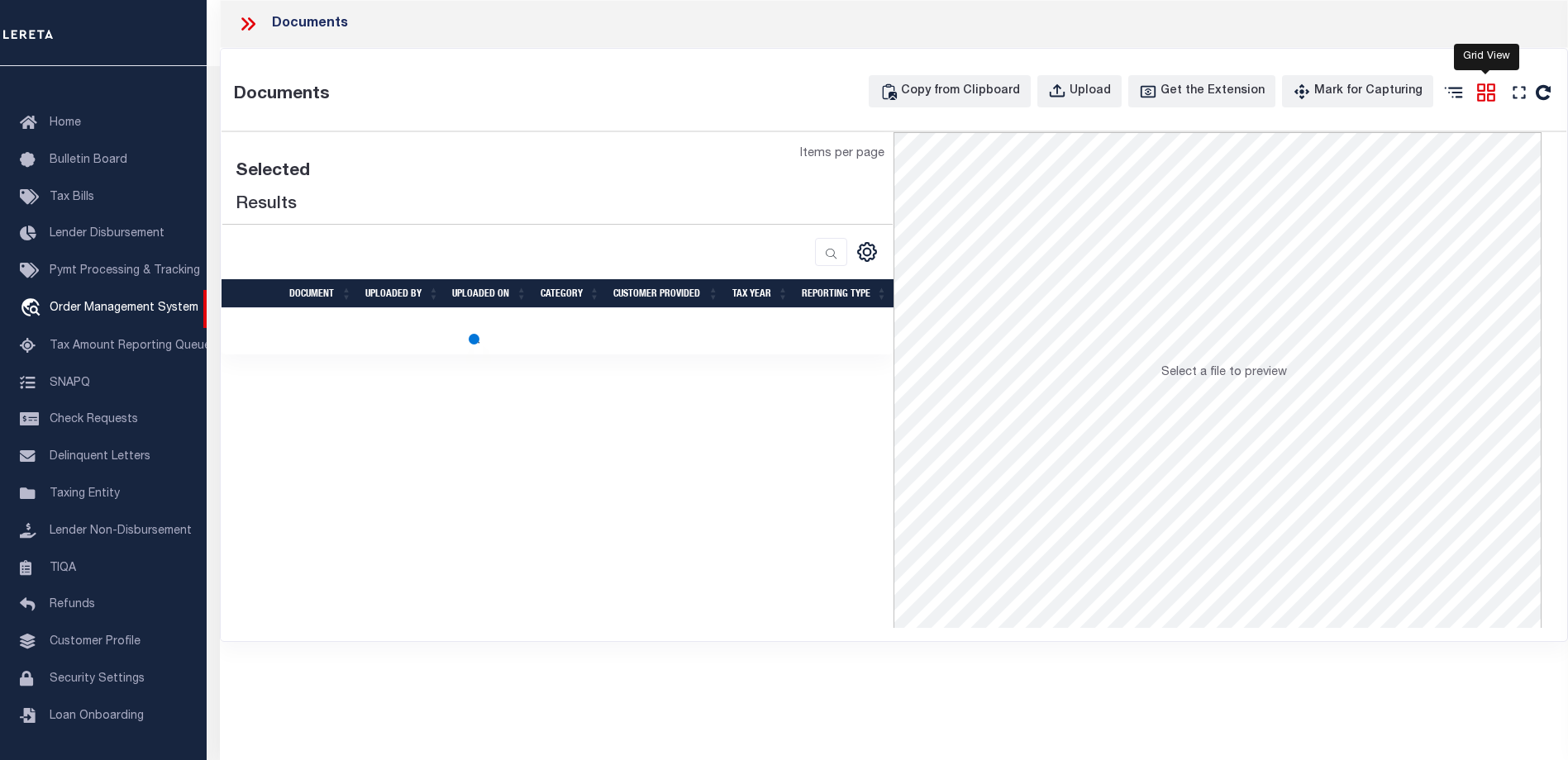 click 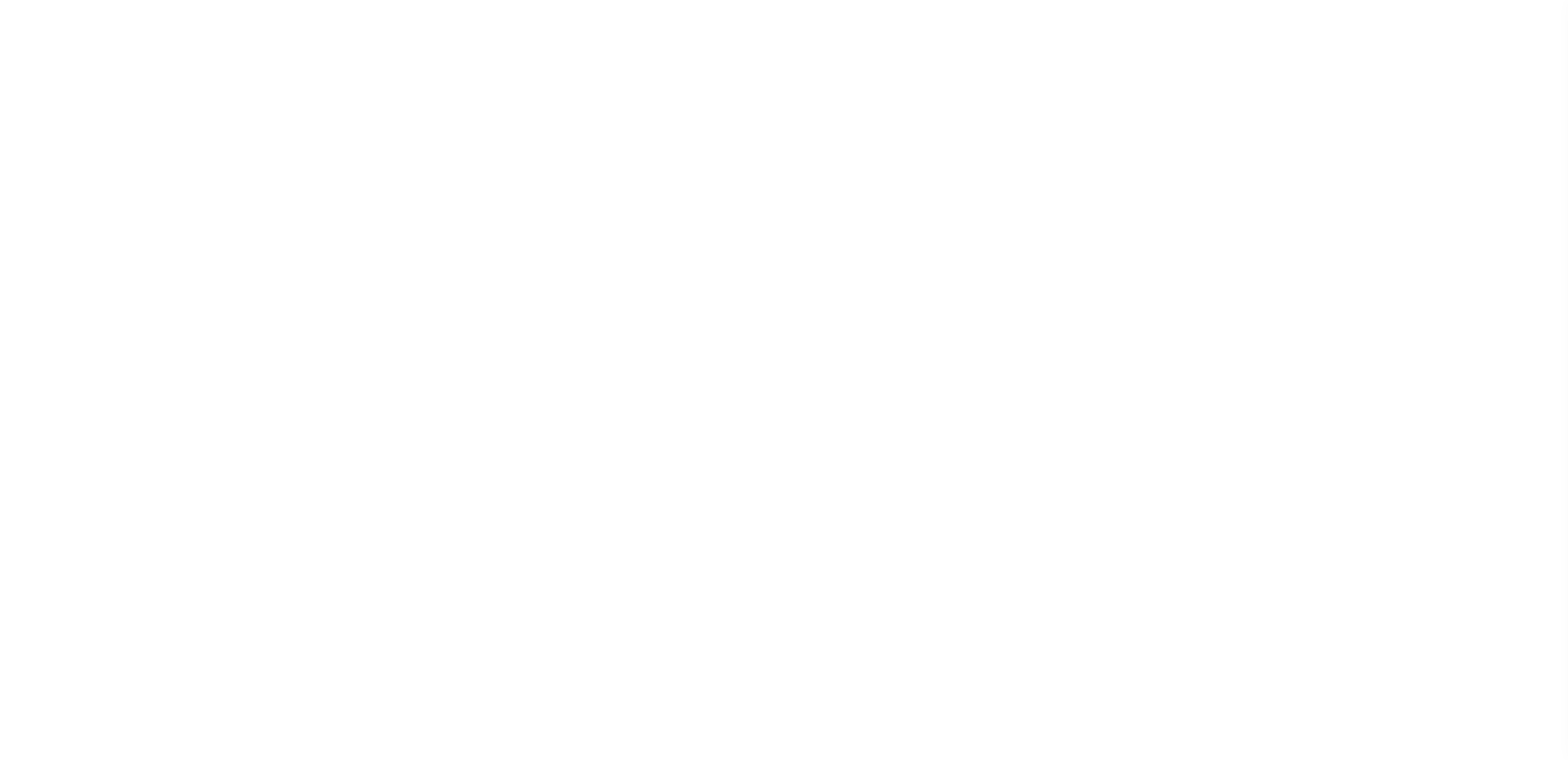 select on "10" 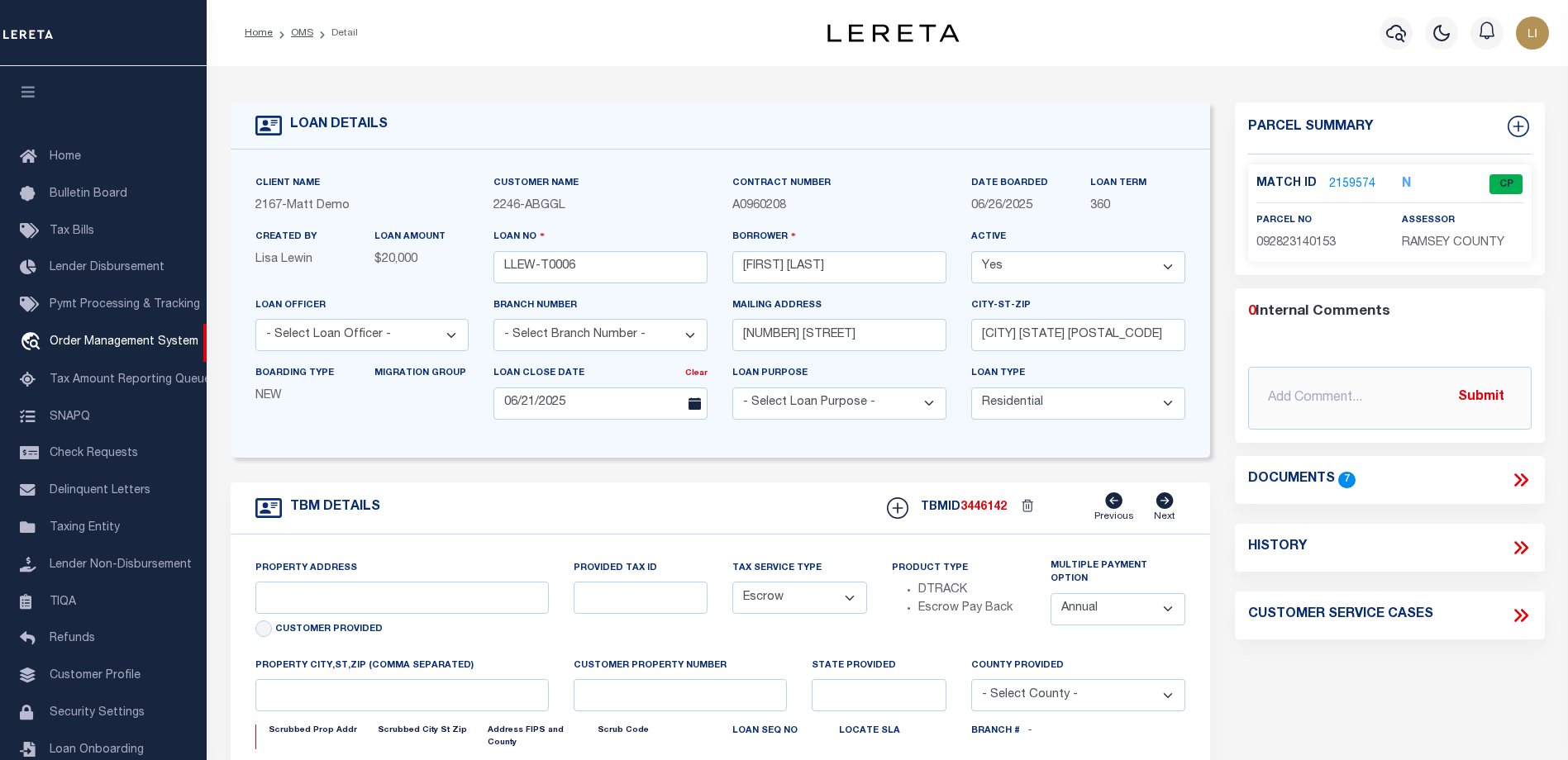 type on "[NUMBER] [STREET]" 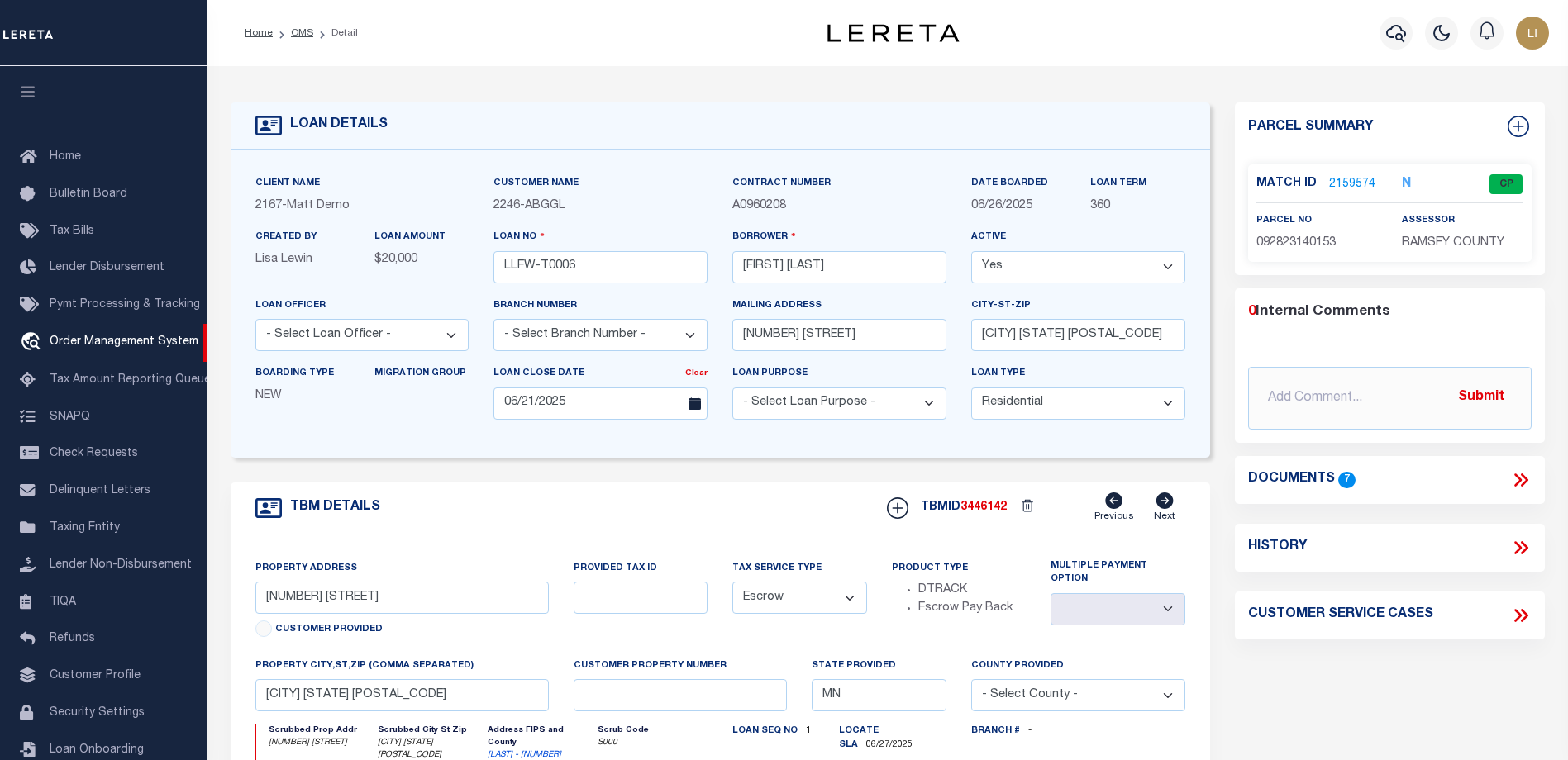 scroll, scrollTop: 0, scrollLeft: 0, axis: both 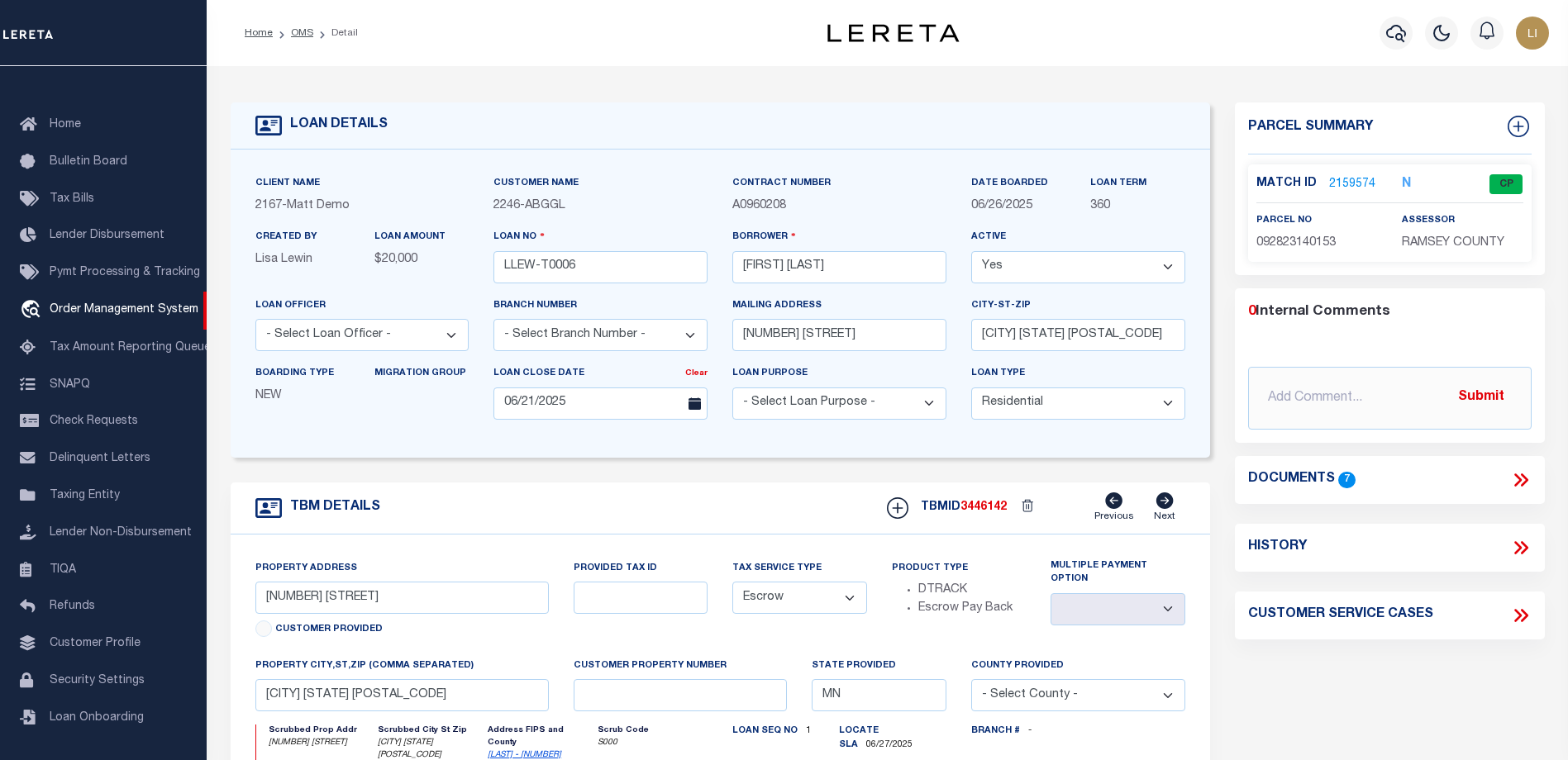 click 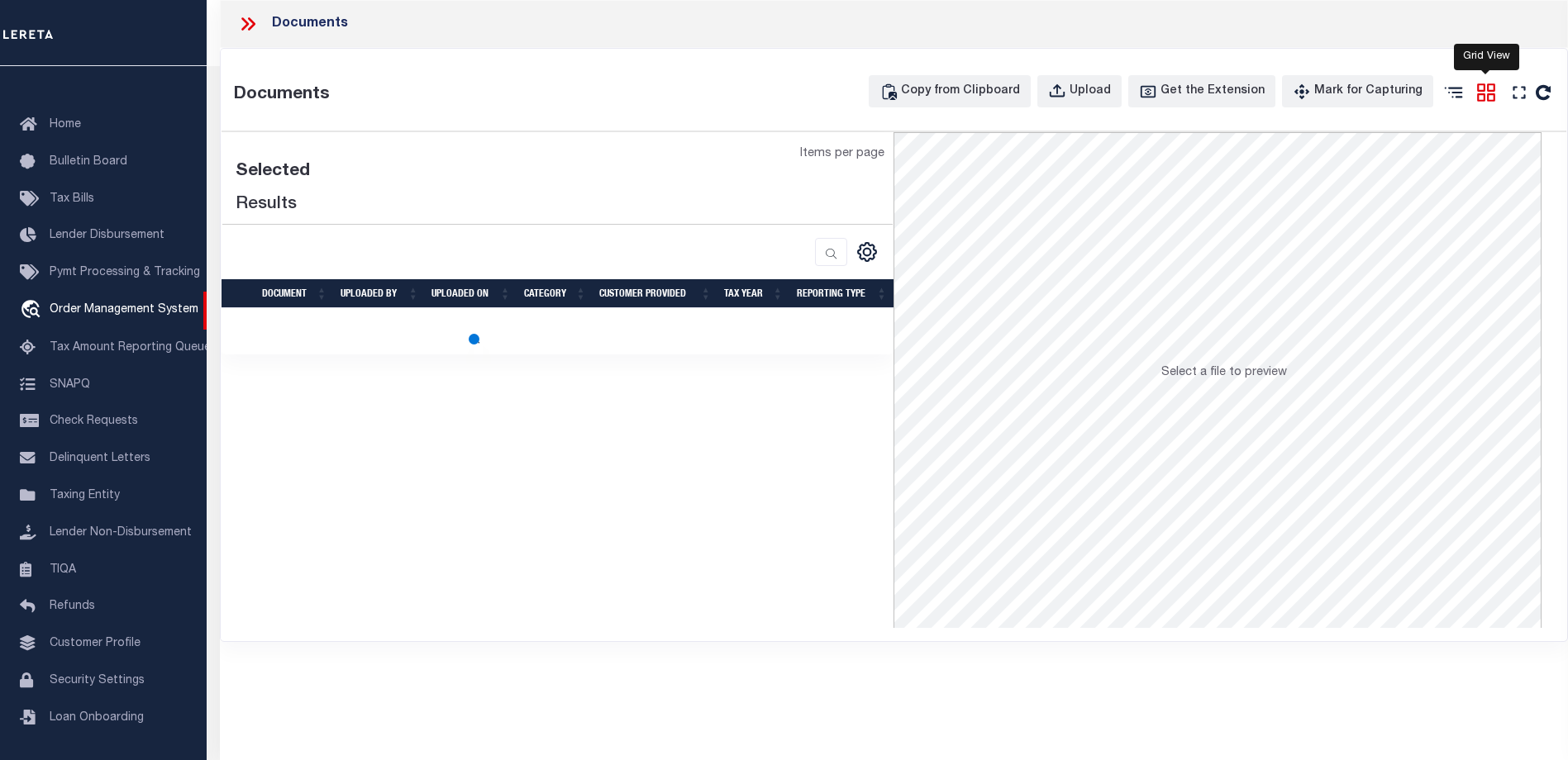 click 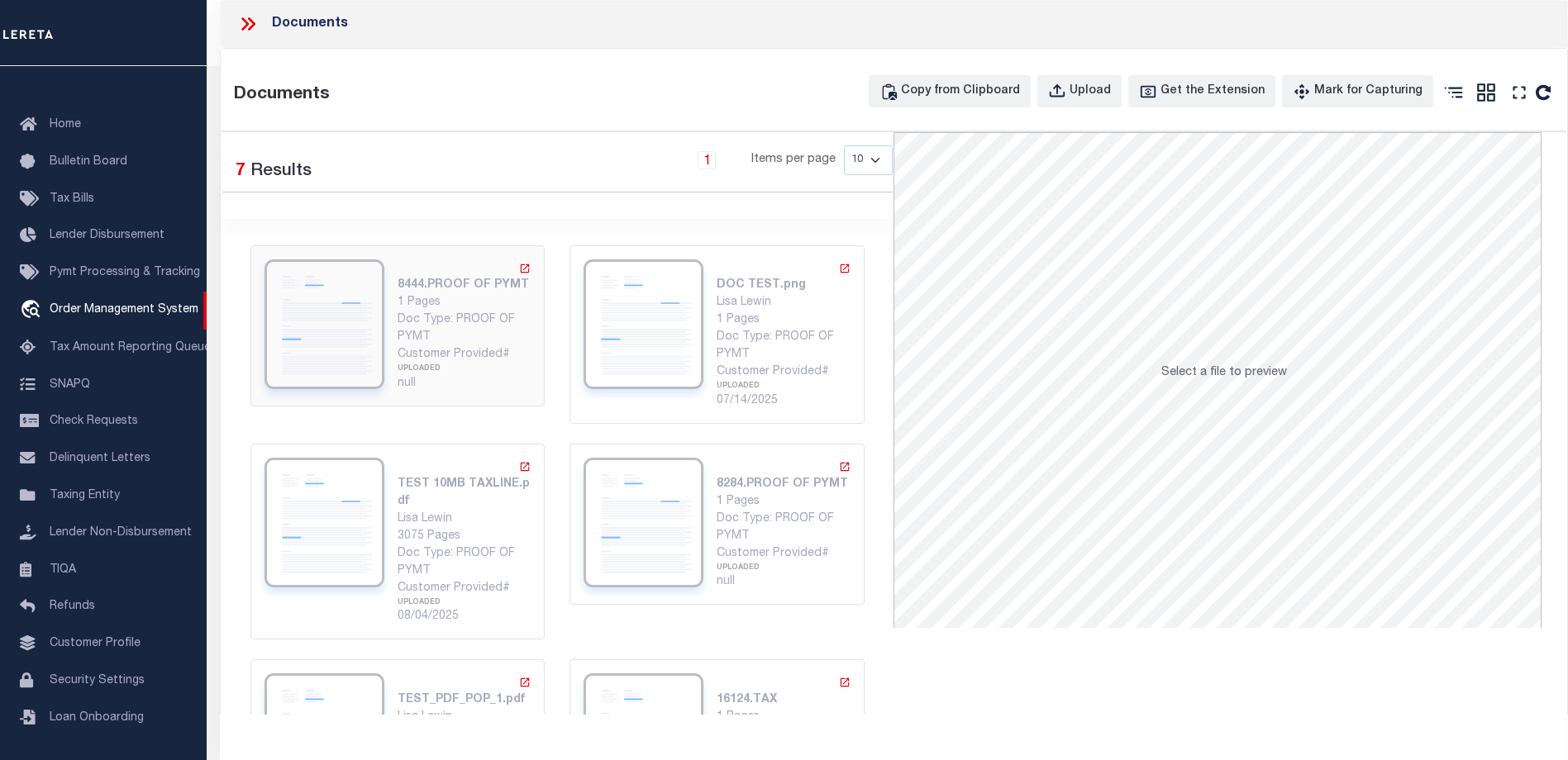 click on "Doc Type: PROOF OF PYMT" at bounding box center [465, 329] 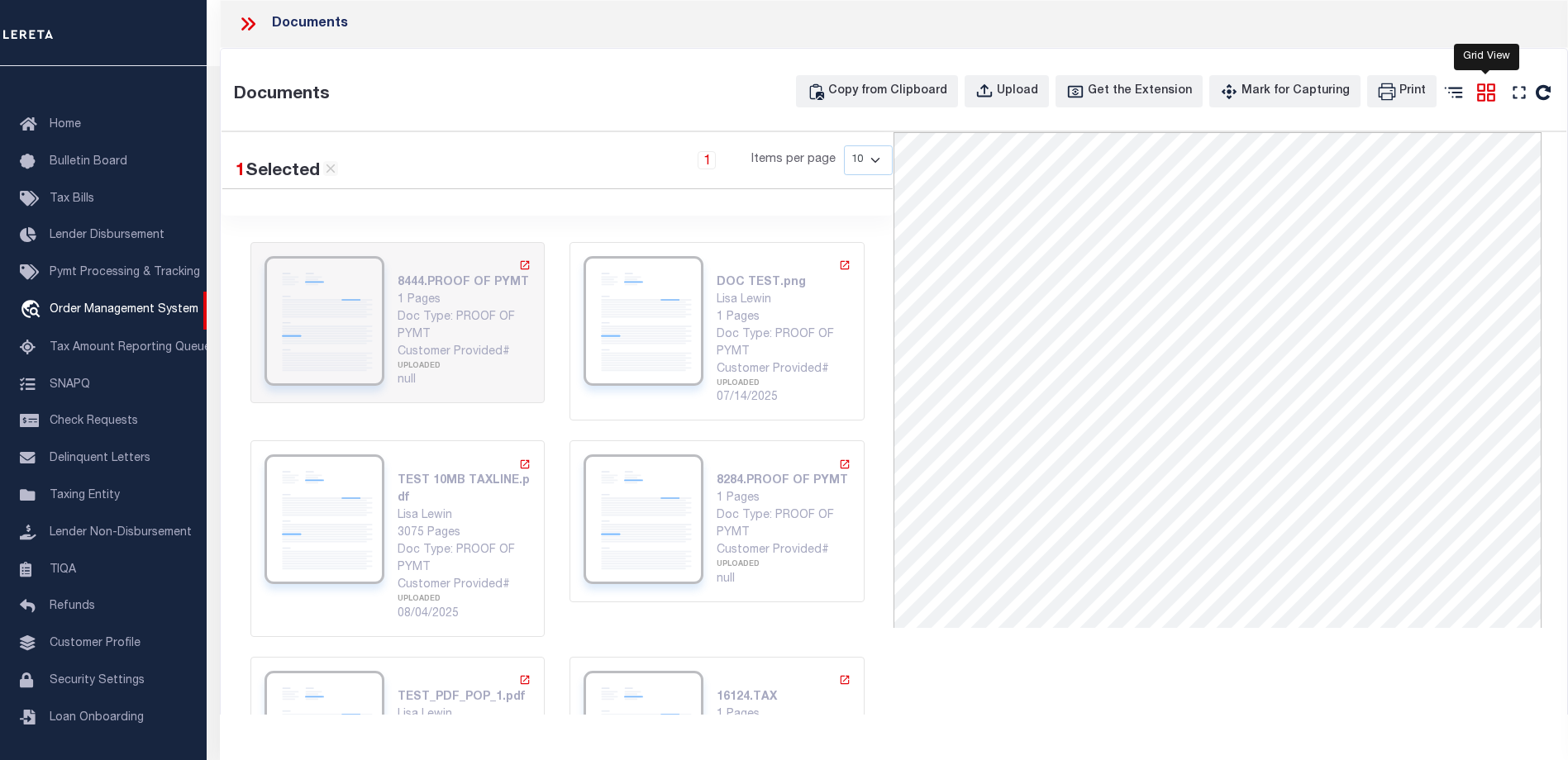 click 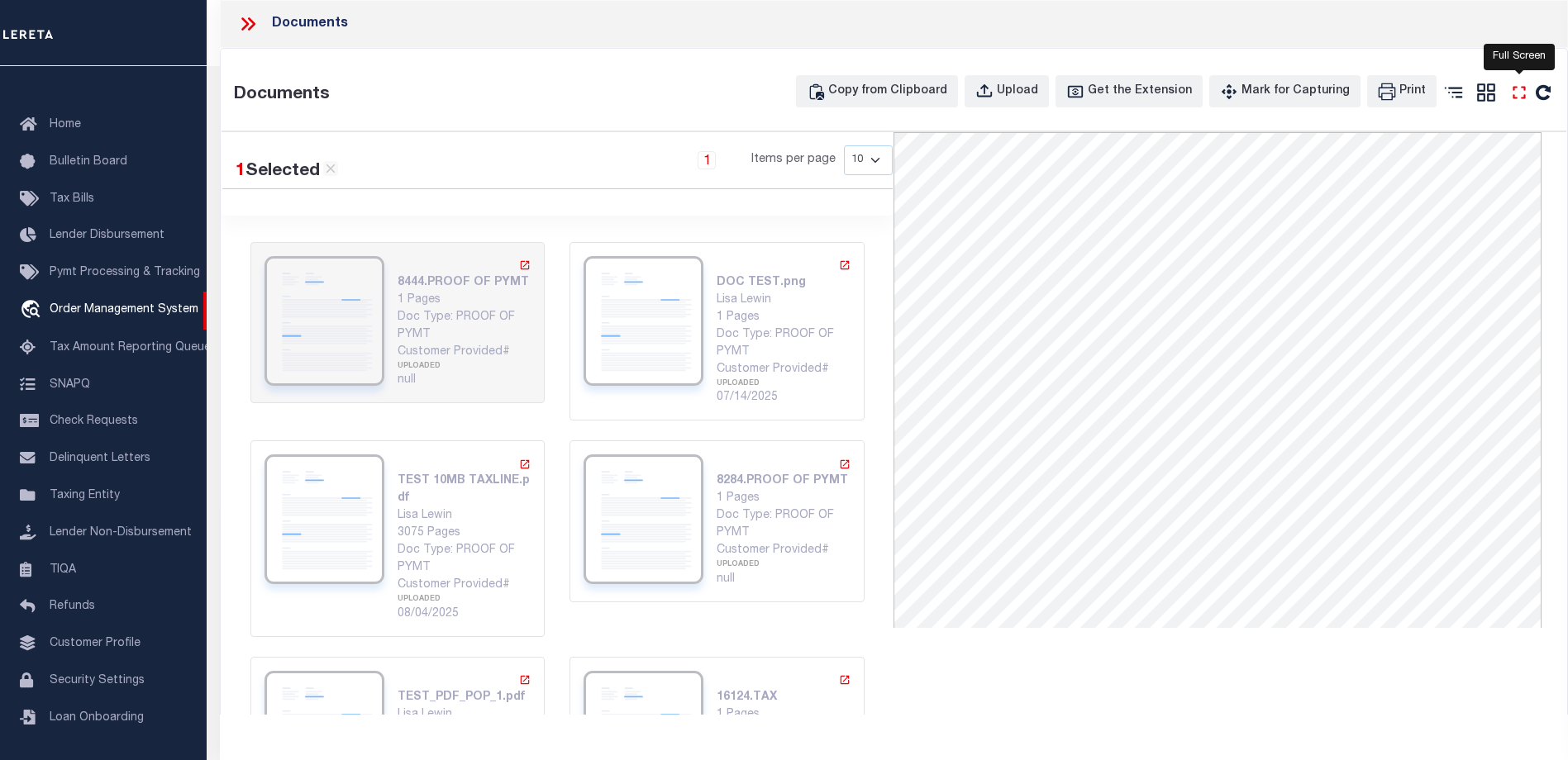 click 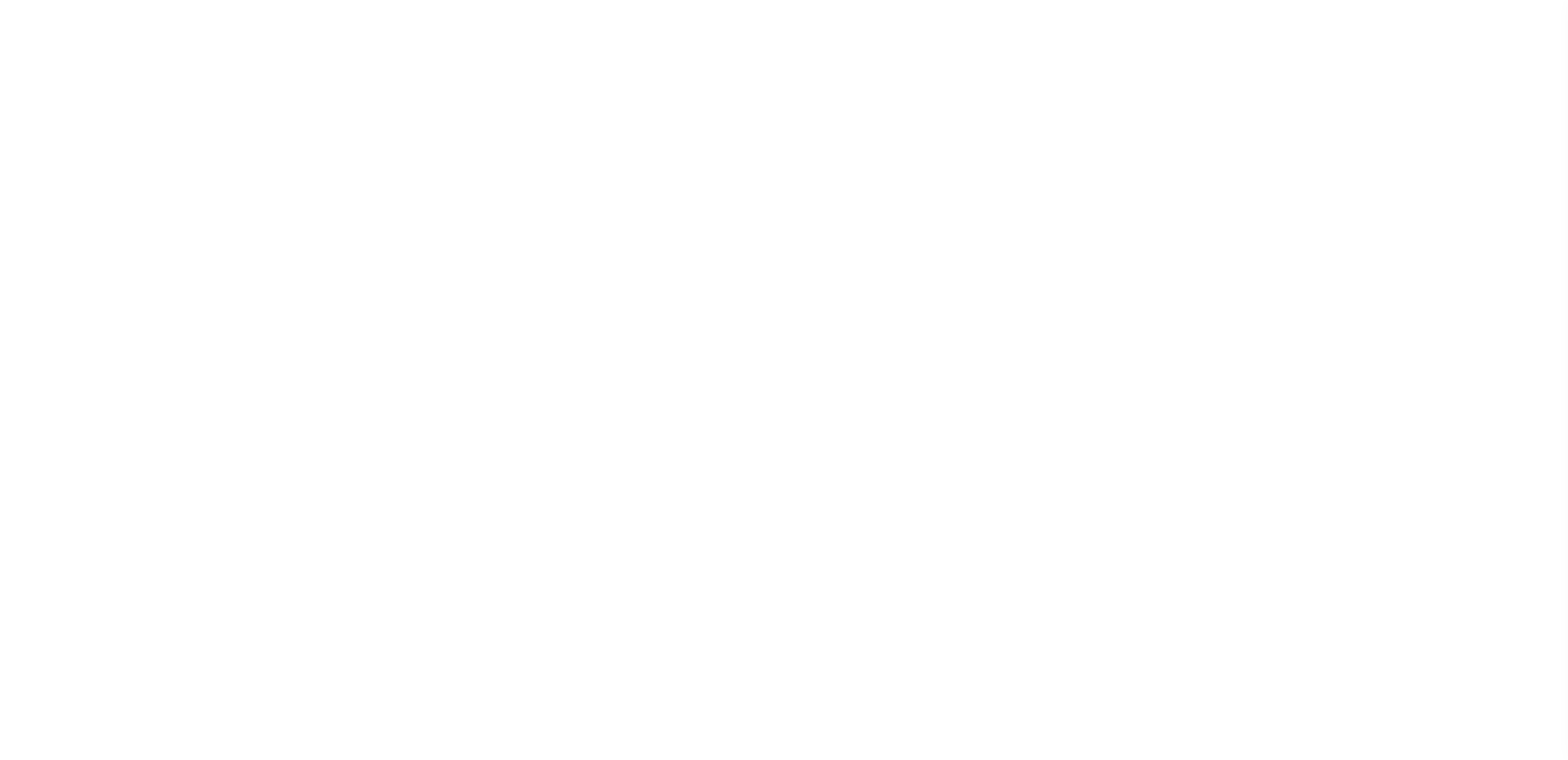 select on "10" 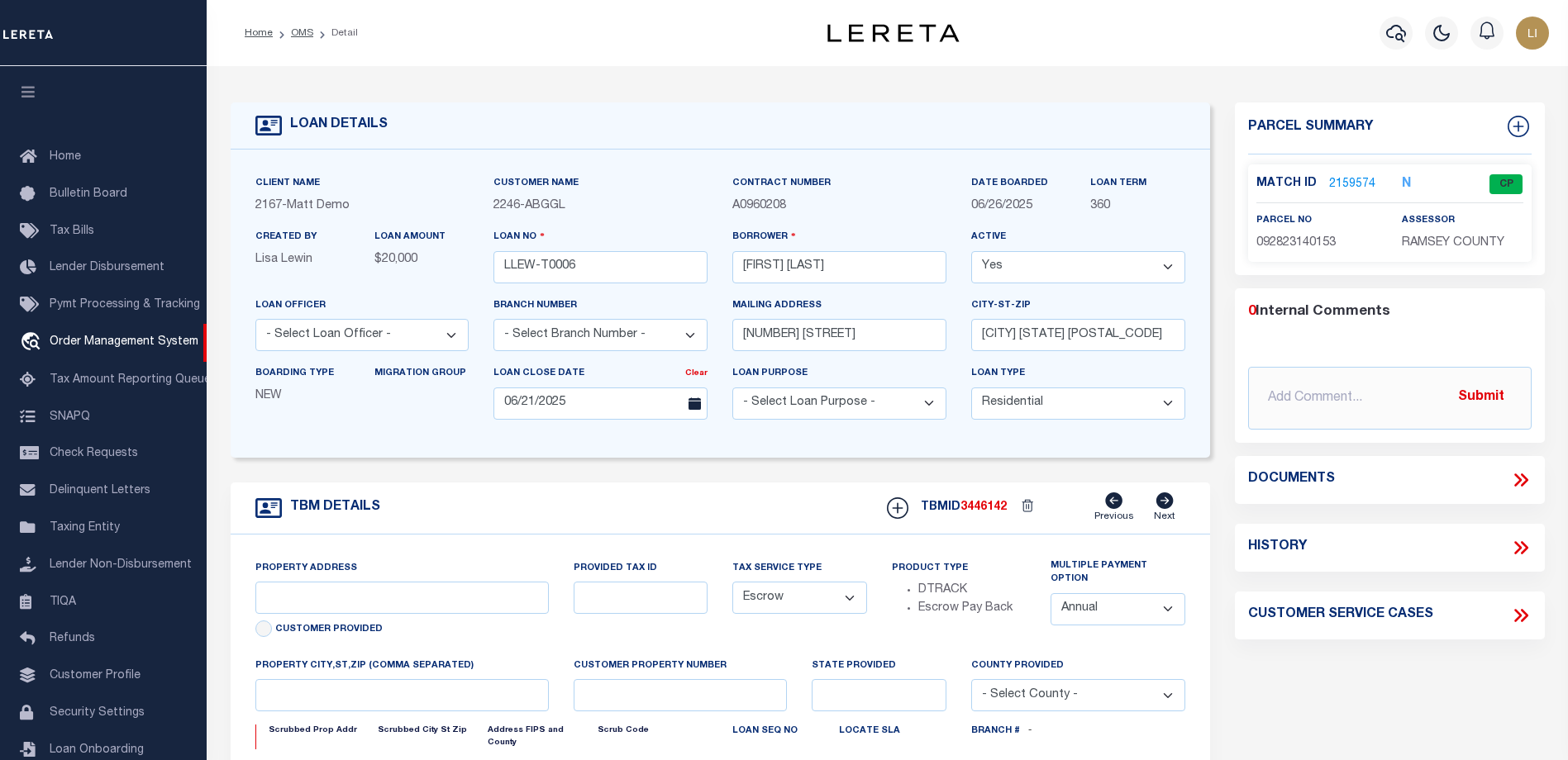 type on "[NUMBER] [STREET]" 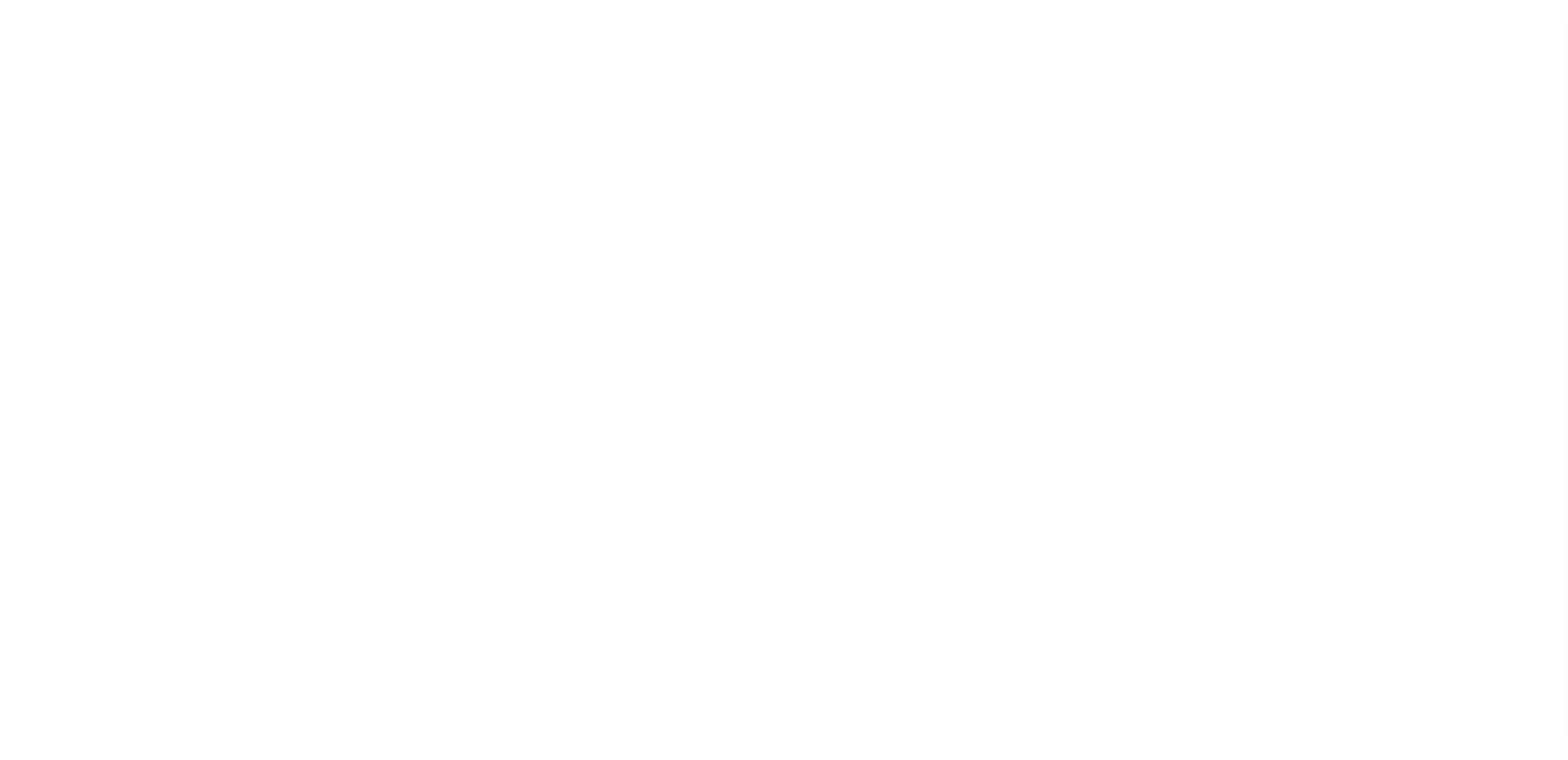 select on "10" 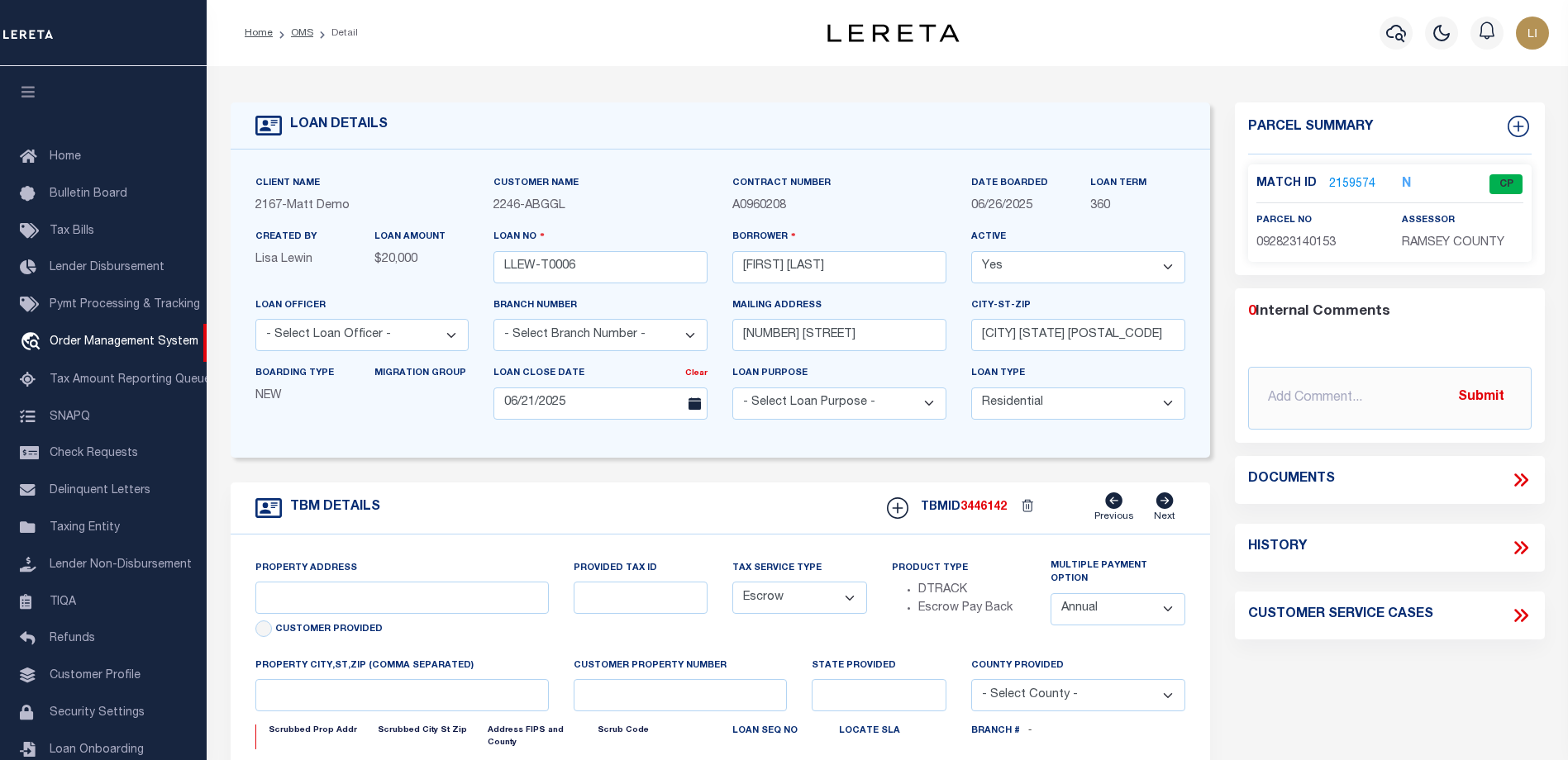 type on "[NUMBER] [STREET]" 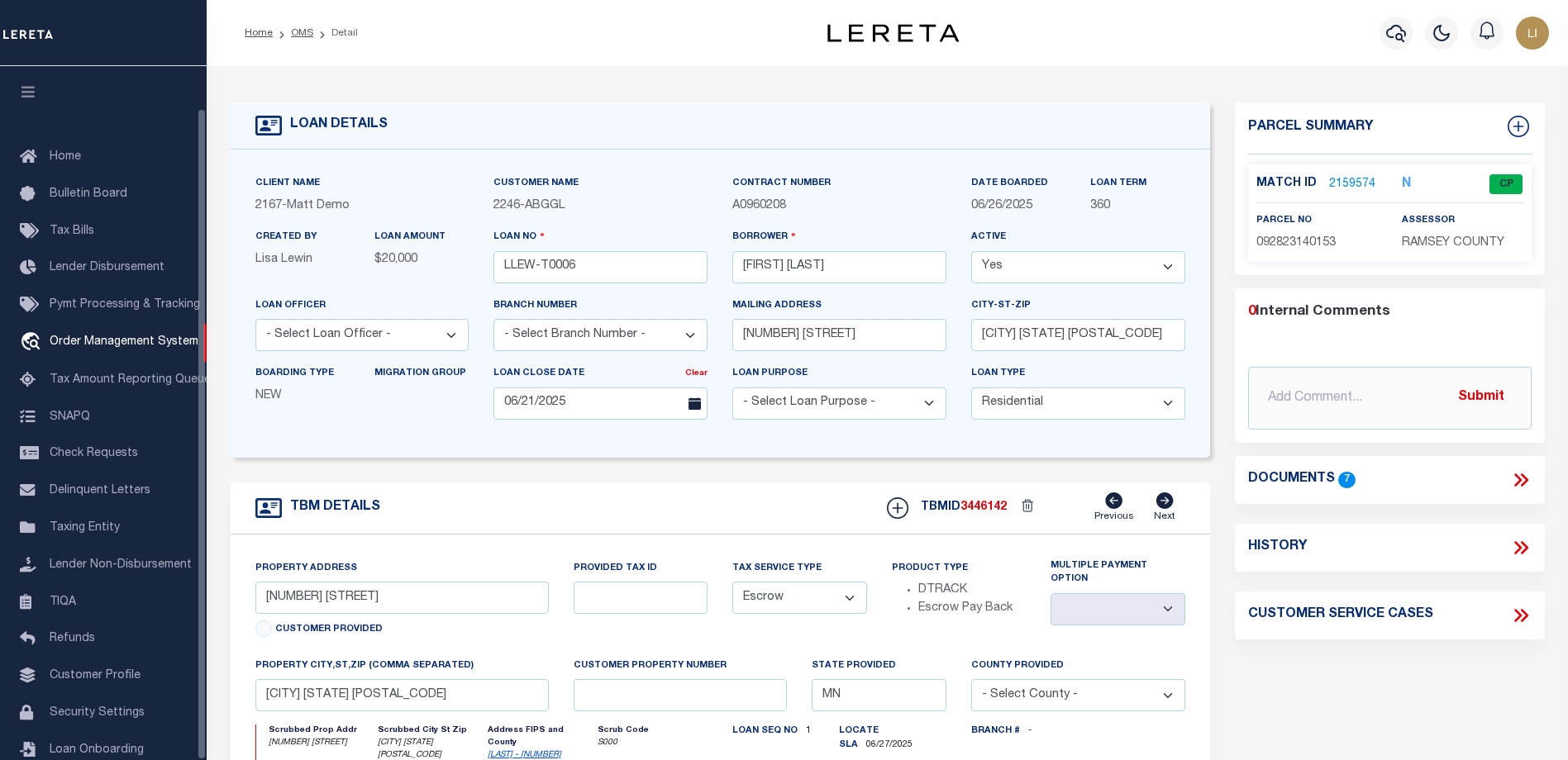 scroll, scrollTop: 0, scrollLeft: 0, axis: both 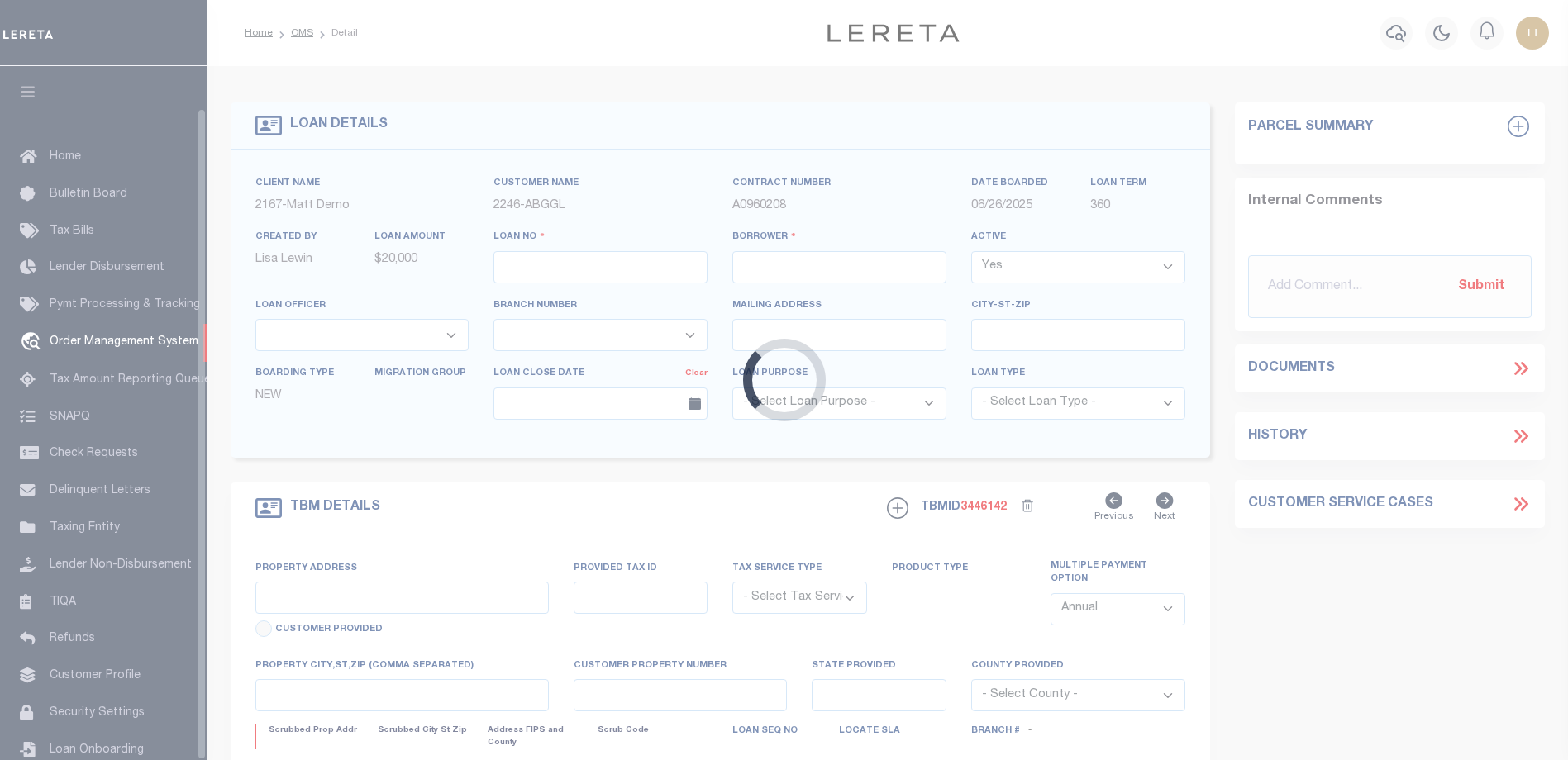 type on "LLEW-T0006" 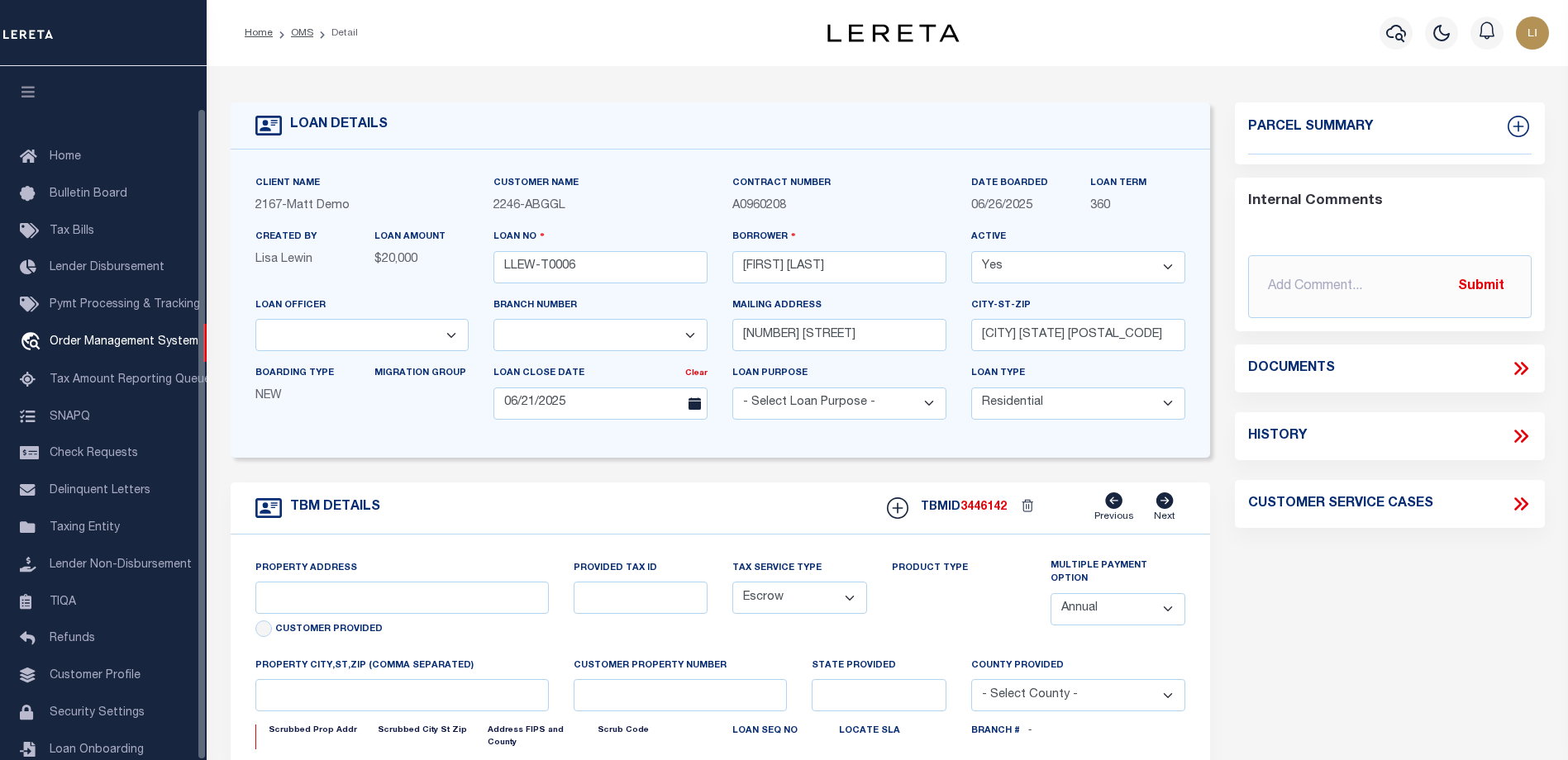 scroll, scrollTop: 45, scrollLeft: 0, axis: vertical 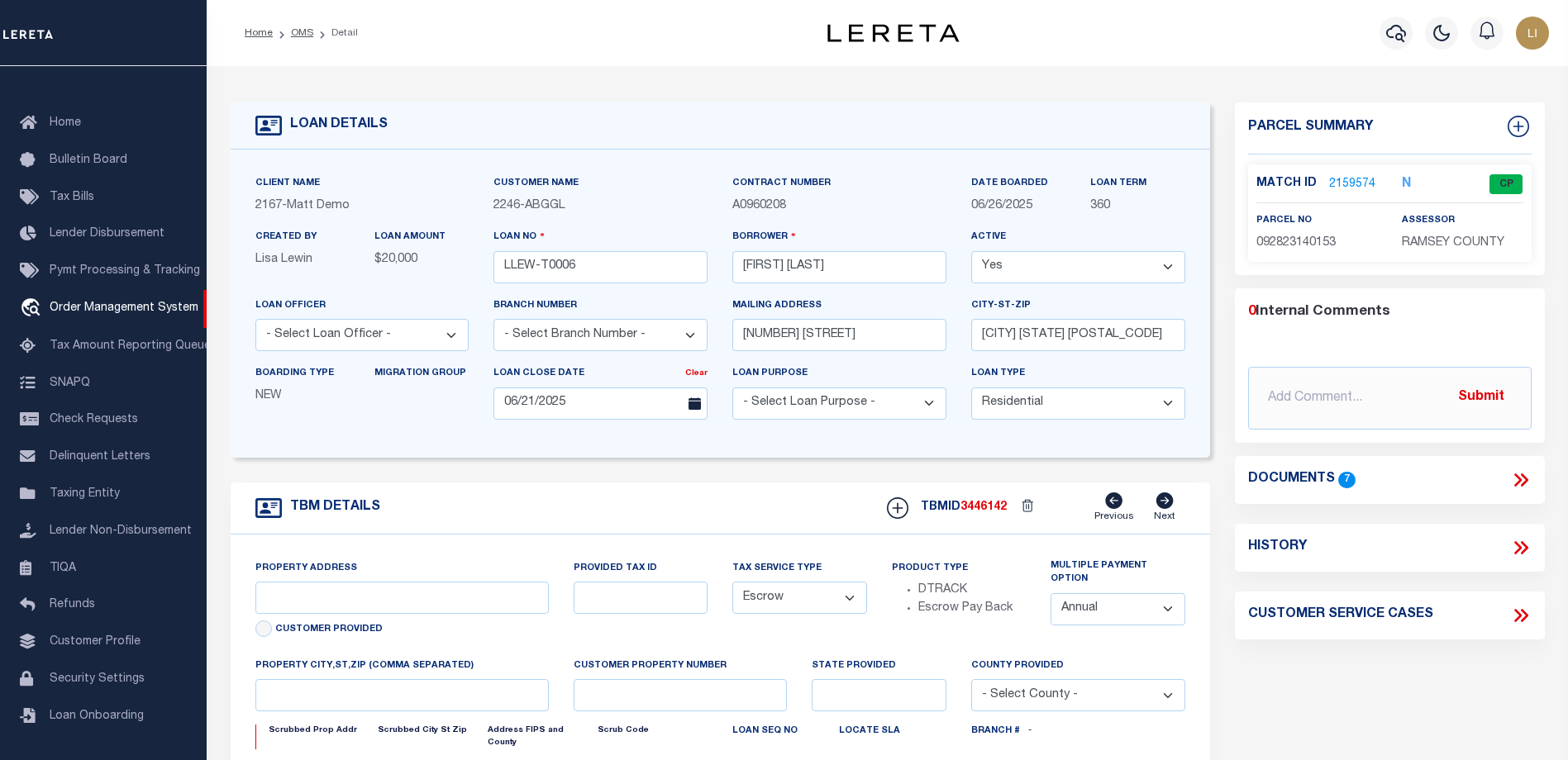 type on "[NUMBER] [STREET]" 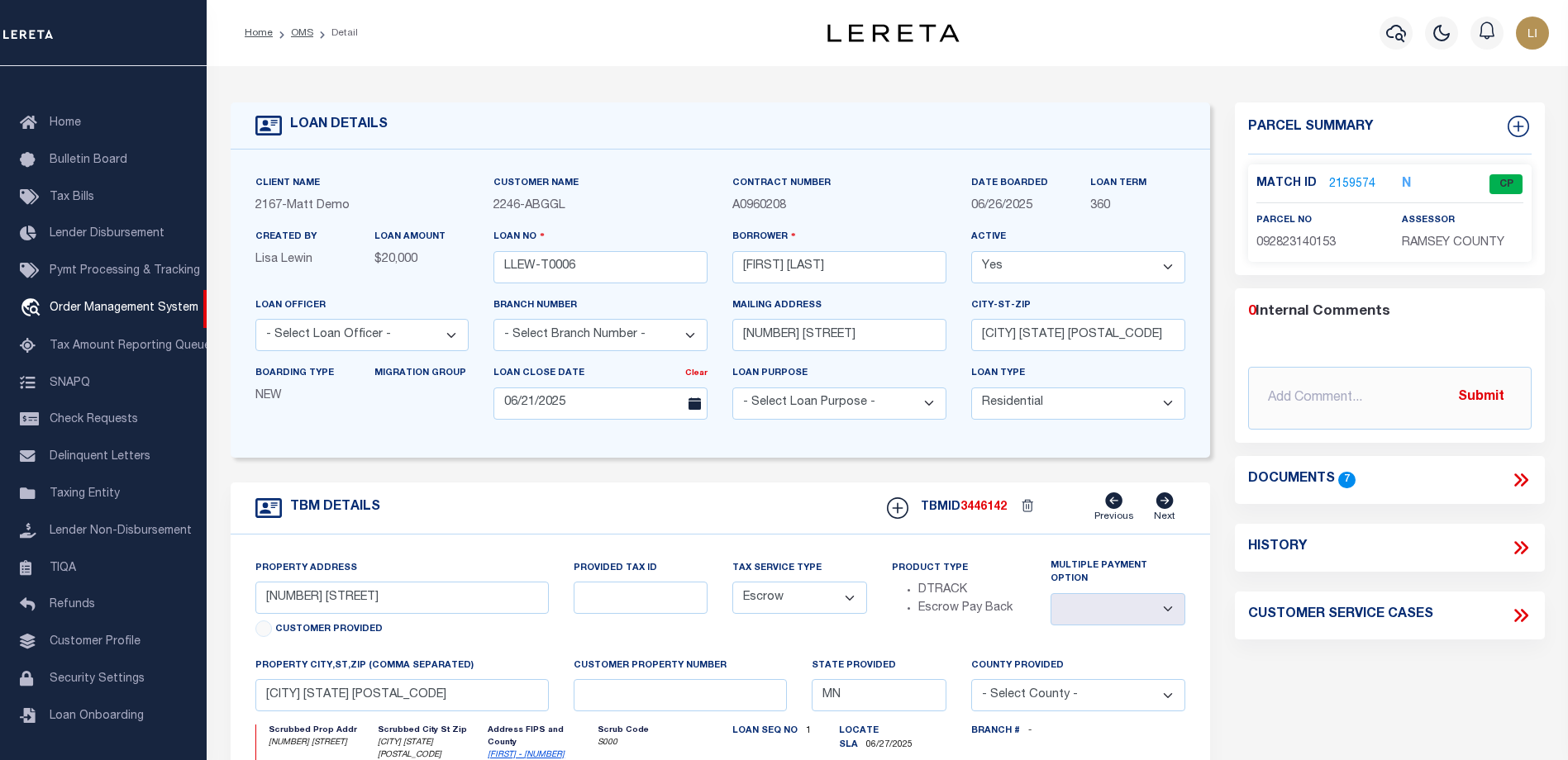 click 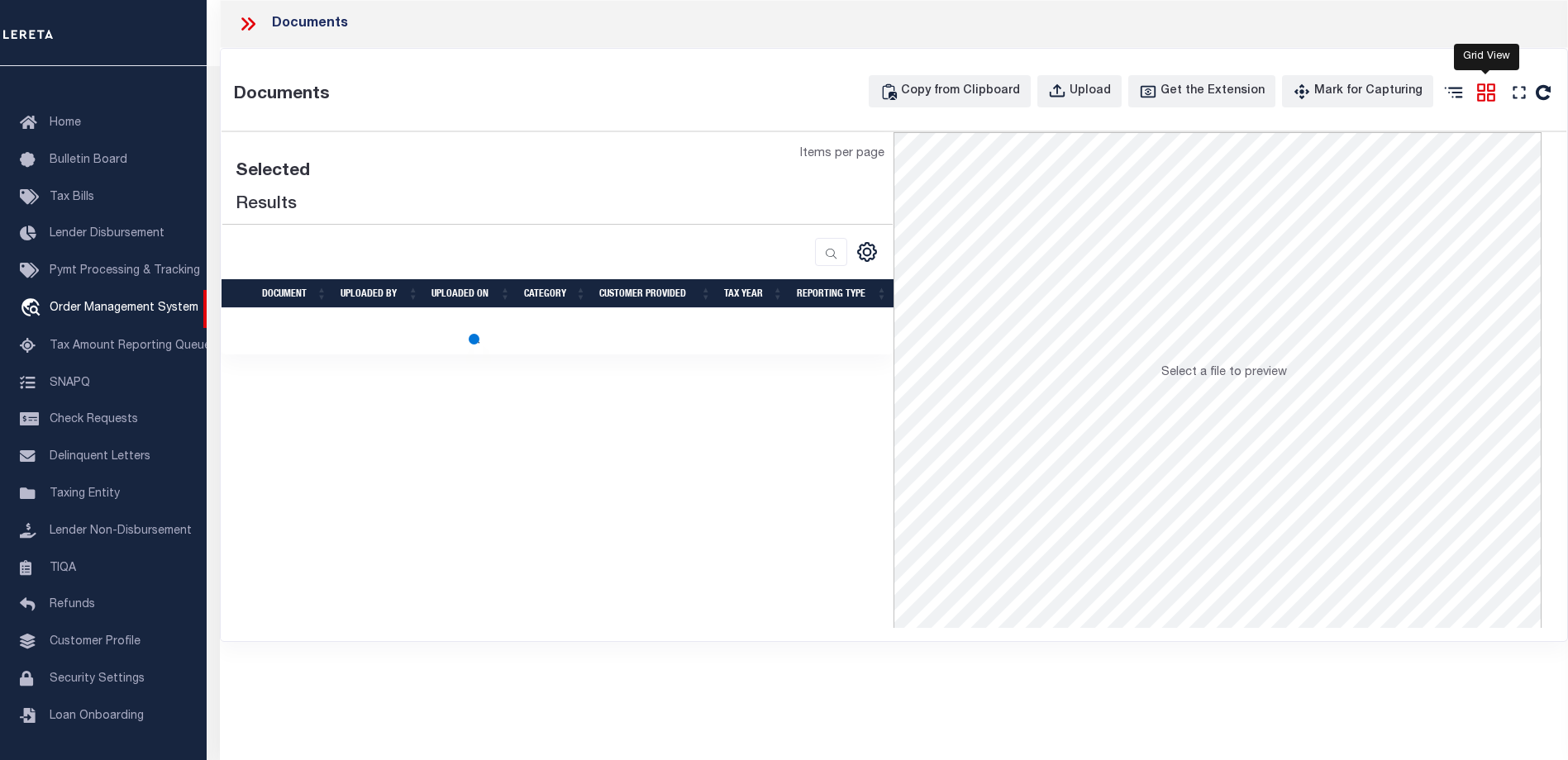 click 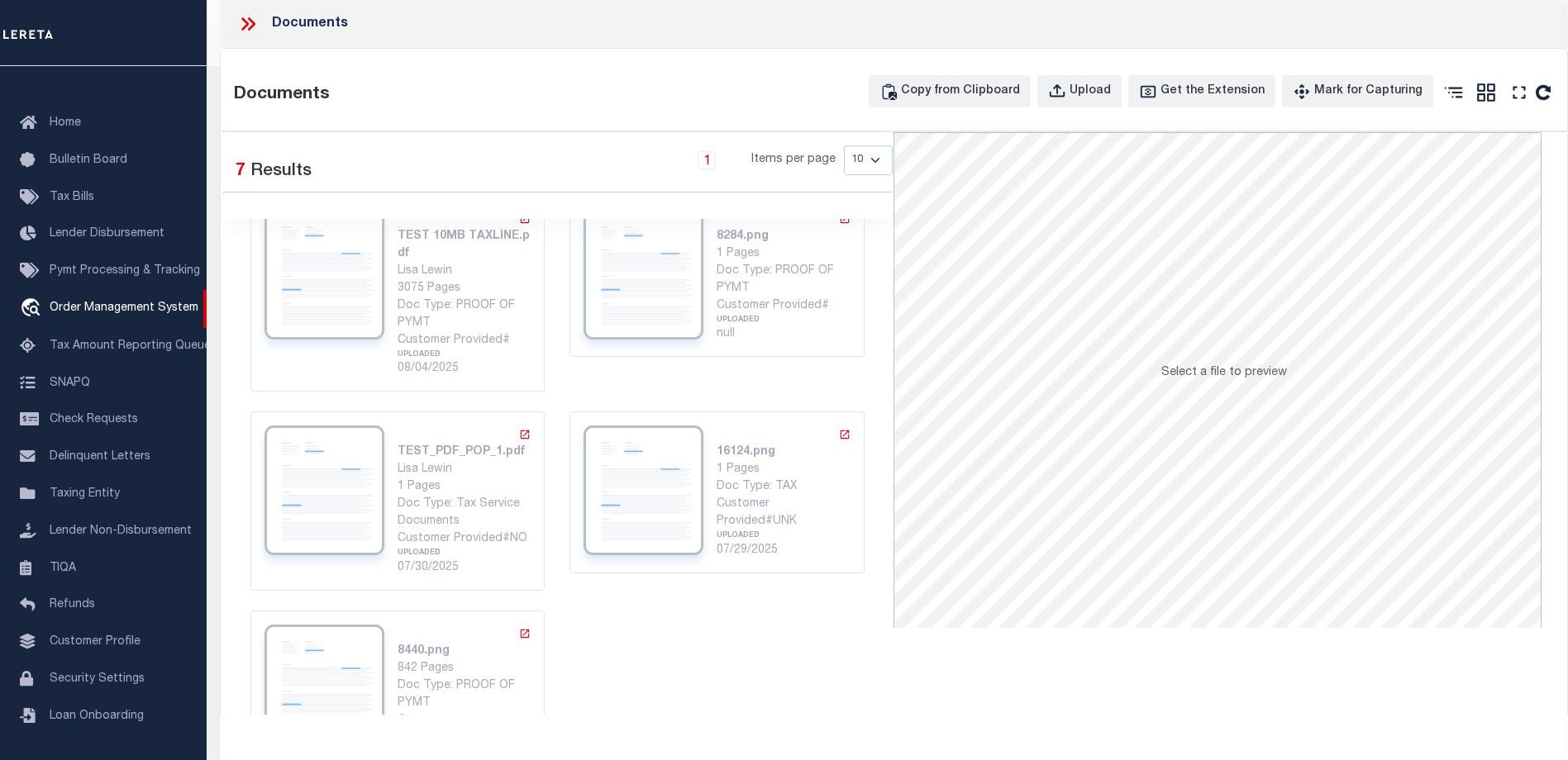 scroll, scrollTop: 266, scrollLeft: 0, axis: vertical 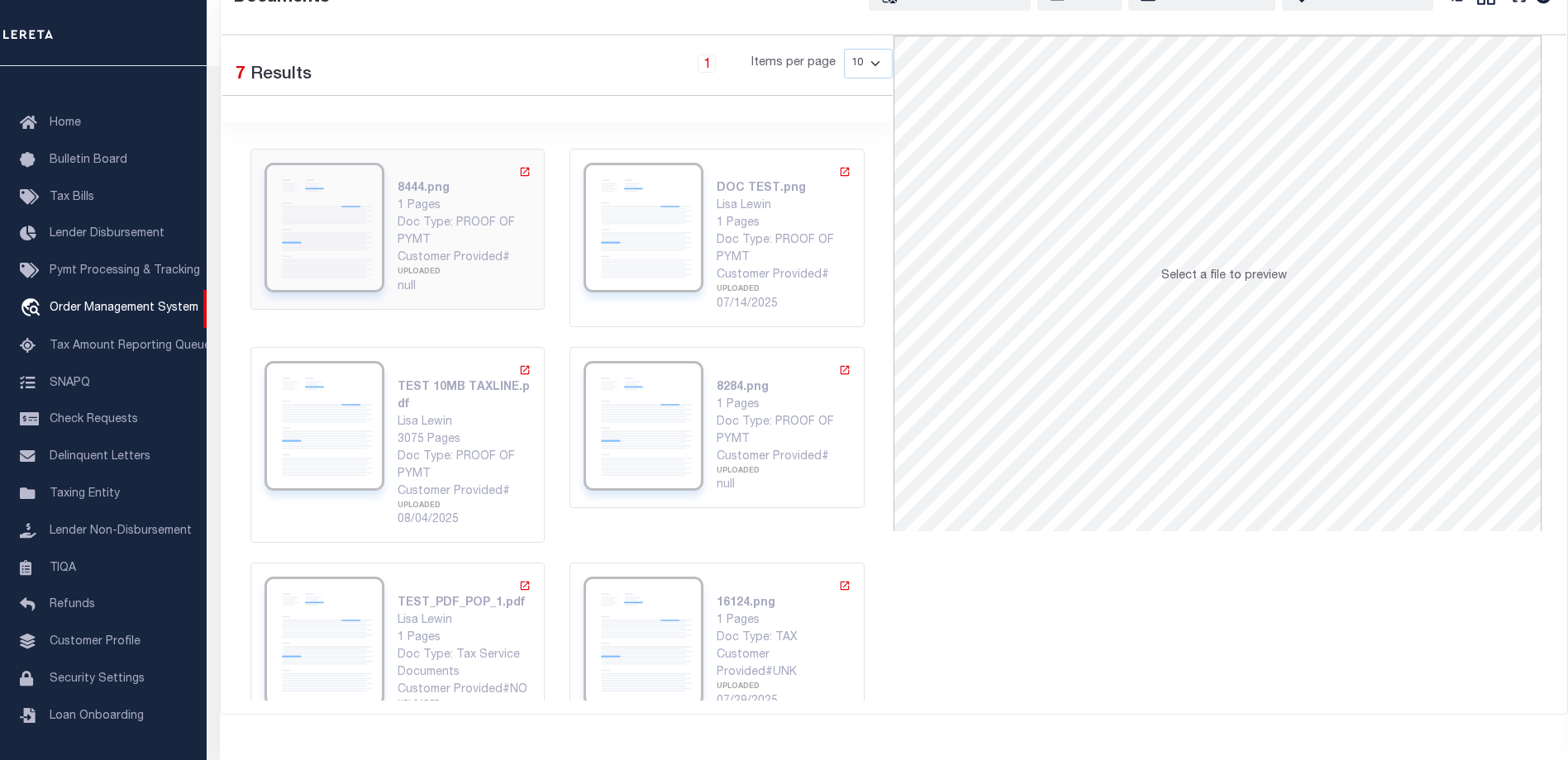 click on "Doc Type: PROOF OF PYMT" at bounding box center (465, 232) 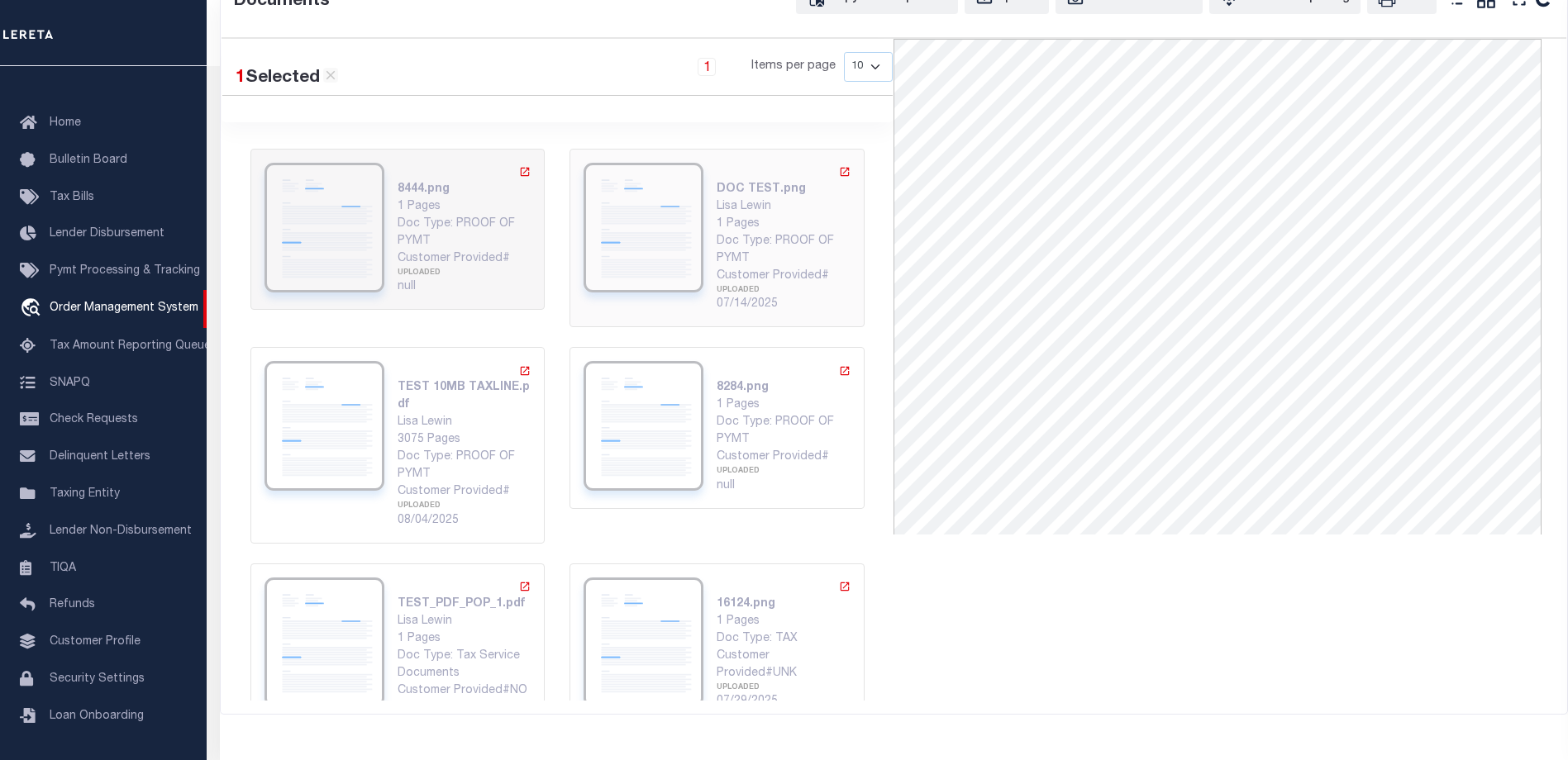click on "Doc Type: PROOF OF PYMT" at bounding box center (784, 250) 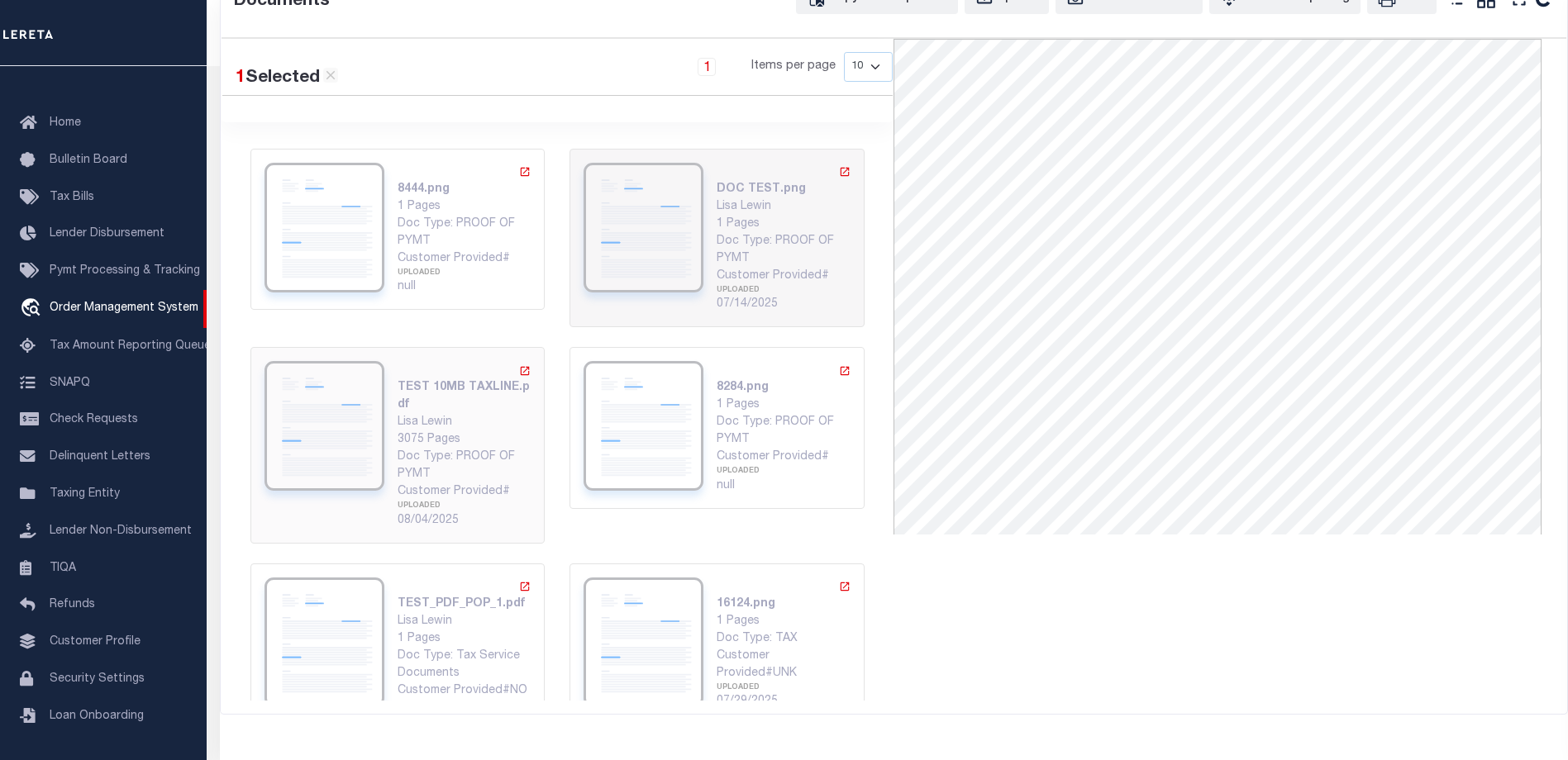 click on "Lisa Lewin" at bounding box center [465, 422] 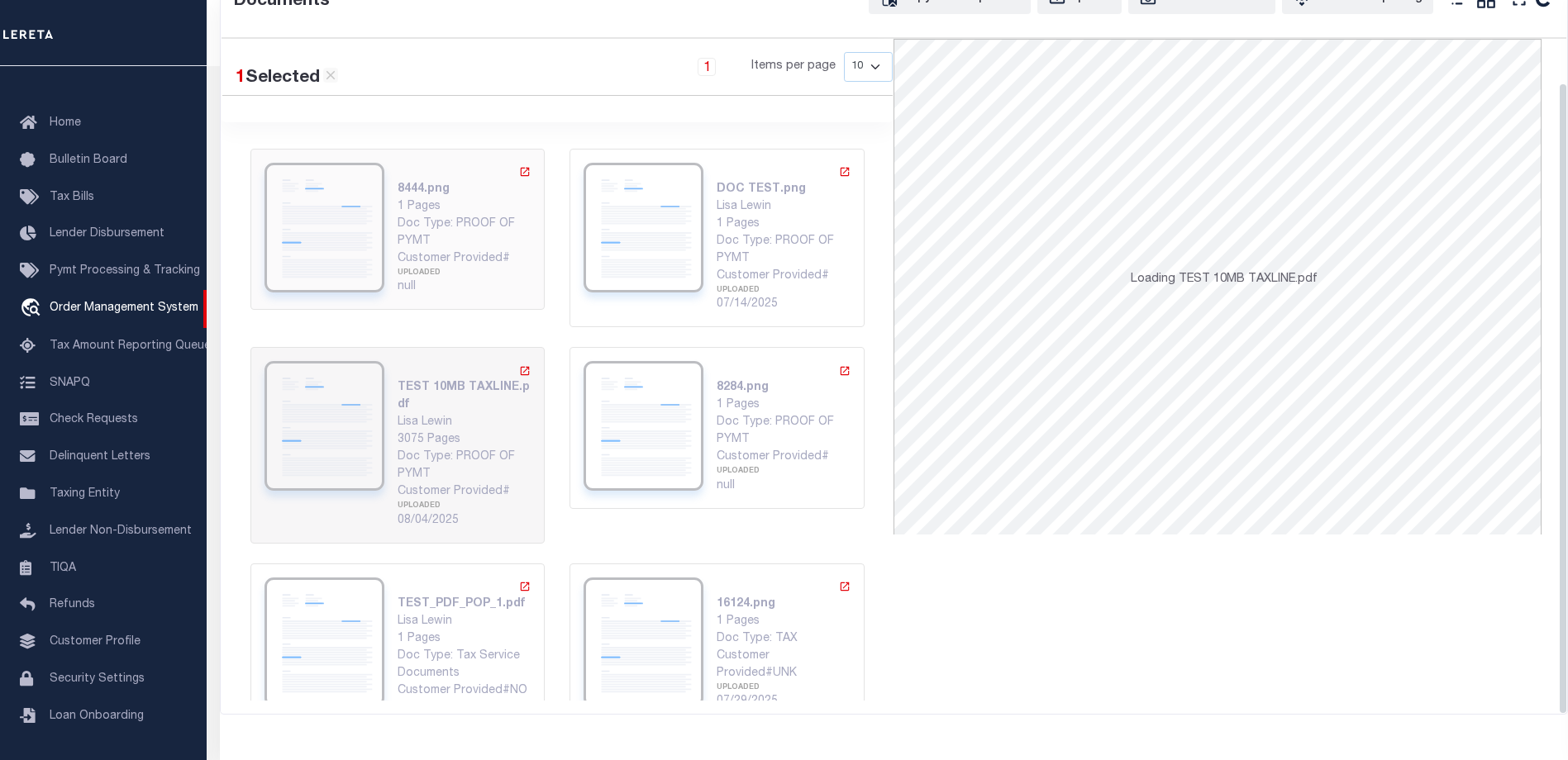 click on "Customer Provided#" at bounding box center (465, 259) 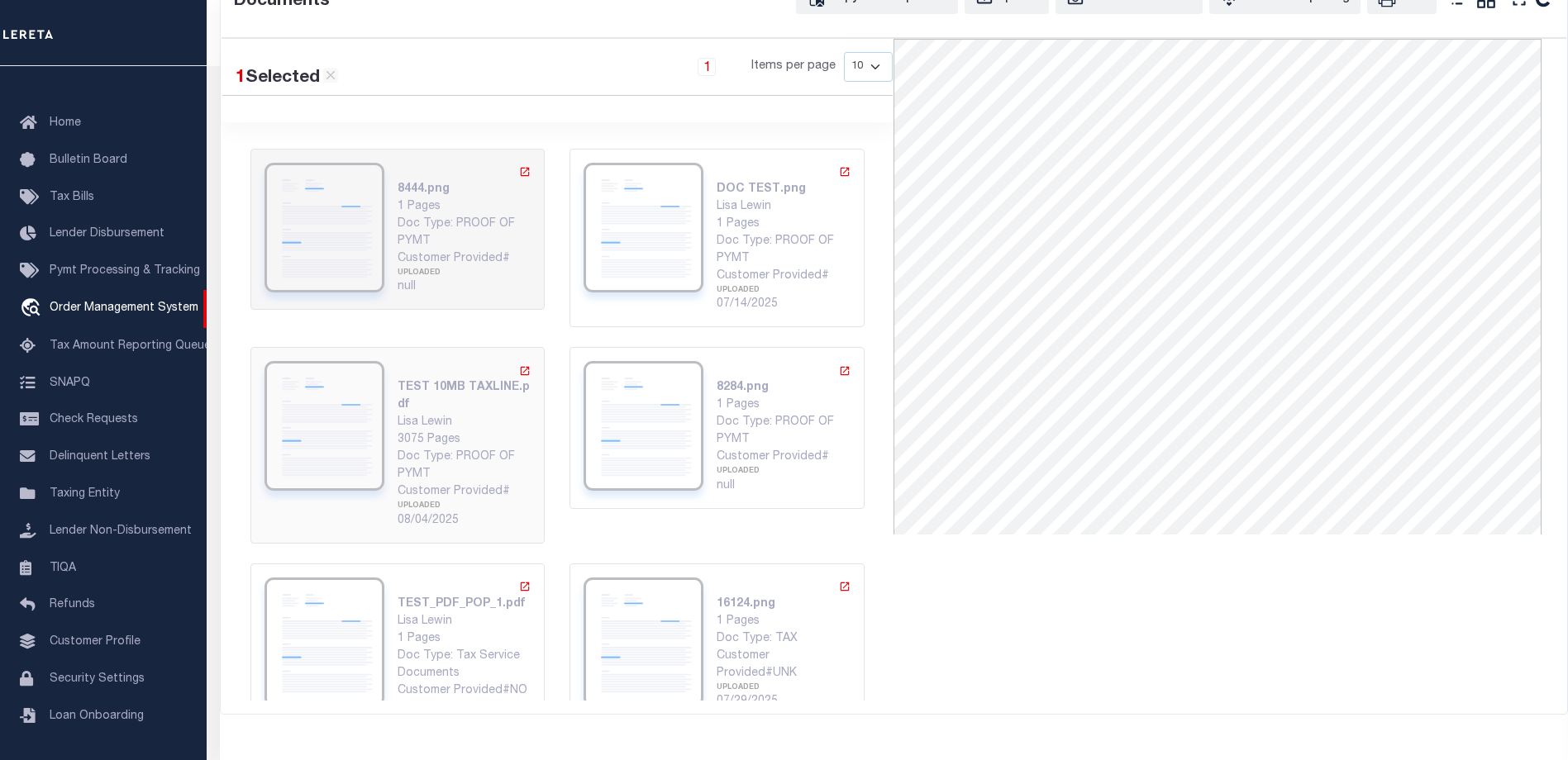 click on "TEST 10MB TAXLINE.pdf" at bounding box center (465, 397) 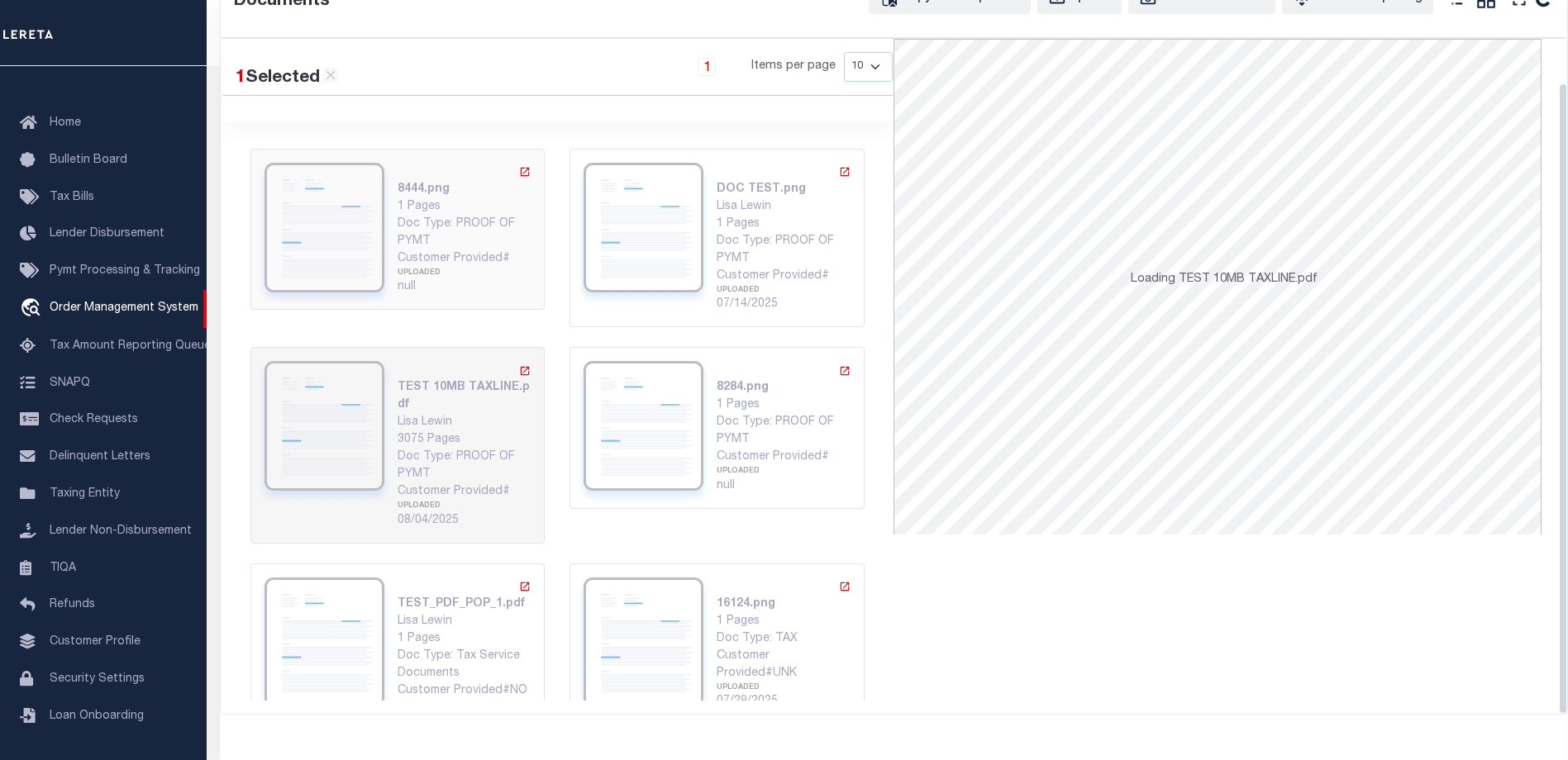 click on "Doc Type: PROOF OF PYMT" at bounding box center [465, 233] 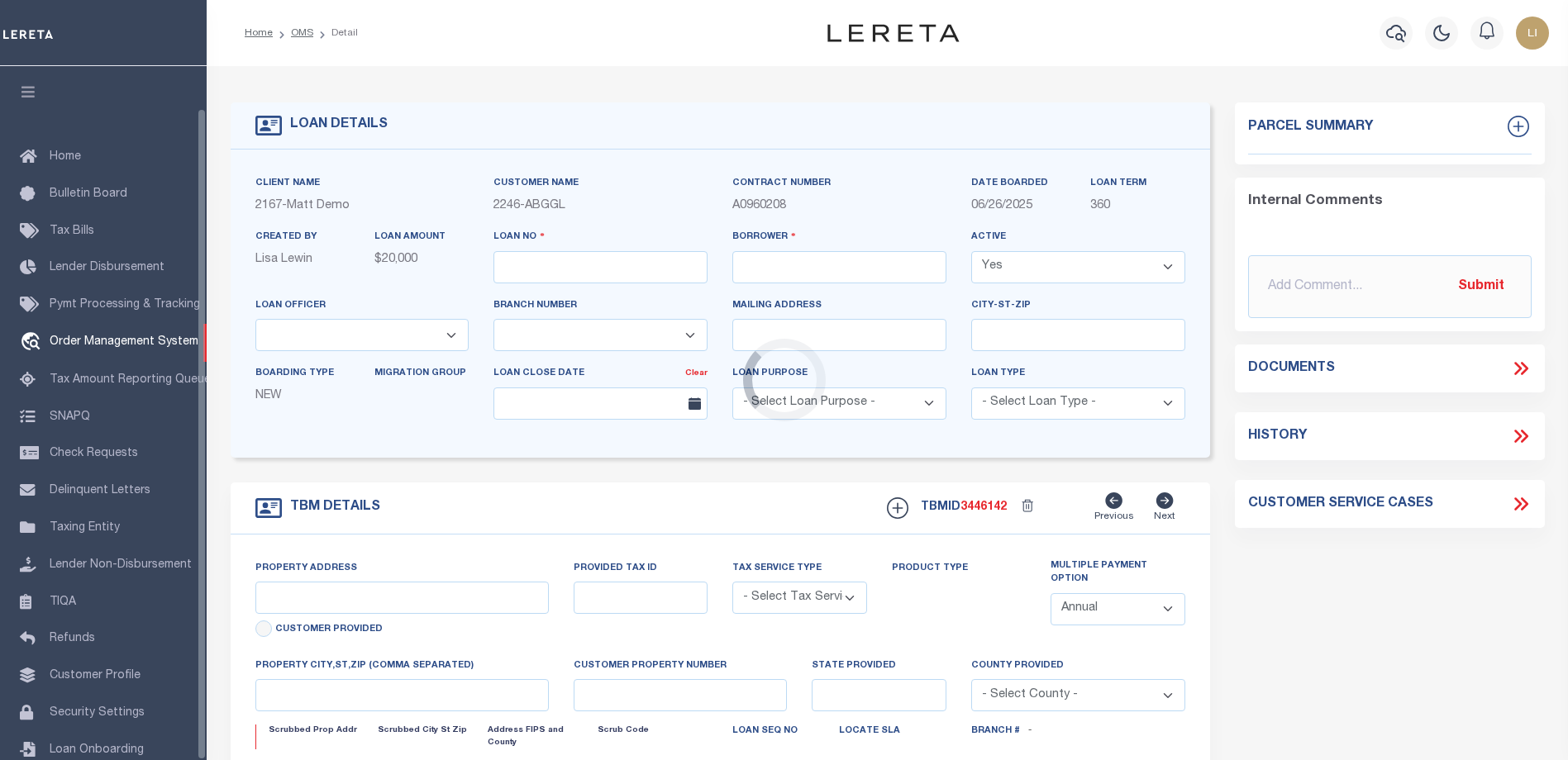 type on "LLEW-T0006" 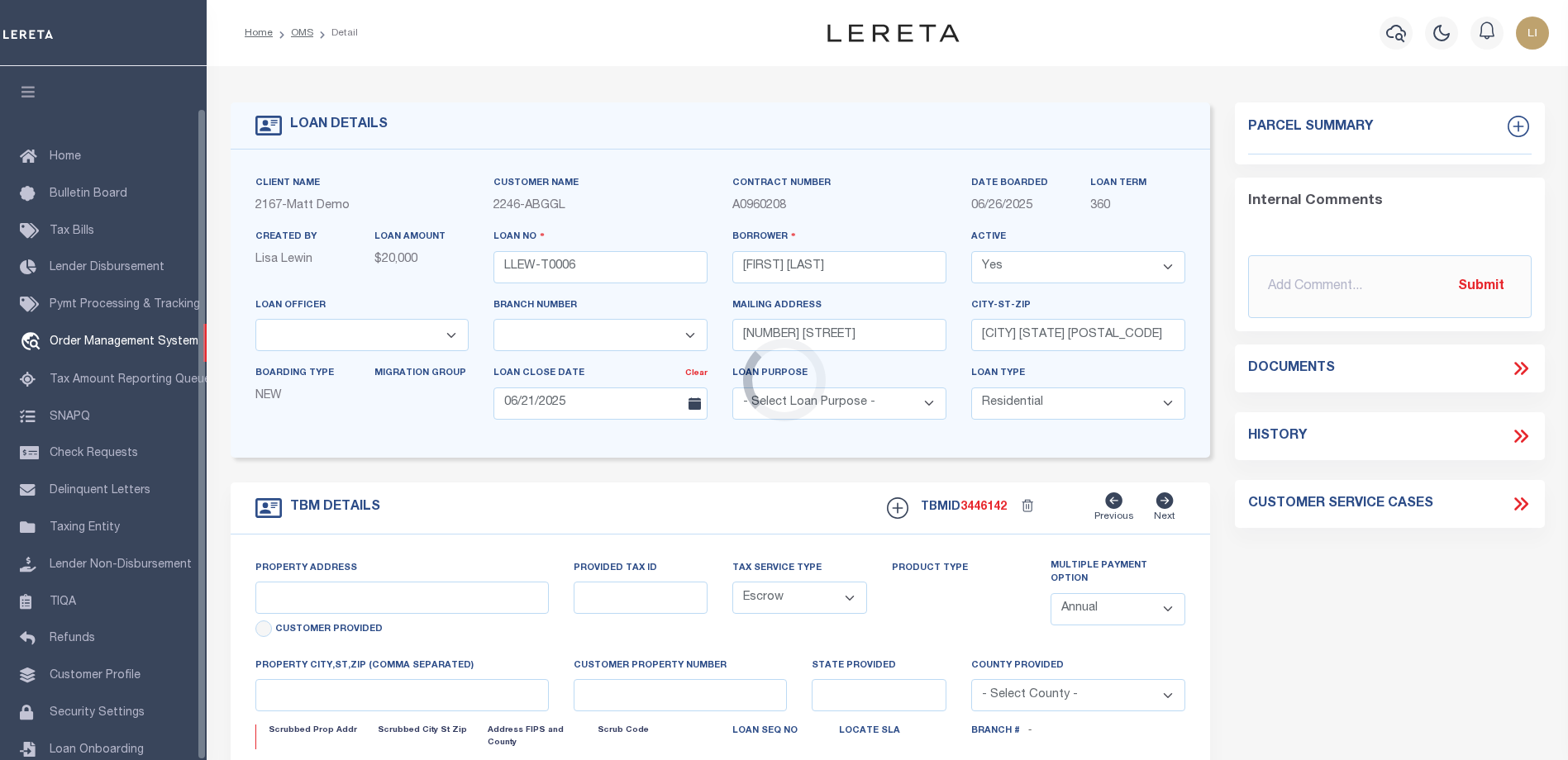 scroll, scrollTop: 0, scrollLeft: 0, axis: both 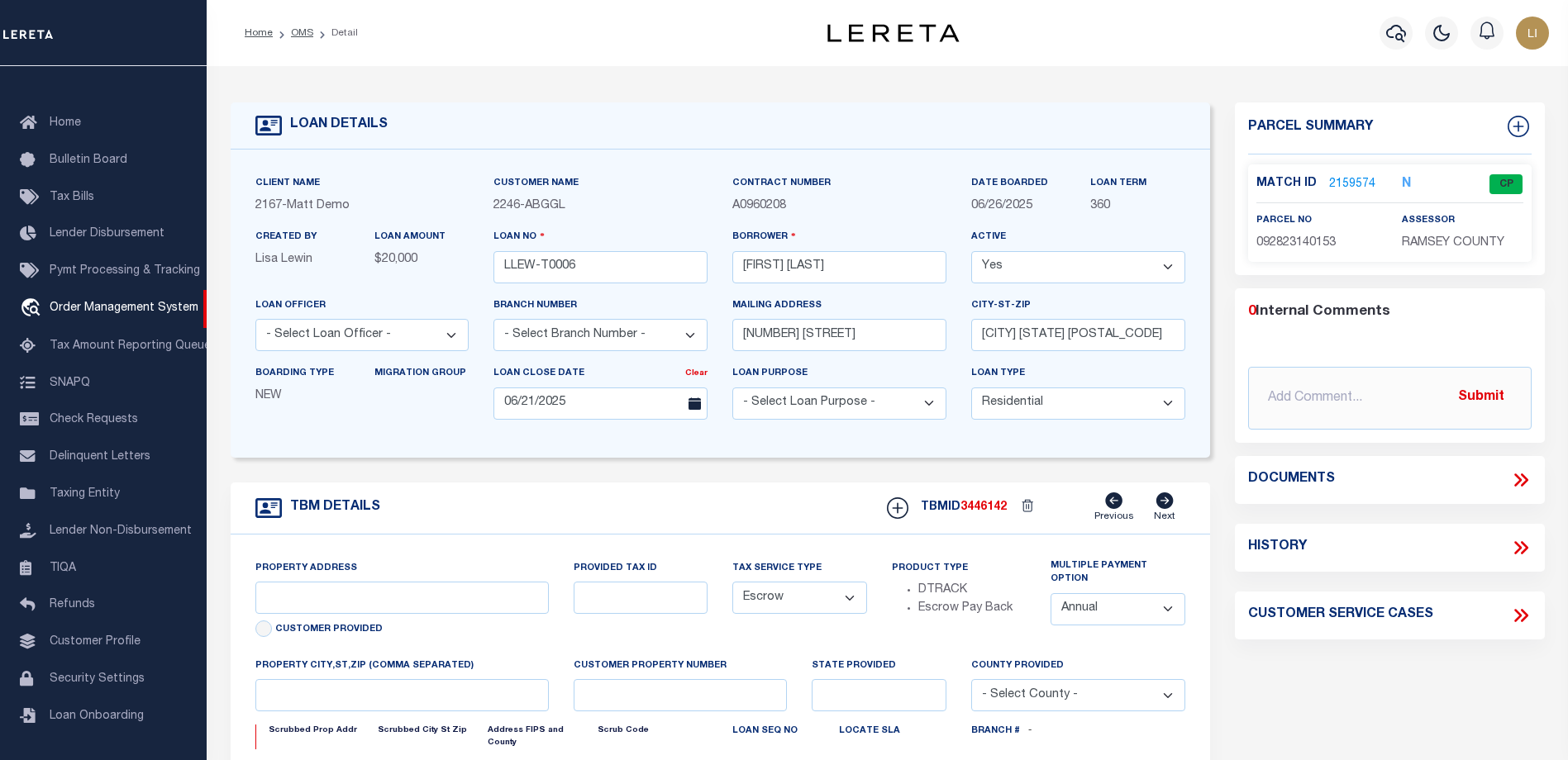type on "[NUMBER] [STREET]" 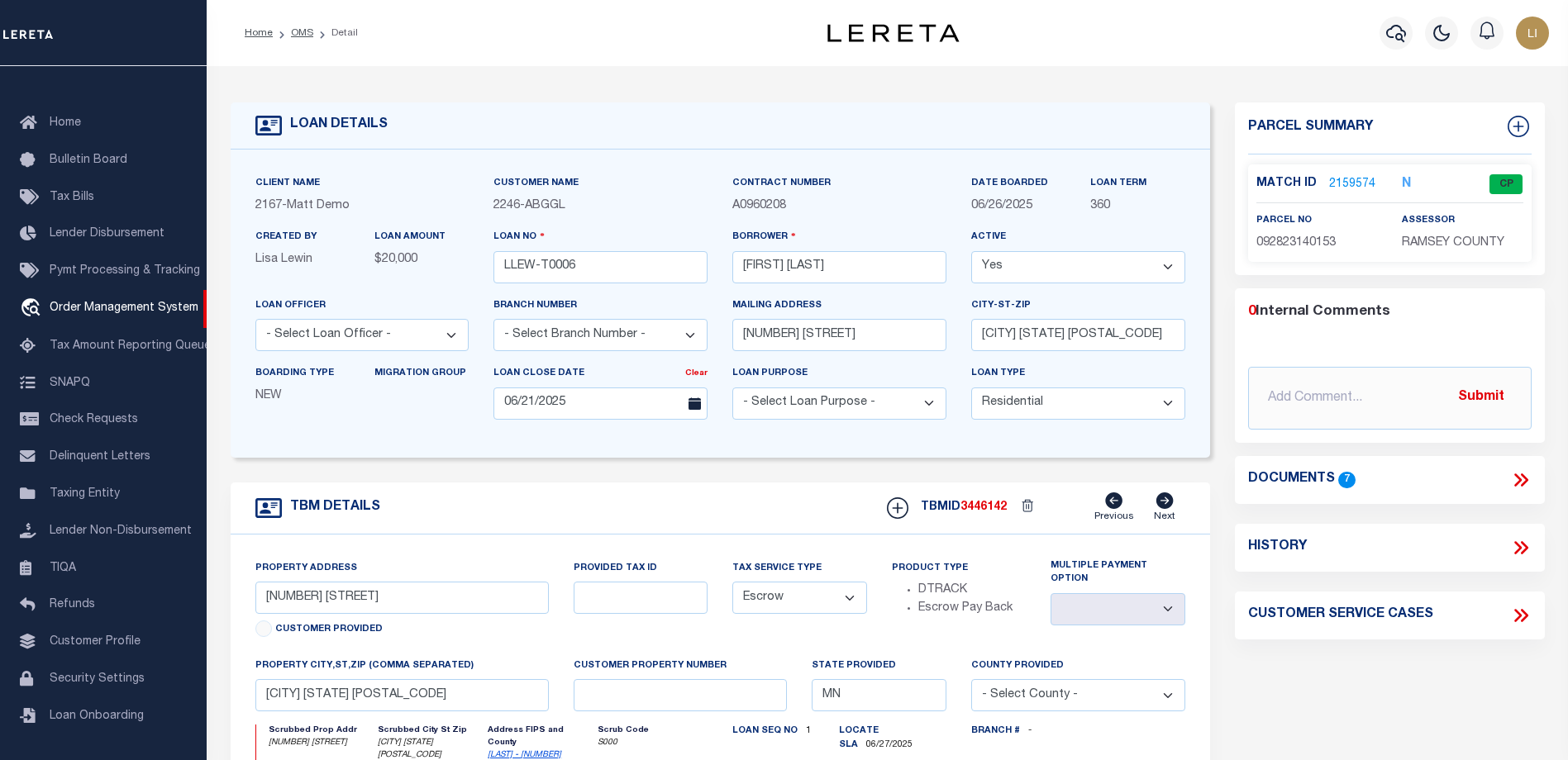 click 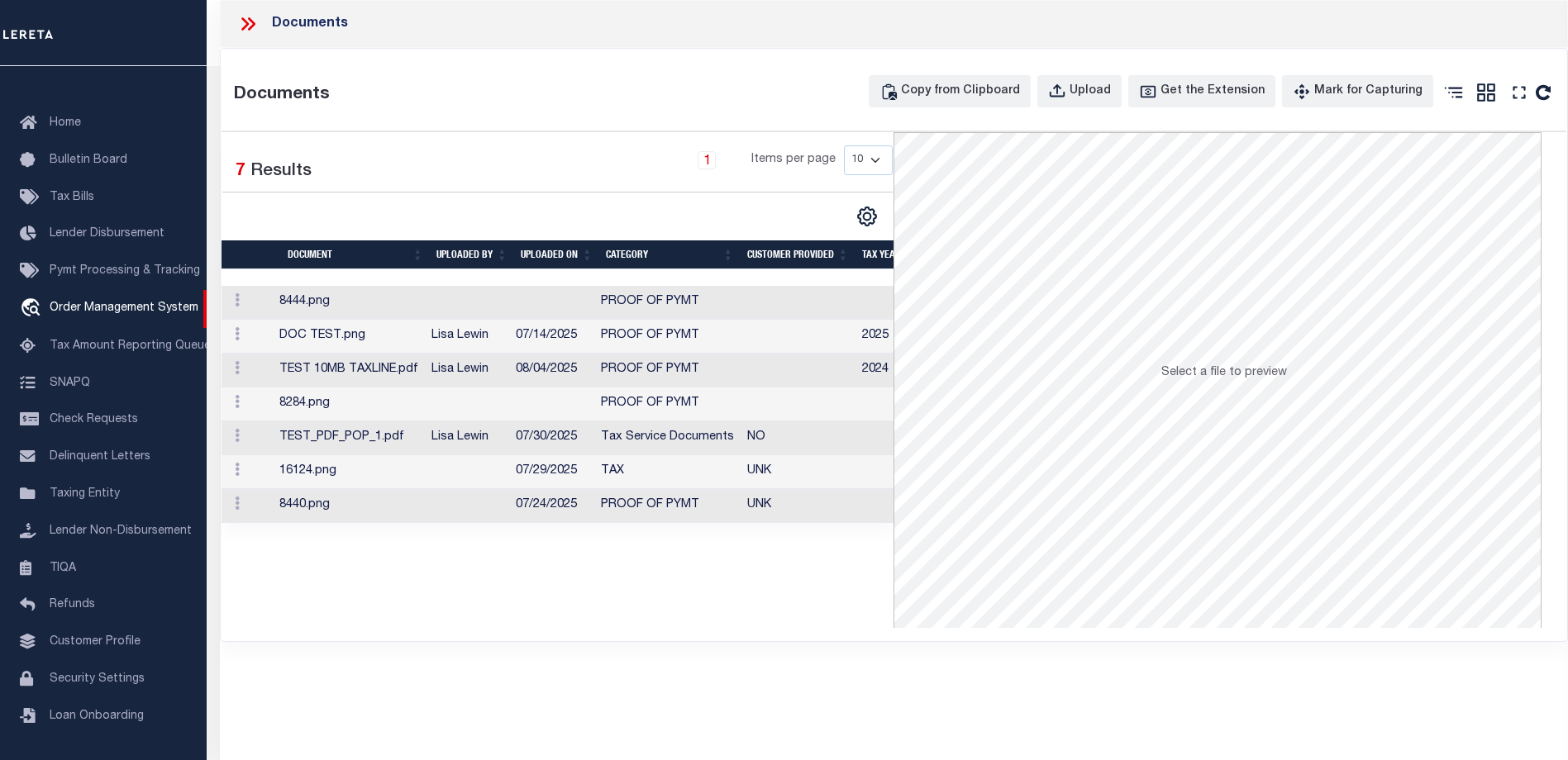 click on "8444.png" at bounding box center [349, 302] 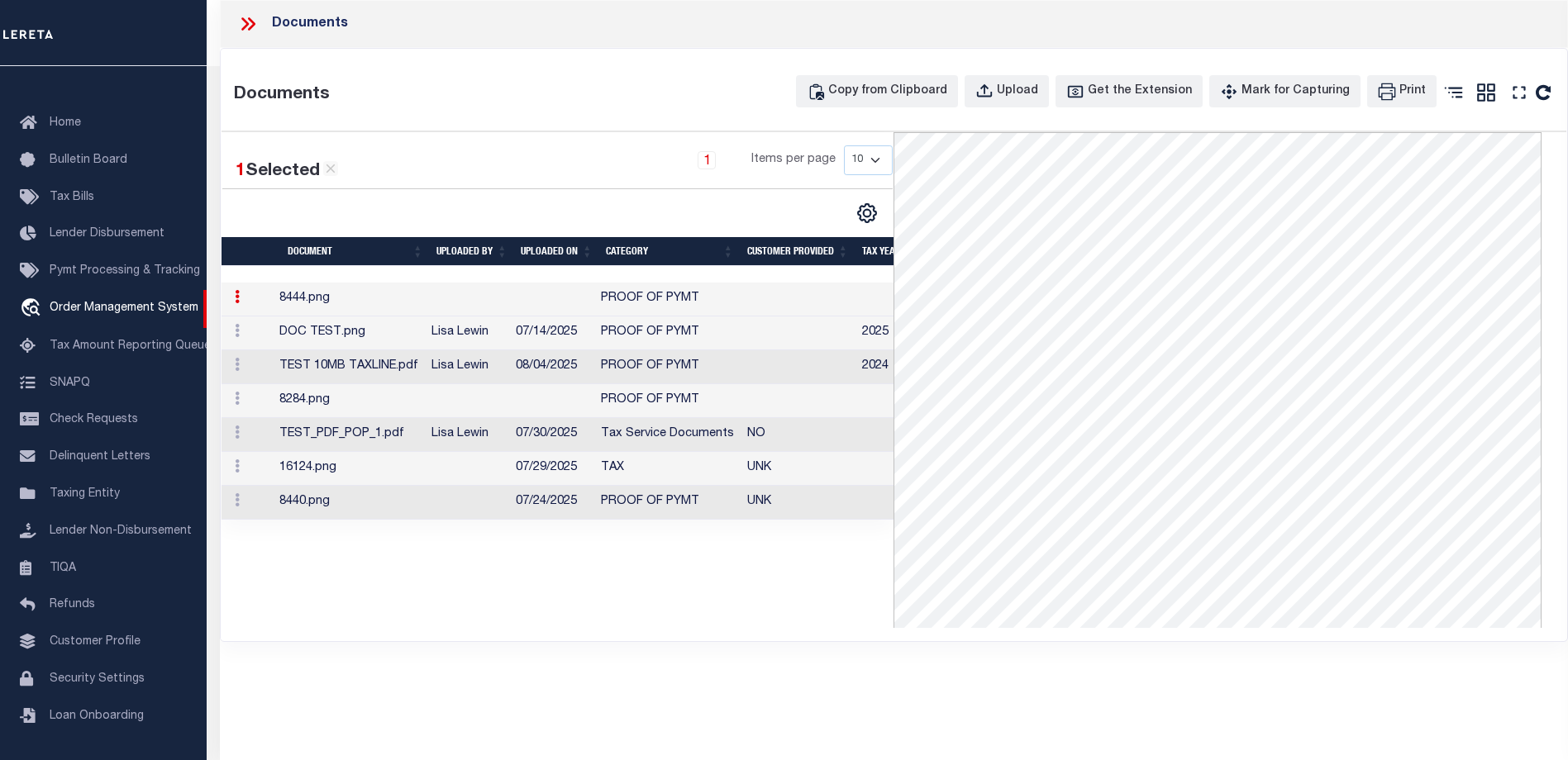 click on "DOC TEST.png" at bounding box center (349, 333) 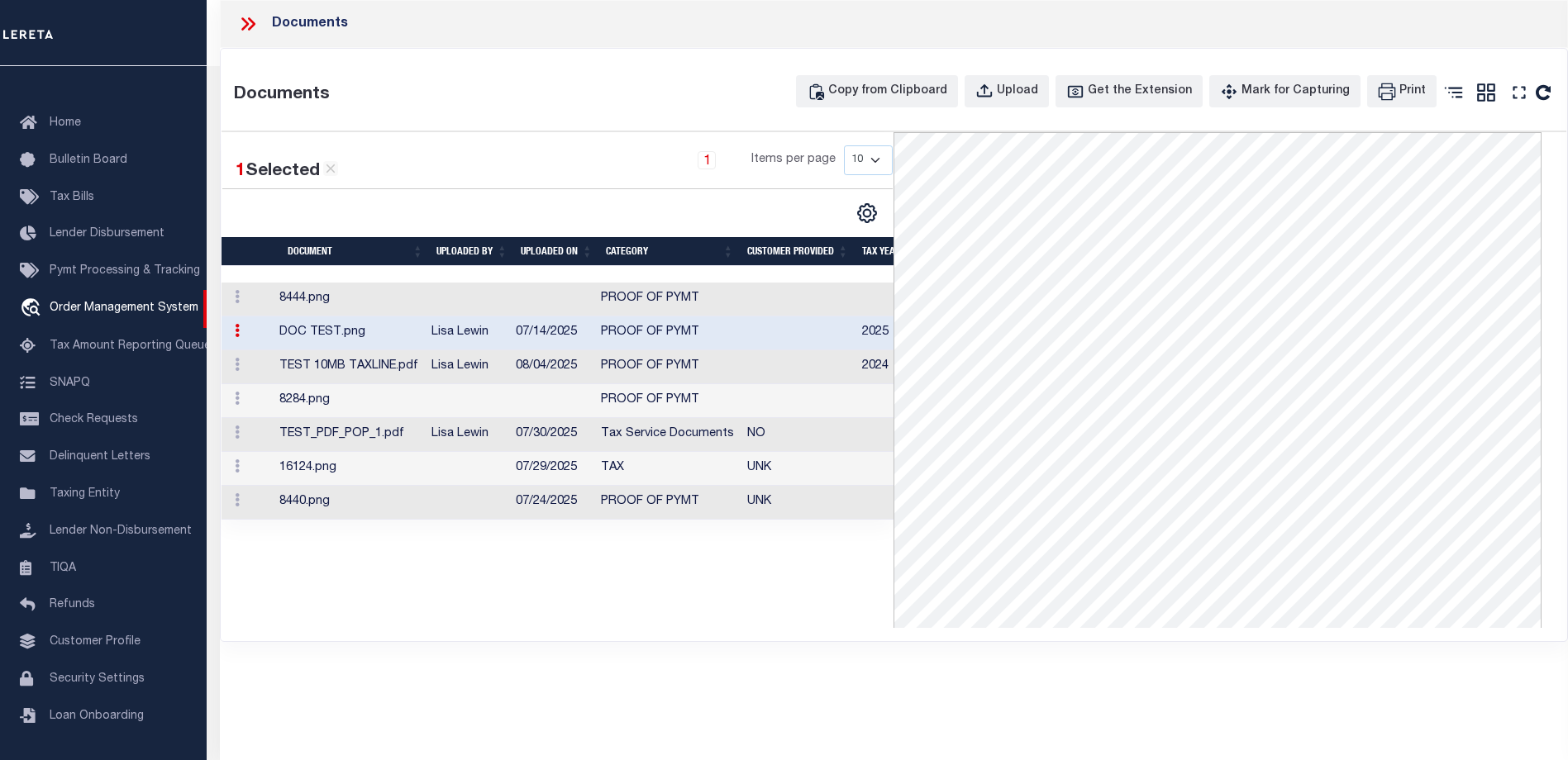 click on "8444.png" at bounding box center (349, 299) 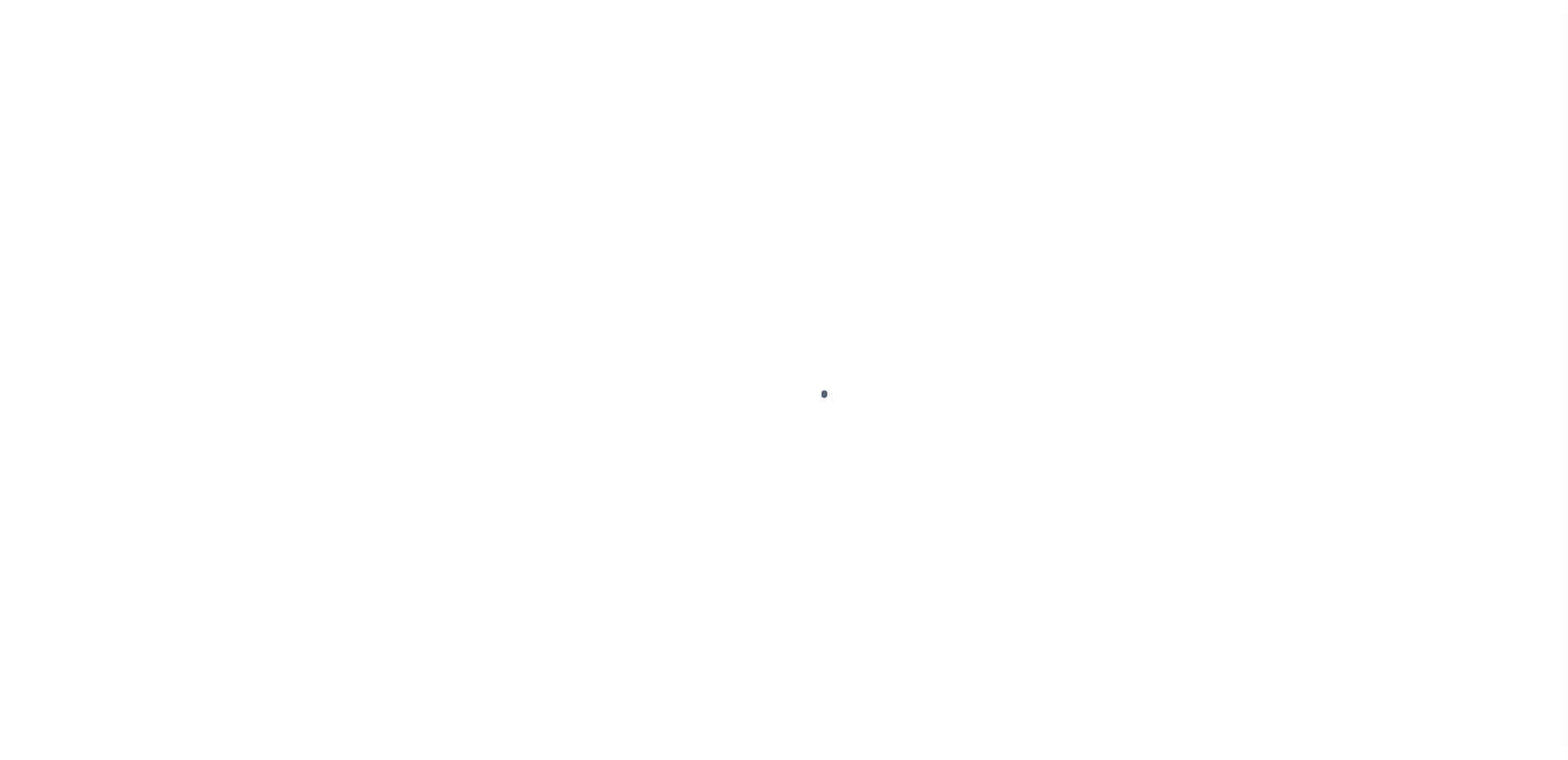 scroll, scrollTop: 0, scrollLeft: 0, axis: both 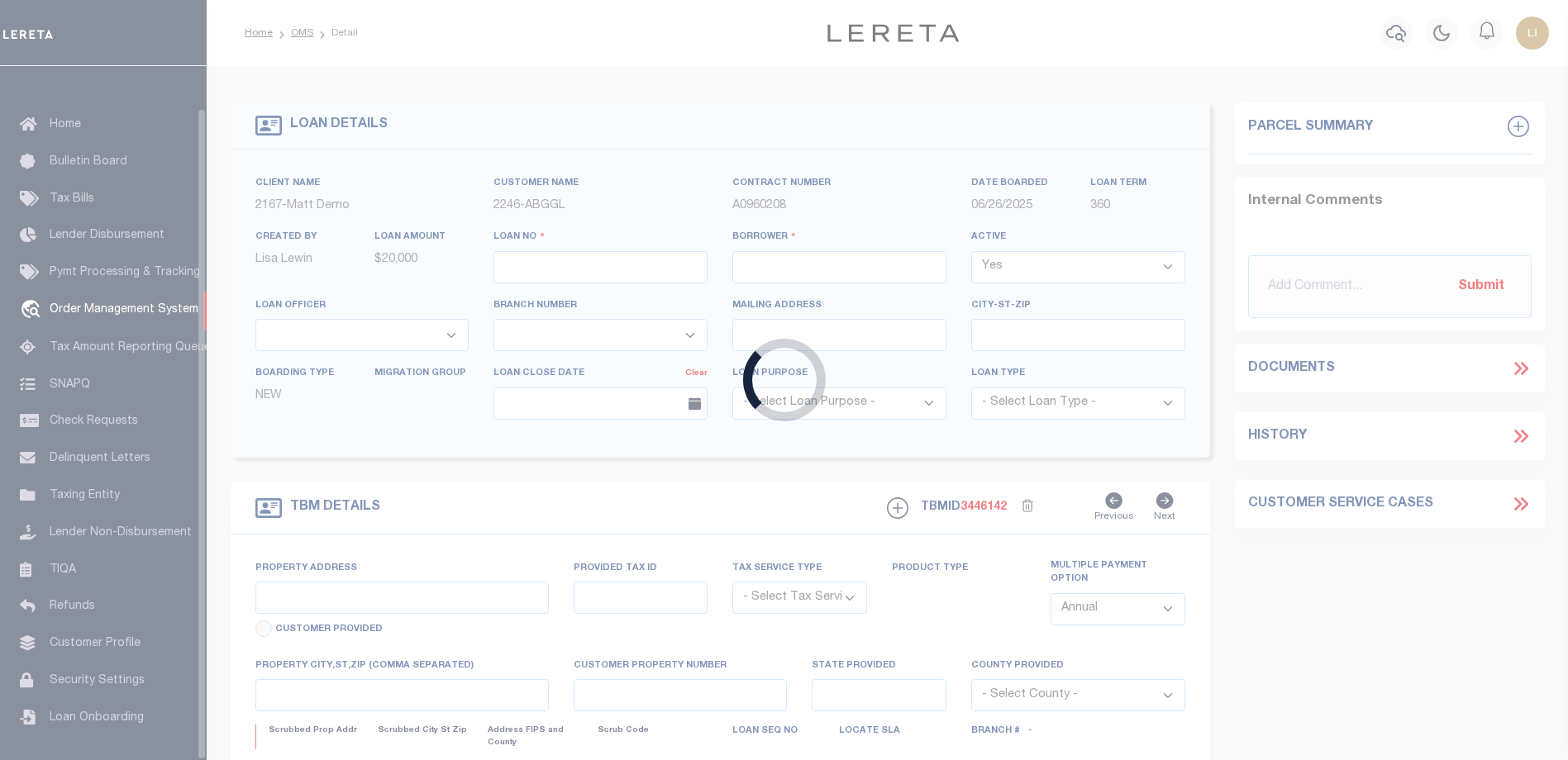 type on "LLEW-T0006" 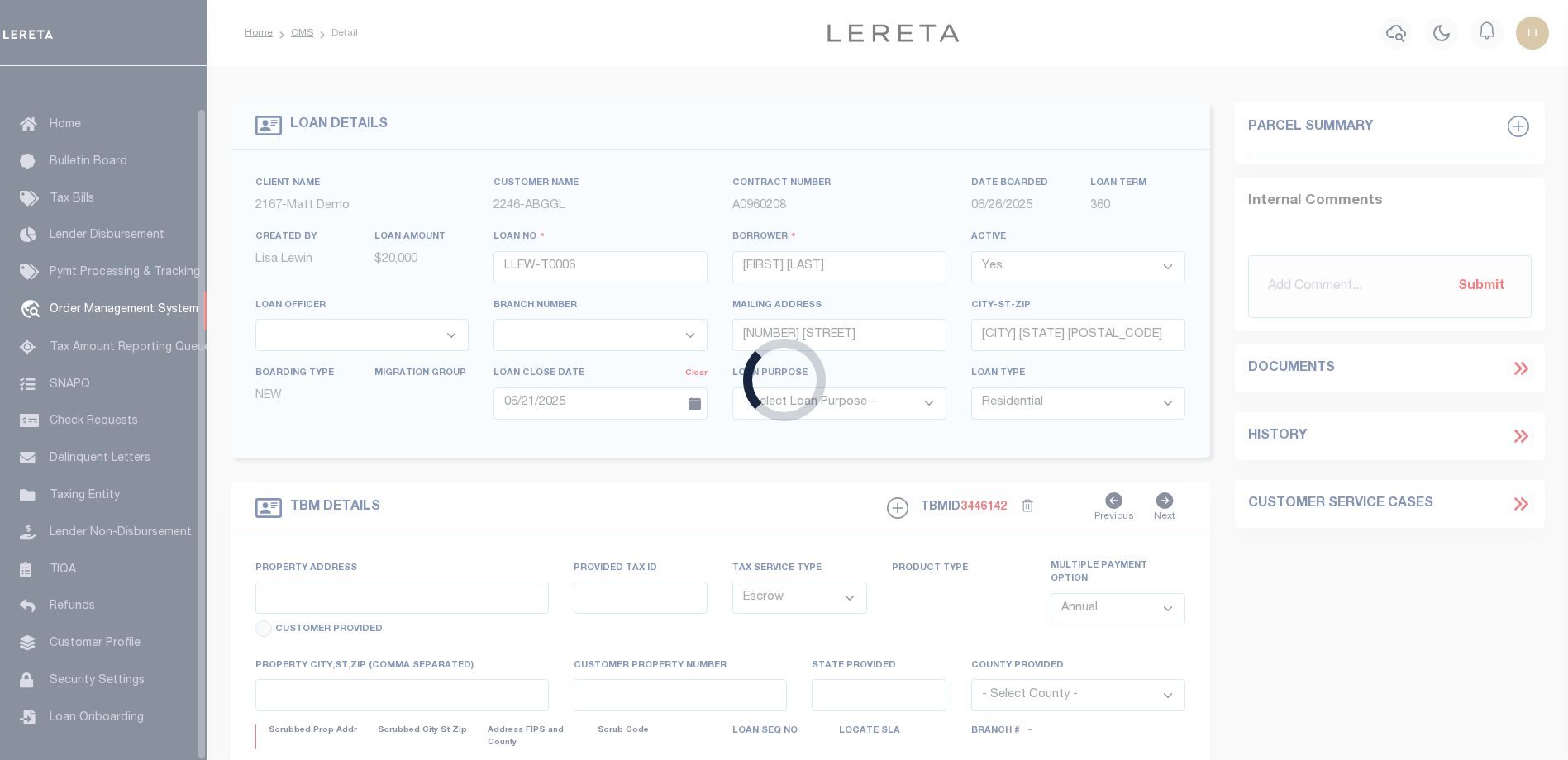 scroll, scrollTop: 45, scrollLeft: 0, axis: vertical 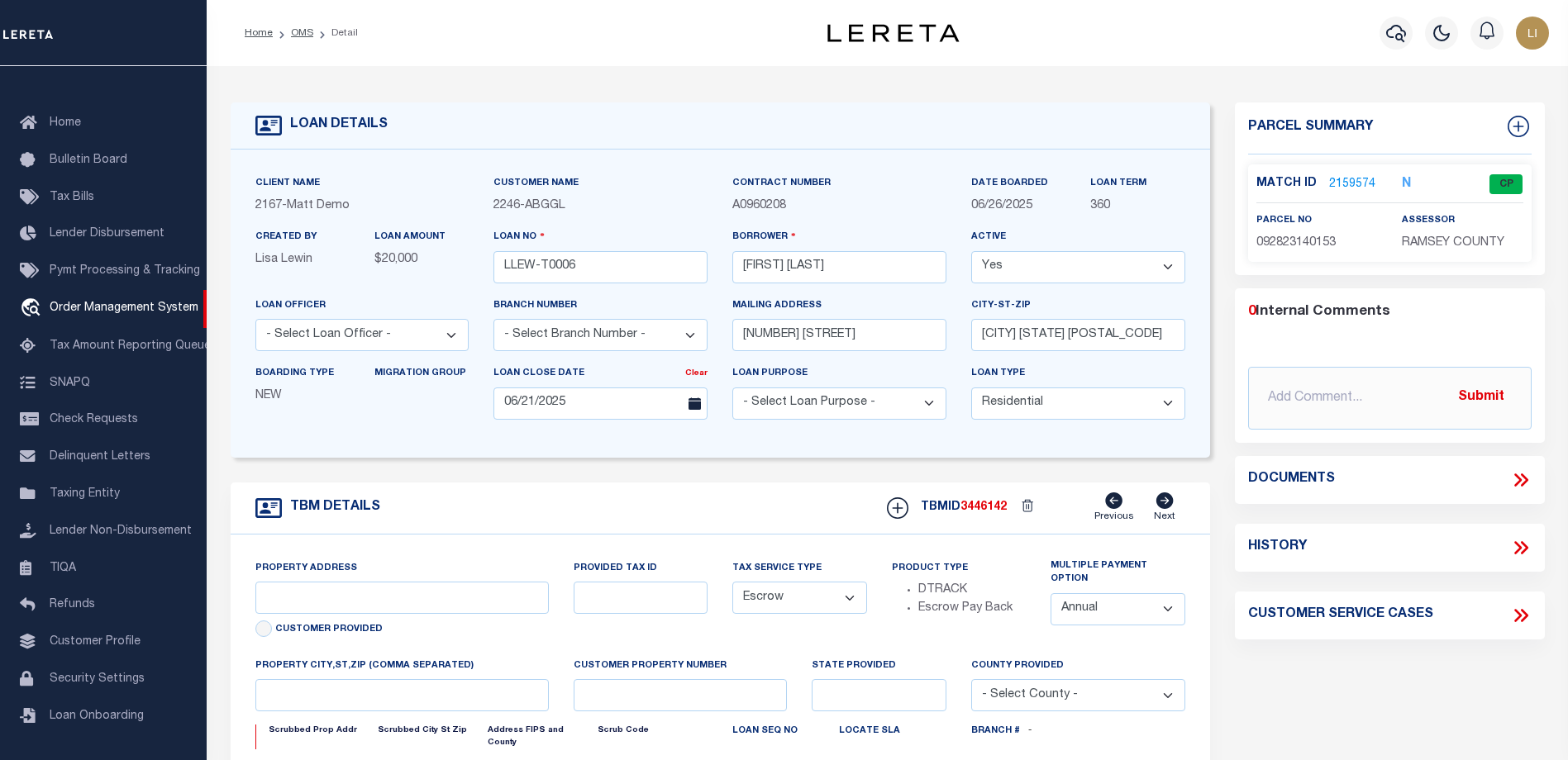 type on "[NUMBER] [STREET]" 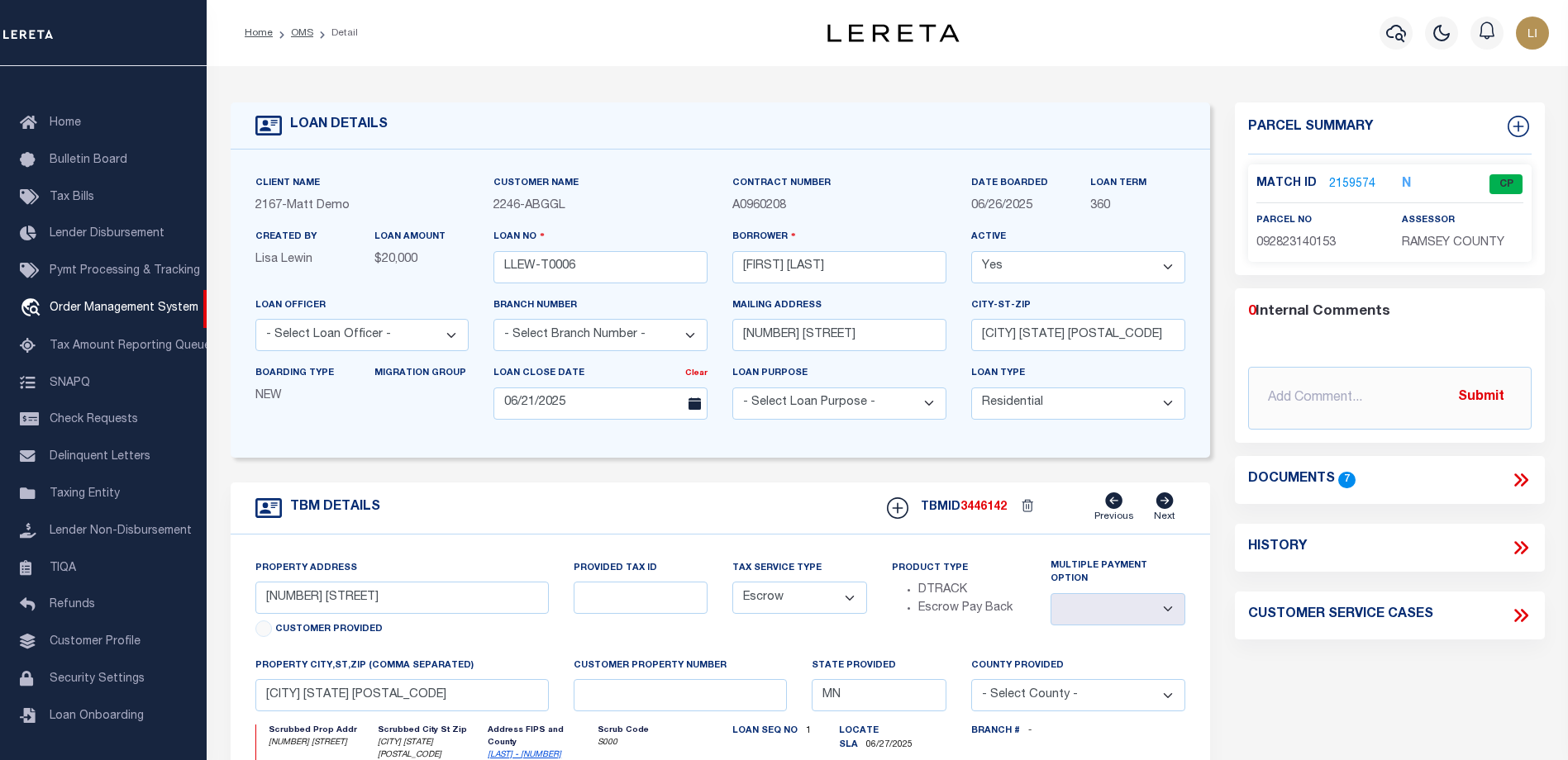 click 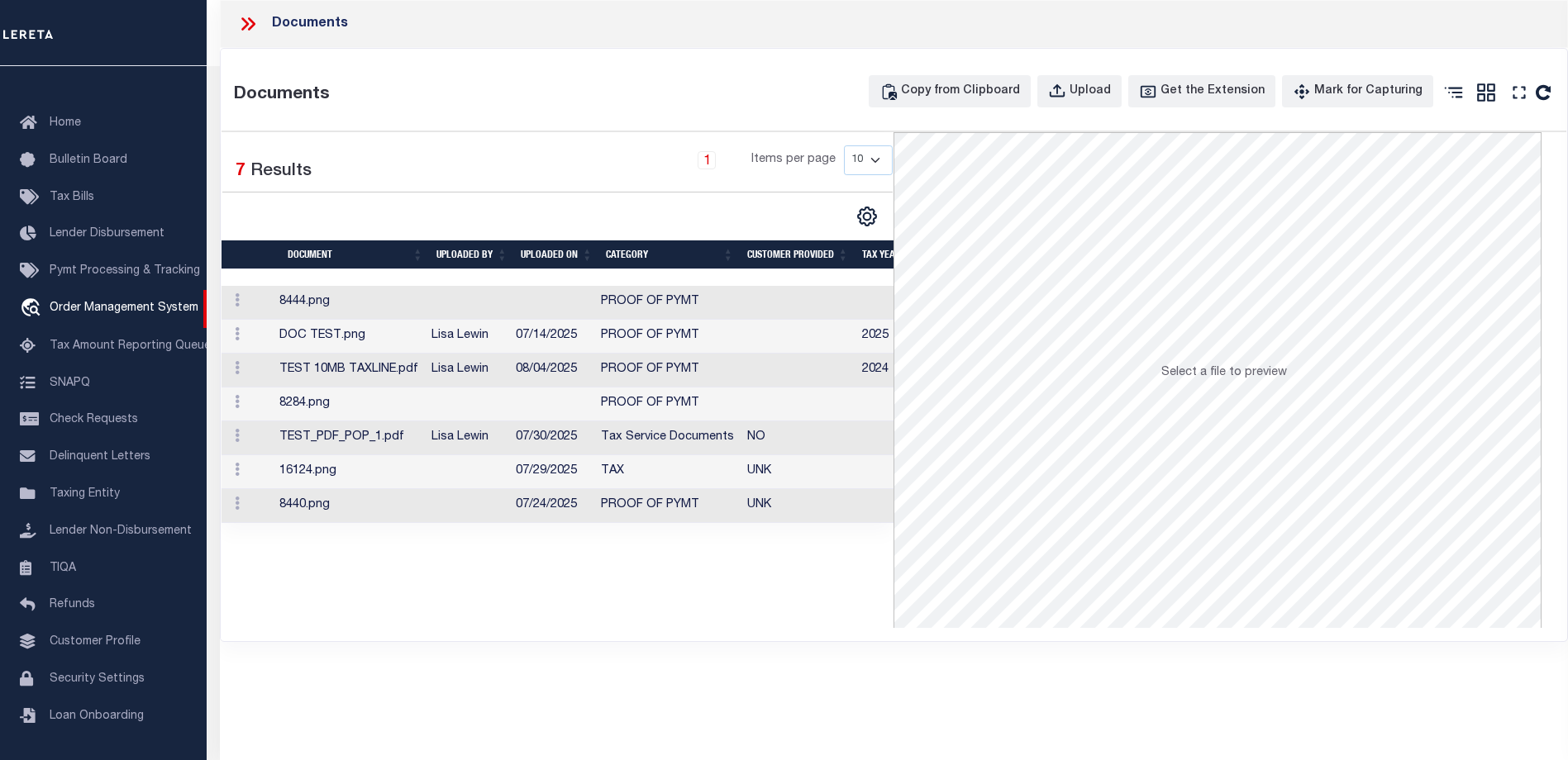 click at bounding box center [467, 302] 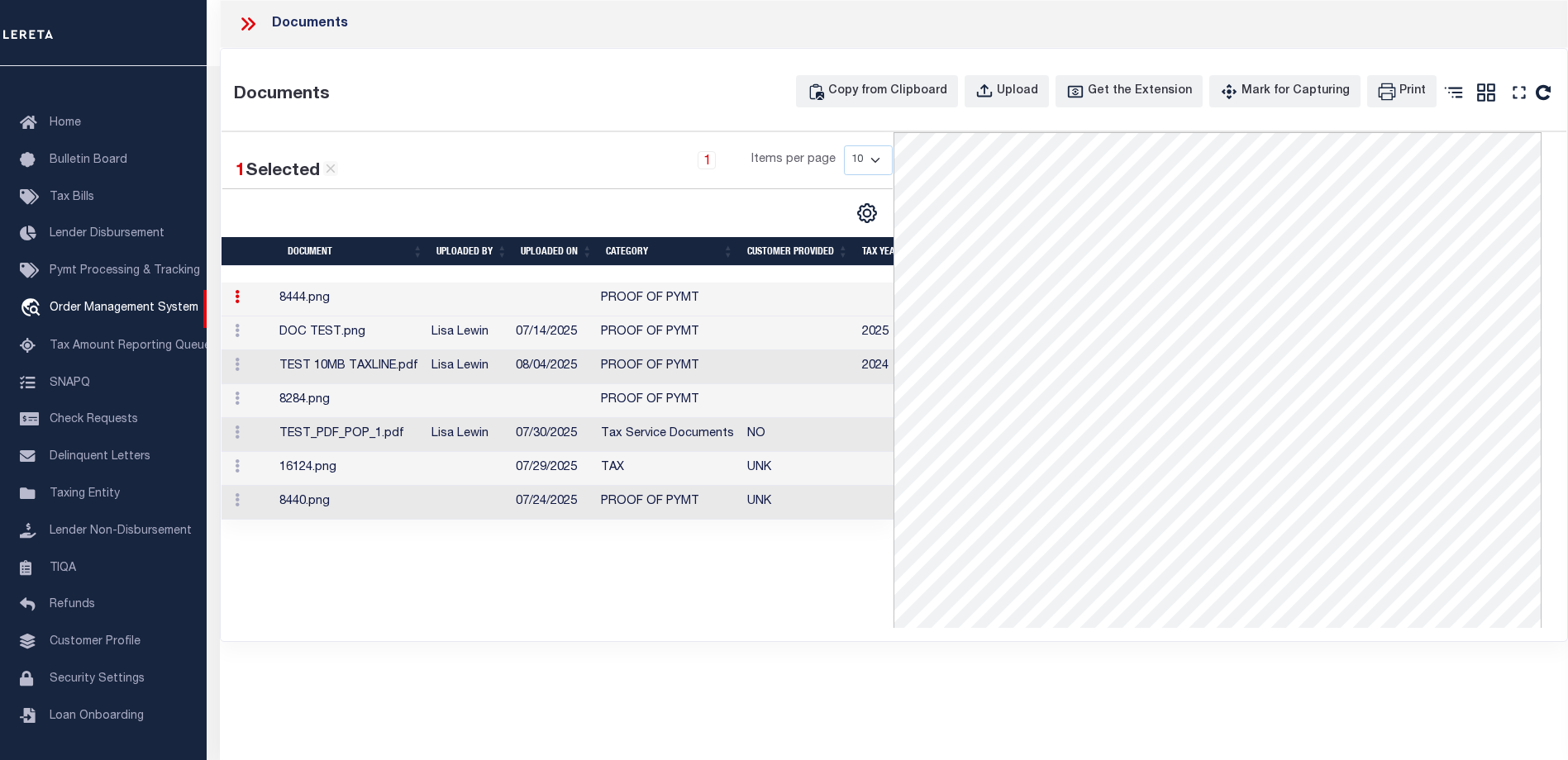 click on "Lisa Lewin" at bounding box center (467, 333) 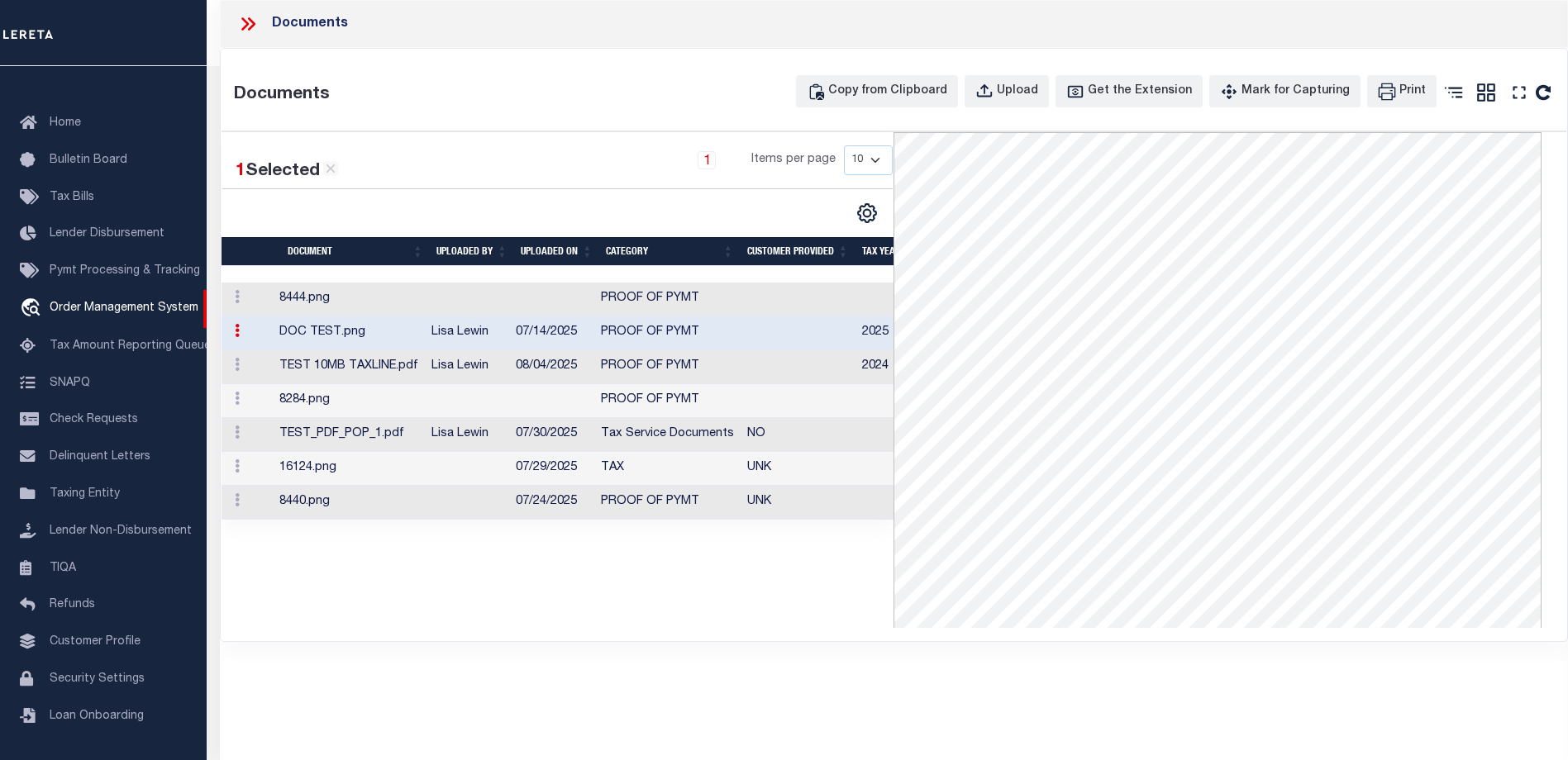 click on "Lisa Lewin" at bounding box center (467, 367) 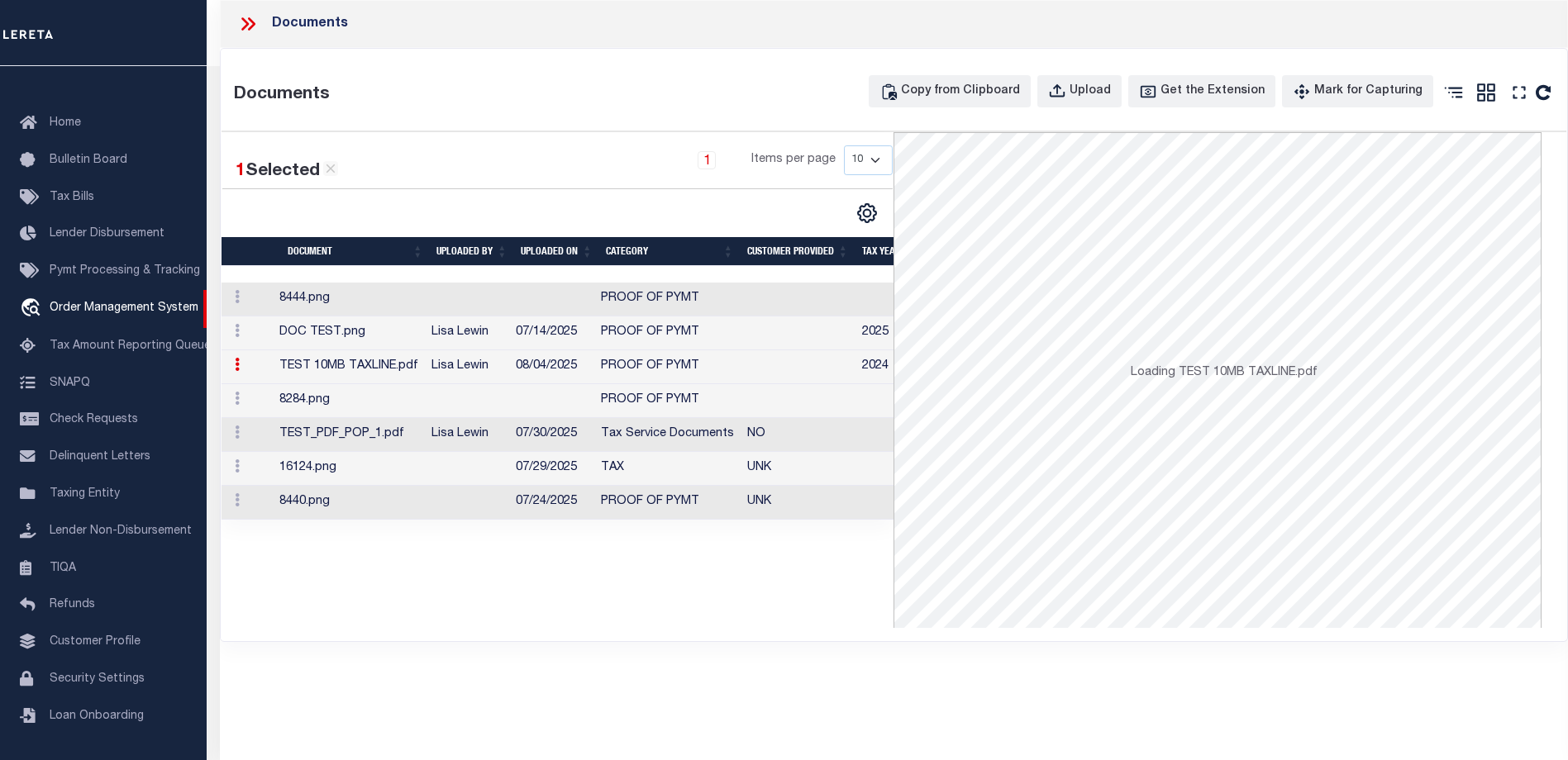 click at bounding box center (467, 401) 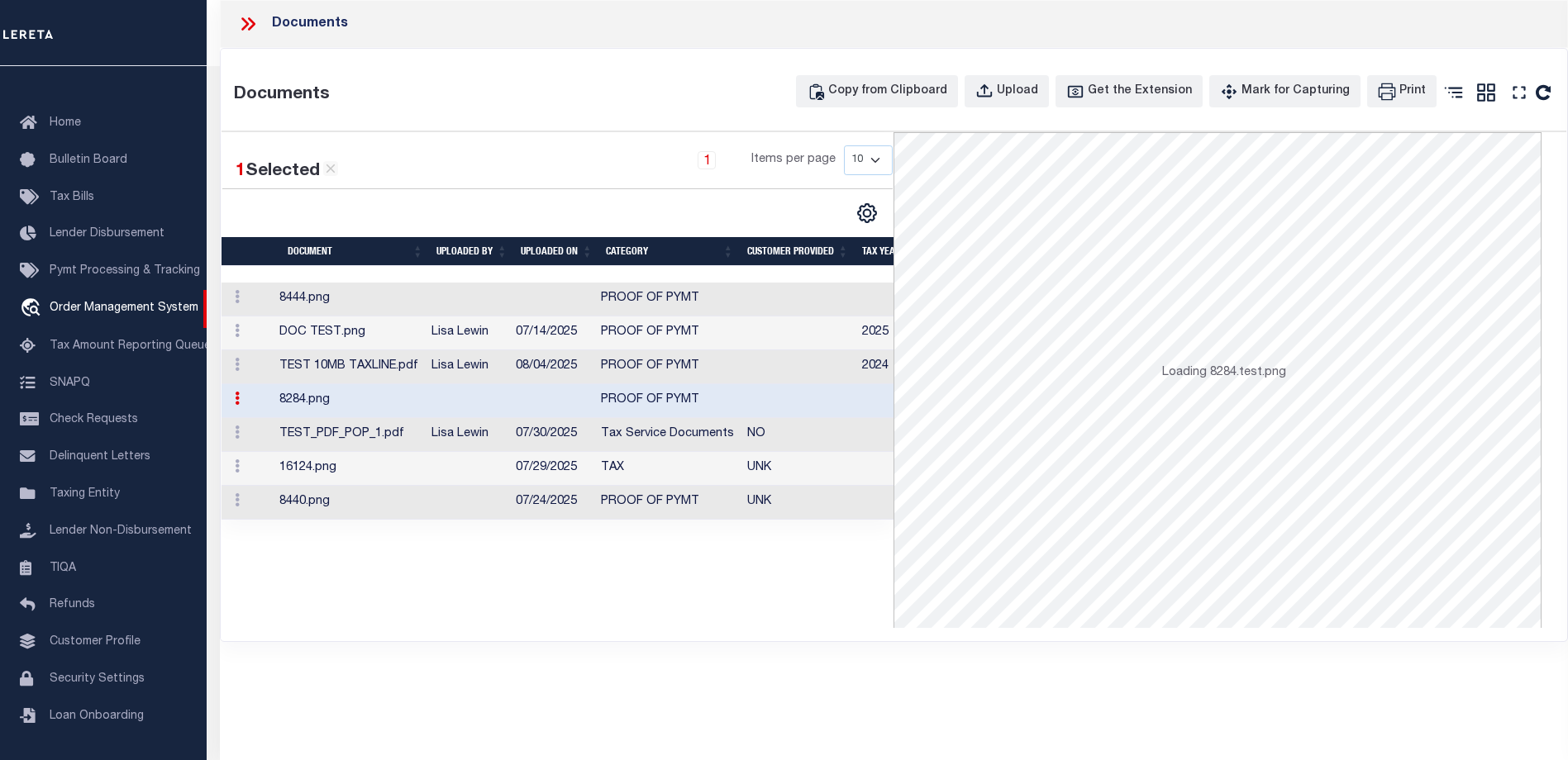 click at bounding box center (467, 468) 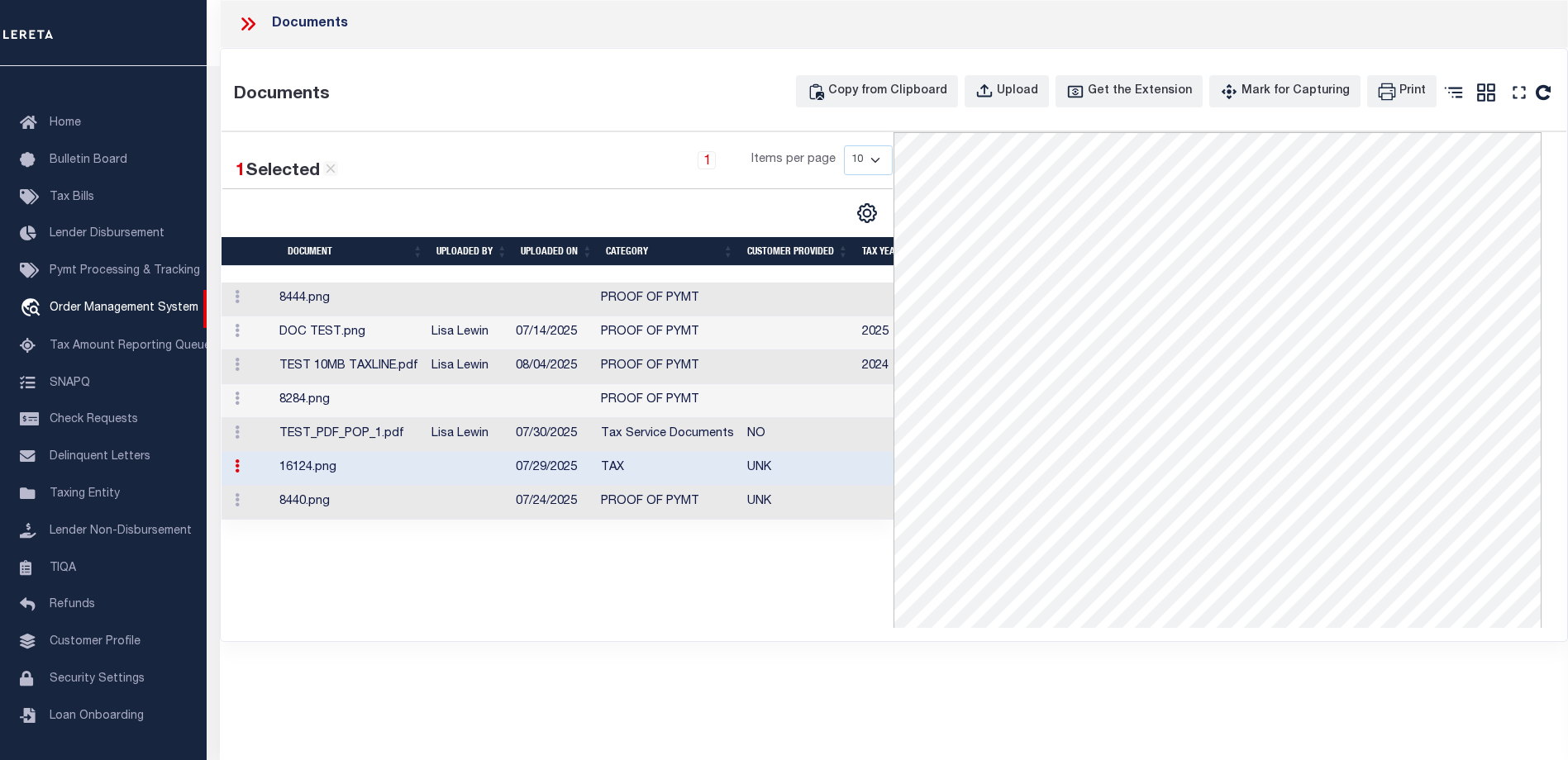 click at bounding box center [467, 502] 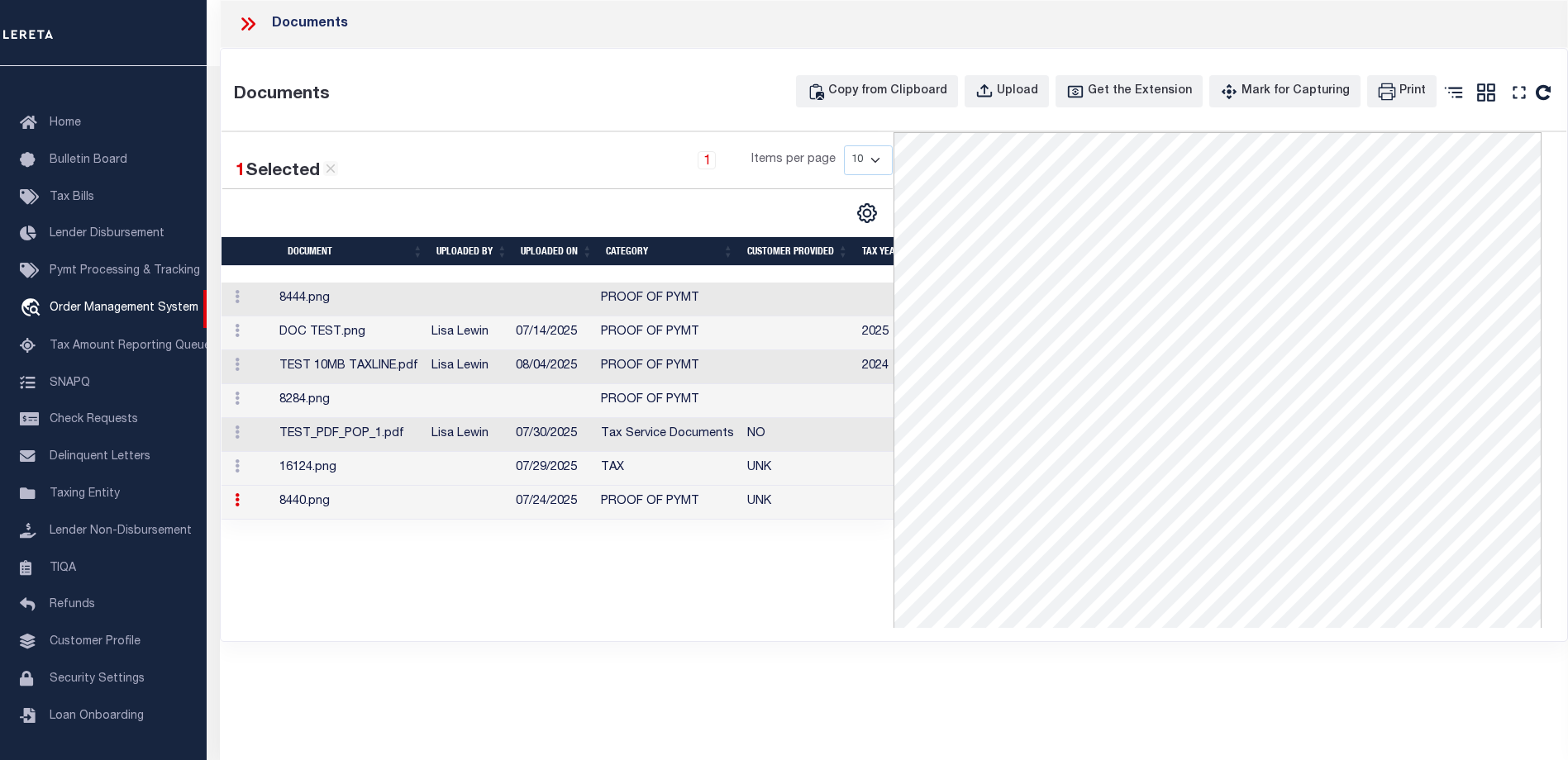 click at bounding box center [467, 468] 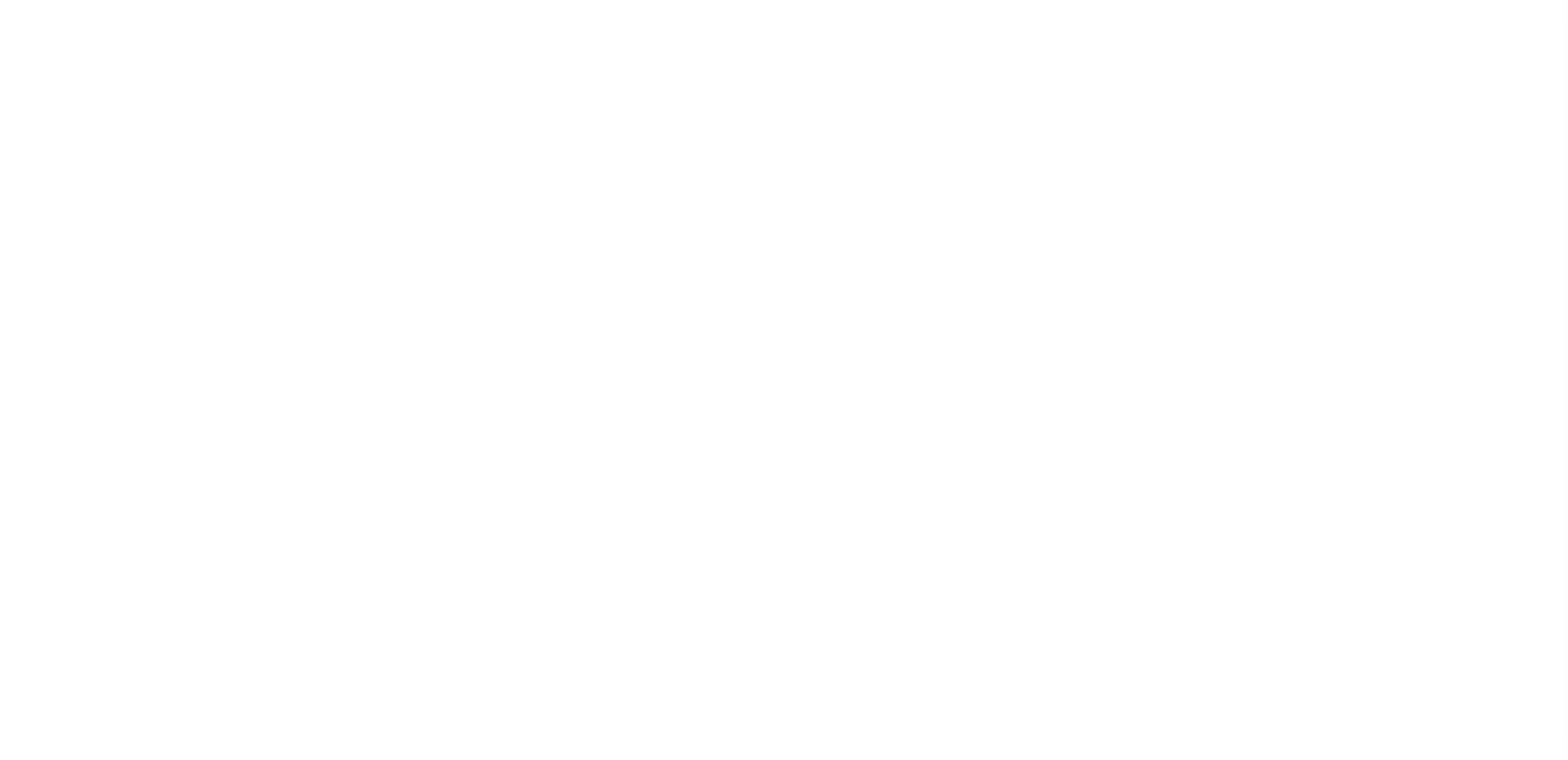 select on "10" 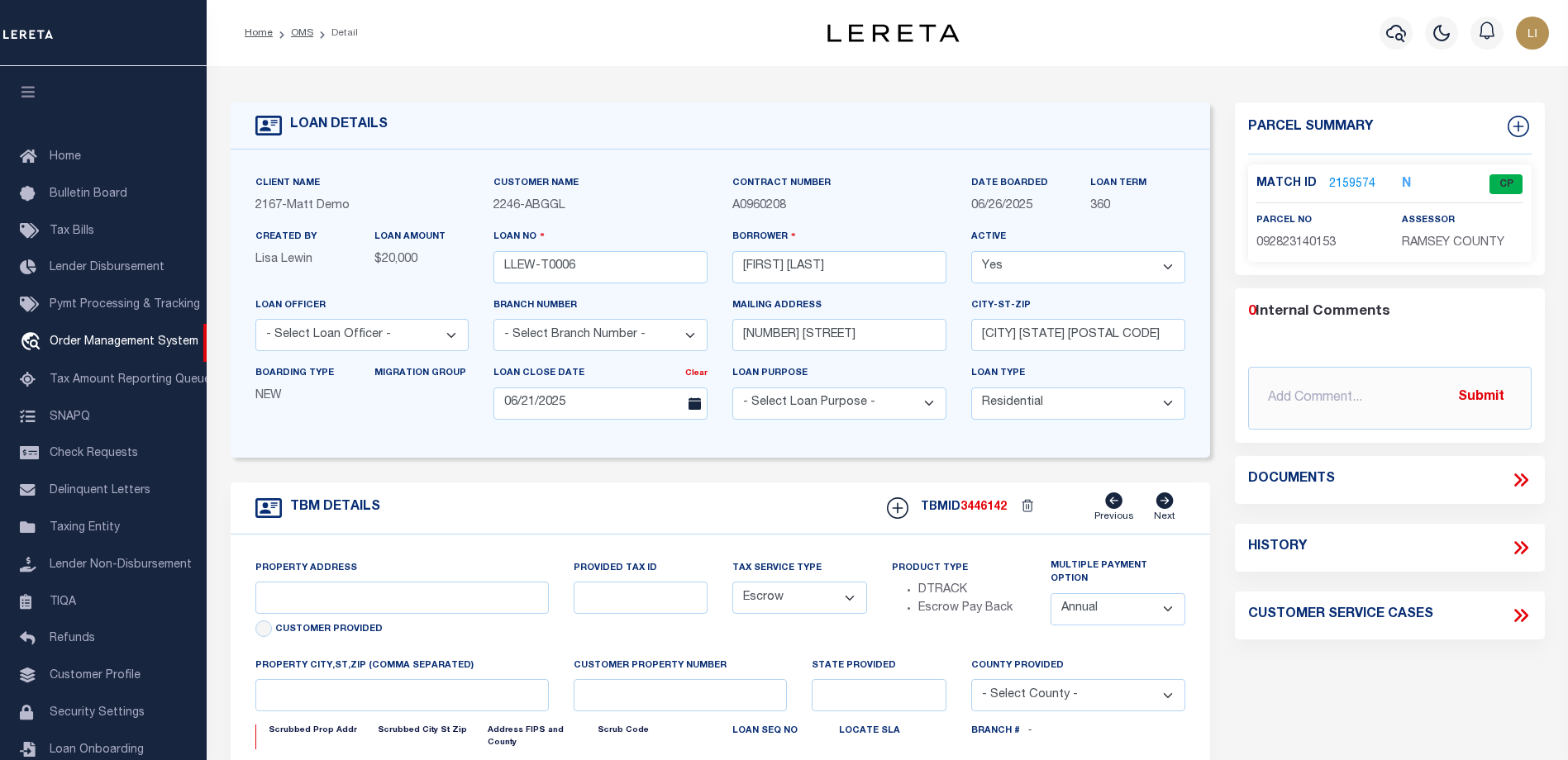 type on "[NUMBER] [STREET]" 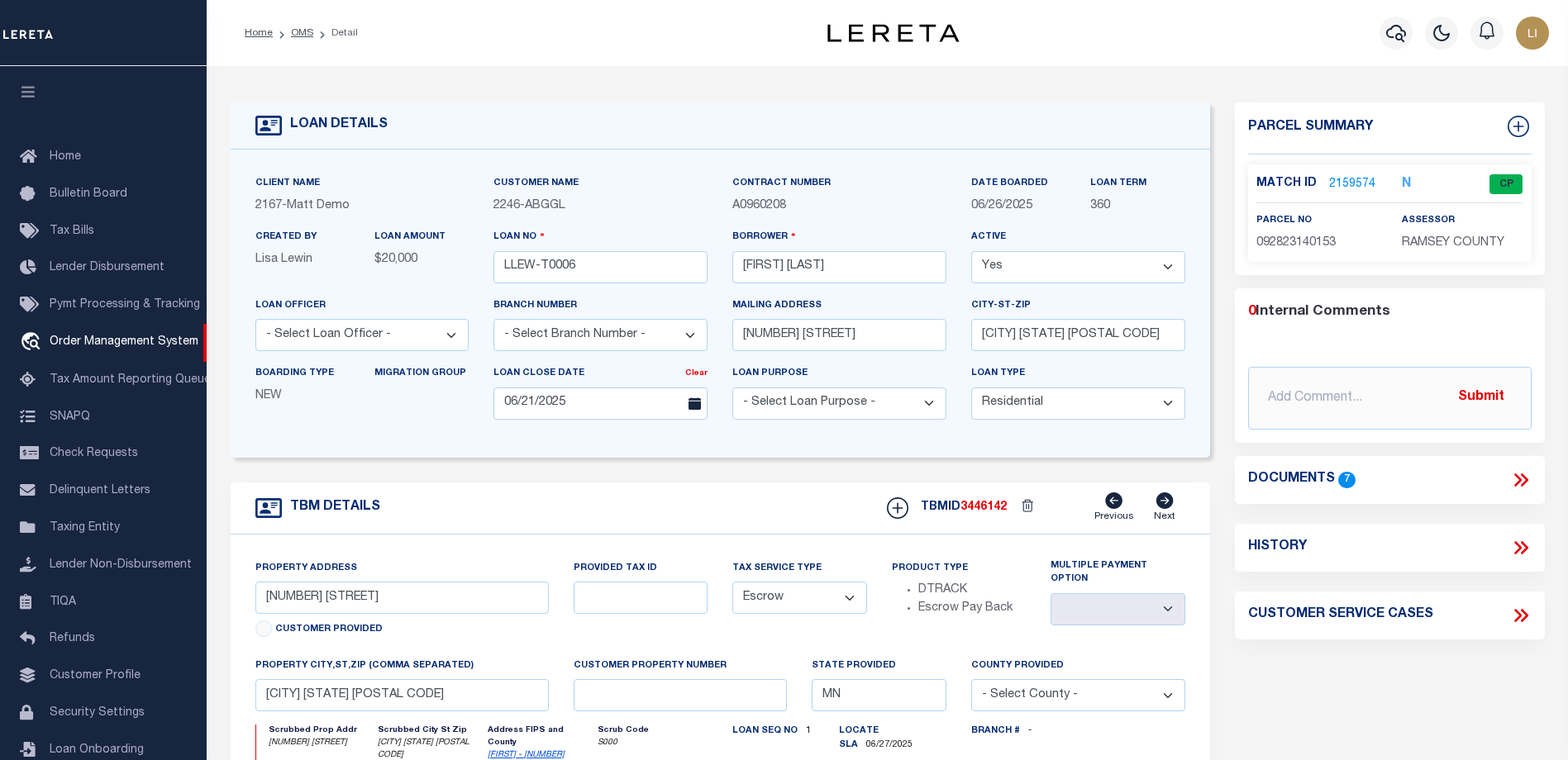scroll, scrollTop: 0, scrollLeft: 0, axis: both 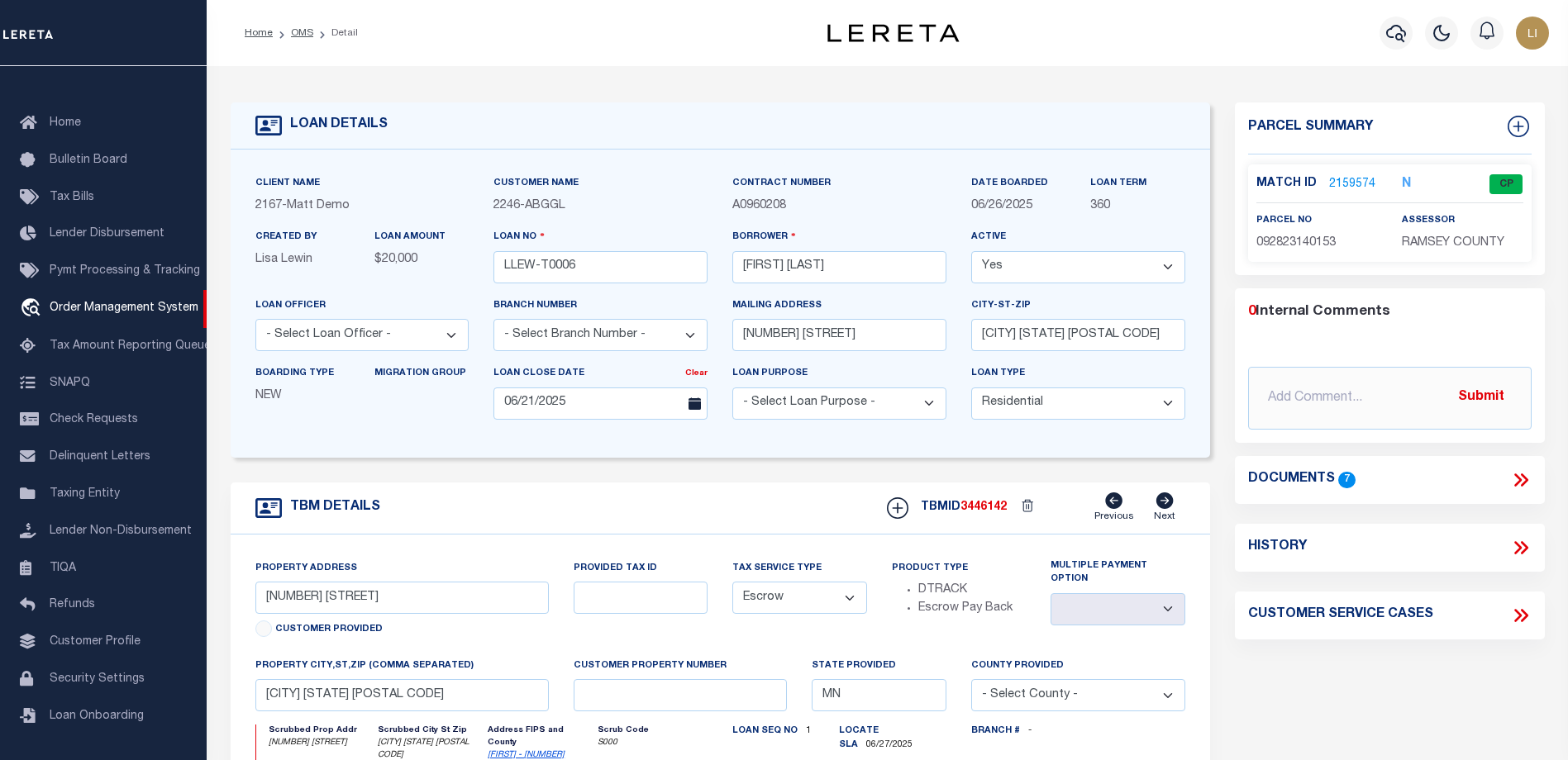 click 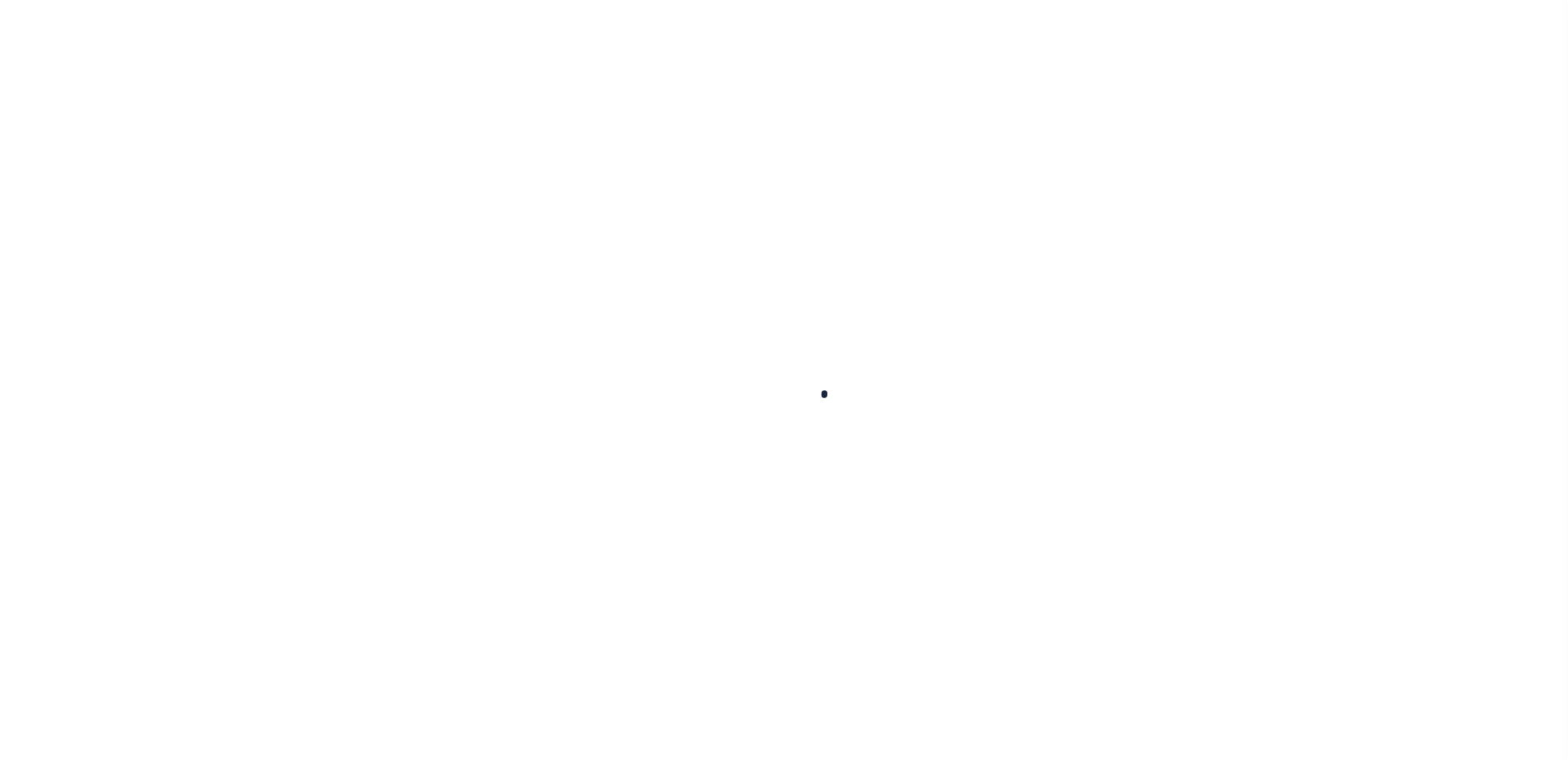 scroll, scrollTop: 0, scrollLeft: 0, axis: both 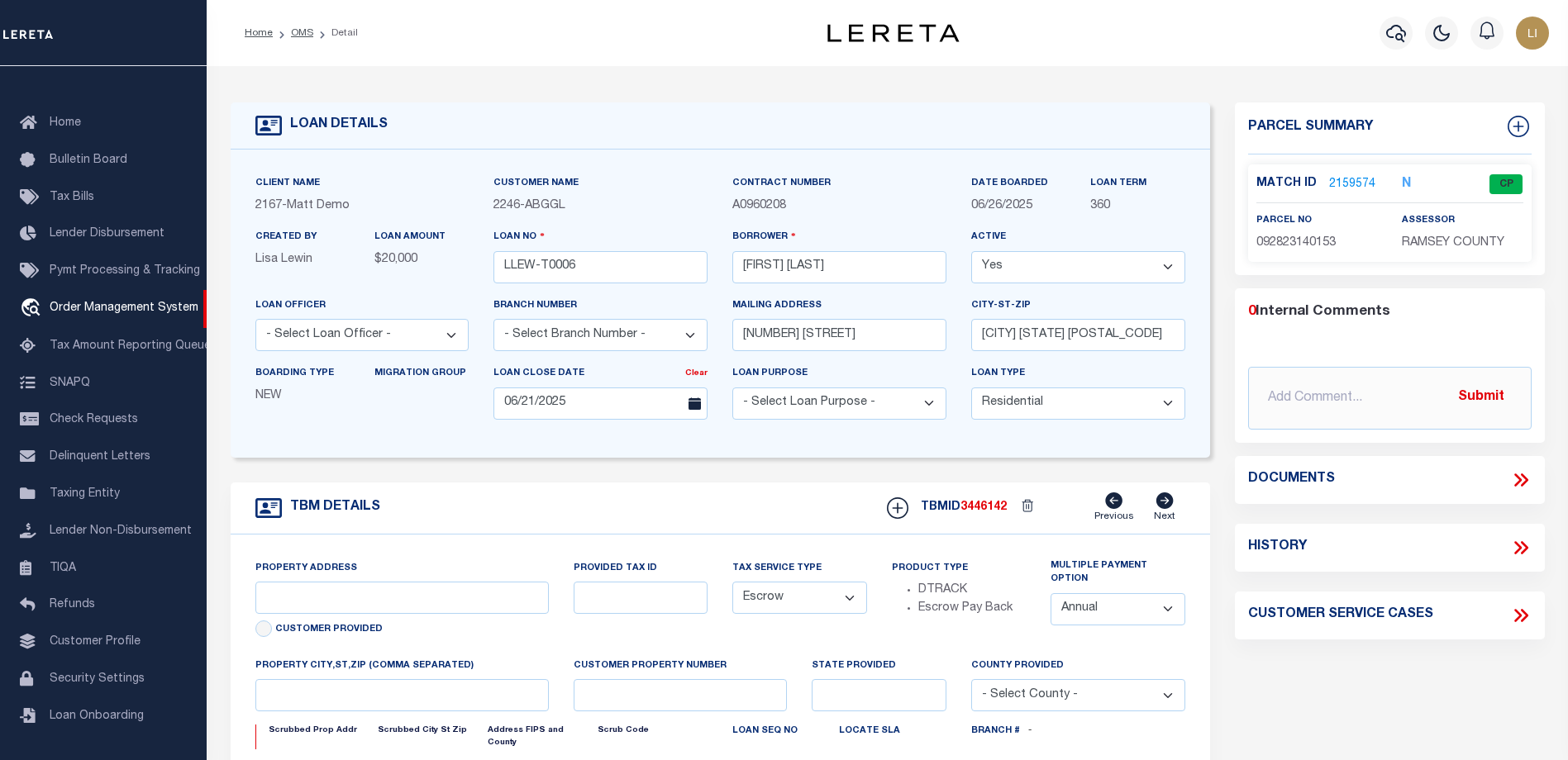 type on "[NUMBER] [STREET]" 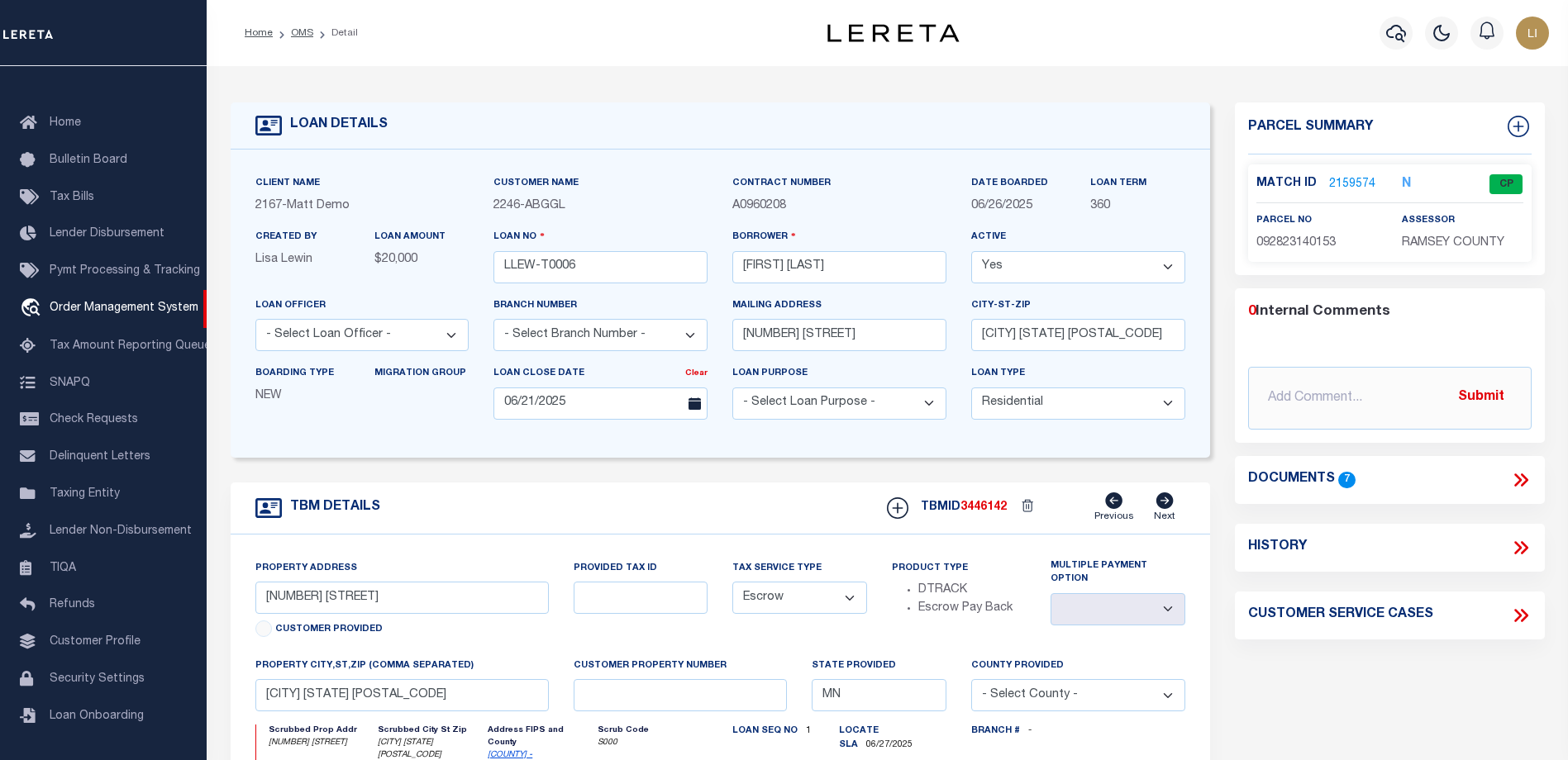 click 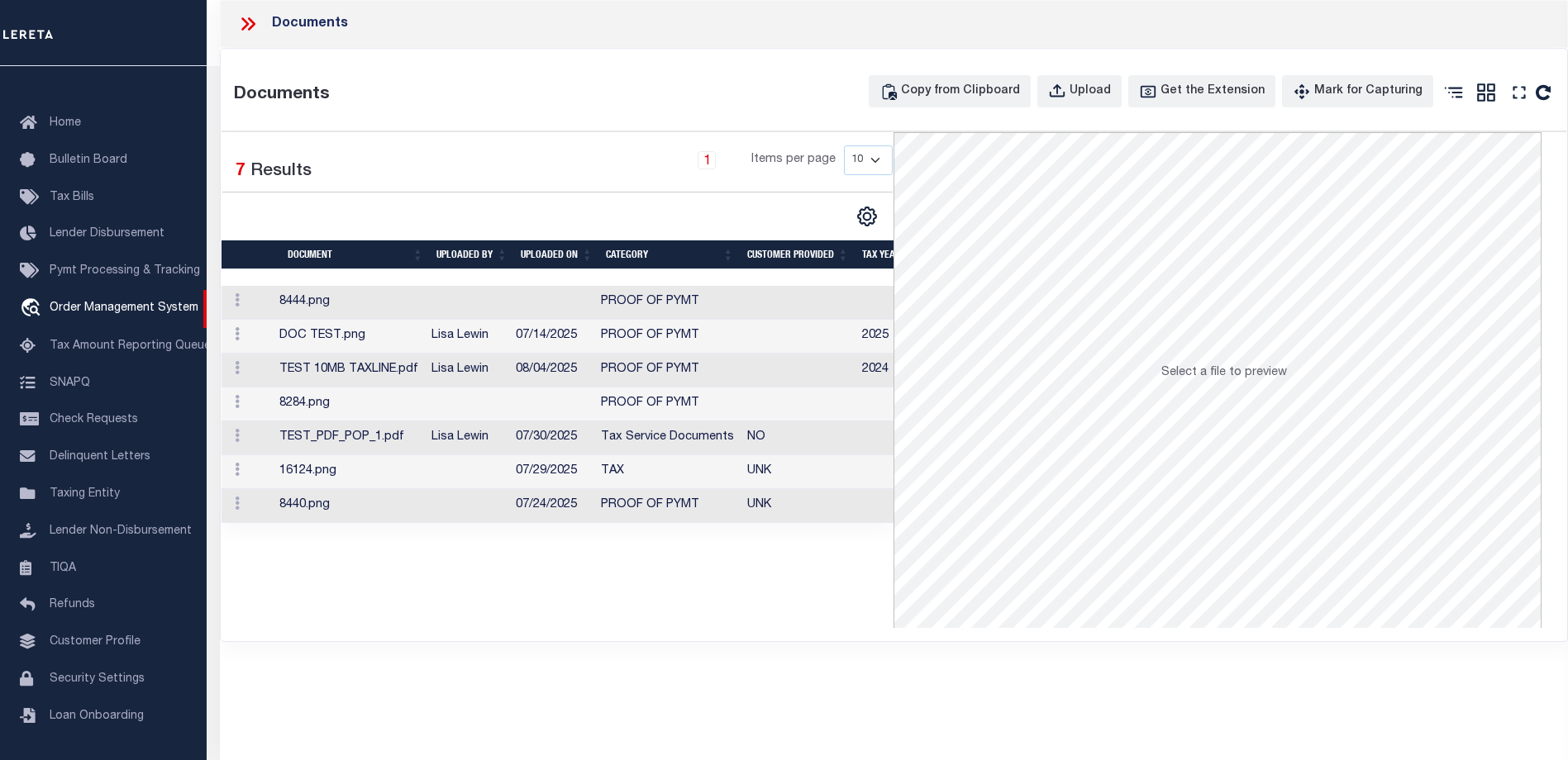 click at bounding box center (467, 302) 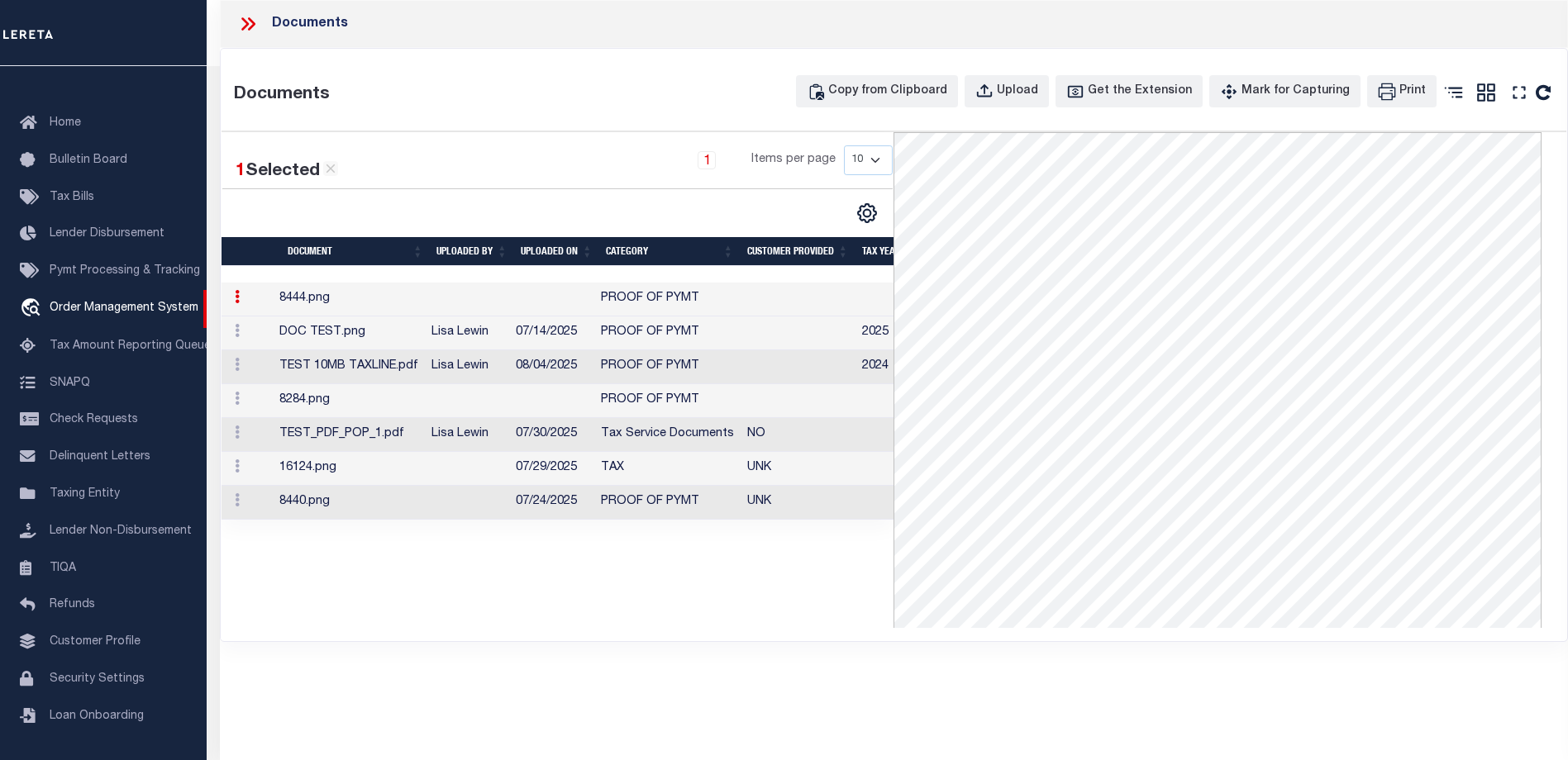 click on "DOC TEST.png" at bounding box center (349, 333) 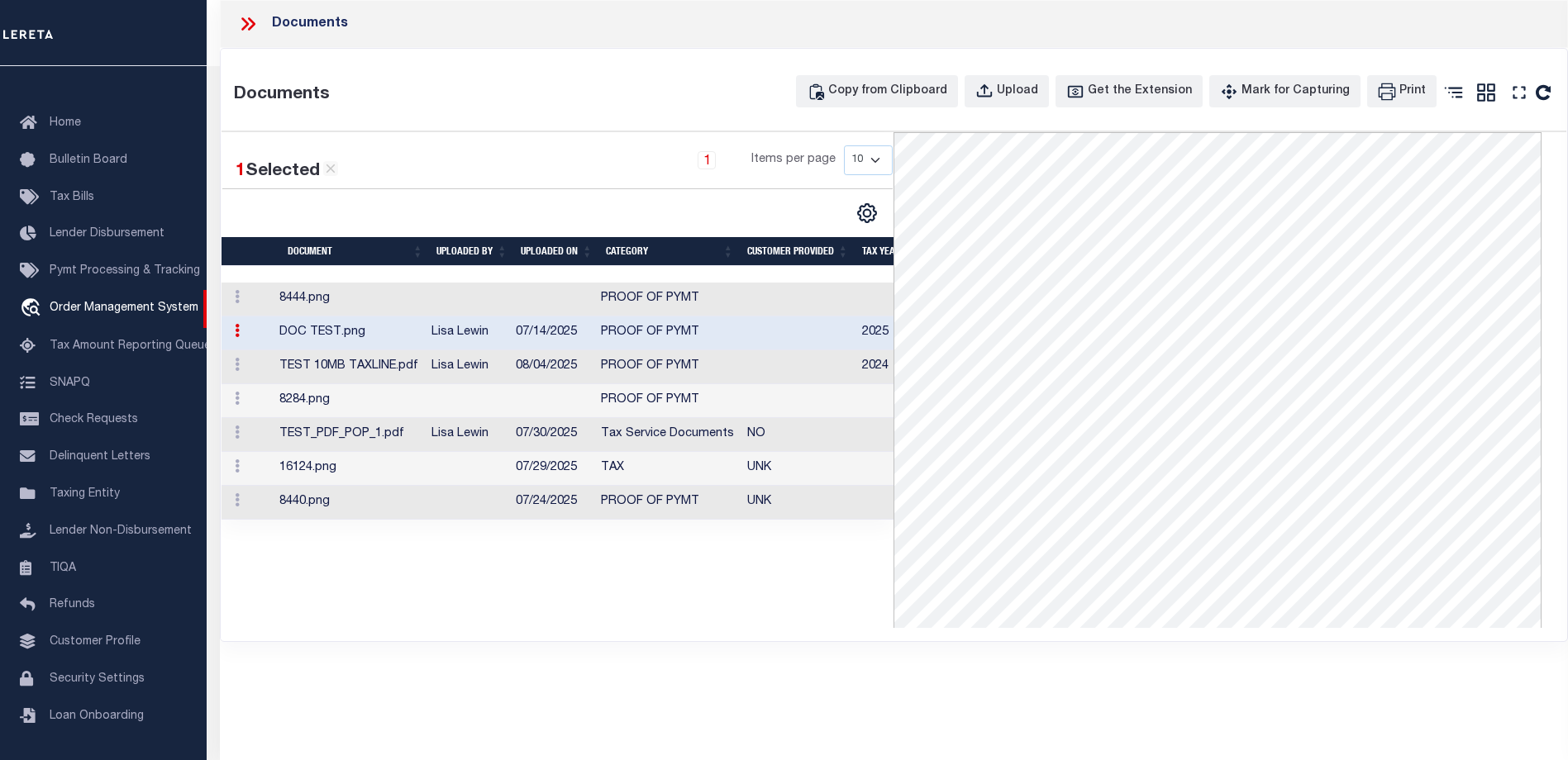 click on "TEST 10MB TAXLINE.pdf" at bounding box center (349, 367) 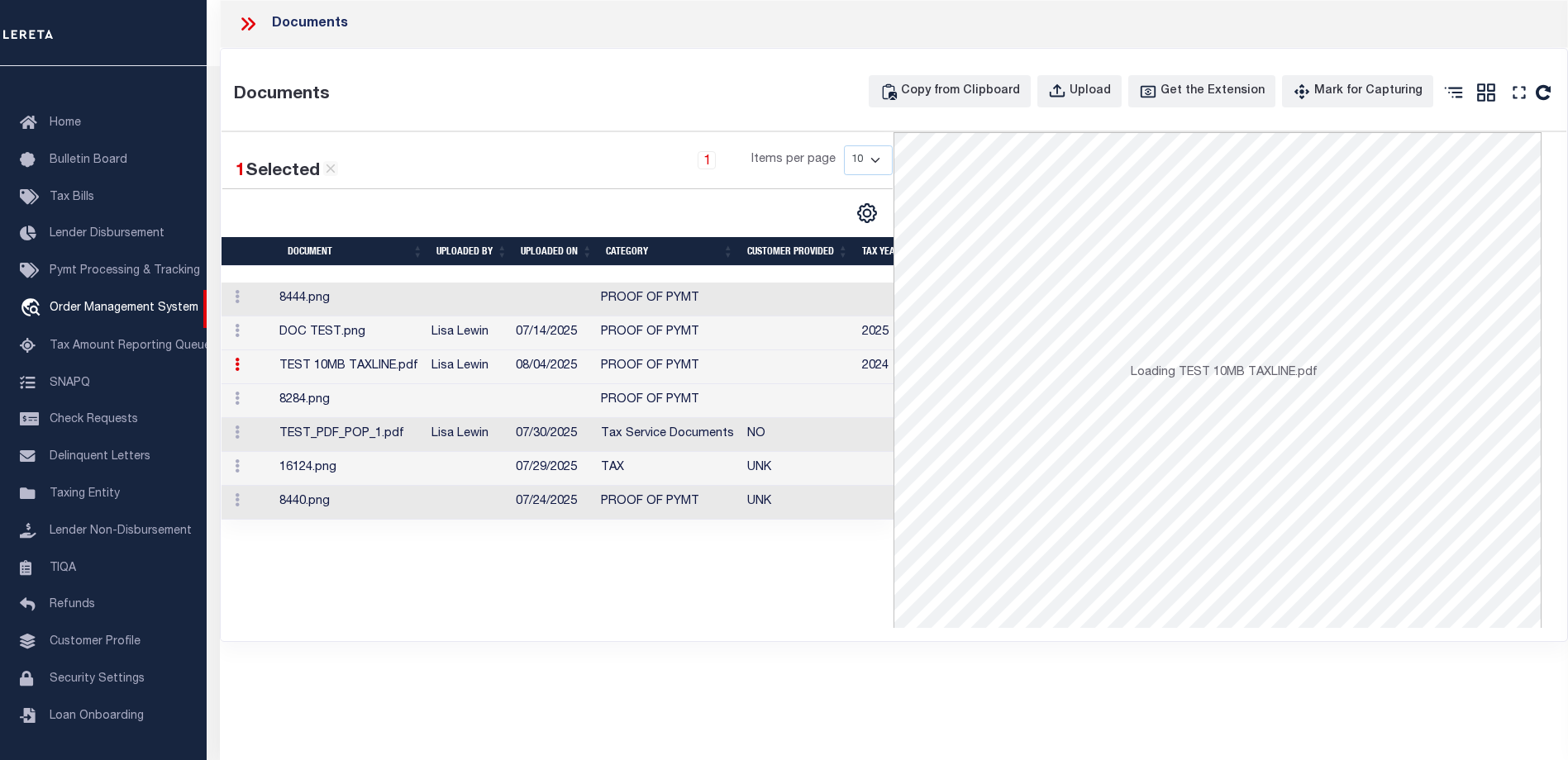 click on "8284.png" at bounding box center (349, 401) 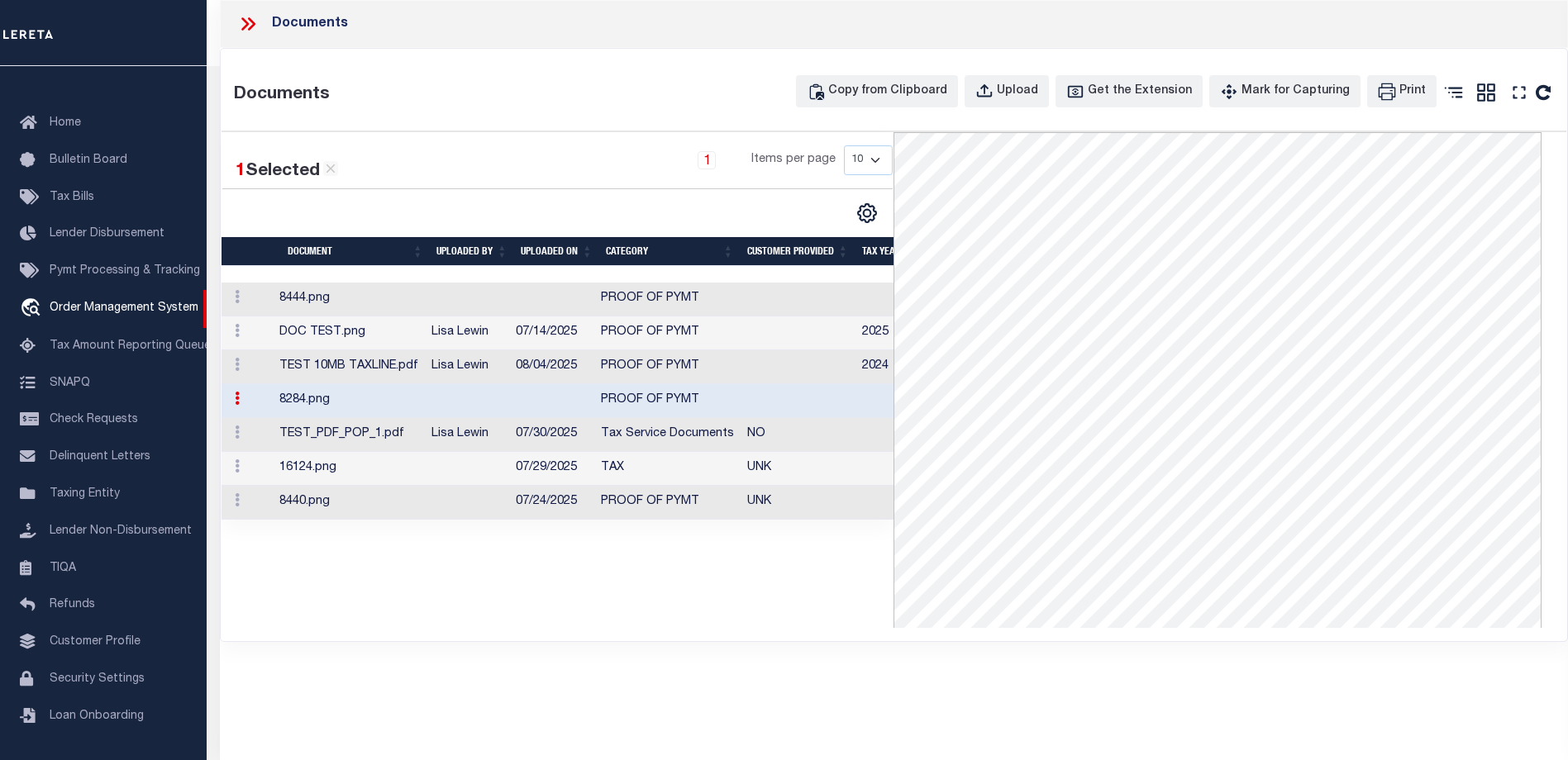 click on "Lisa Lewin" at bounding box center (467, 435) 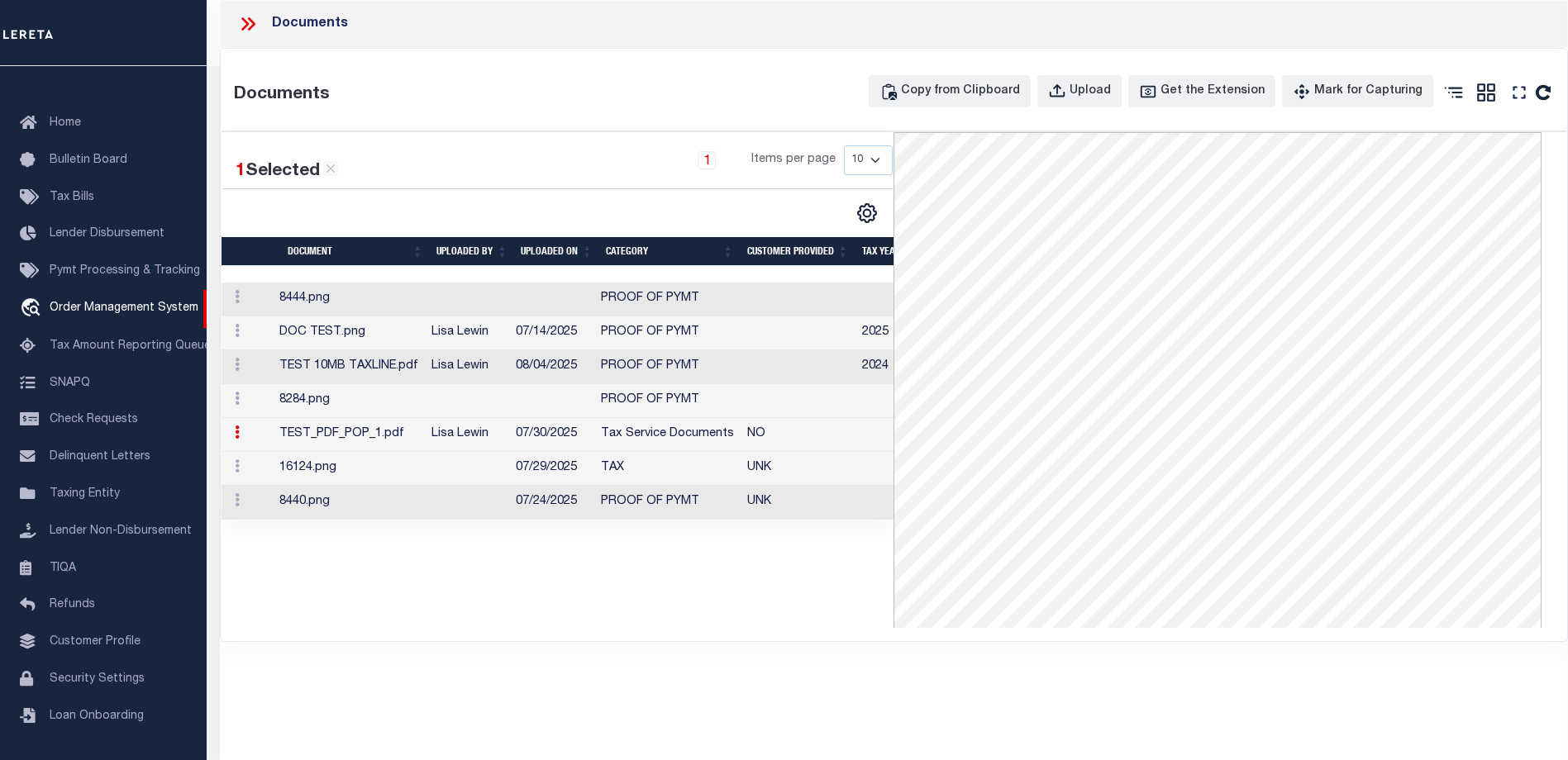 click on "16124.png" at bounding box center [349, 468] 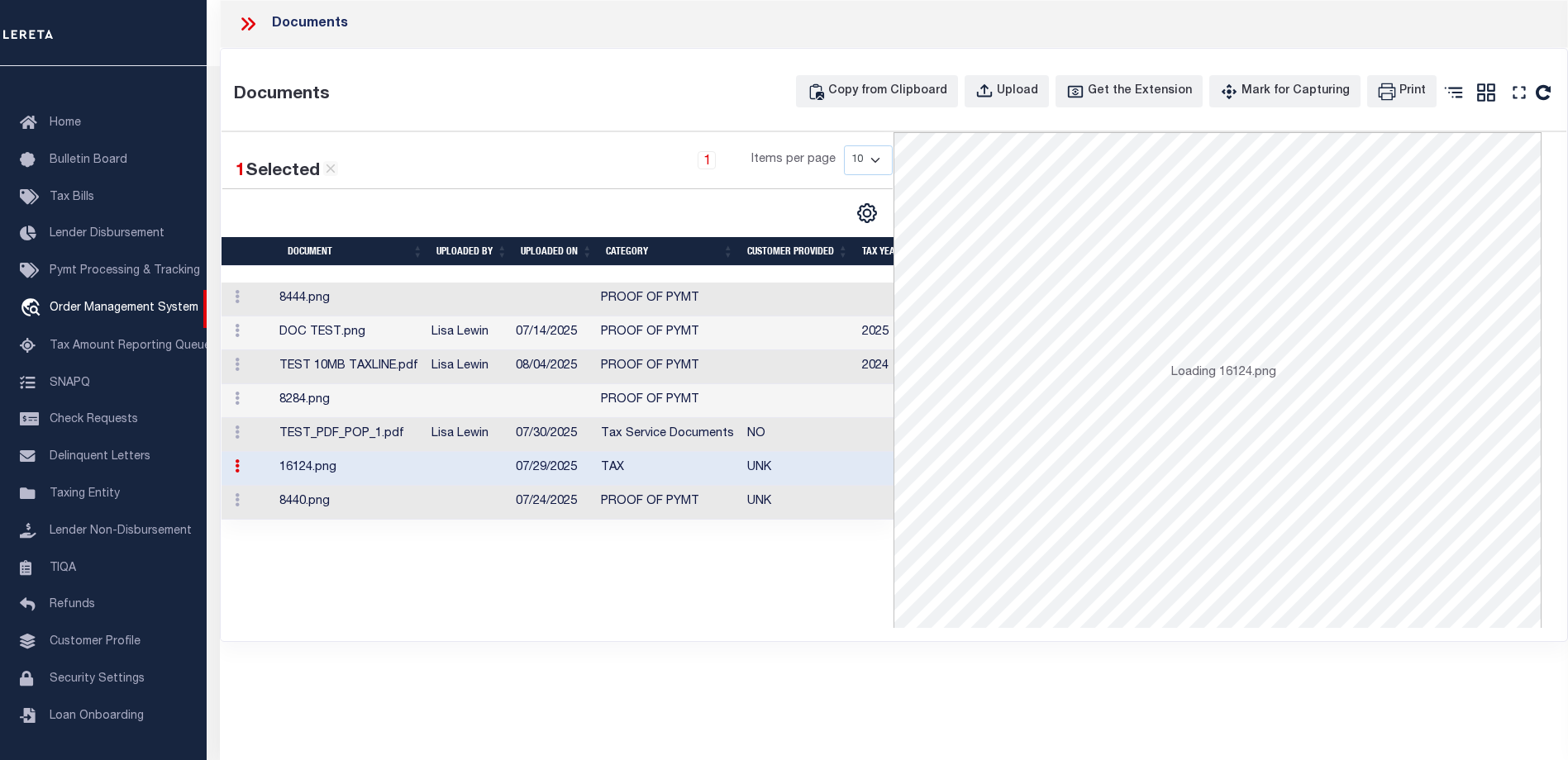 click on "8440.png" at bounding box center [349, 502] 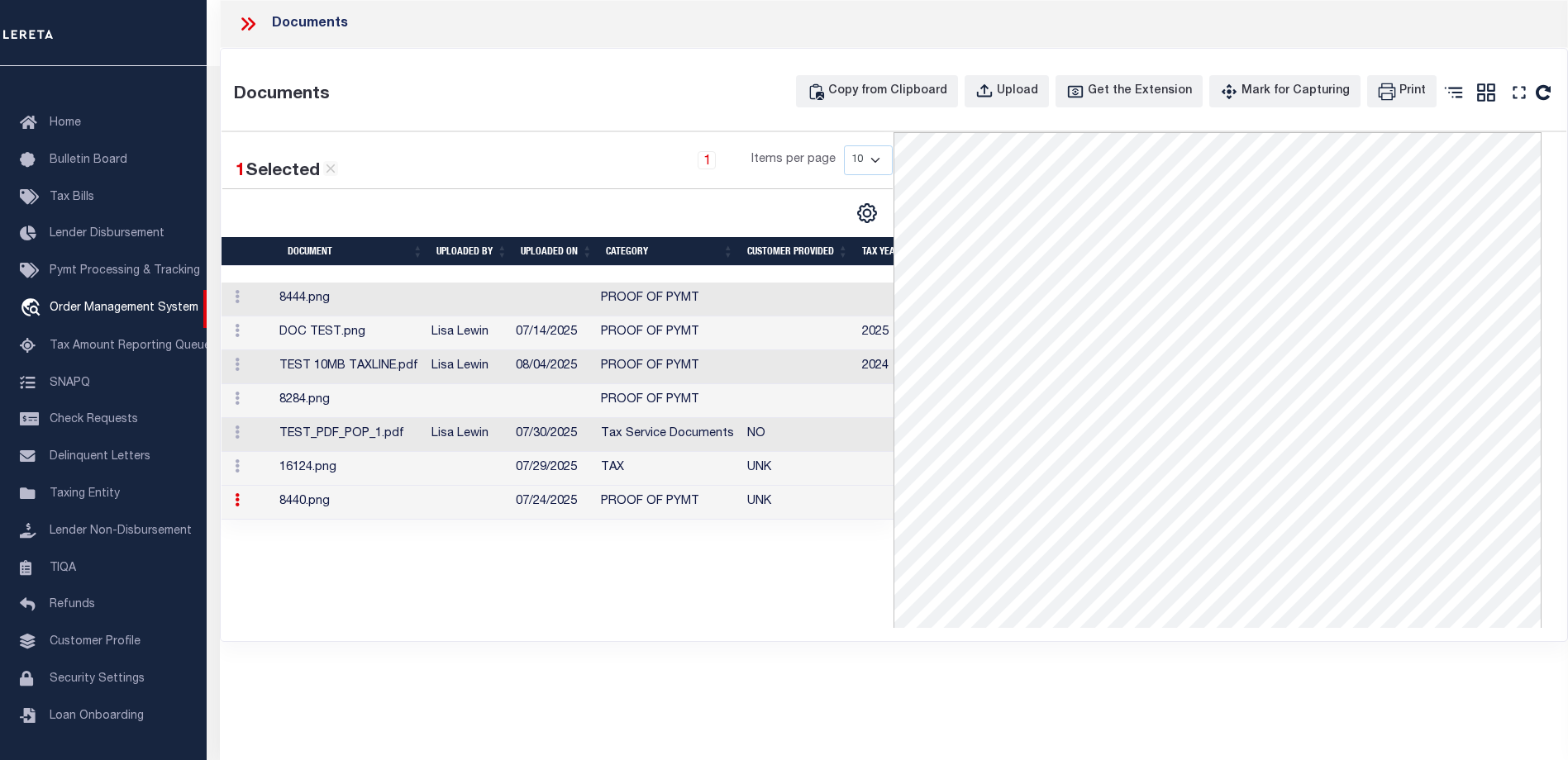 click at bounding box center (467, 468) 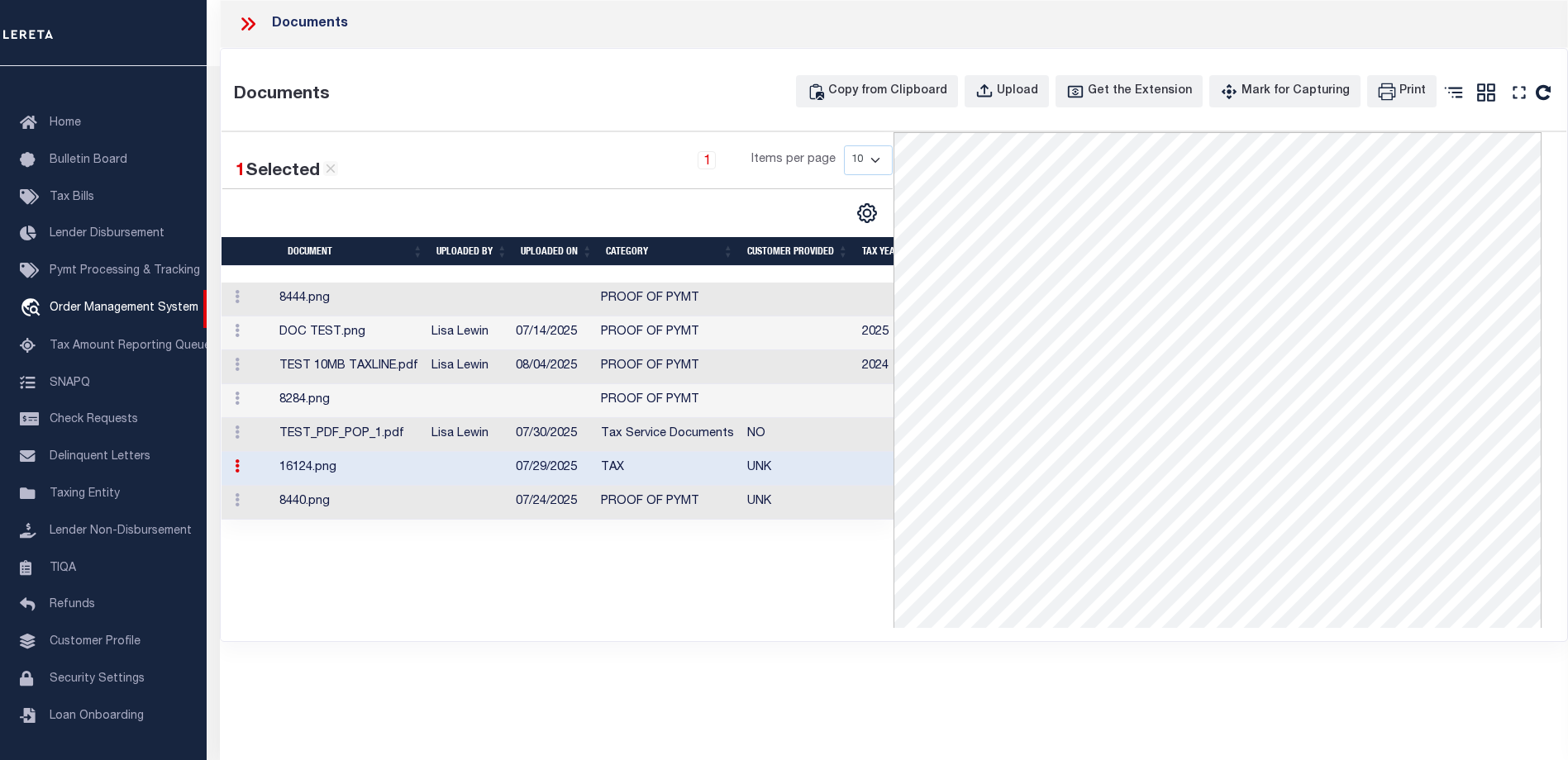 click at bounding box center [467, 502] 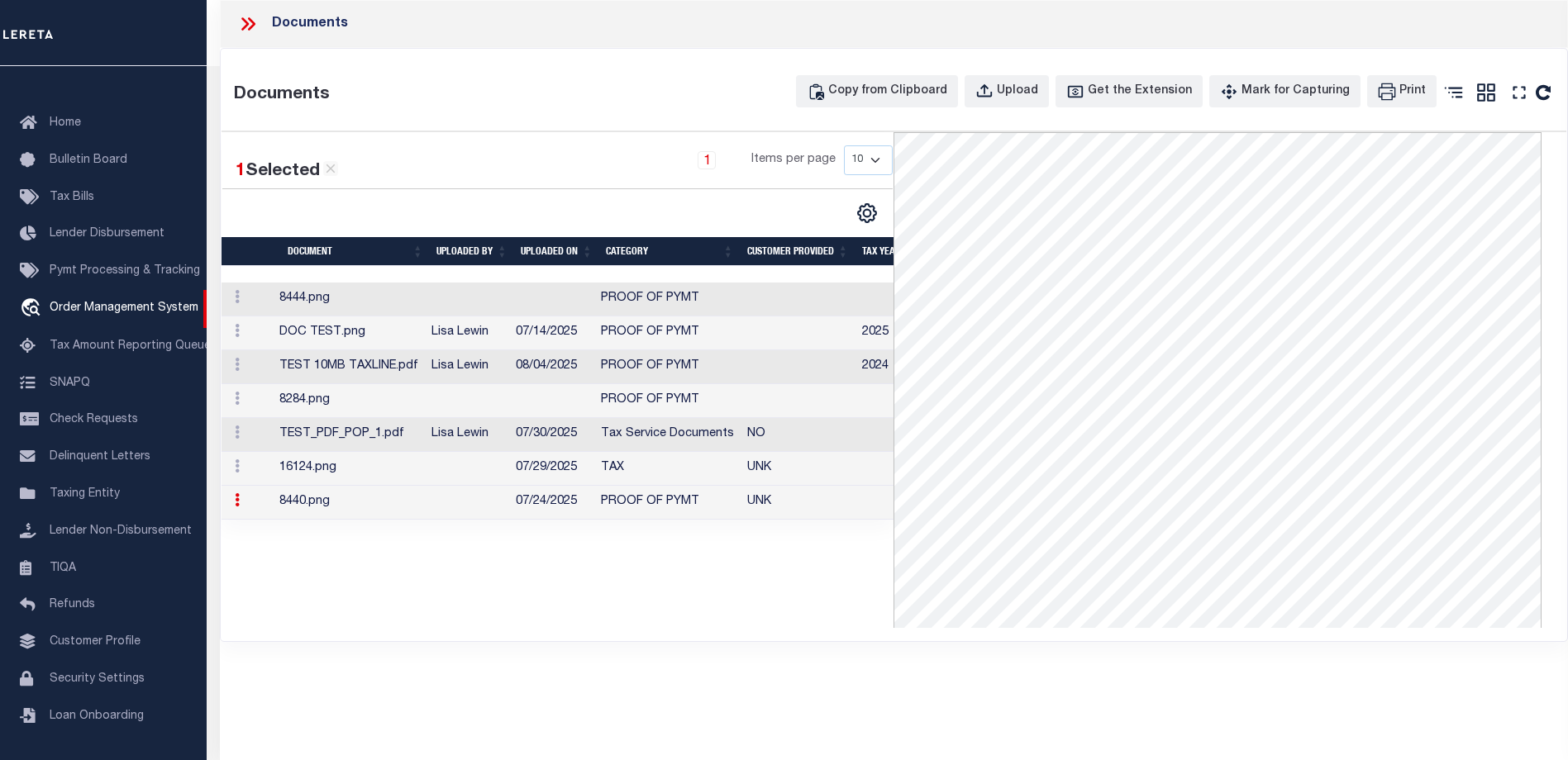 click at bounding box center [467, 468] 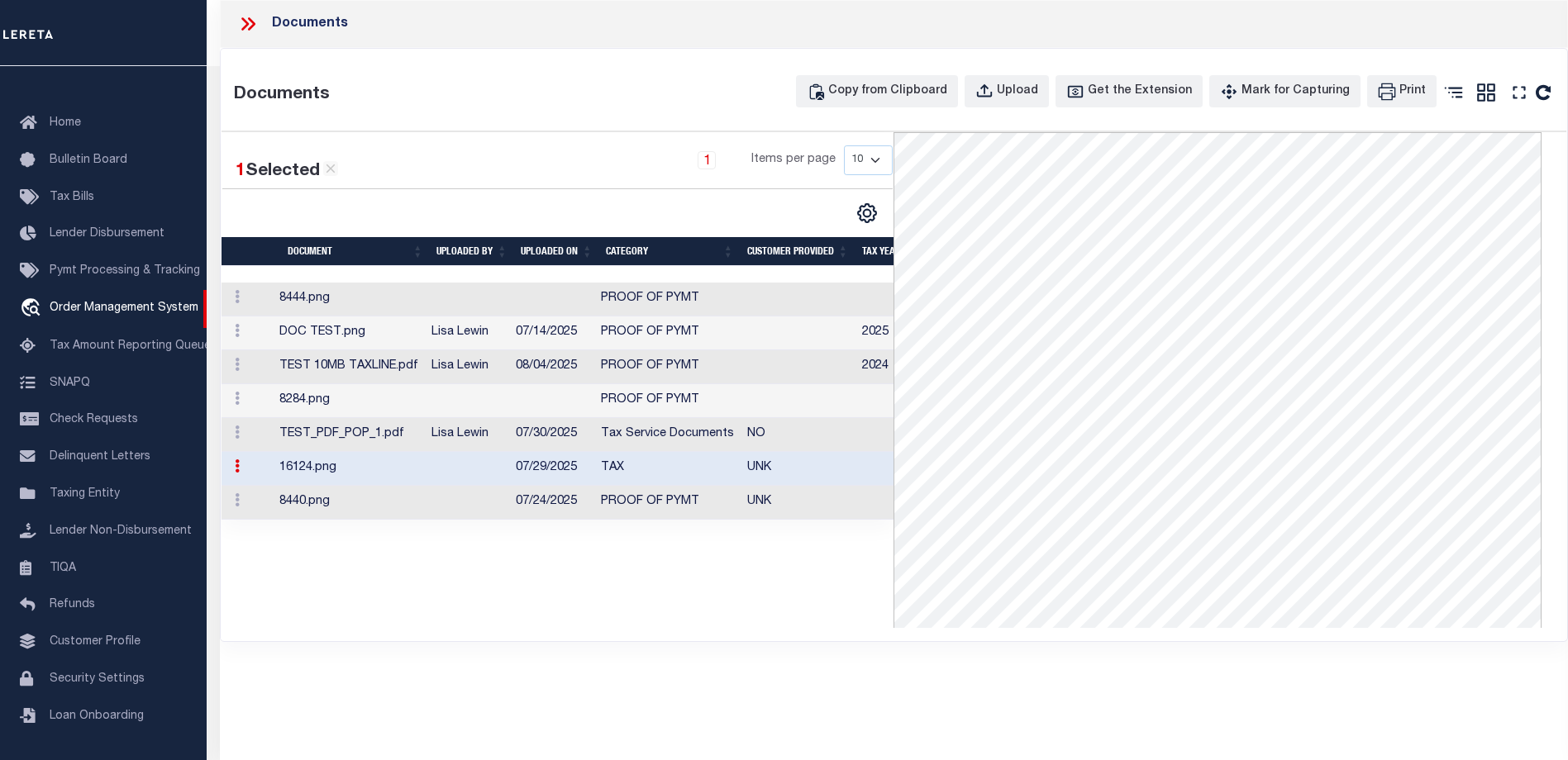 click on "8444.png" at bounding box center [349, 299] 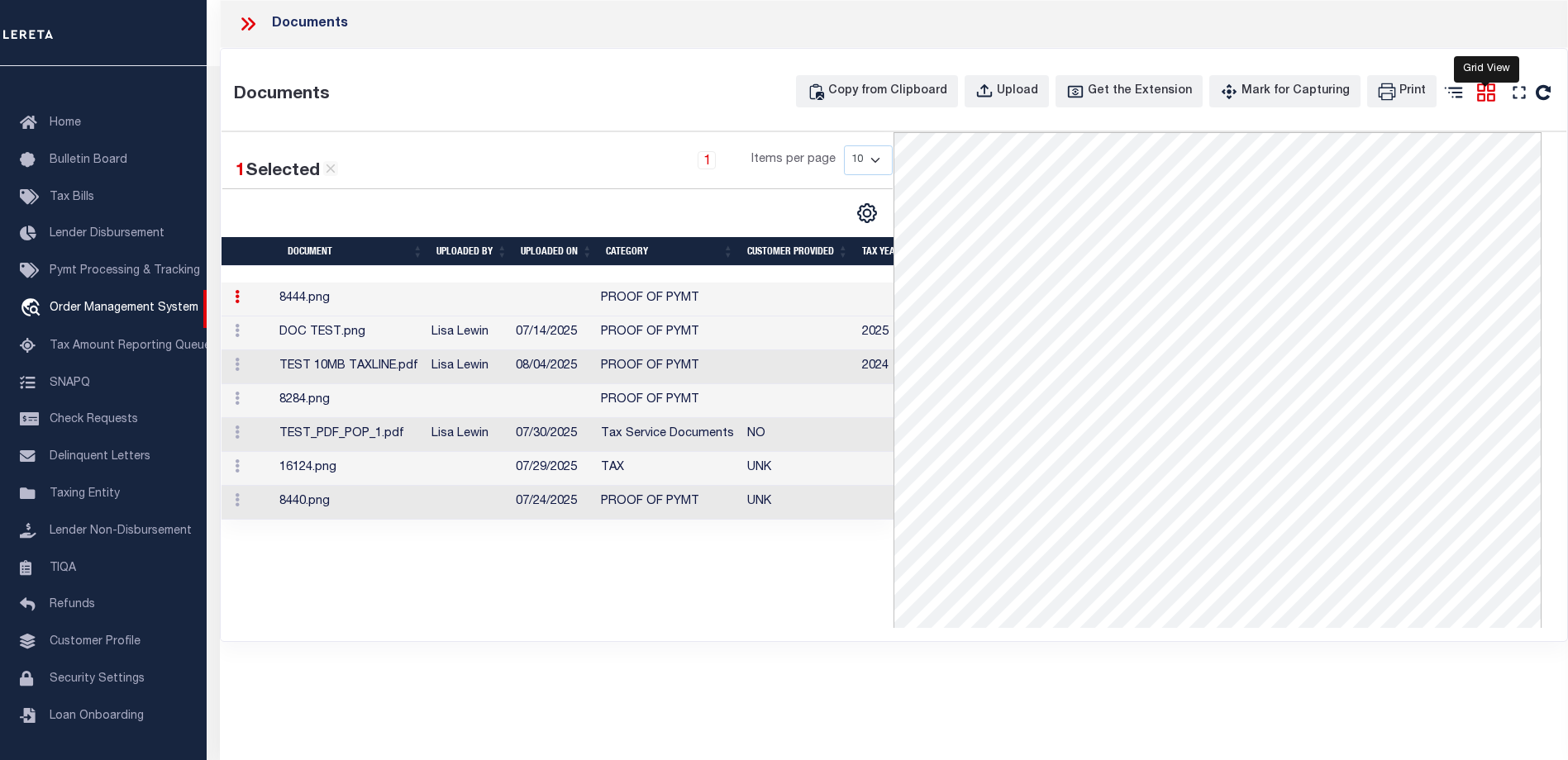 click 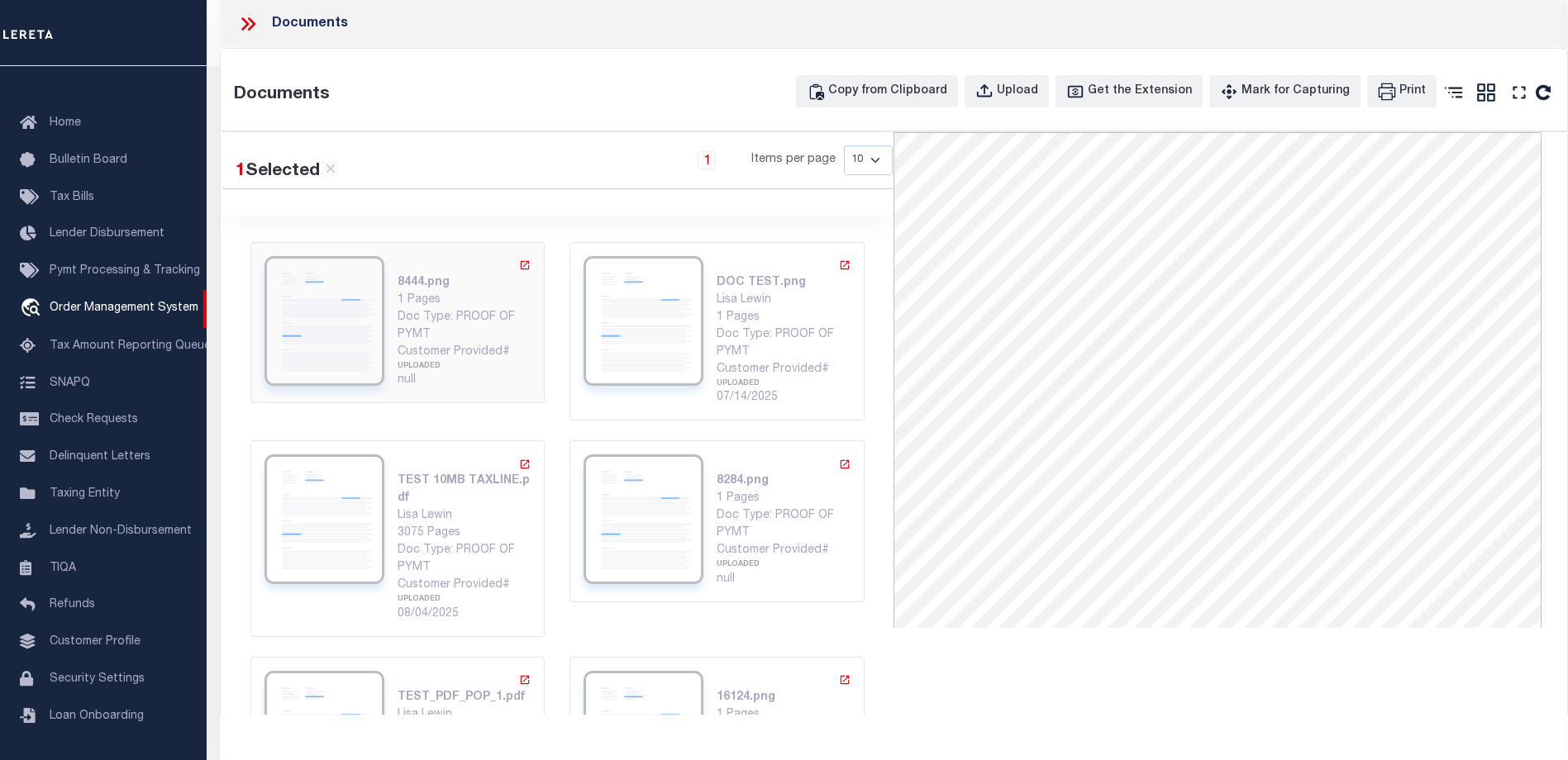 click on "UPLOADED" at bounding box center (465, 367) 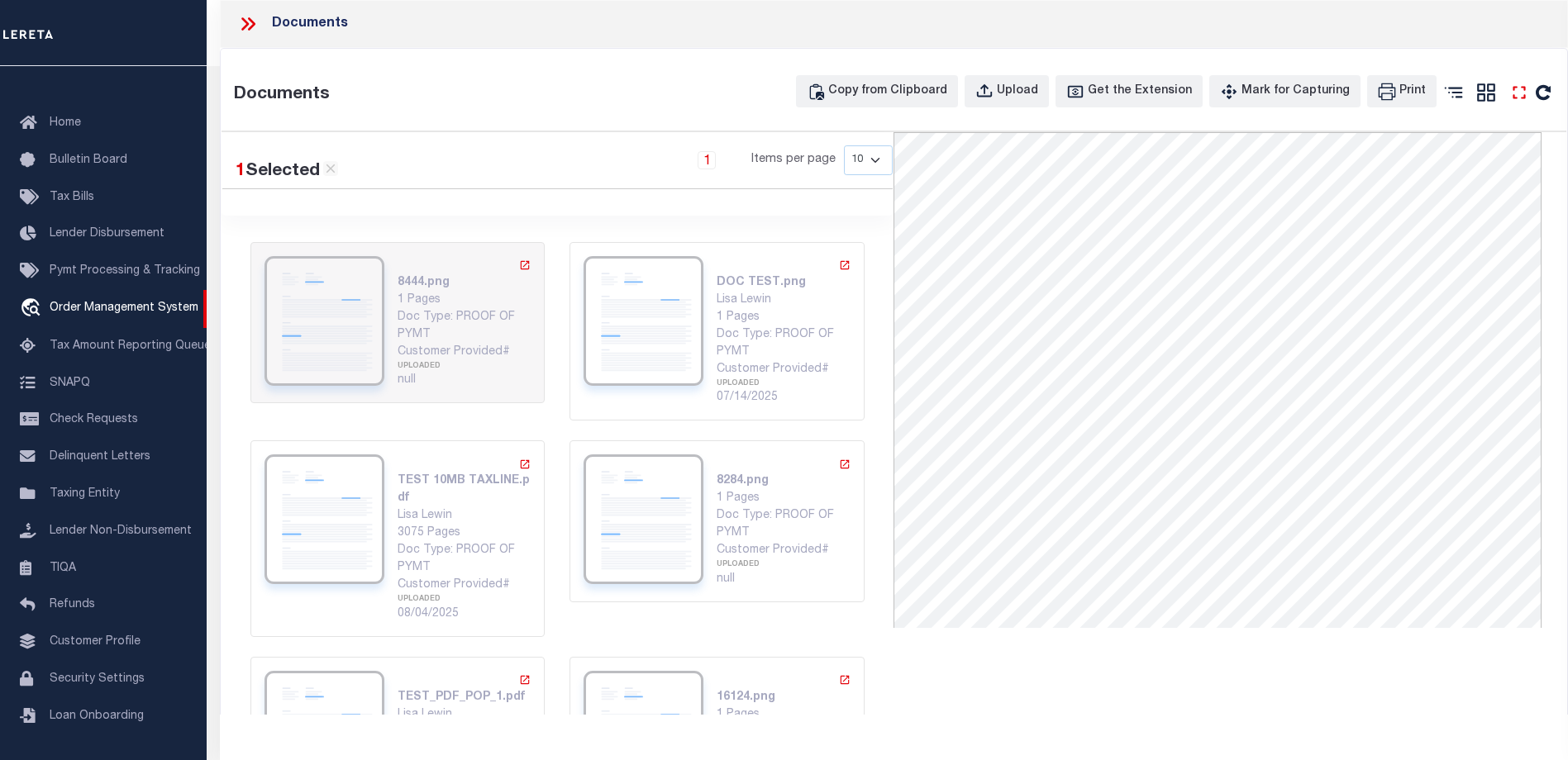 click 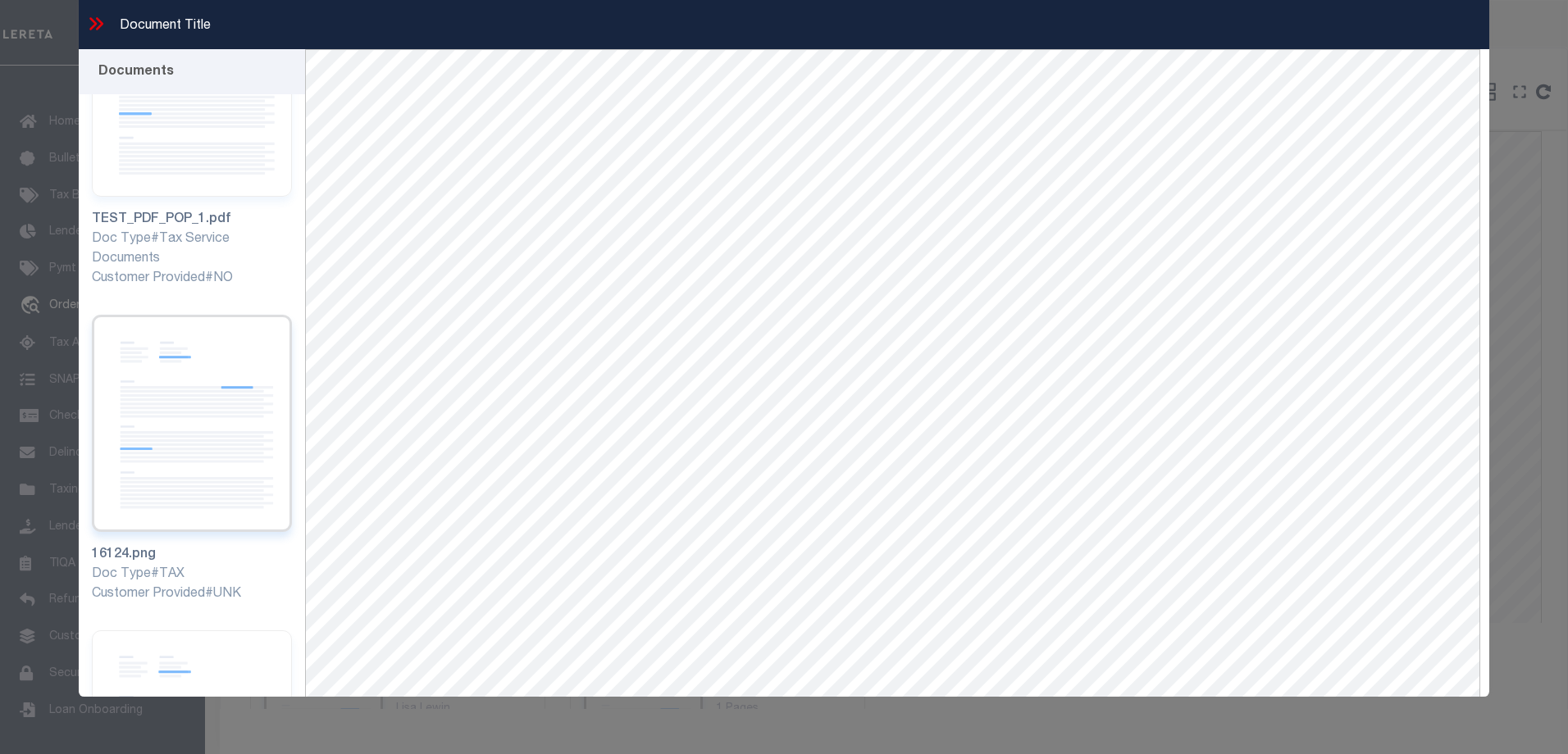 scroll, scrollTop: 1510, scrollLeft: 0, axis: vertical 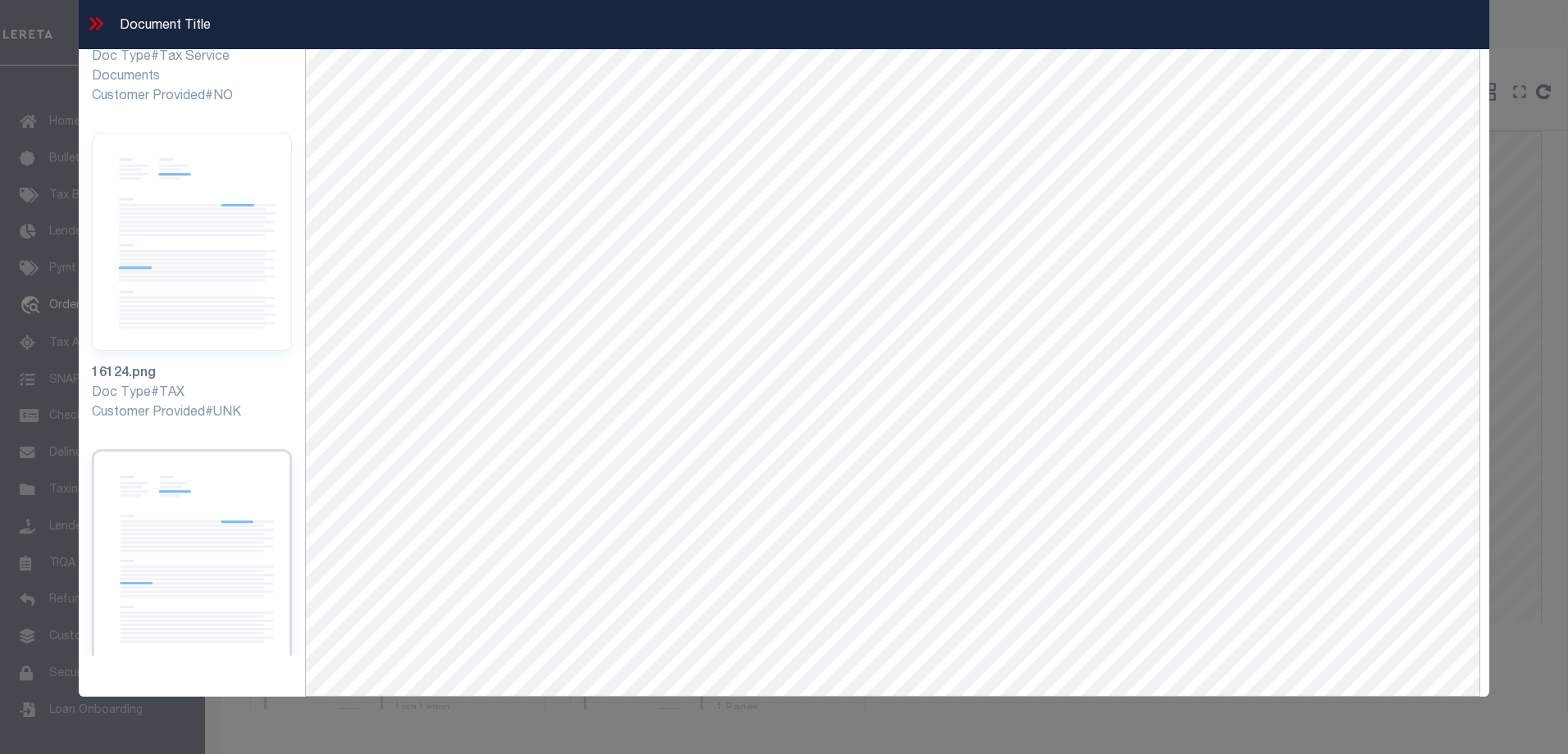 click at bounding box center (192, 557) 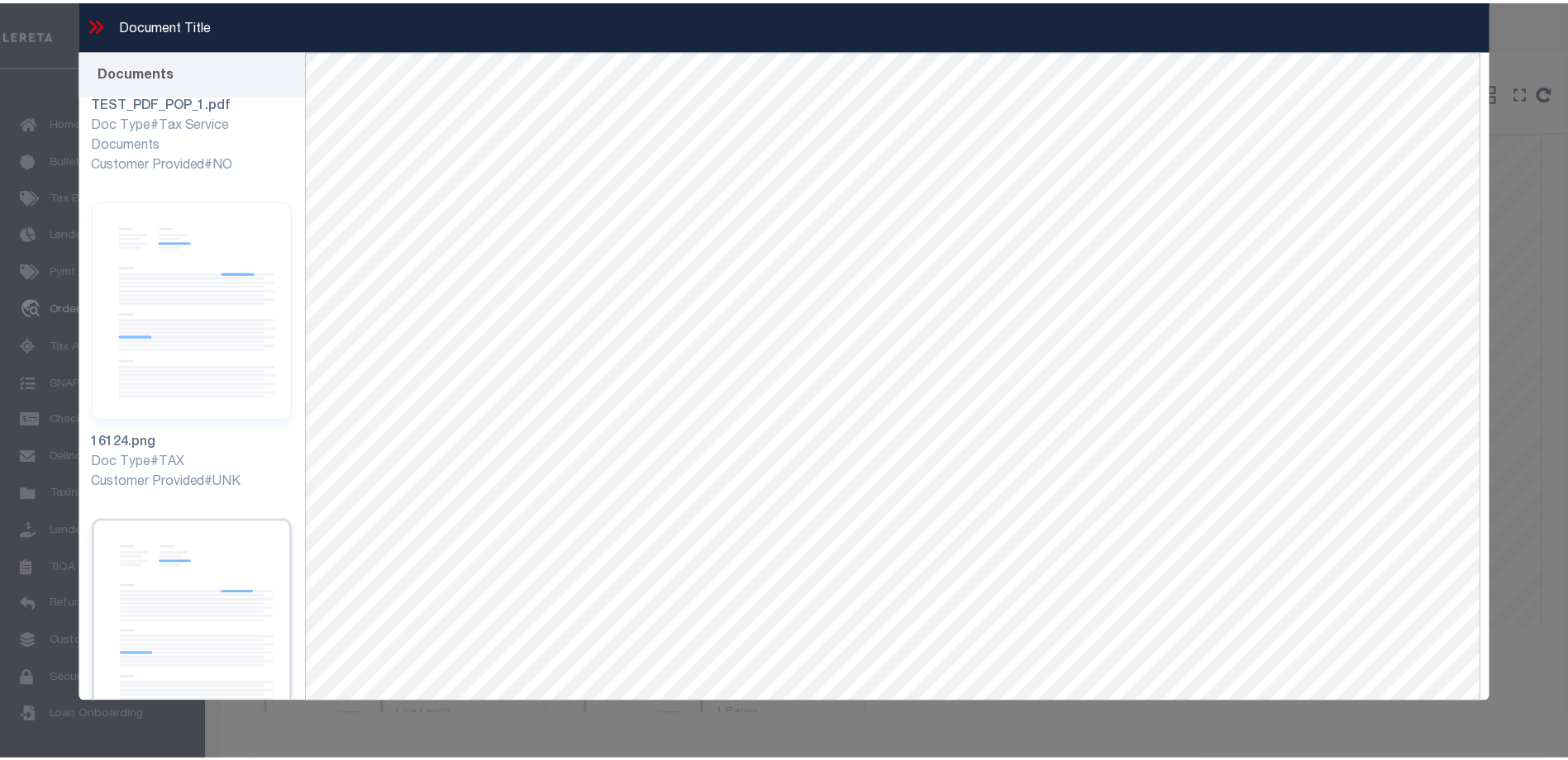 scroll, scrollTop: 0, scrollLeft: 0, axis: both 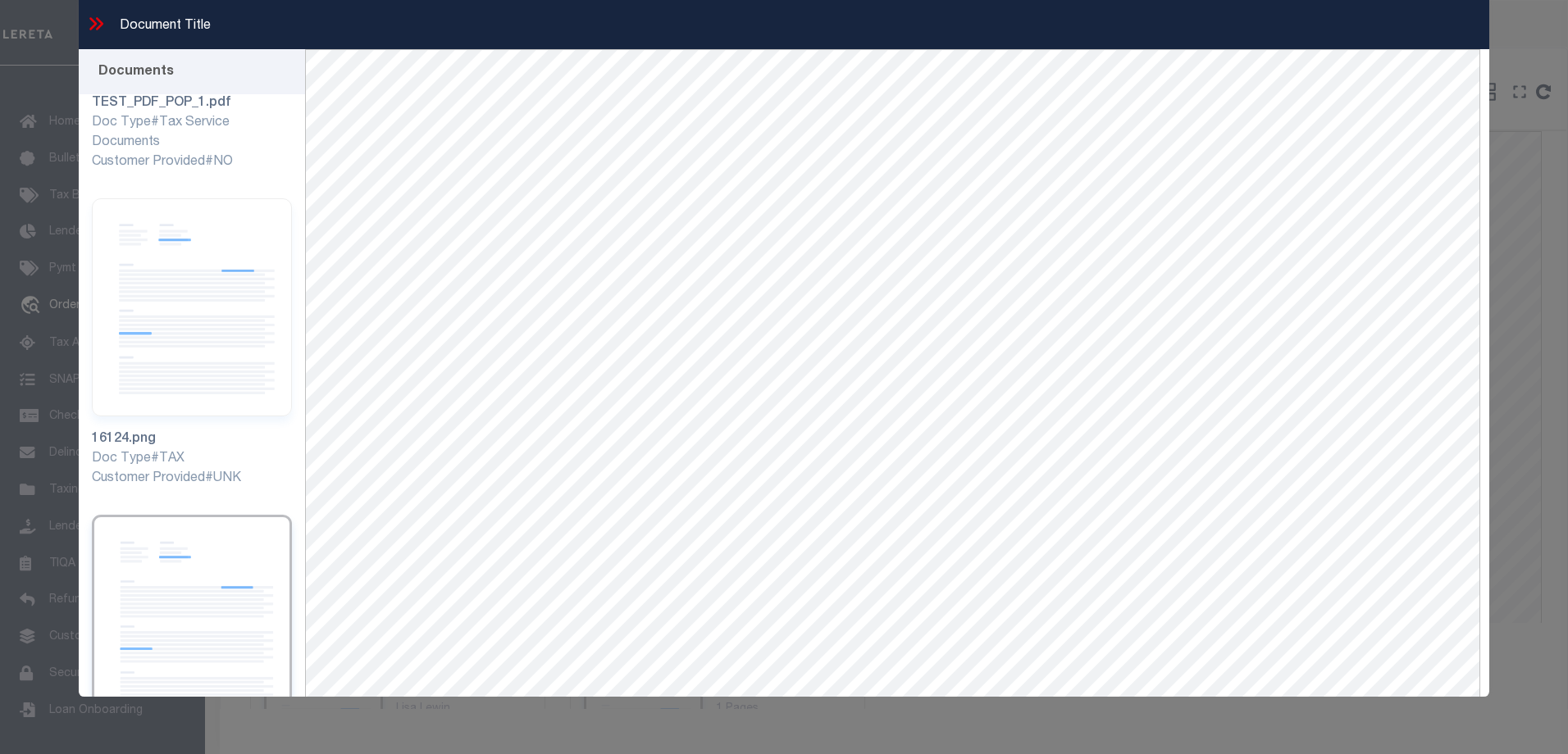 click 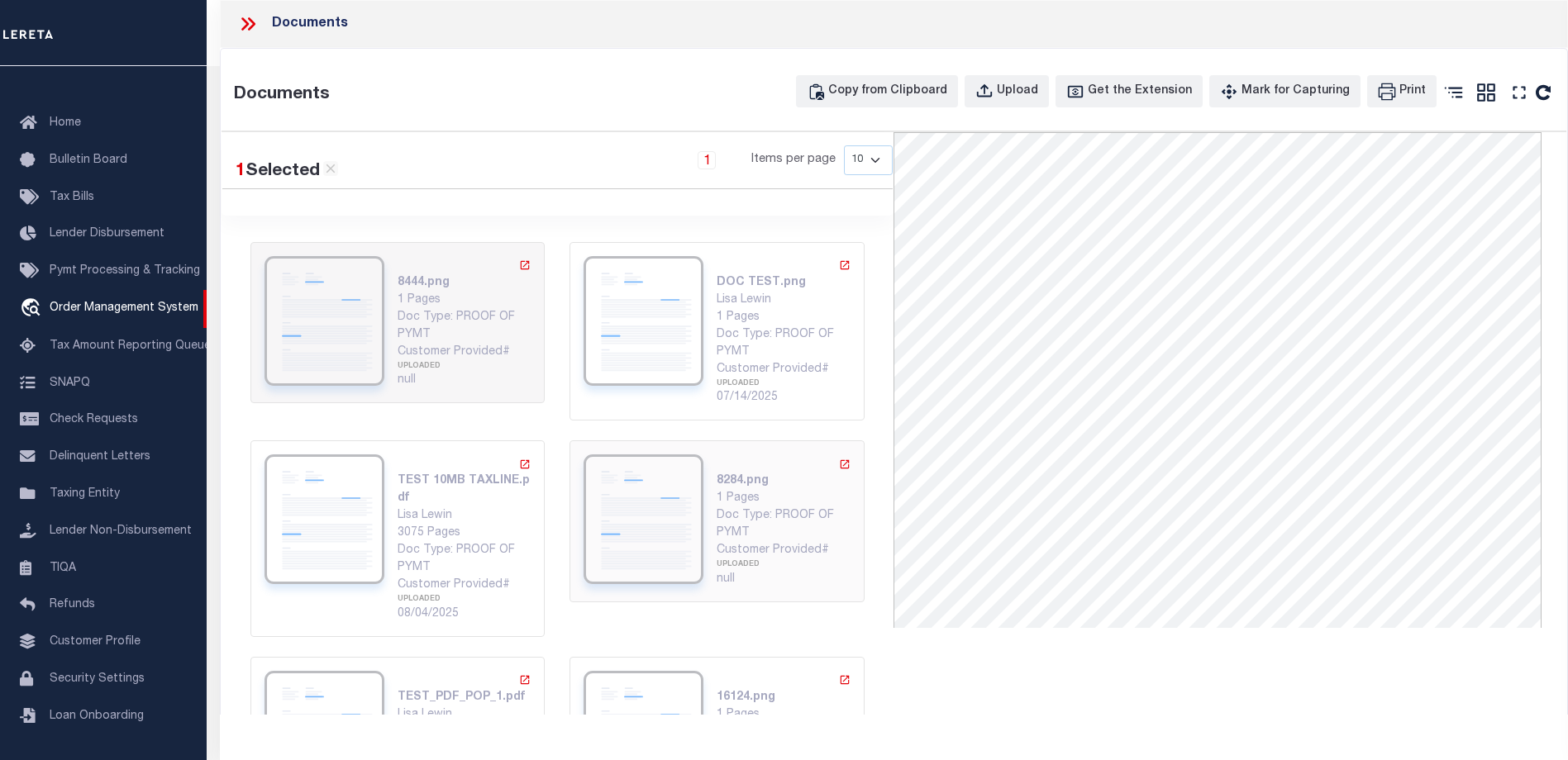 click on "8284.png
1 Pages
Doc Type: PROOF OF PYMT
Customer Provided#
UPLOADED
null" at bounding box center [784, 520] 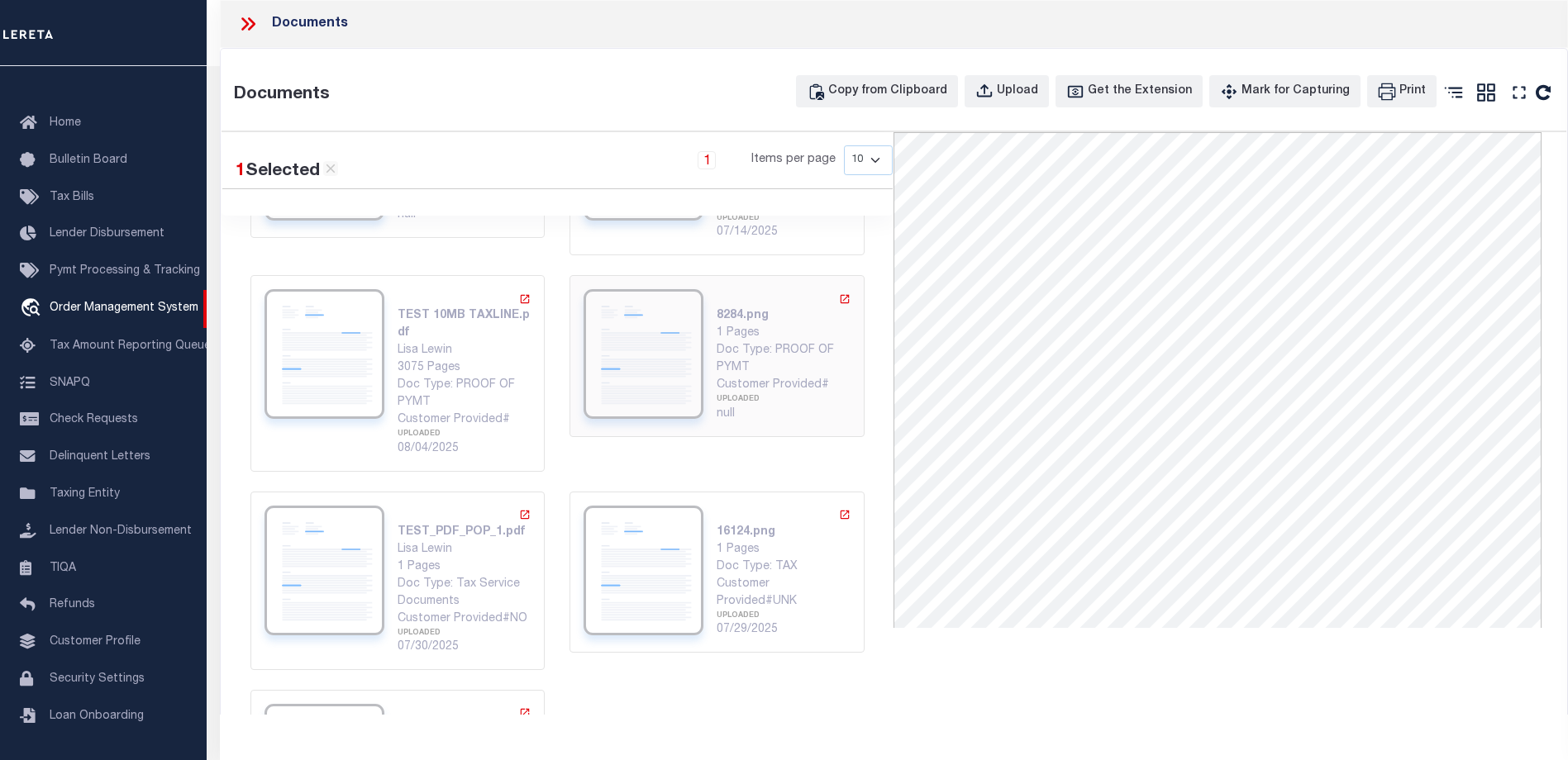 scroll, scrollTop: 267, scrollLeft: 0, axis: vertical 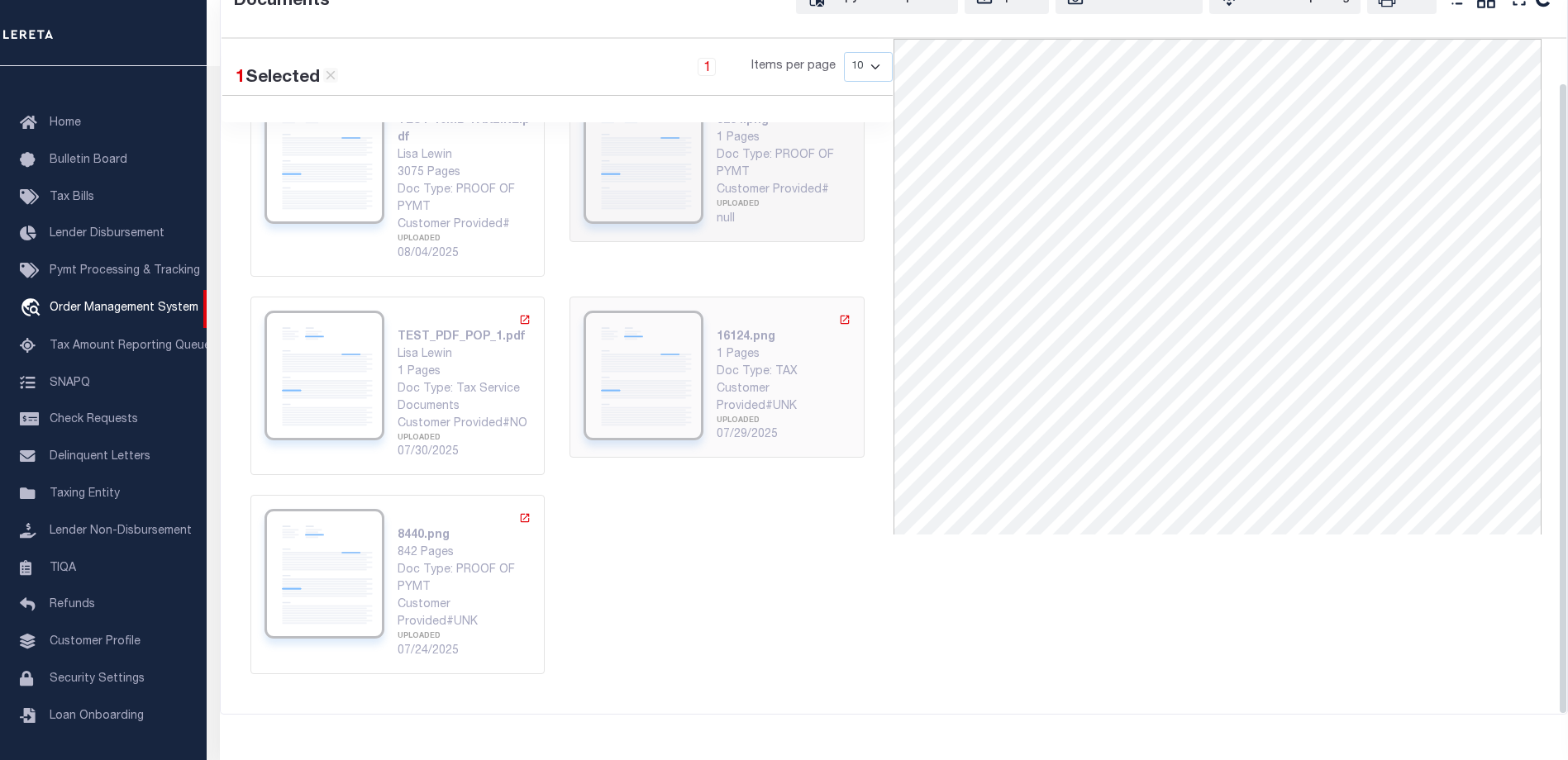click on "Customer Provided#UNK" at bounding box center (784, 398) 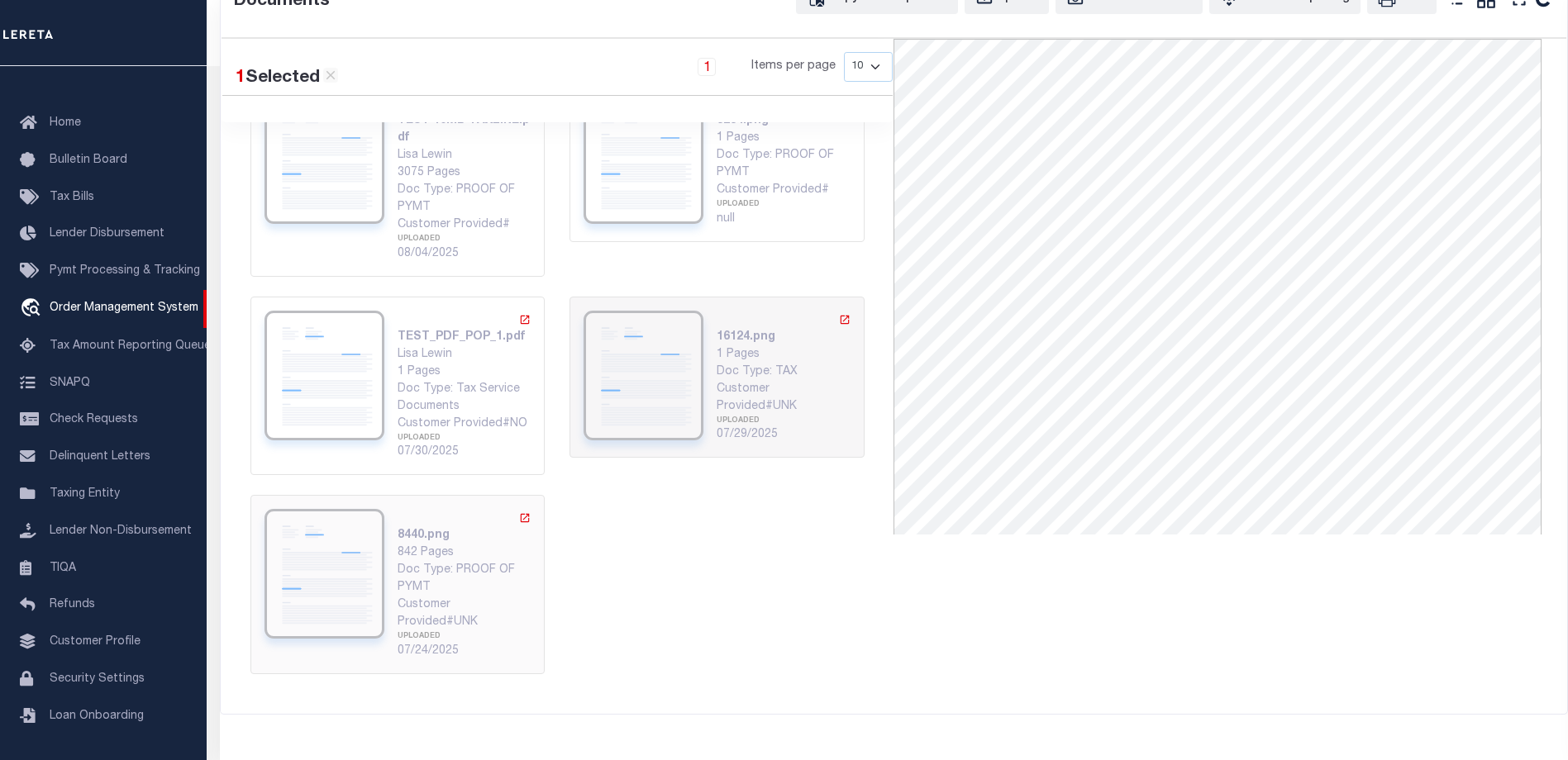 click on "Doc Type: PROOF OF PYMT" at bounding box center (465, 579) 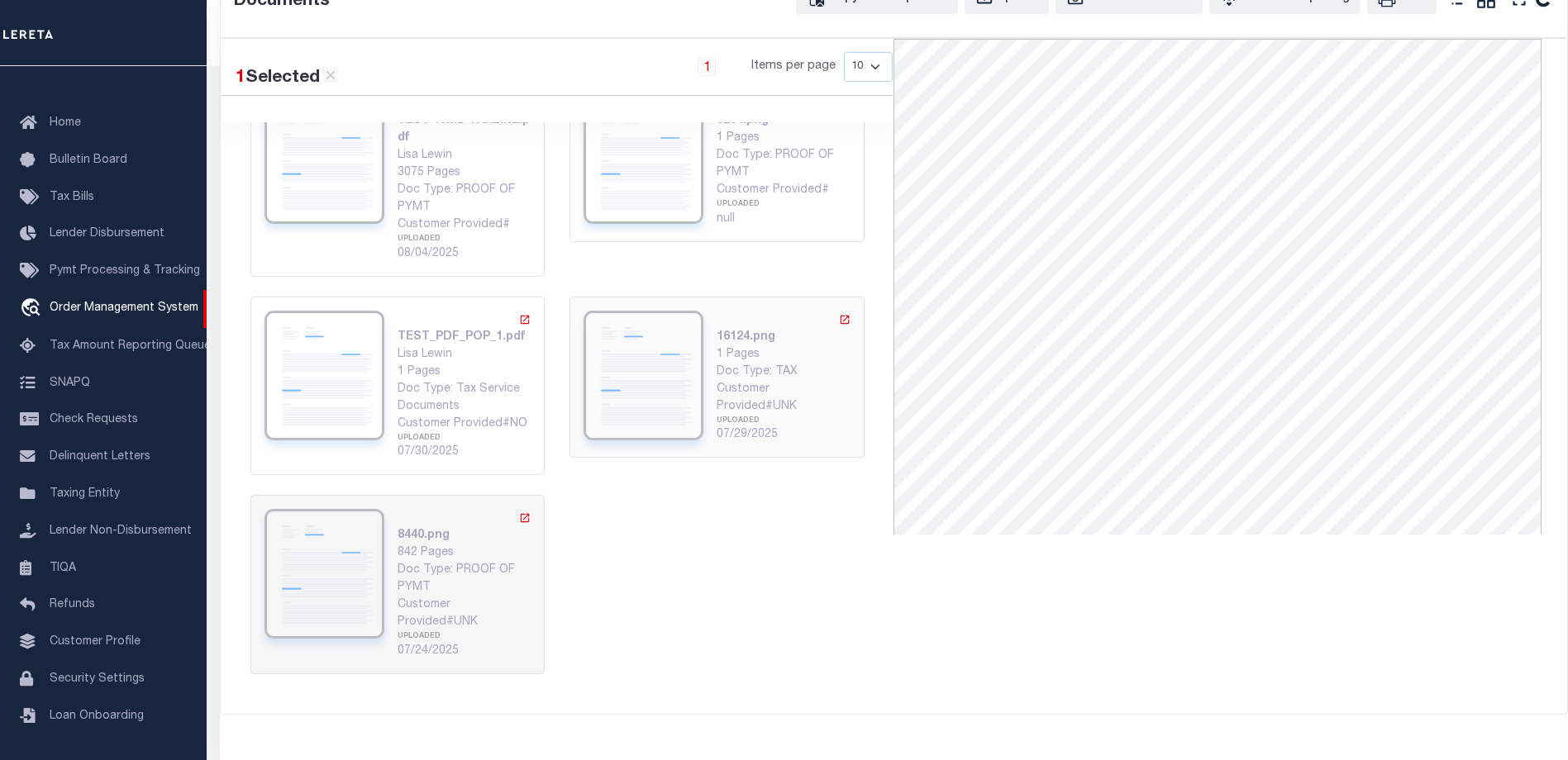 click on "Customer Provided#UNK" at bounding box center (784, 398) 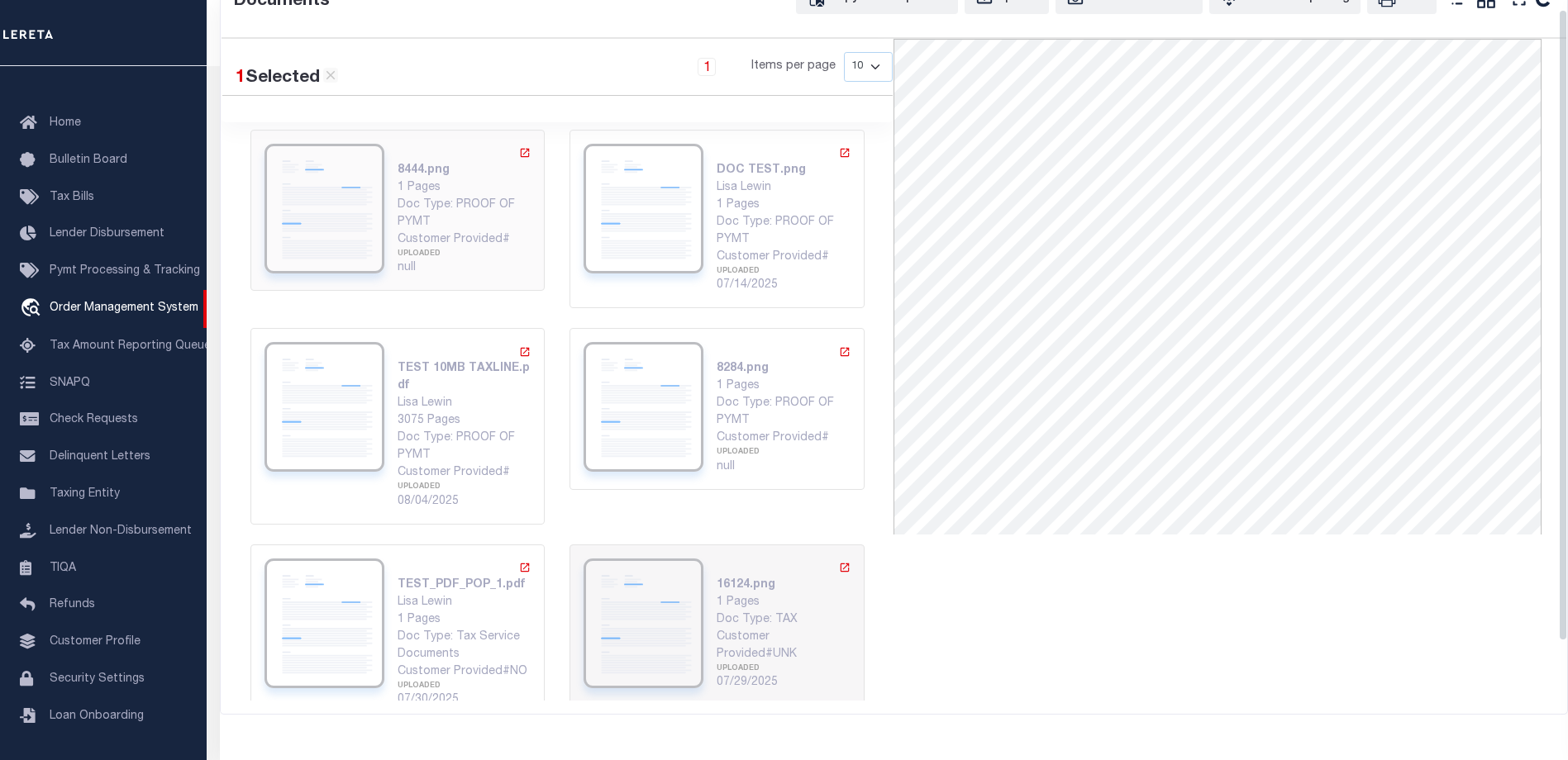 scroll, scrollTop: 0, scrollLeft: 0, axis: both 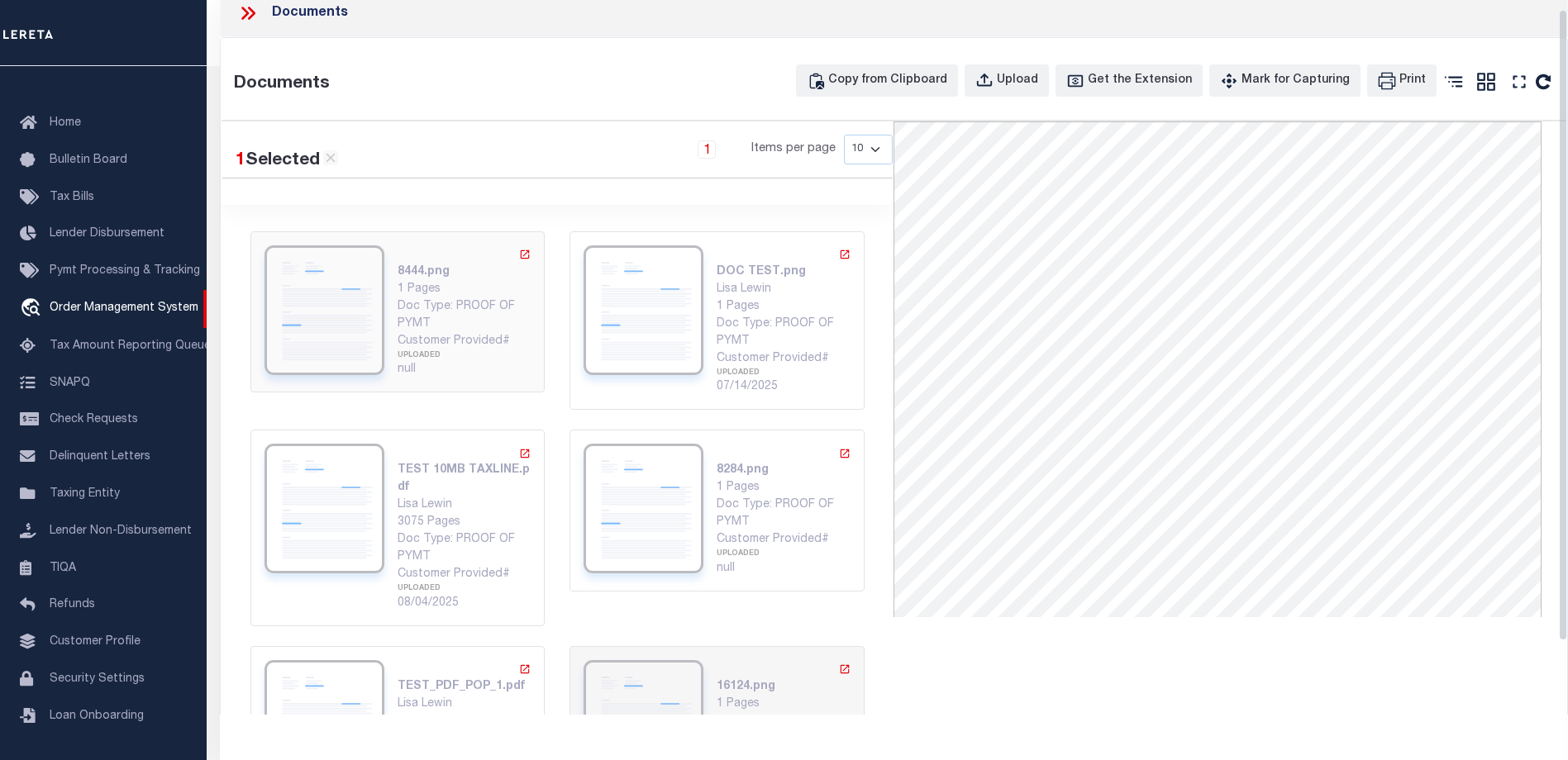 click on "1 Pages
Doc Type: PROOF OF PYMT
Customer Provided#
UPLOADED
null" at bounding box center [465, 330] 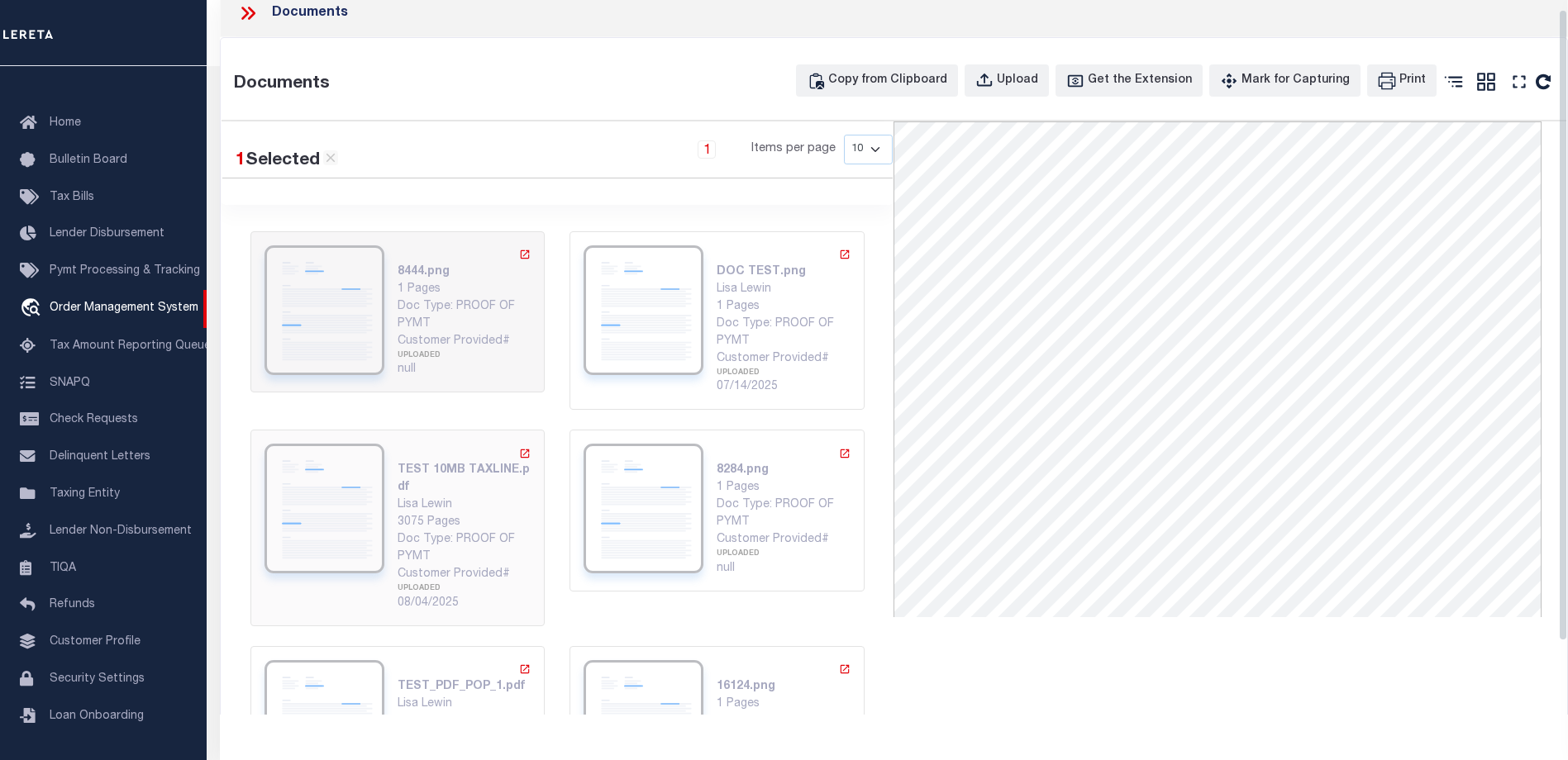 click on "TEST 10MB TAXLINE.pdf
Lisa Lewin
3075 Pages
Doc Type: PROOF OF PYMT
Customer Provided#
UPLOADED
08/04/2025" at bounding box center [398, 527] 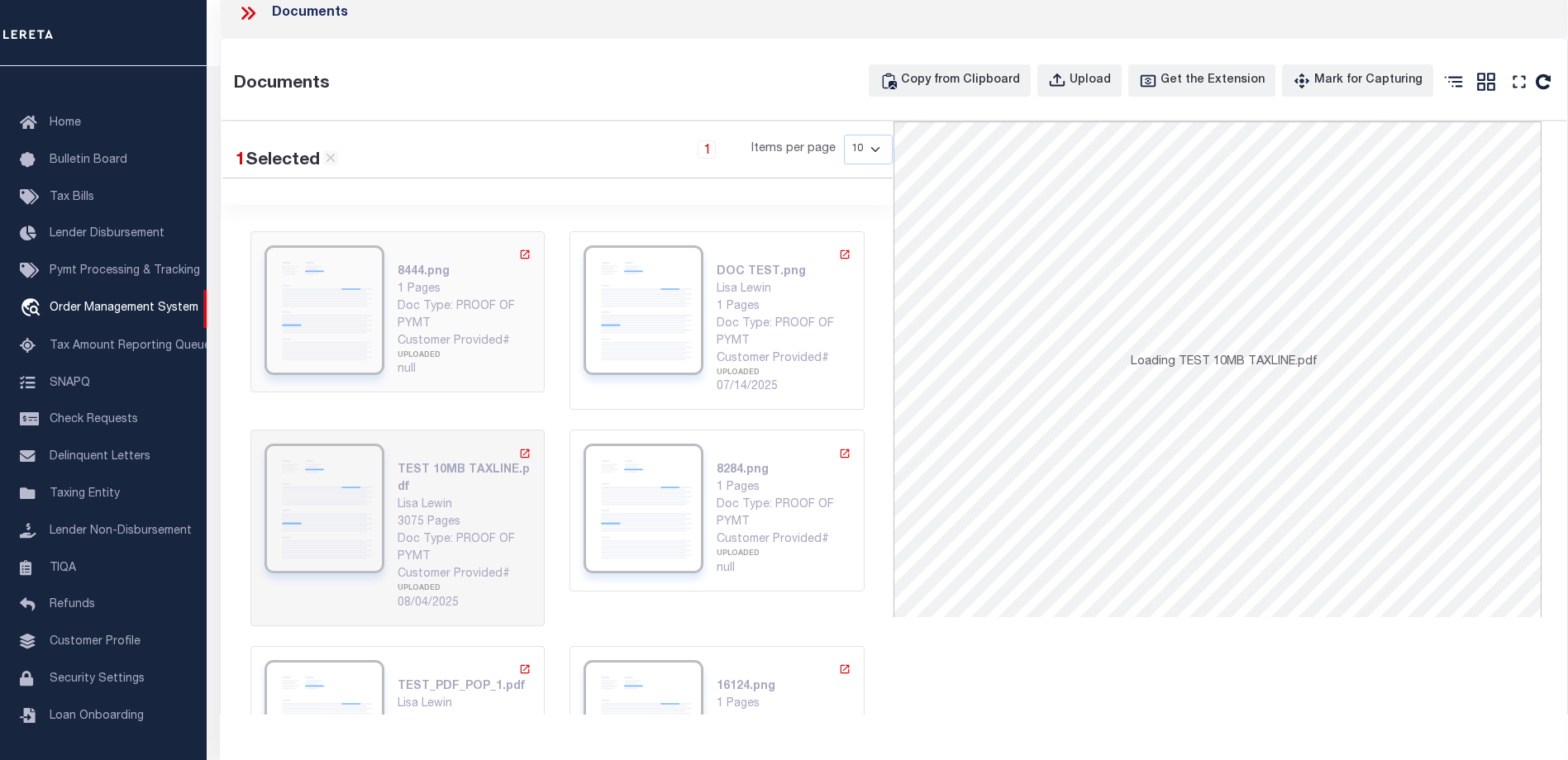 click on "UPLOADED" at bounding box center [465, 356] 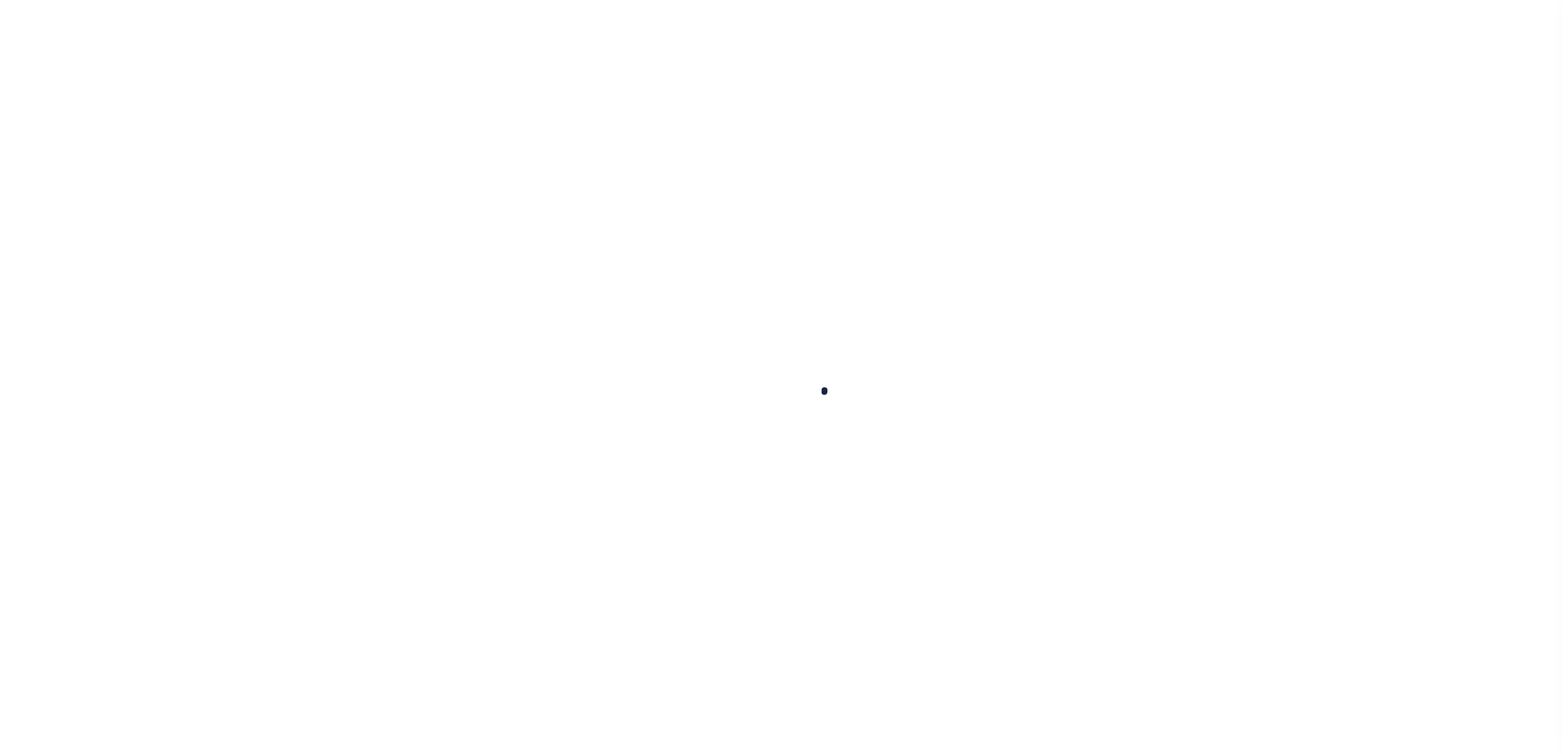 scroll, scrollTop: 0, scrollLeft: 0, axis: both 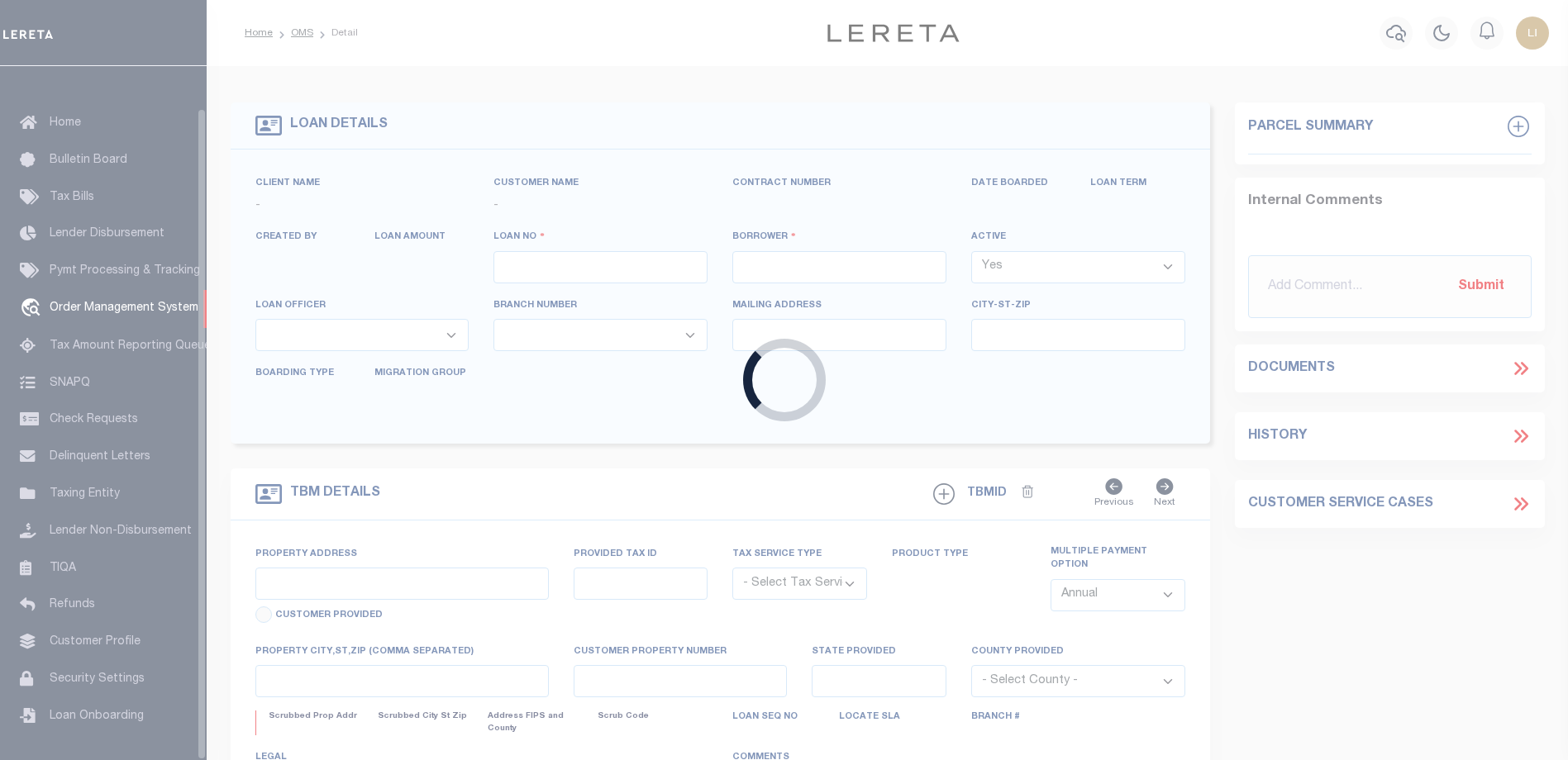 type on "LLEW-T0006" 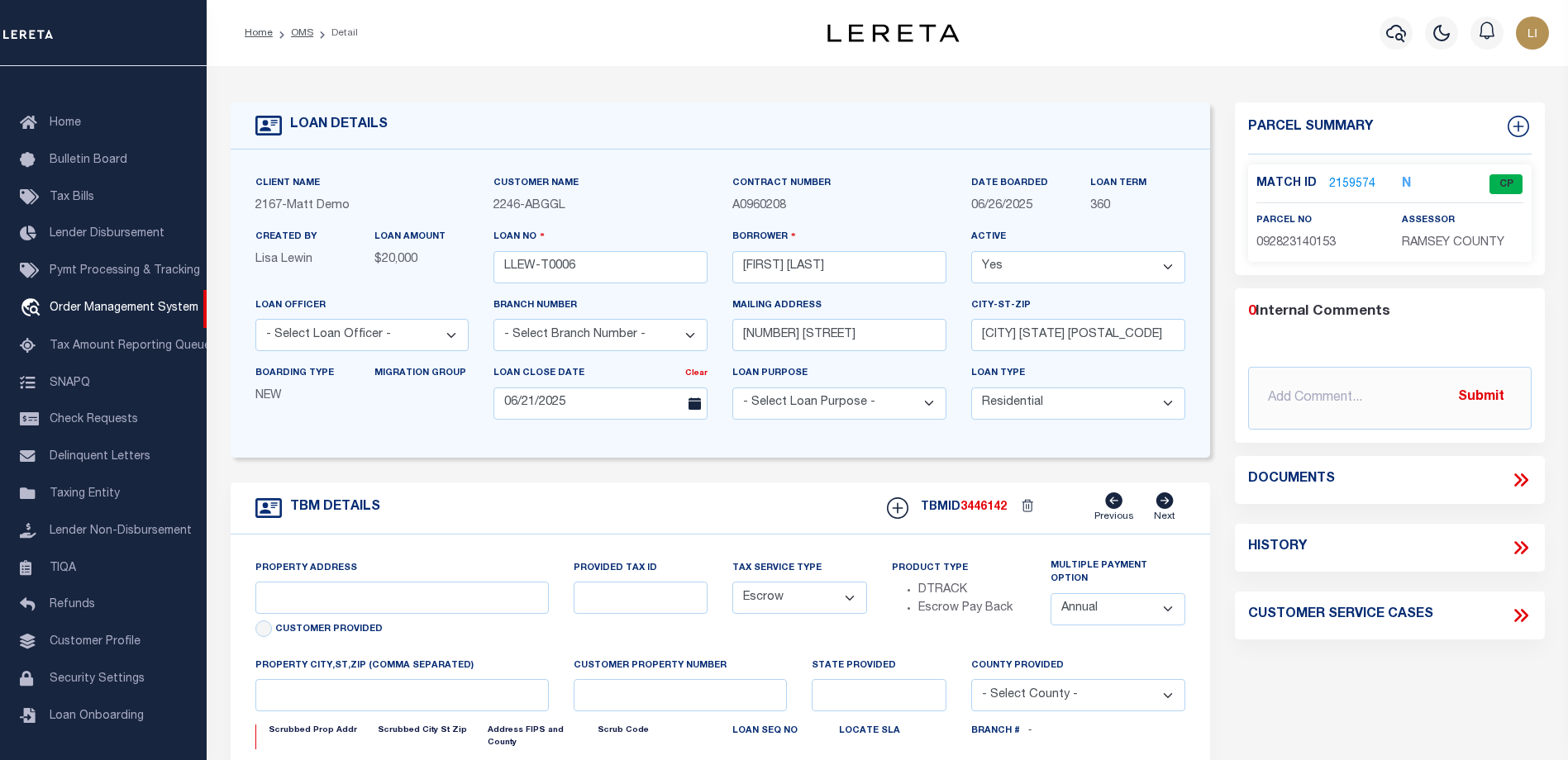 type on "[NUMBER] [STREET]" 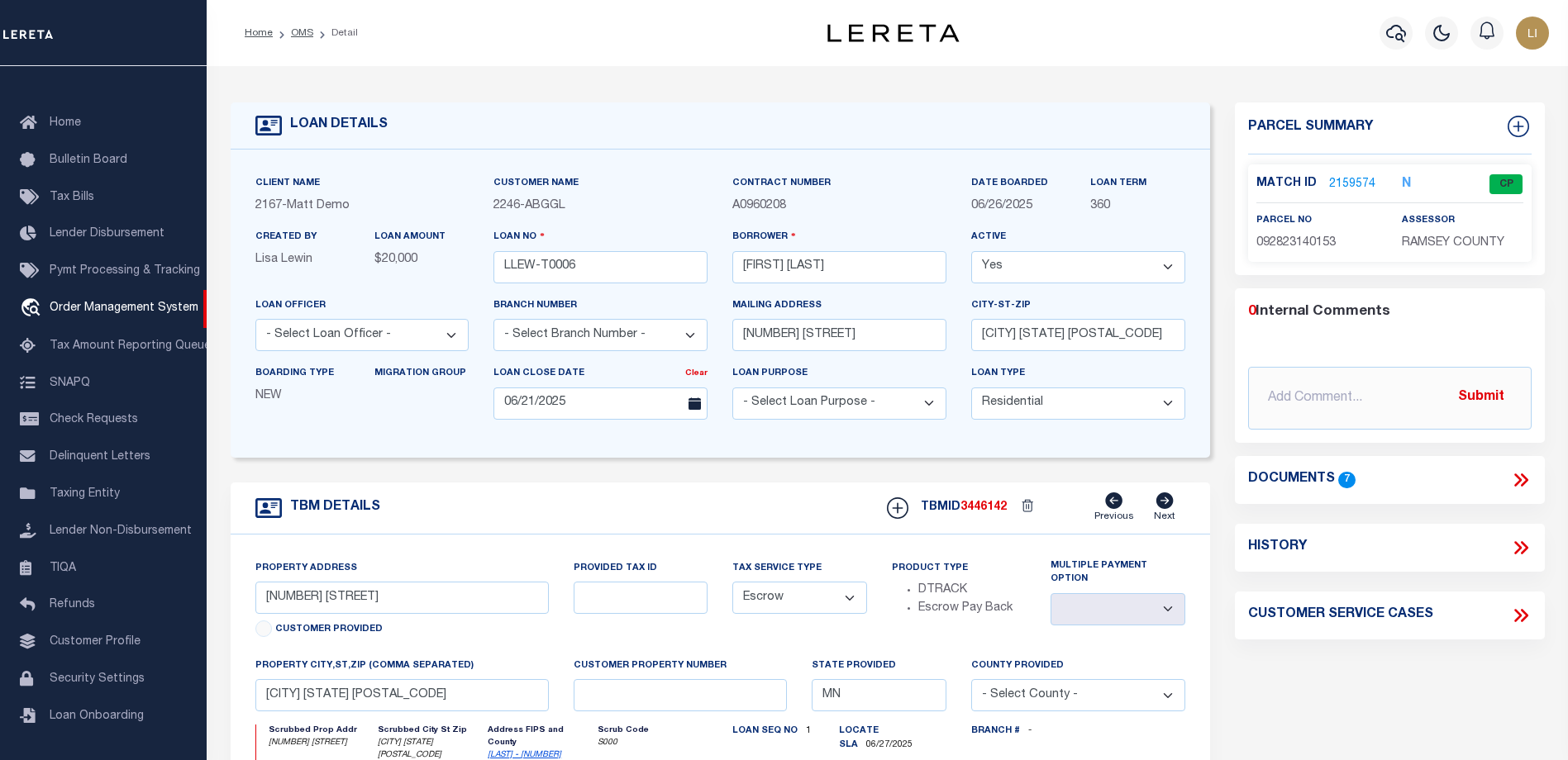 click 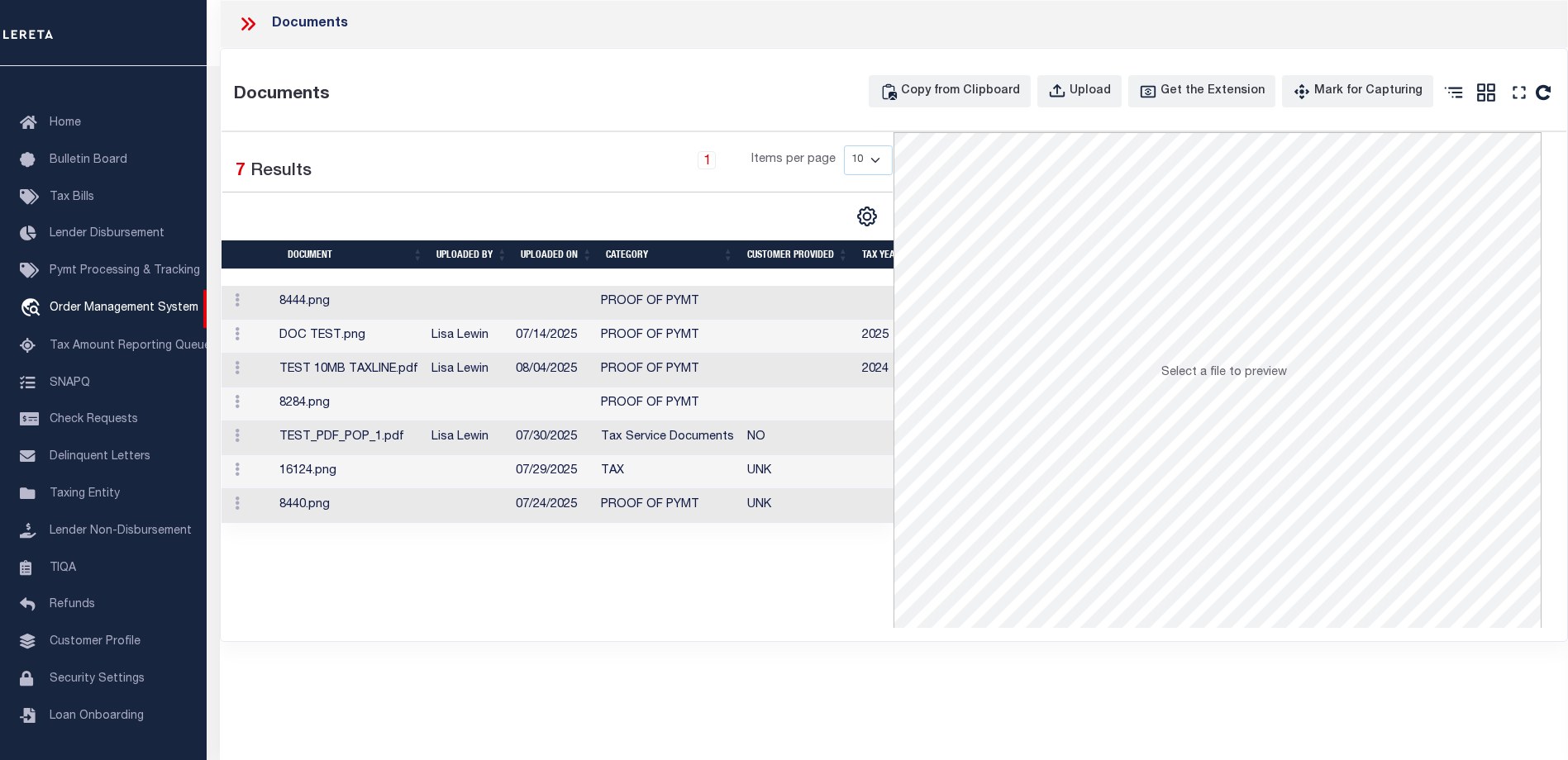 click at bounding box center (551, 302) 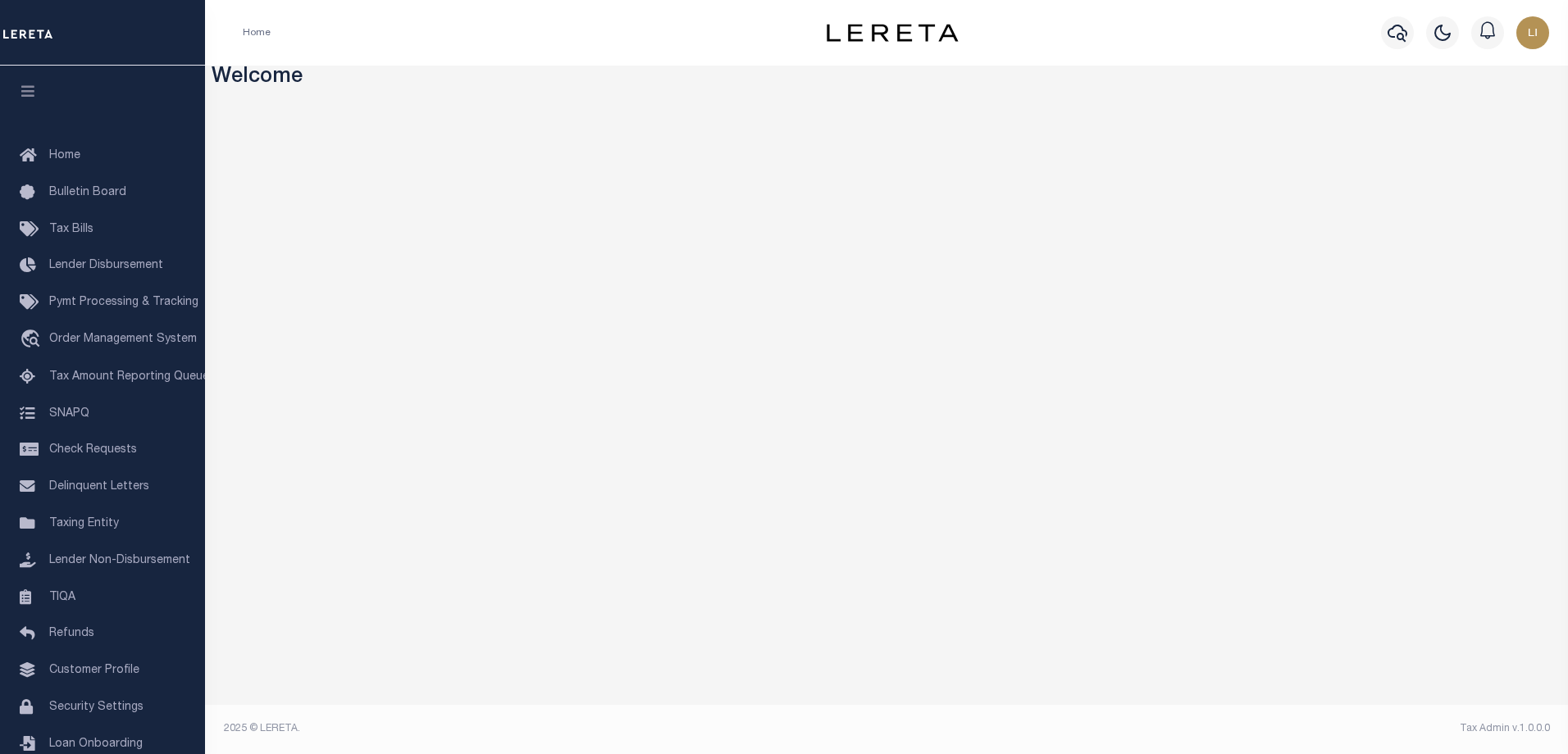 scroll, scrollTop: 0, scrollLeft: 0, axis: both 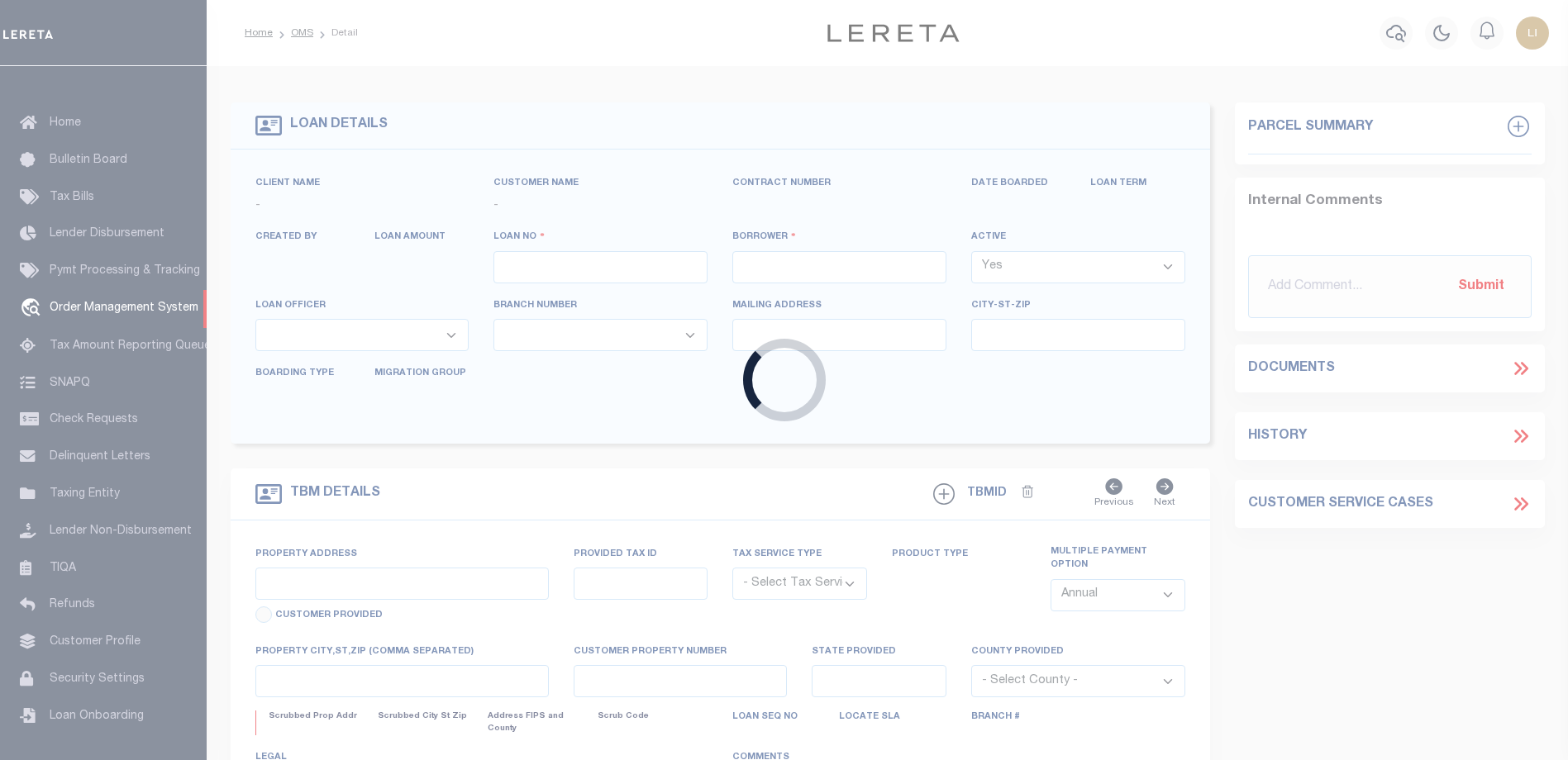 type on "LLEW-T0006" 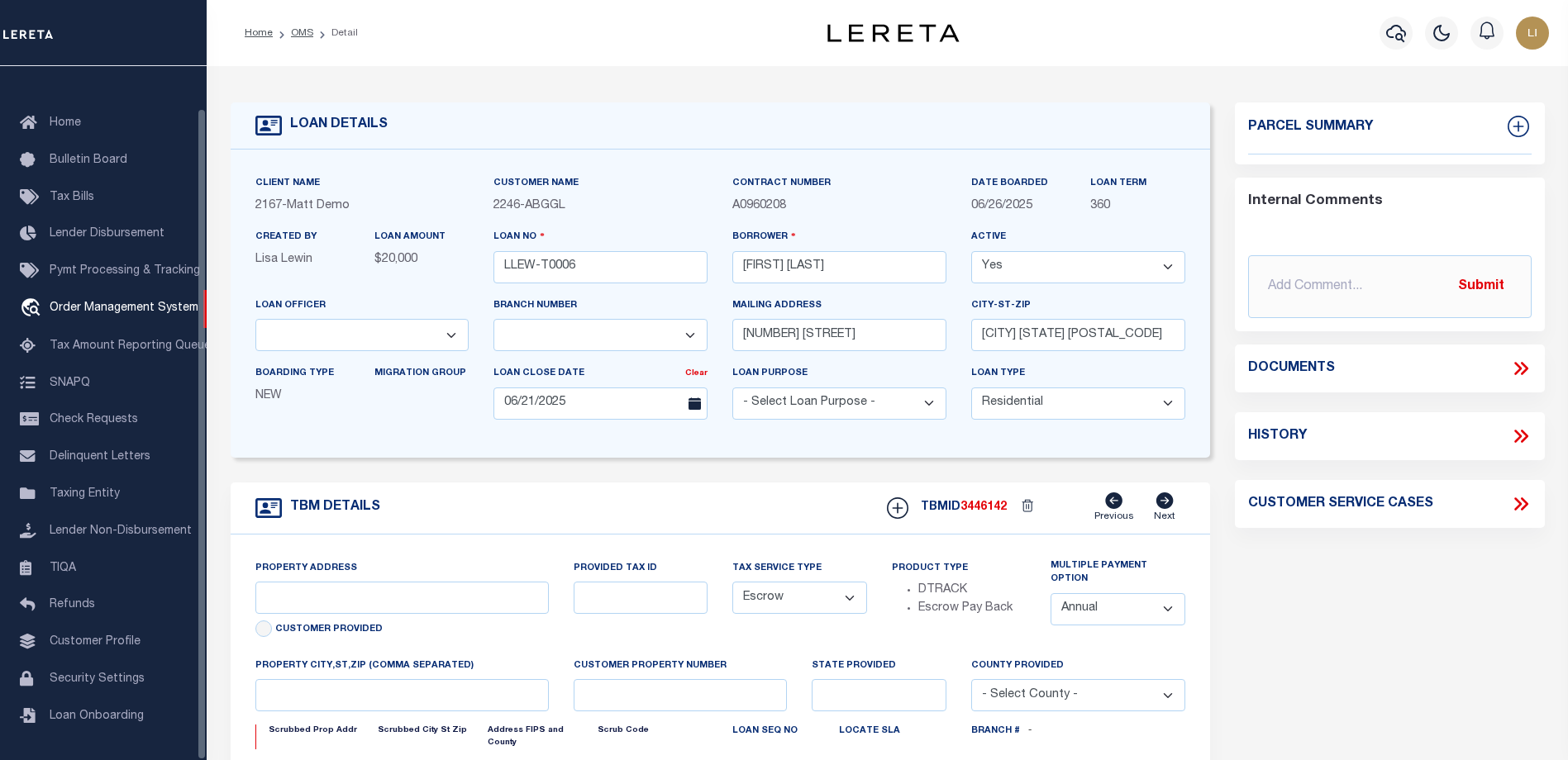 scroll, scrollTop: 0, scrollLeft: 0, axis: both 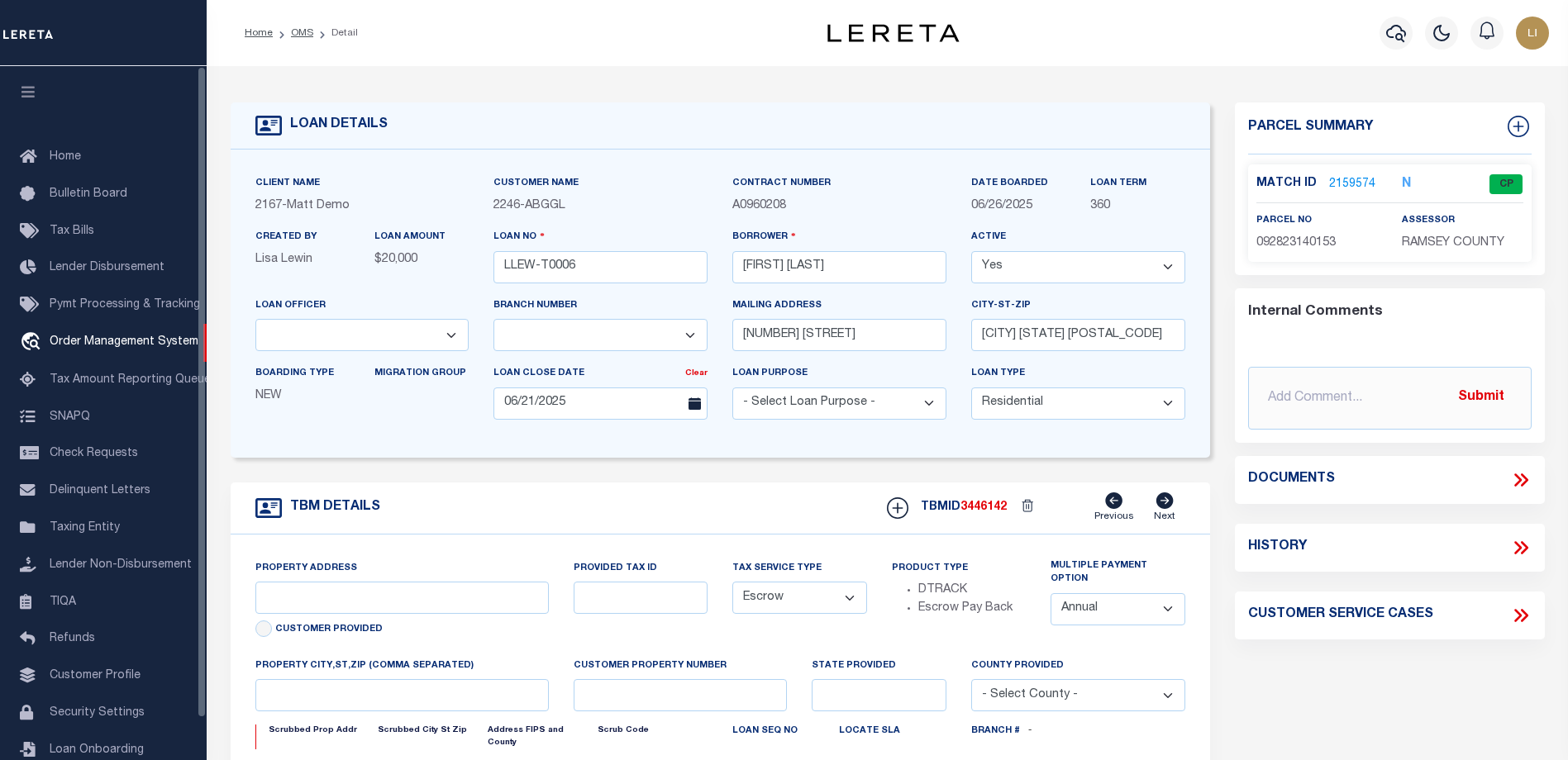 click at bounding box center (28, 92) 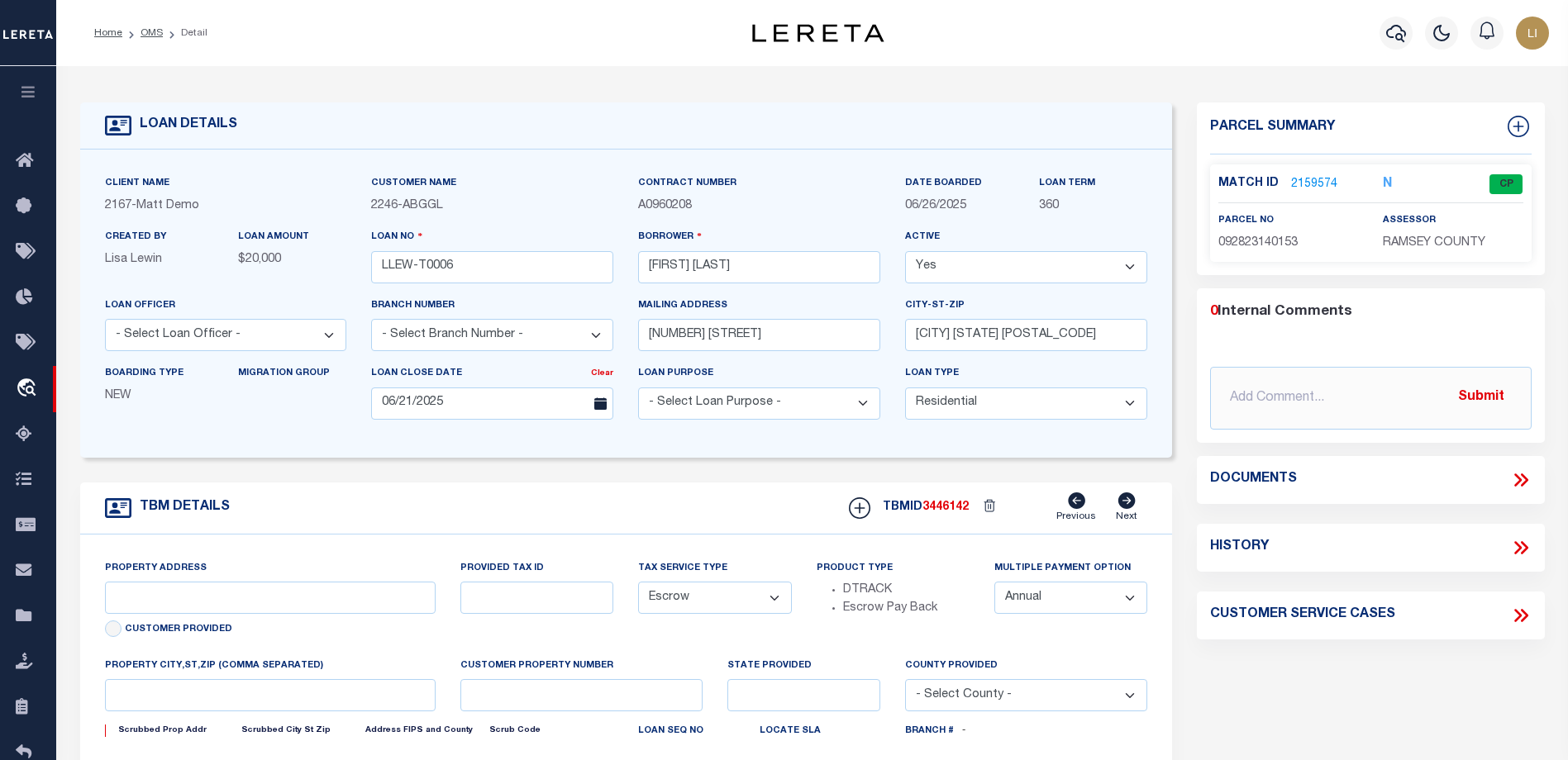 type on "[NUMBER] [STREET]" 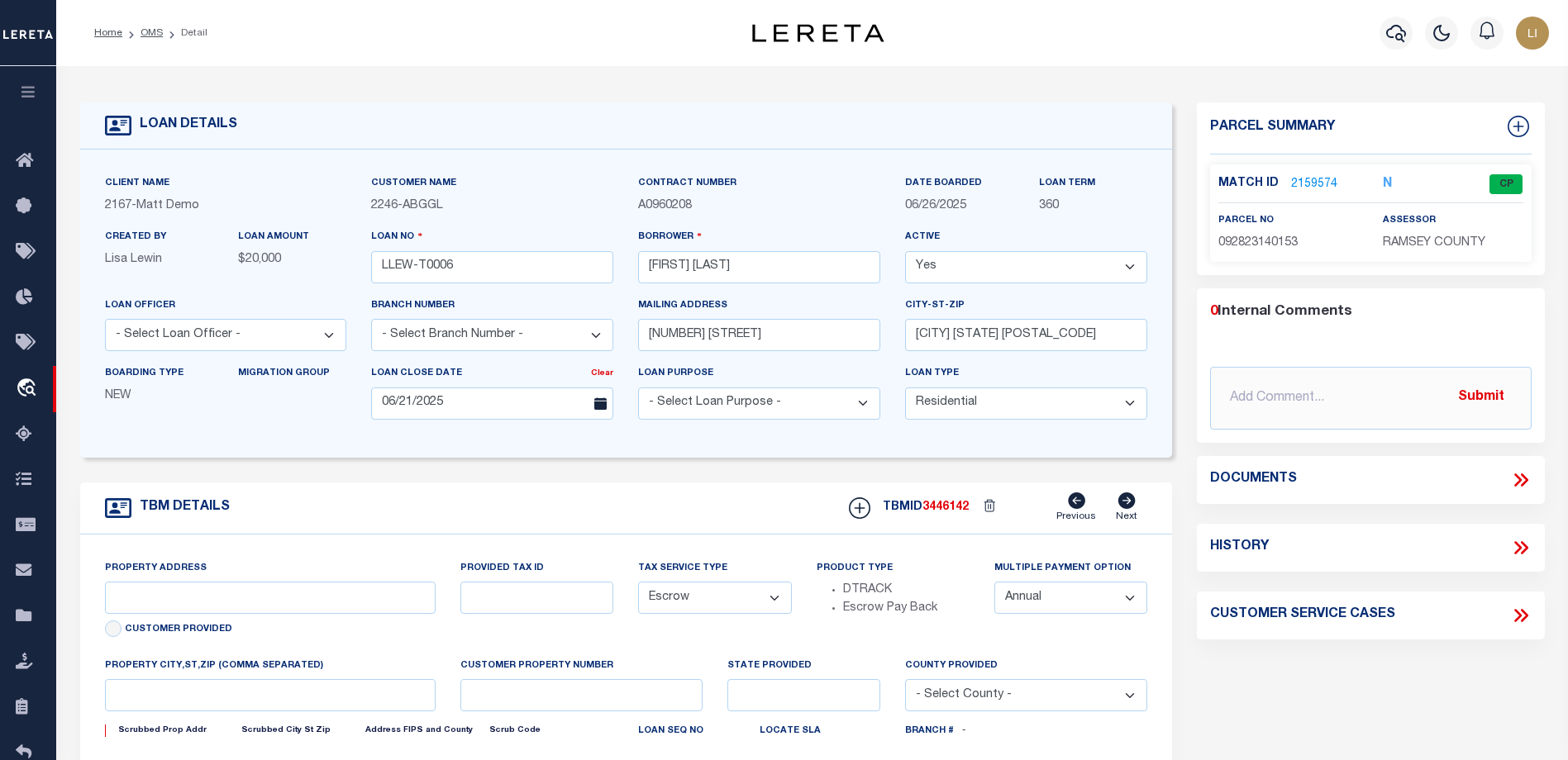 type on "[CITY] [STATE] [POSTAL_CODE]" 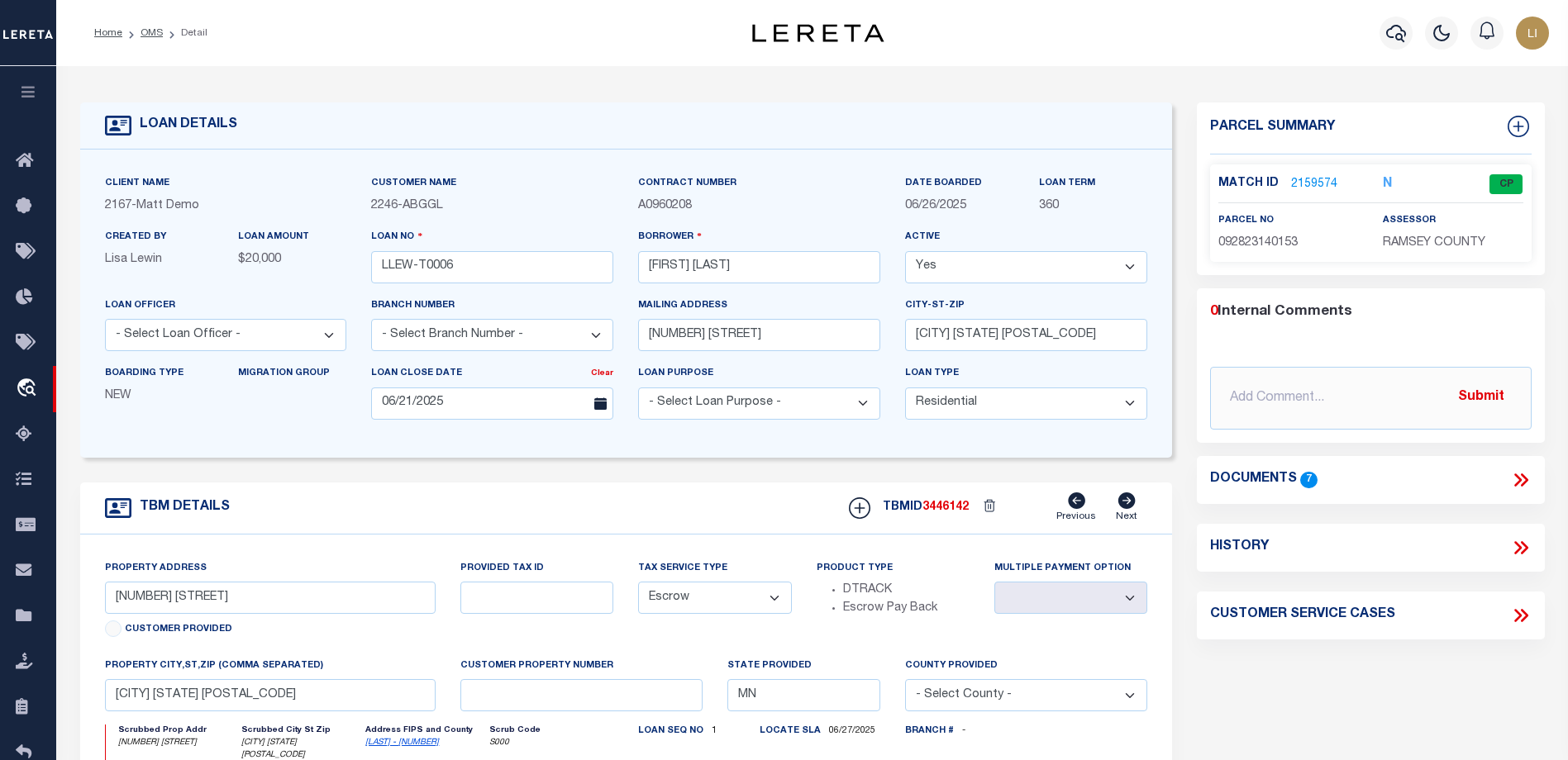 click 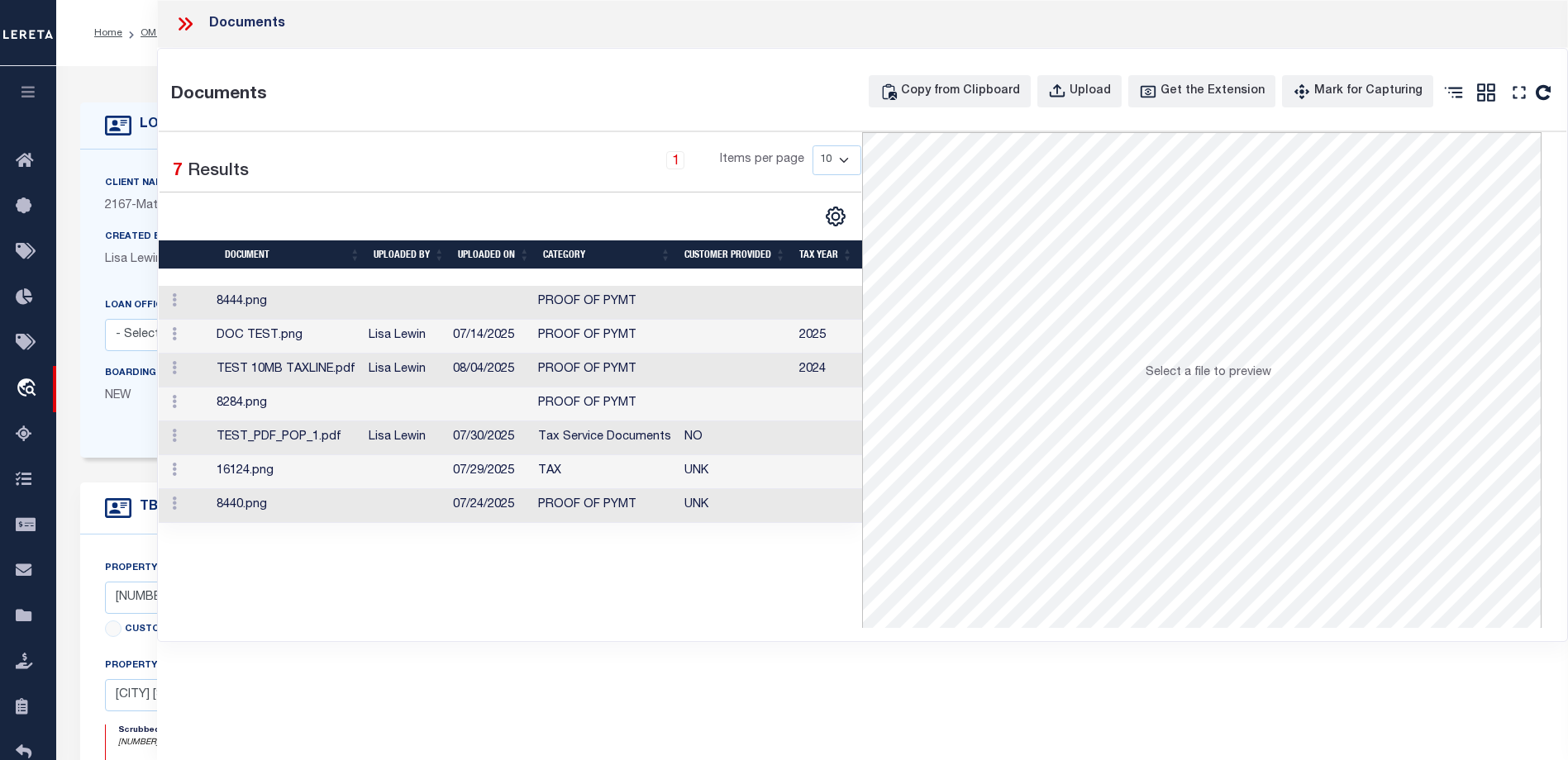 click on "8444.png" at bounding box center [286, 302] 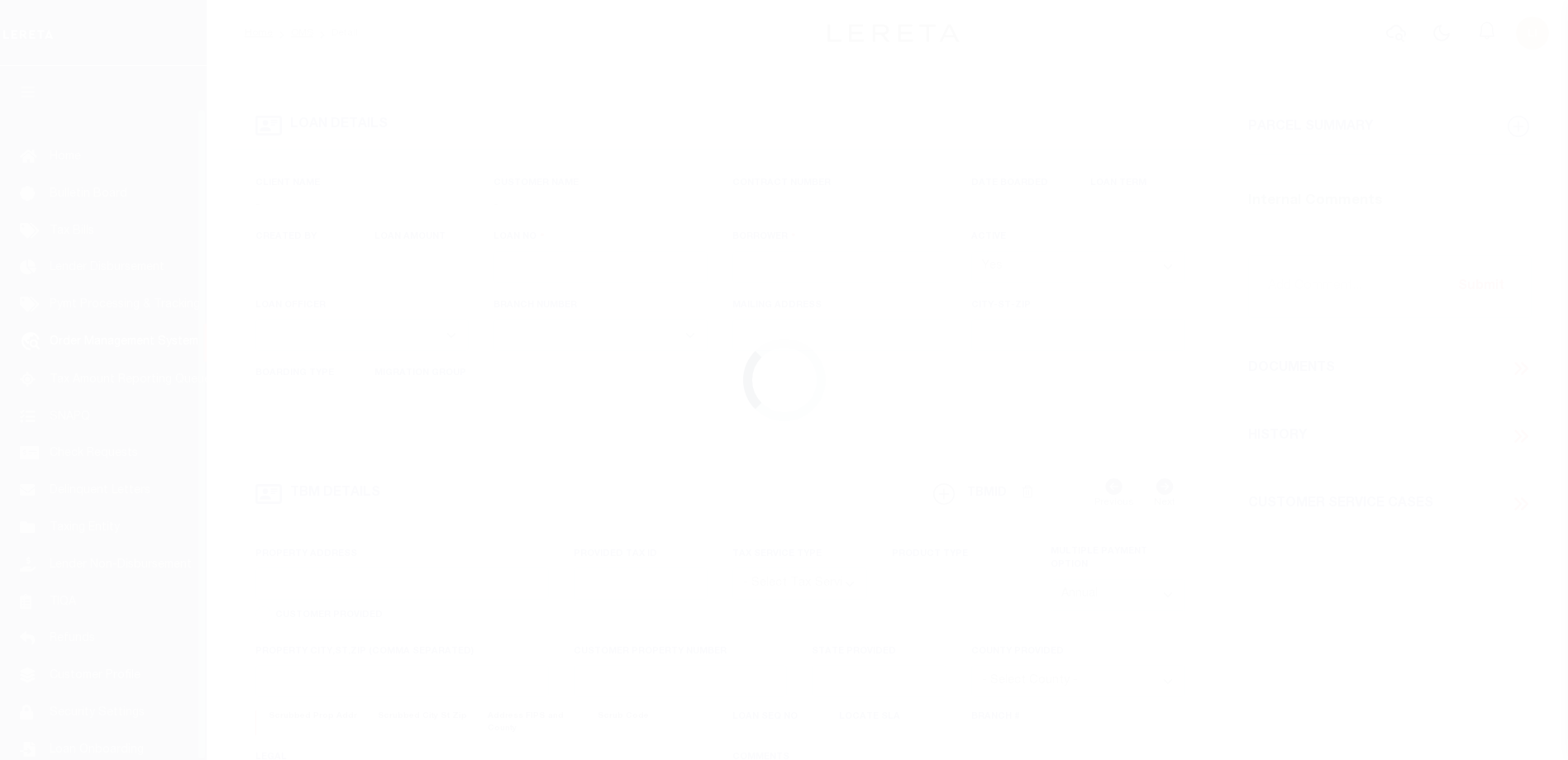 scroll, scrollTop: 0, scrollLeft: 0, axis: both 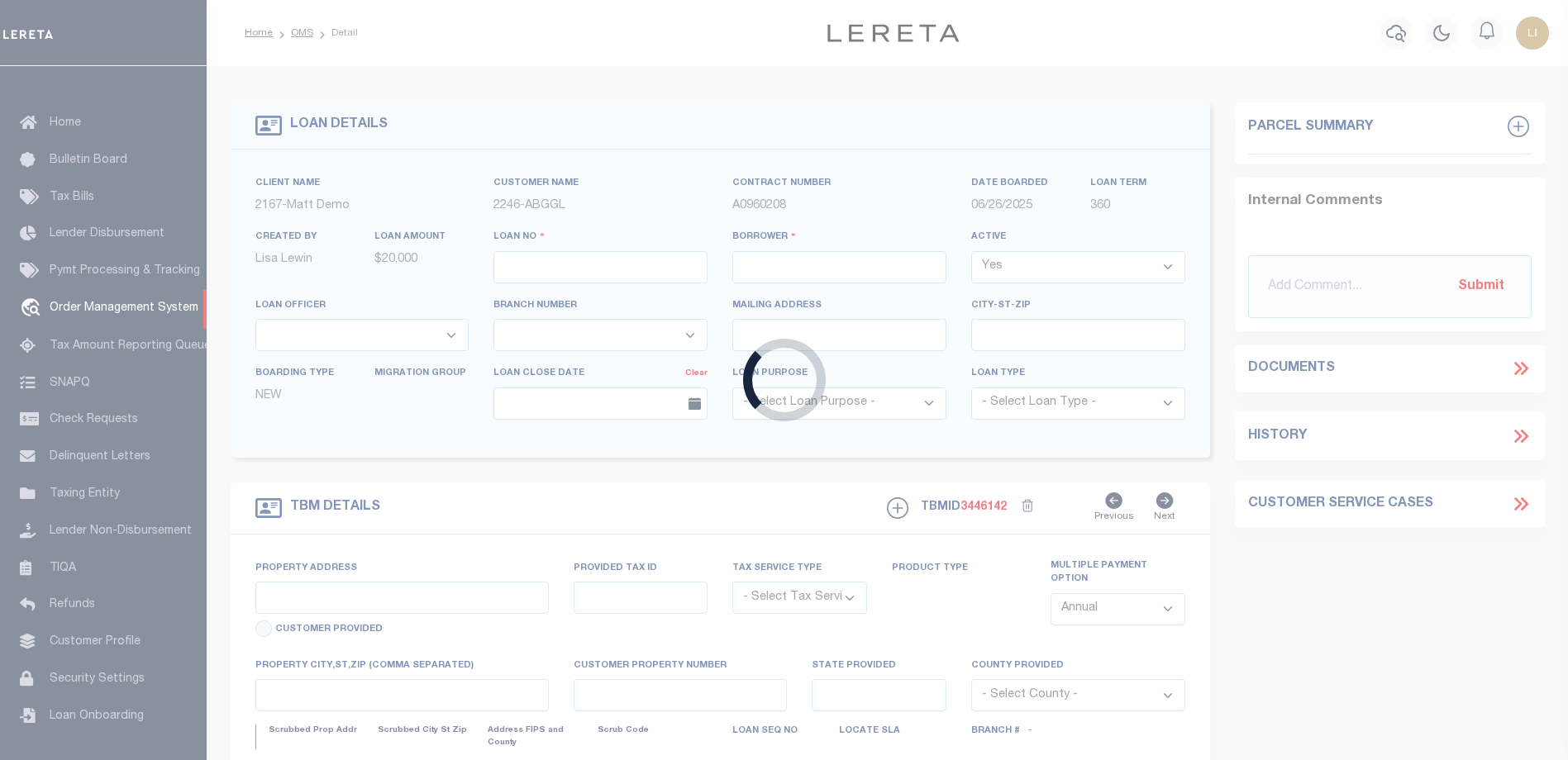type on "LLEW-T0006" 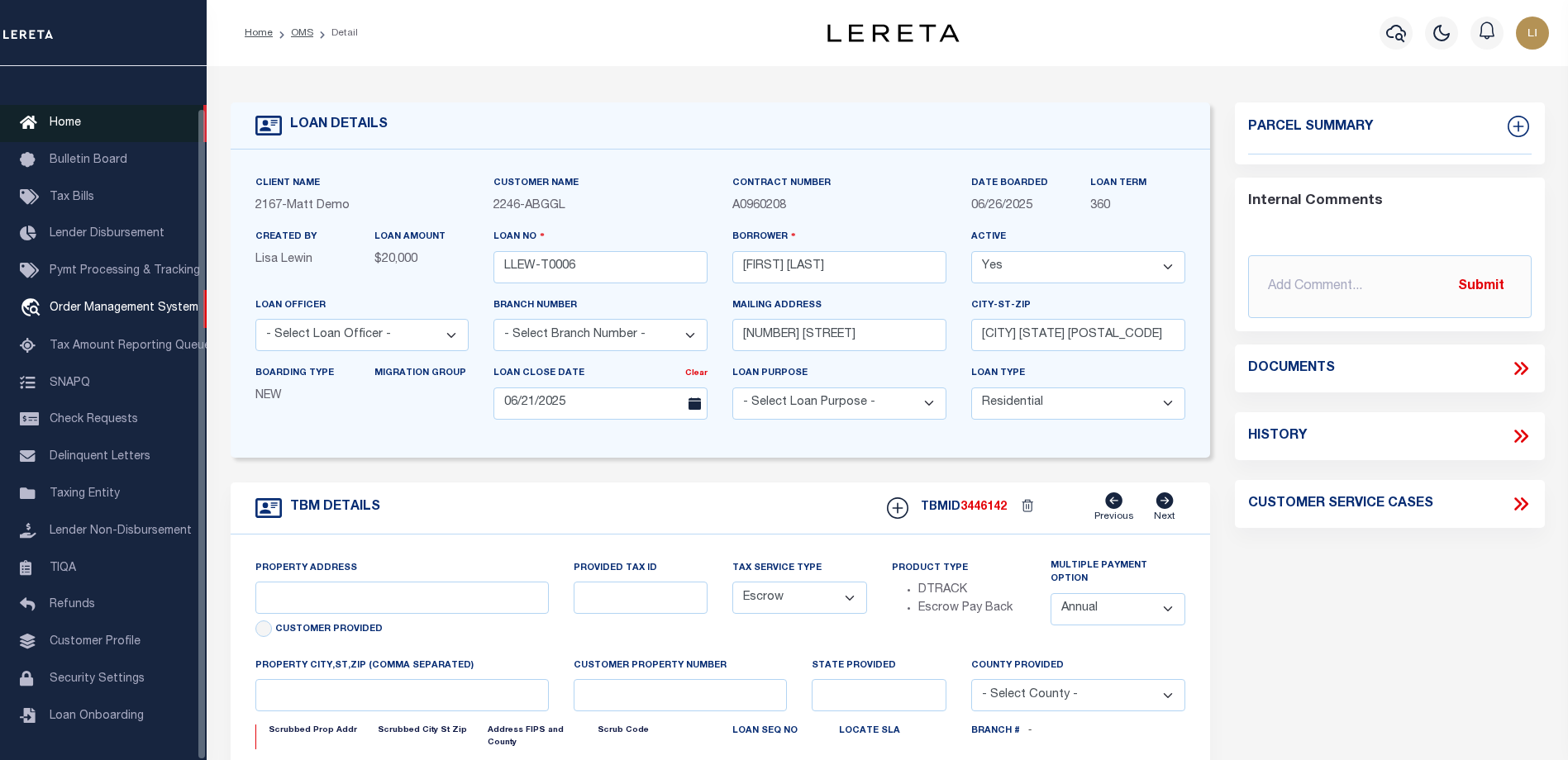 scroll, scrollTop: 0, scrollLeft: 0, axis: both 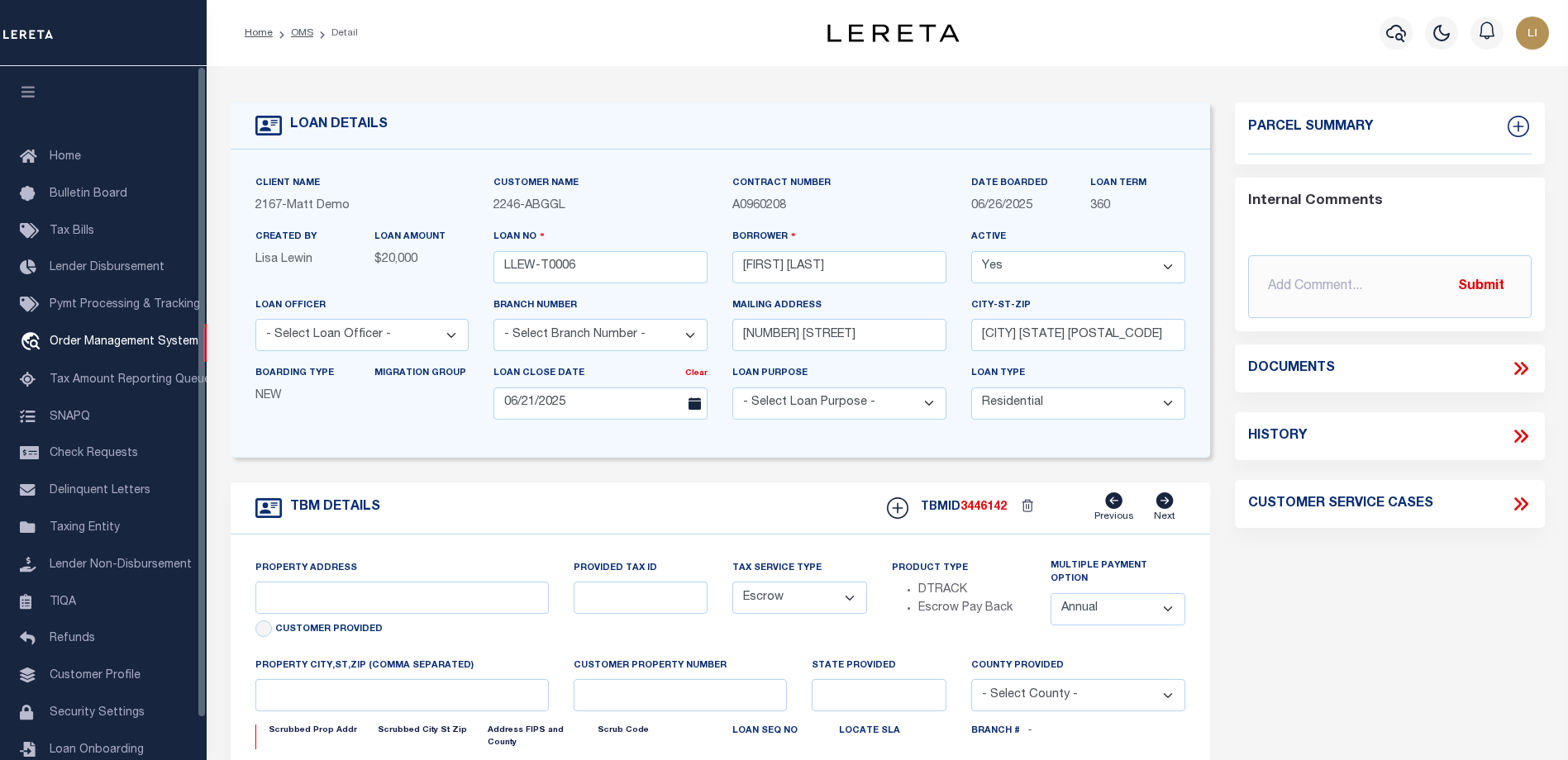 click at bounding box center (28, 92) 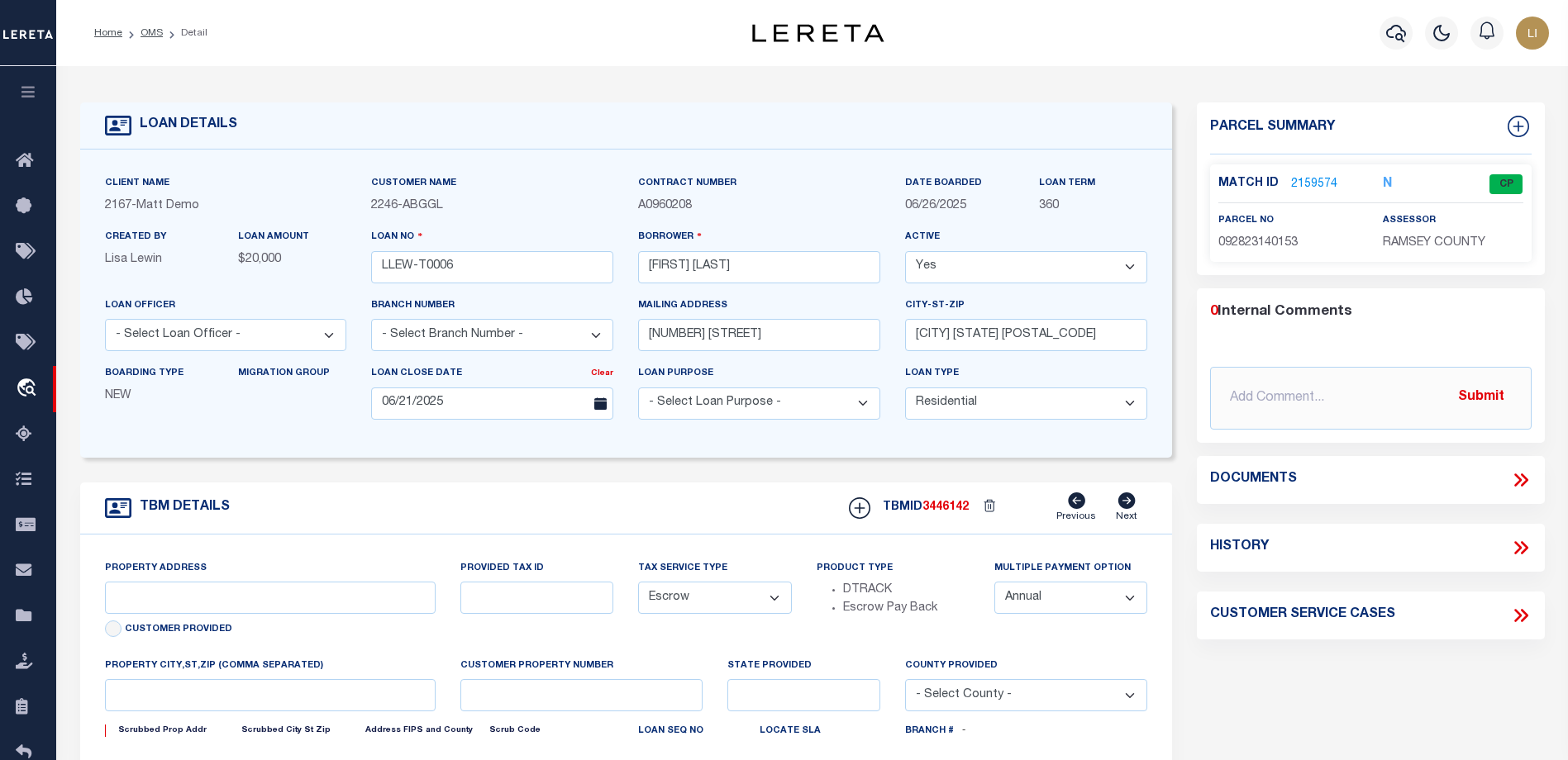 type on "[NUMBER] [STREET]" 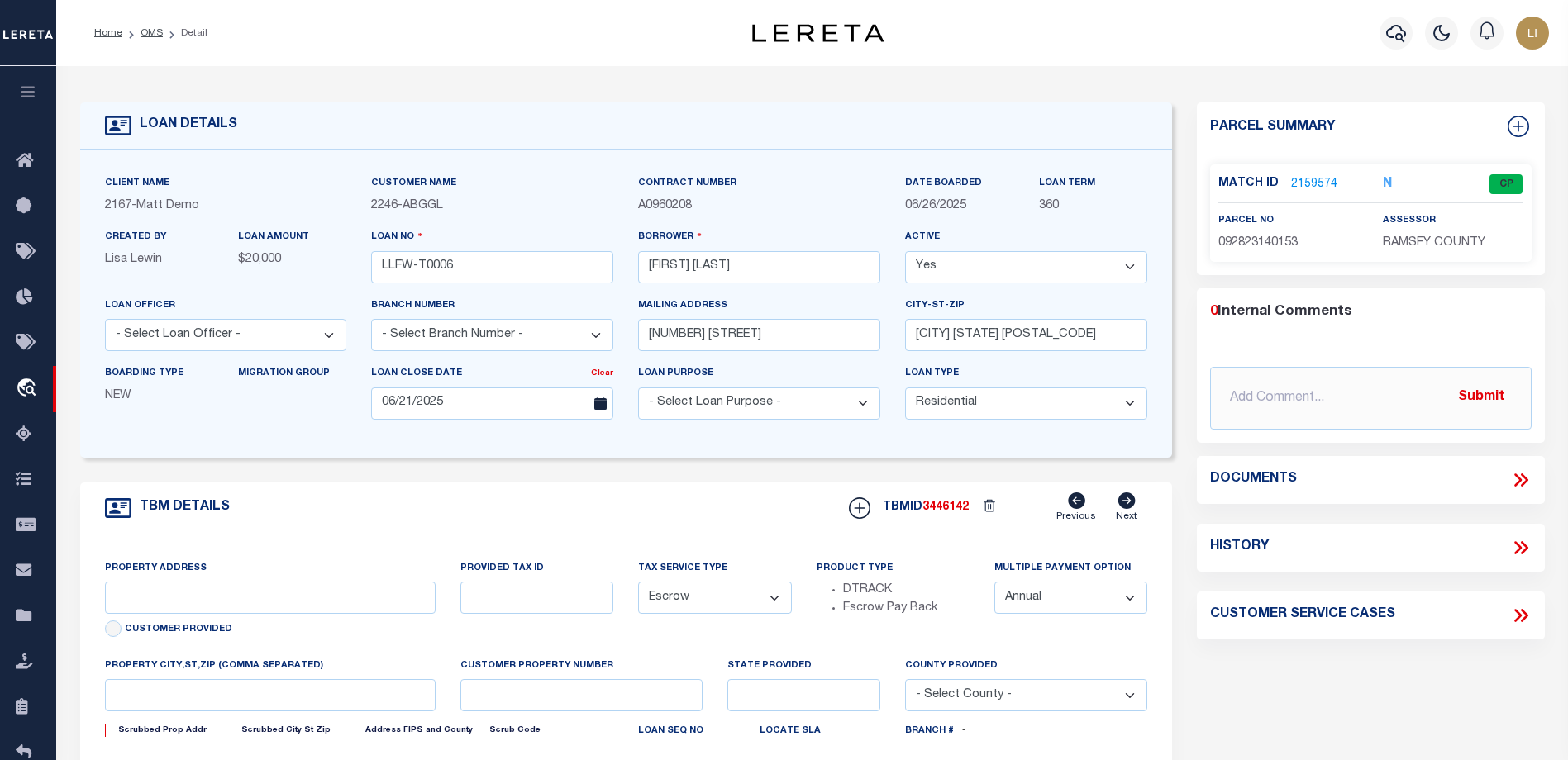 select 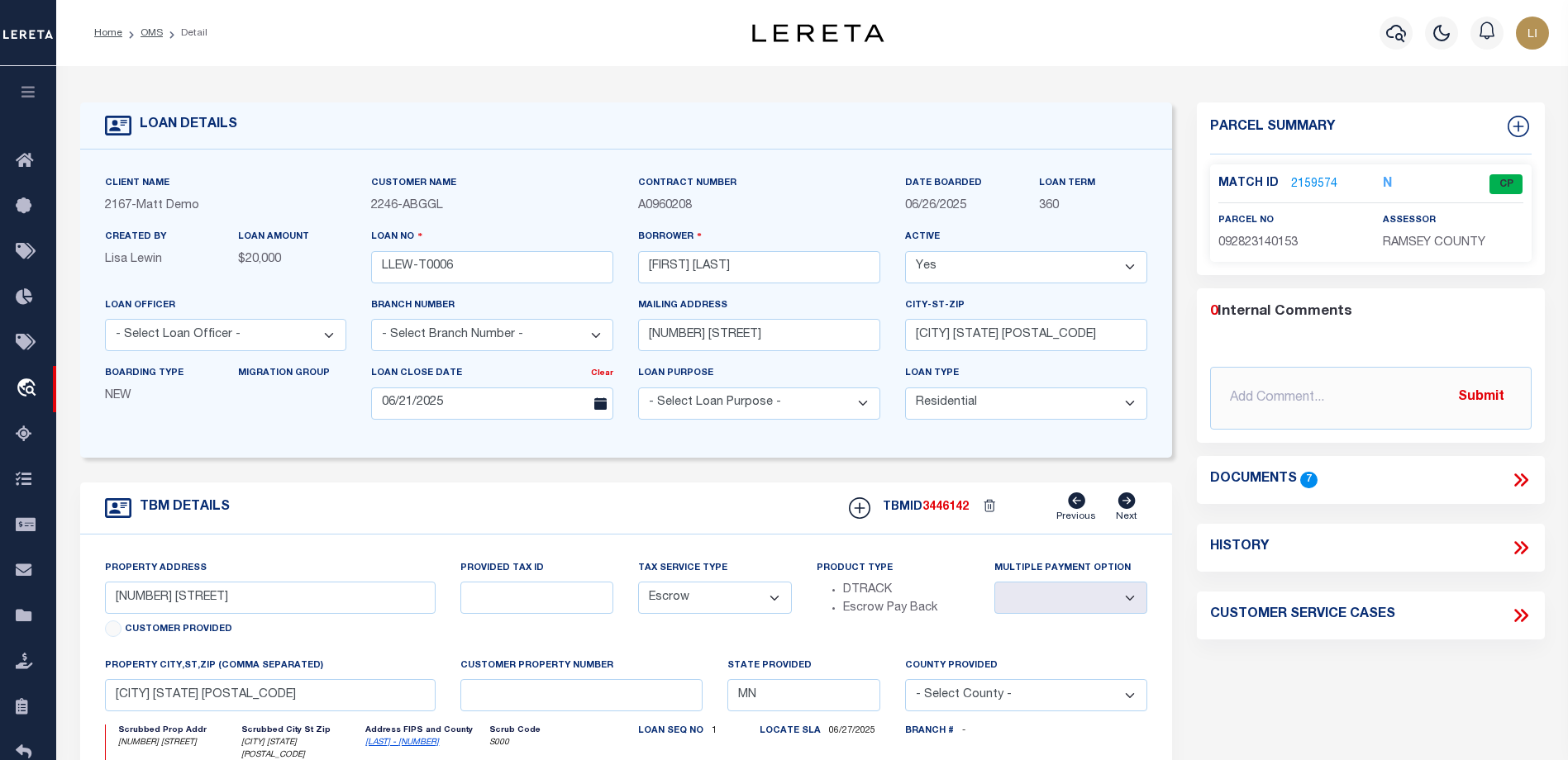 click 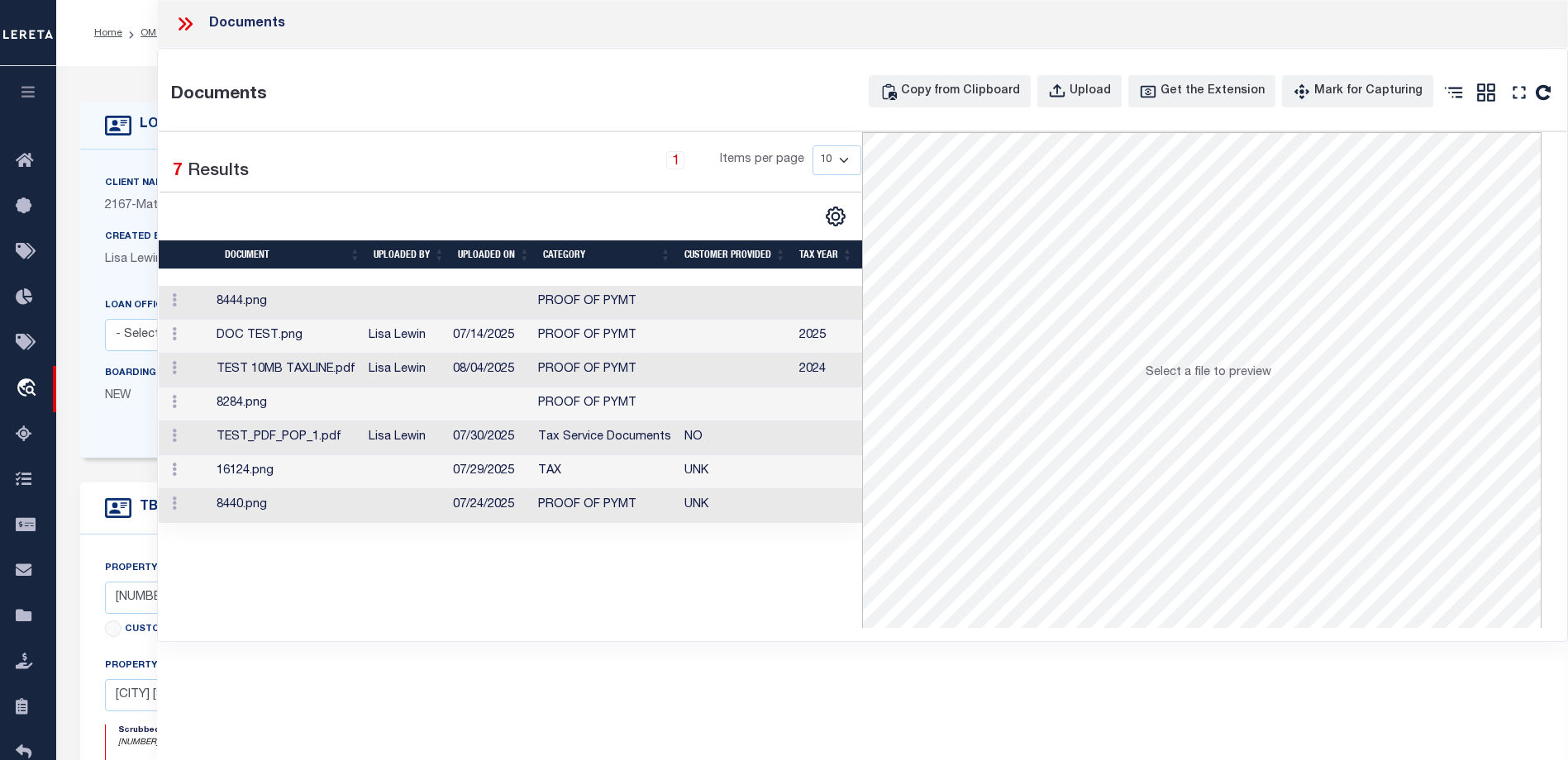click at bounding box center (404, 302) 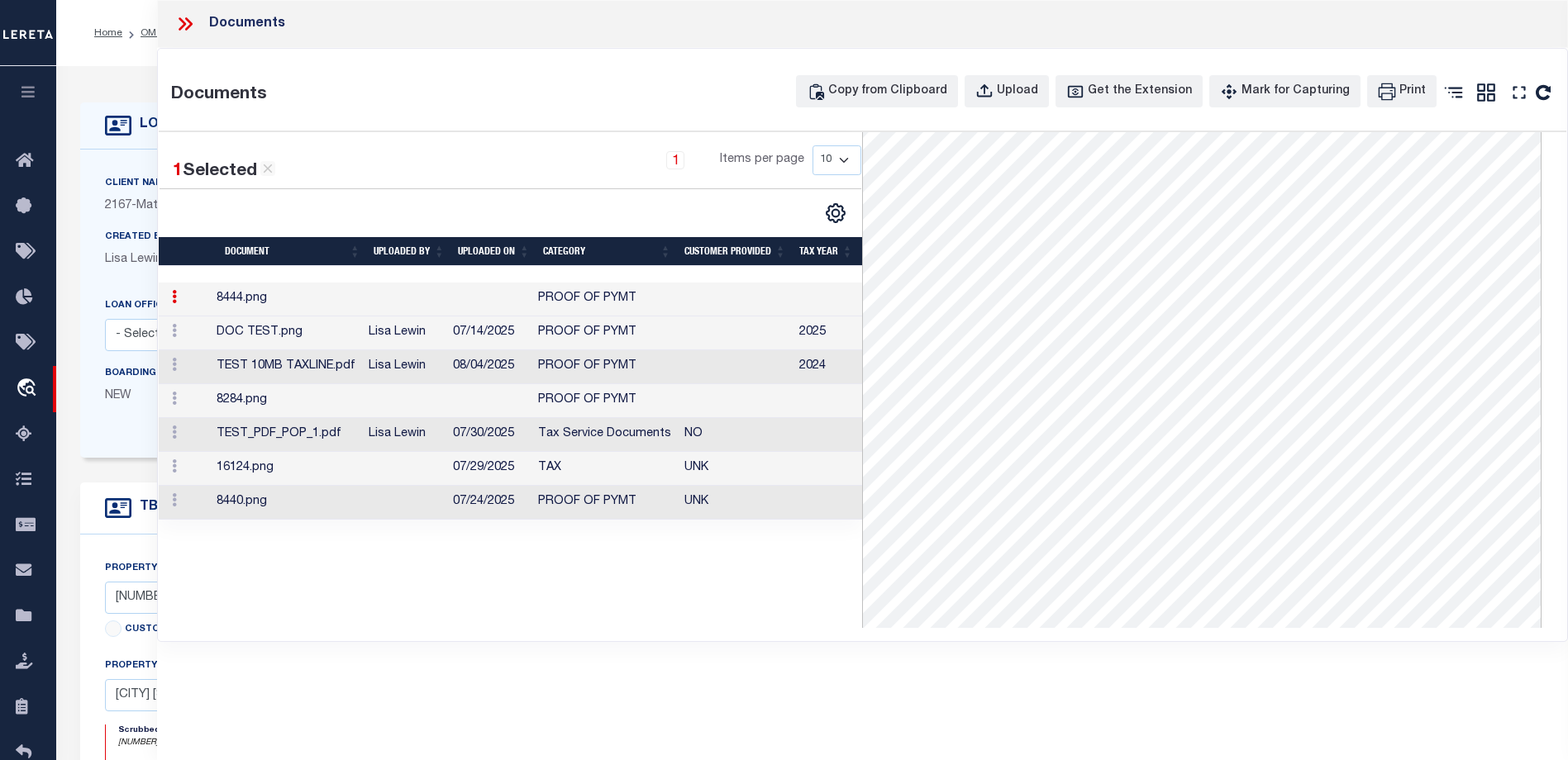 scroll, scrollTop: 0, scrollLeft: 0, axis: both 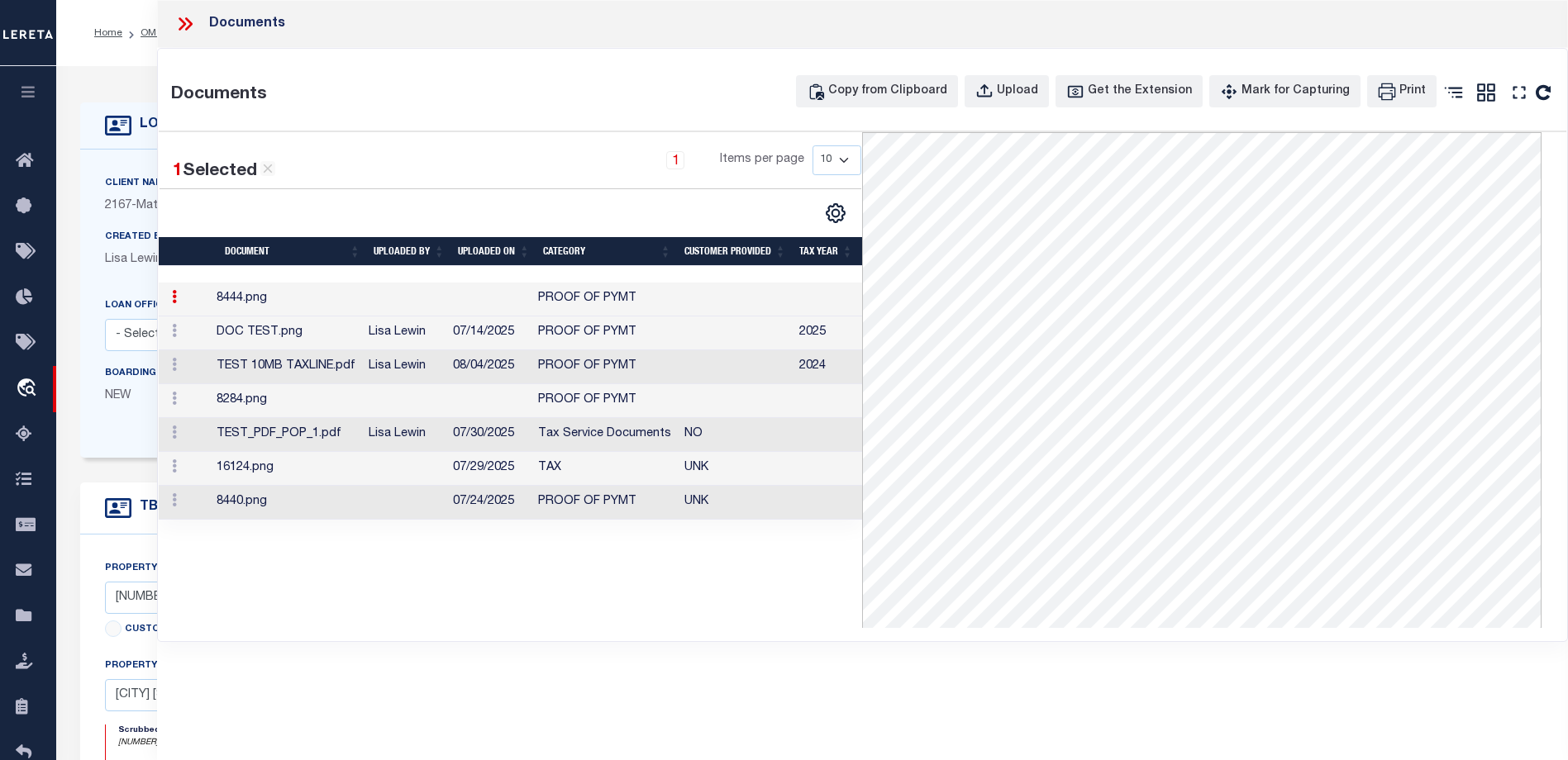 click on "Lisa Lewin" at bounding box center (404, 333) 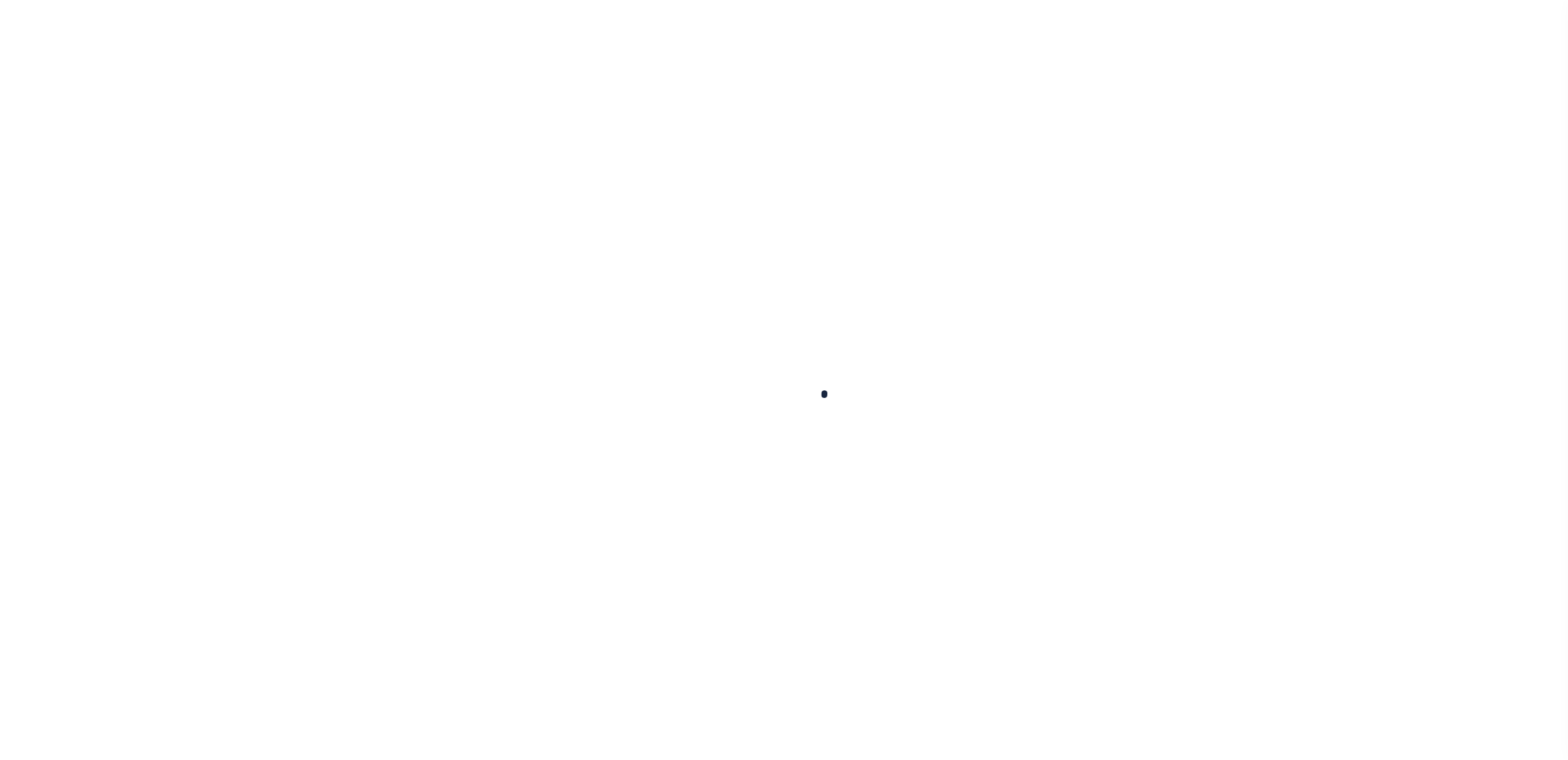 scroll, scrollTop: 0, scrollLeft: 0, axis: both 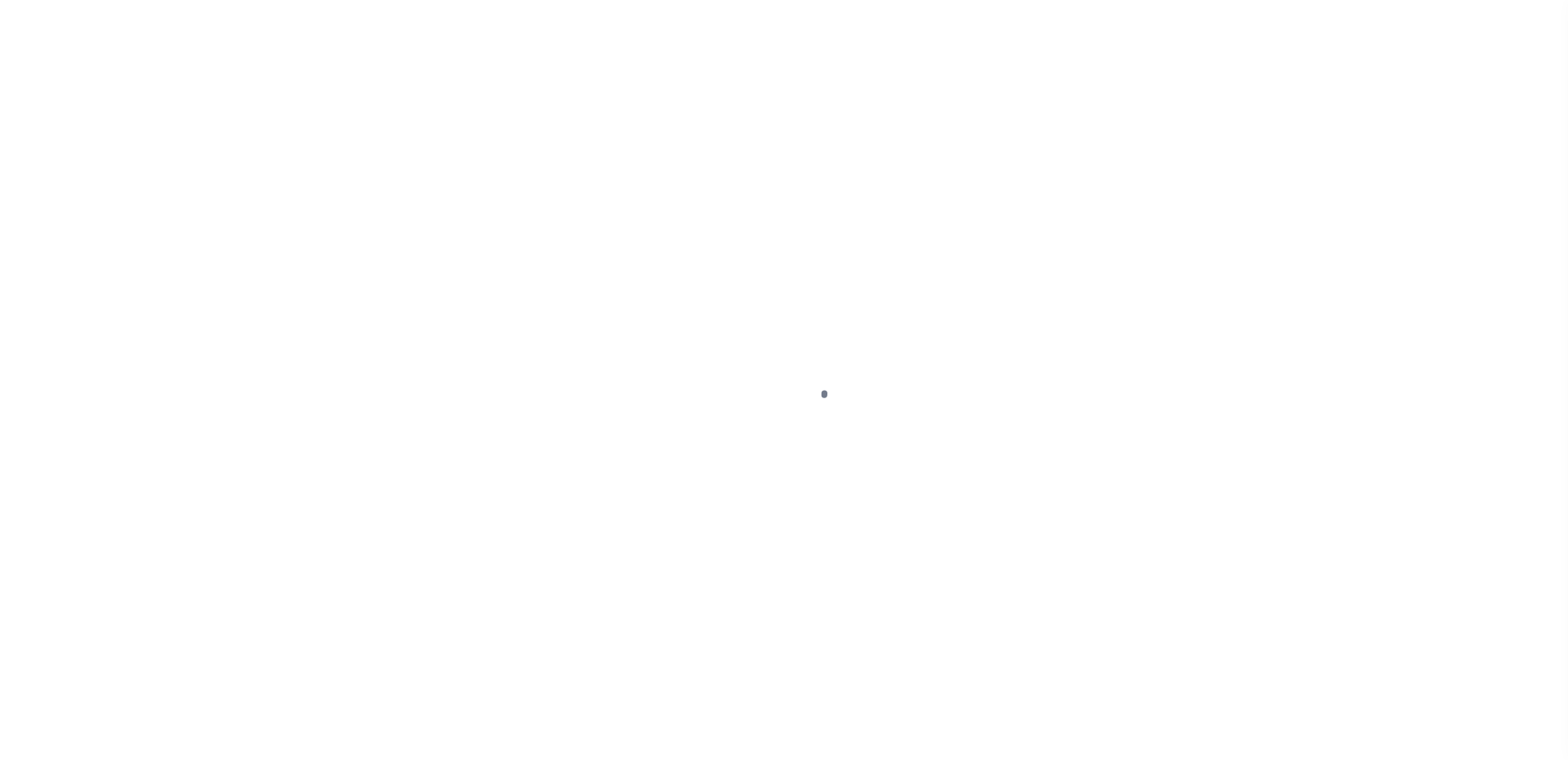 type on "LLEW-T0006" 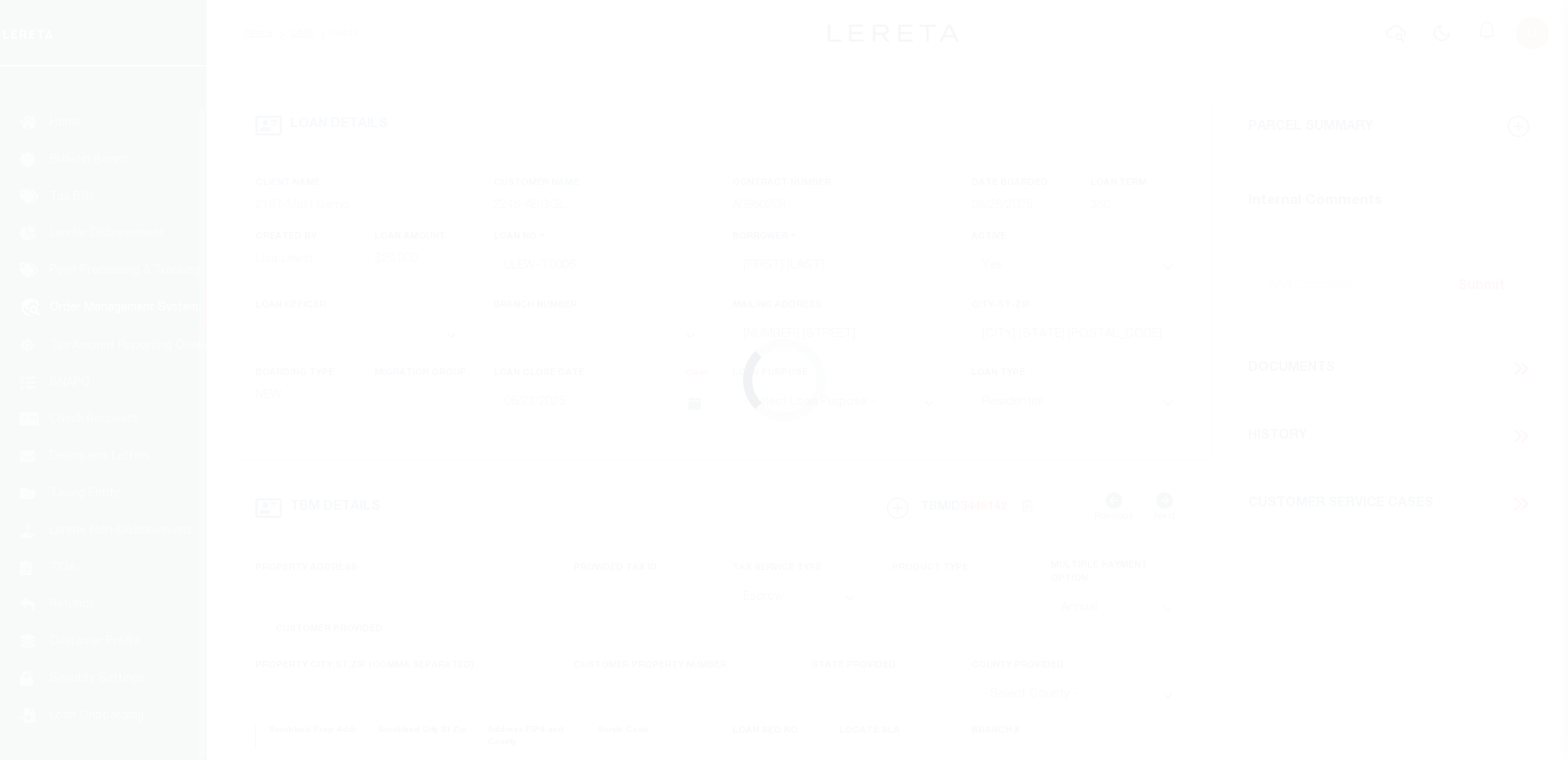 scroll, scrollTop: 45, scrollLeft: 0, axis: vertical 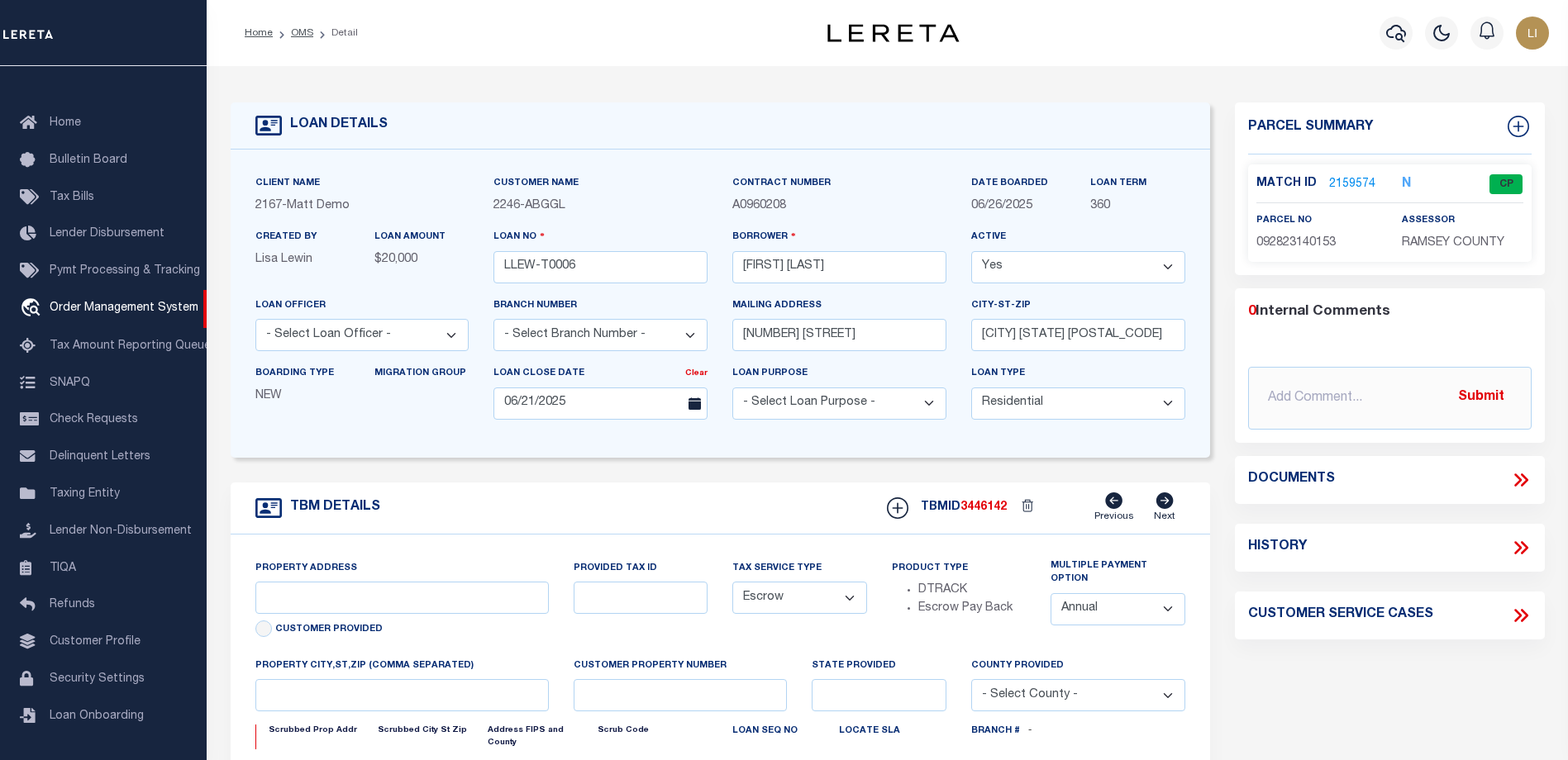 type on "1685 RANDOLPH AVE" 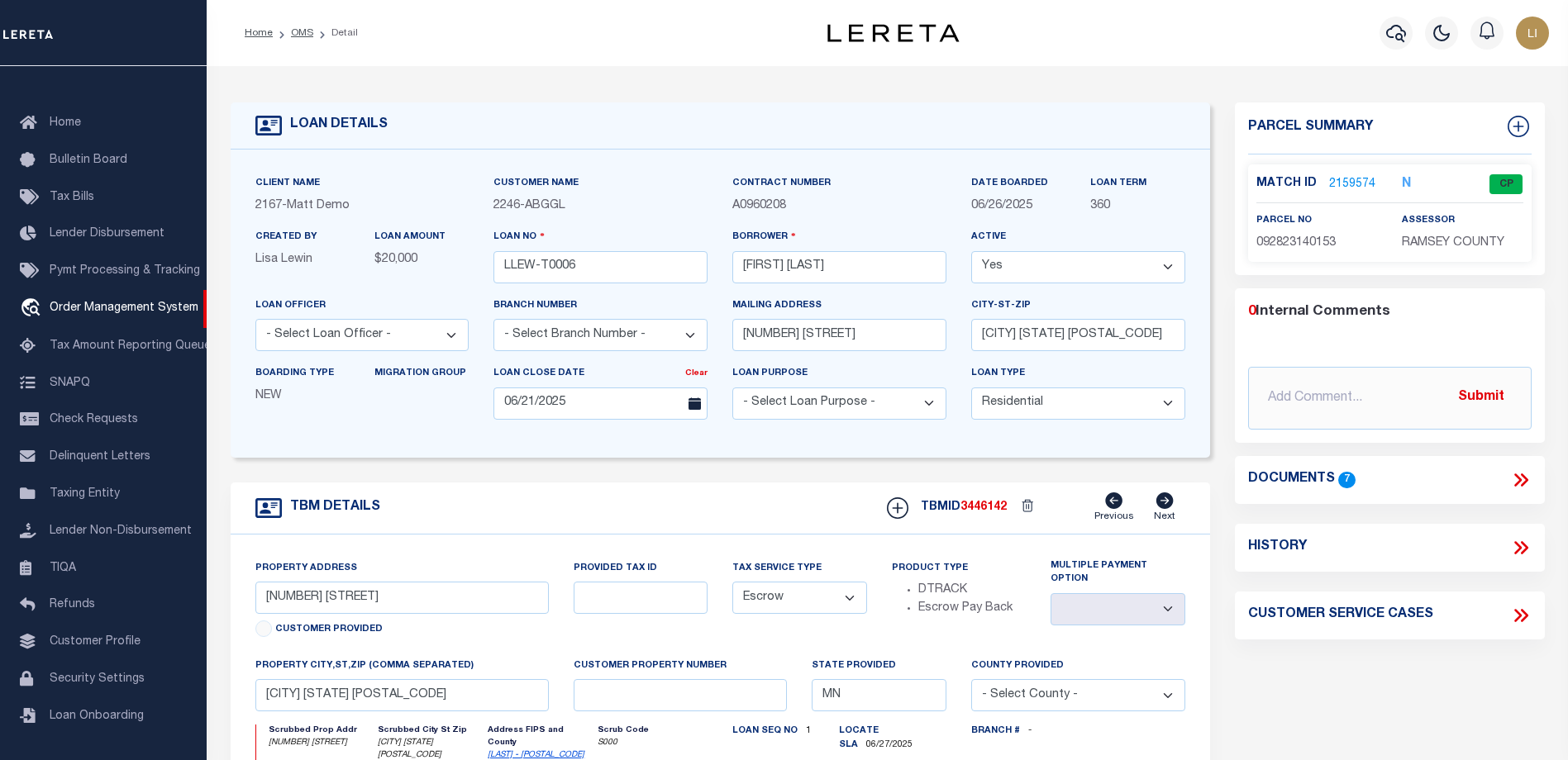 click 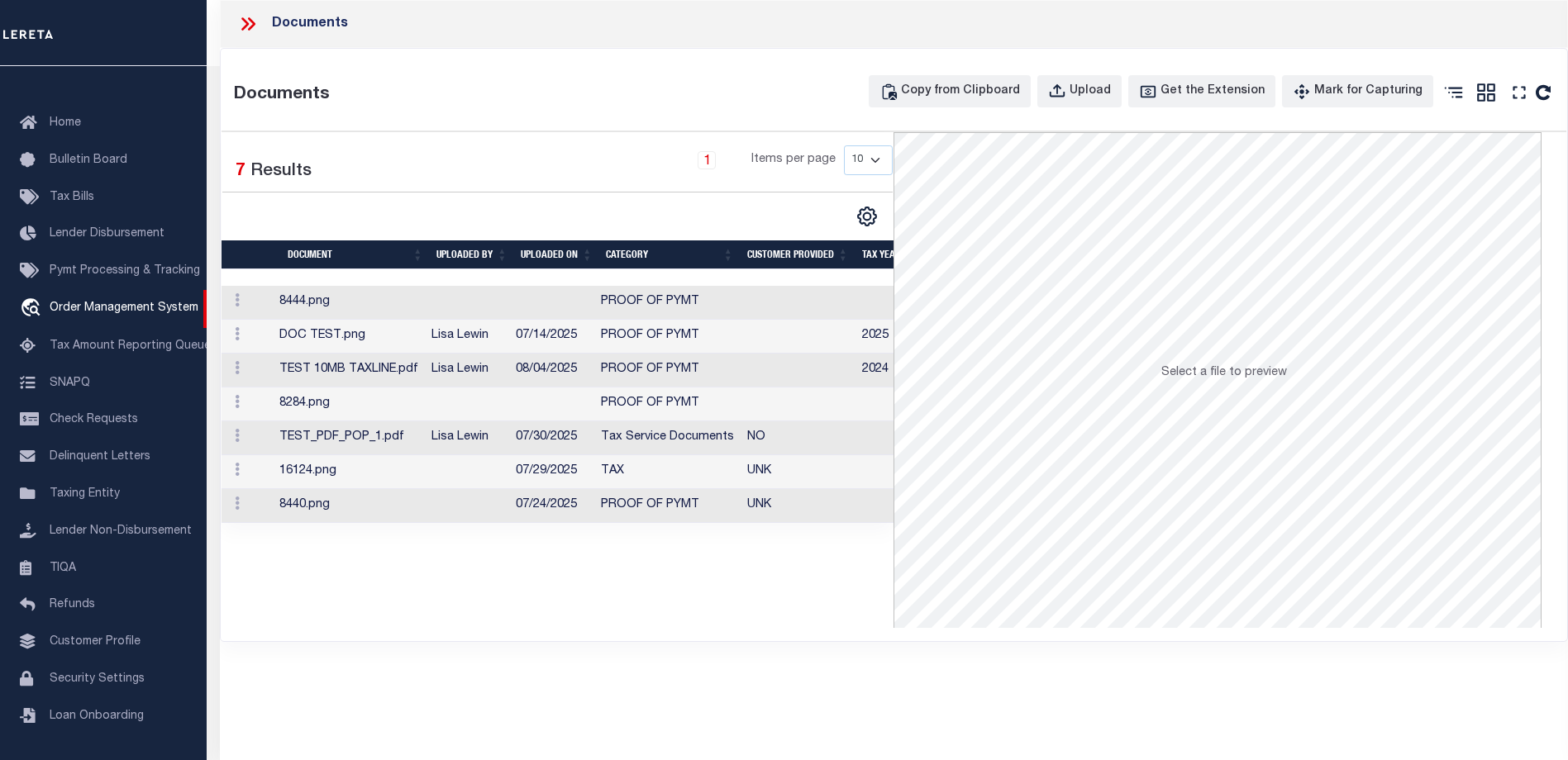 click on "Lisa Lewin" at bounding box center [467, 336] 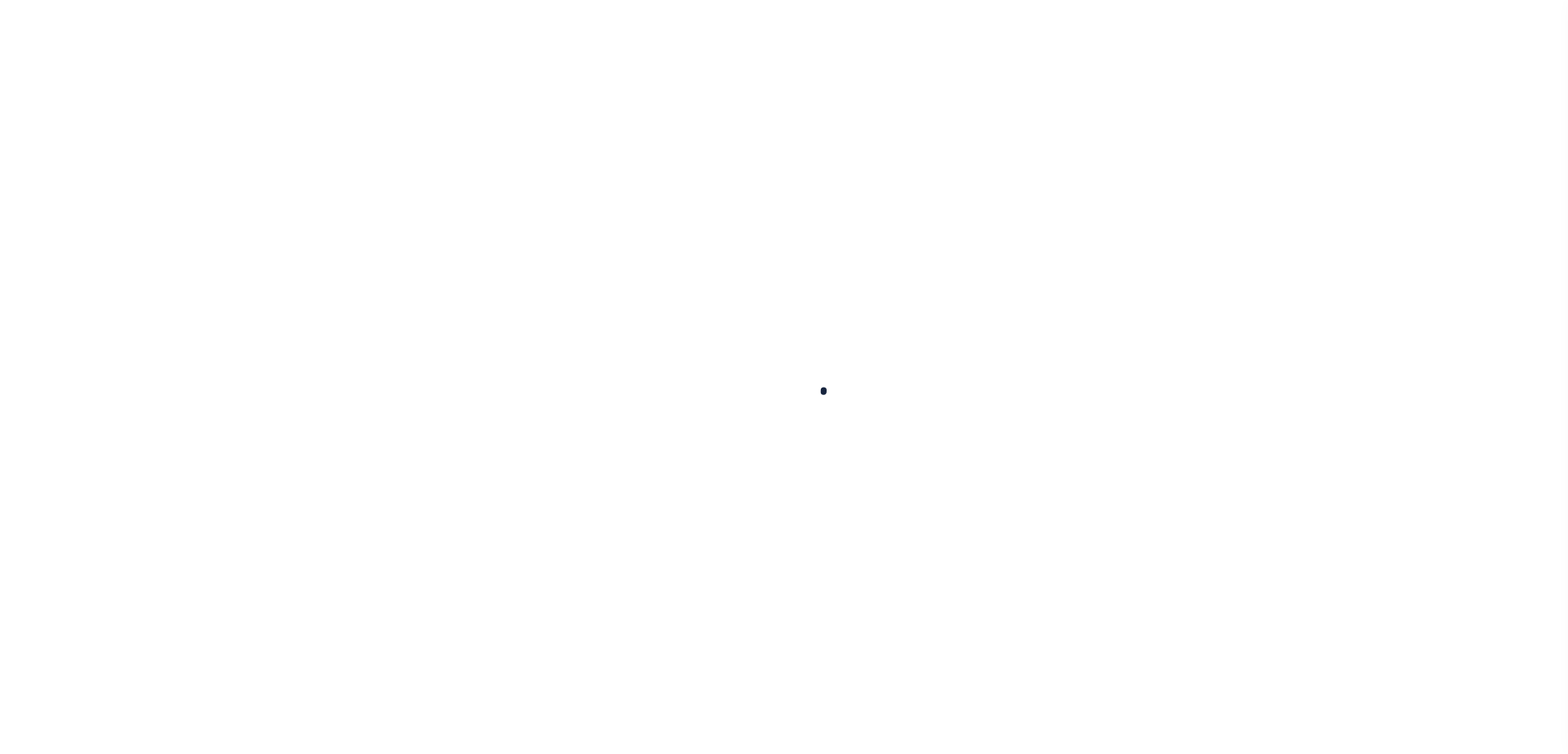 scroll, scrollTop: 0, scrollLeft: 0, axis: both 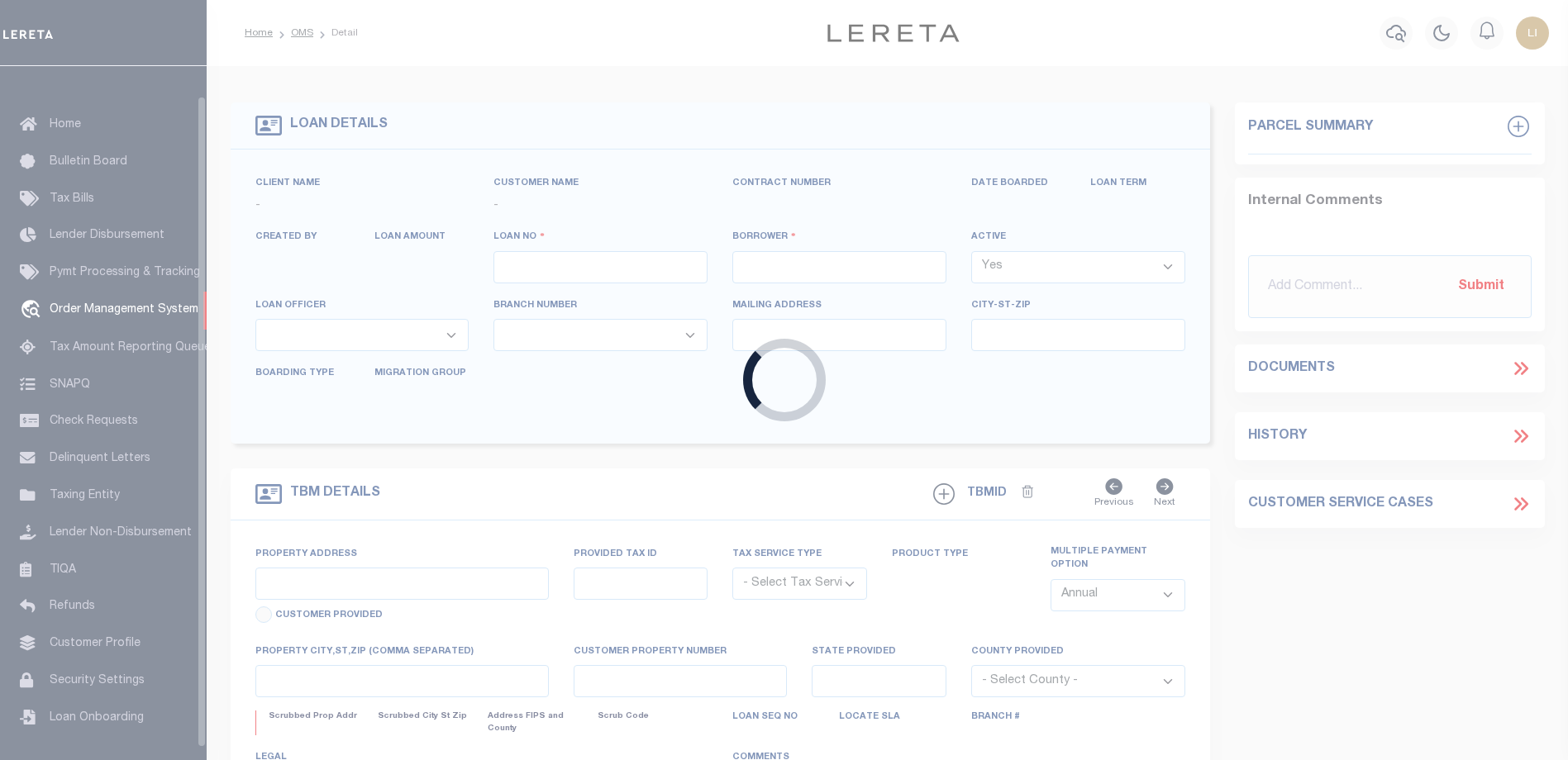 type on "LLEW-T0006" 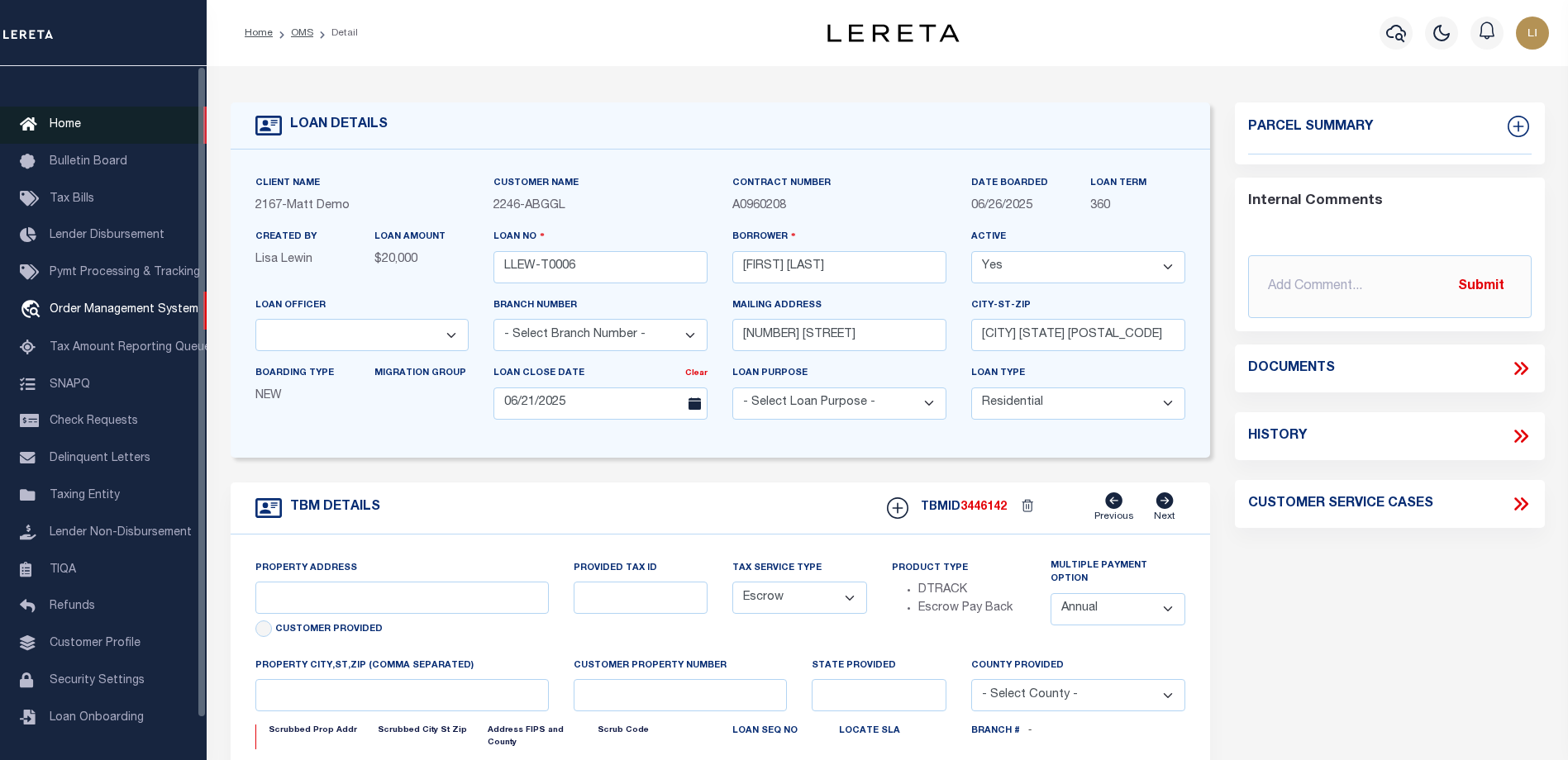 scroll, scrollTop: 0, scrollLeft: 0, axis: both 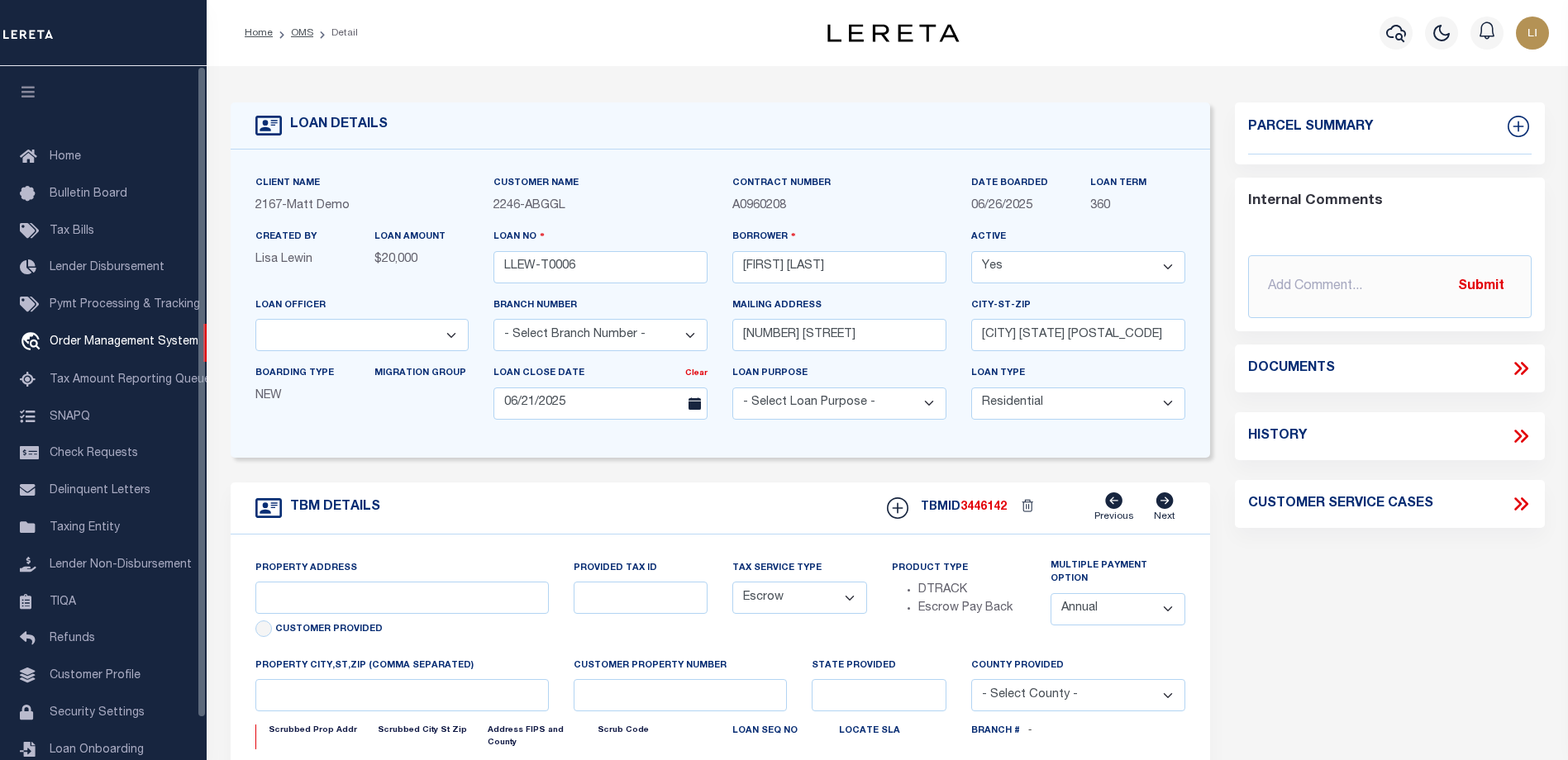 click at bounding box center (28, 92) 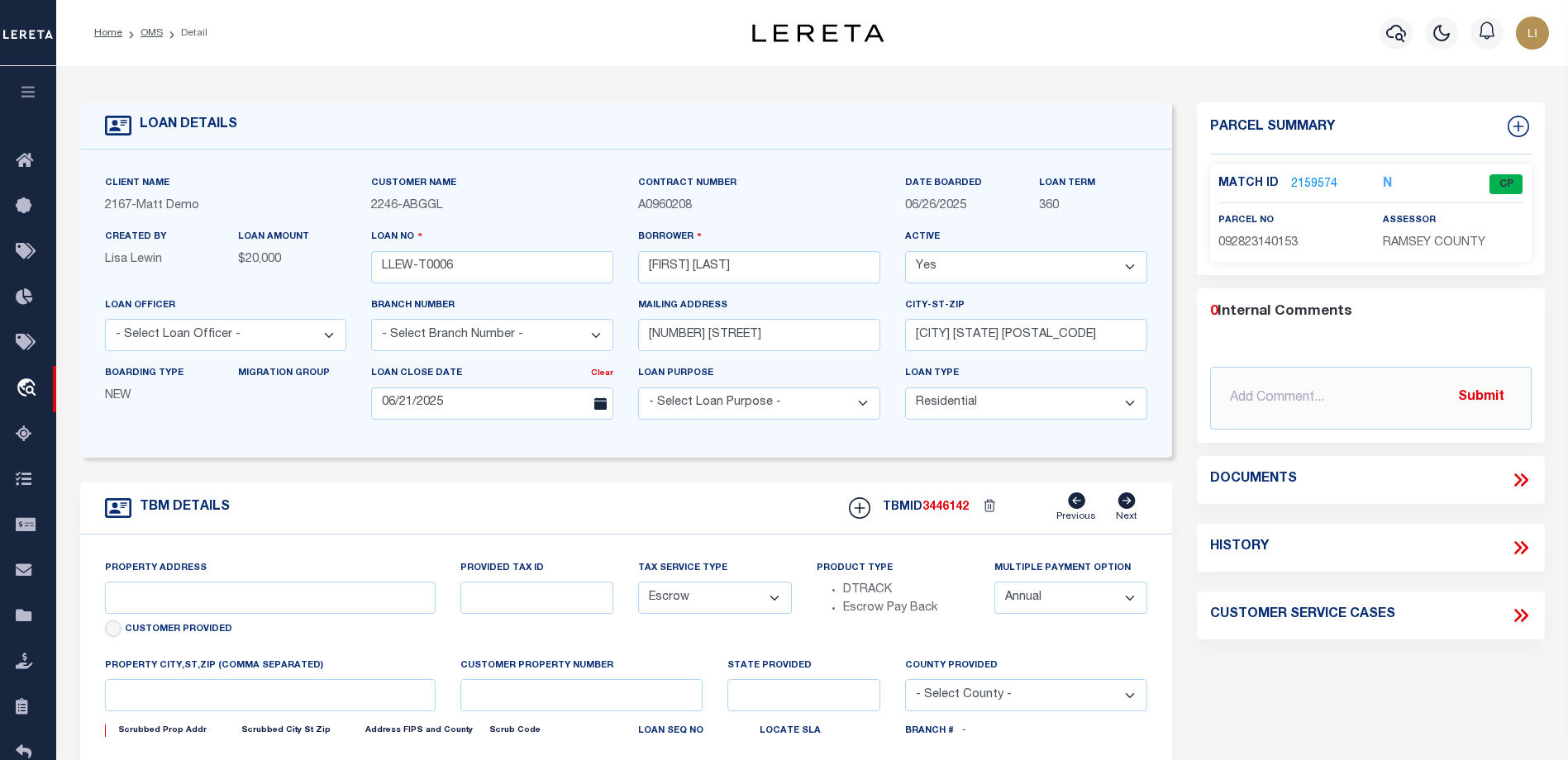 click 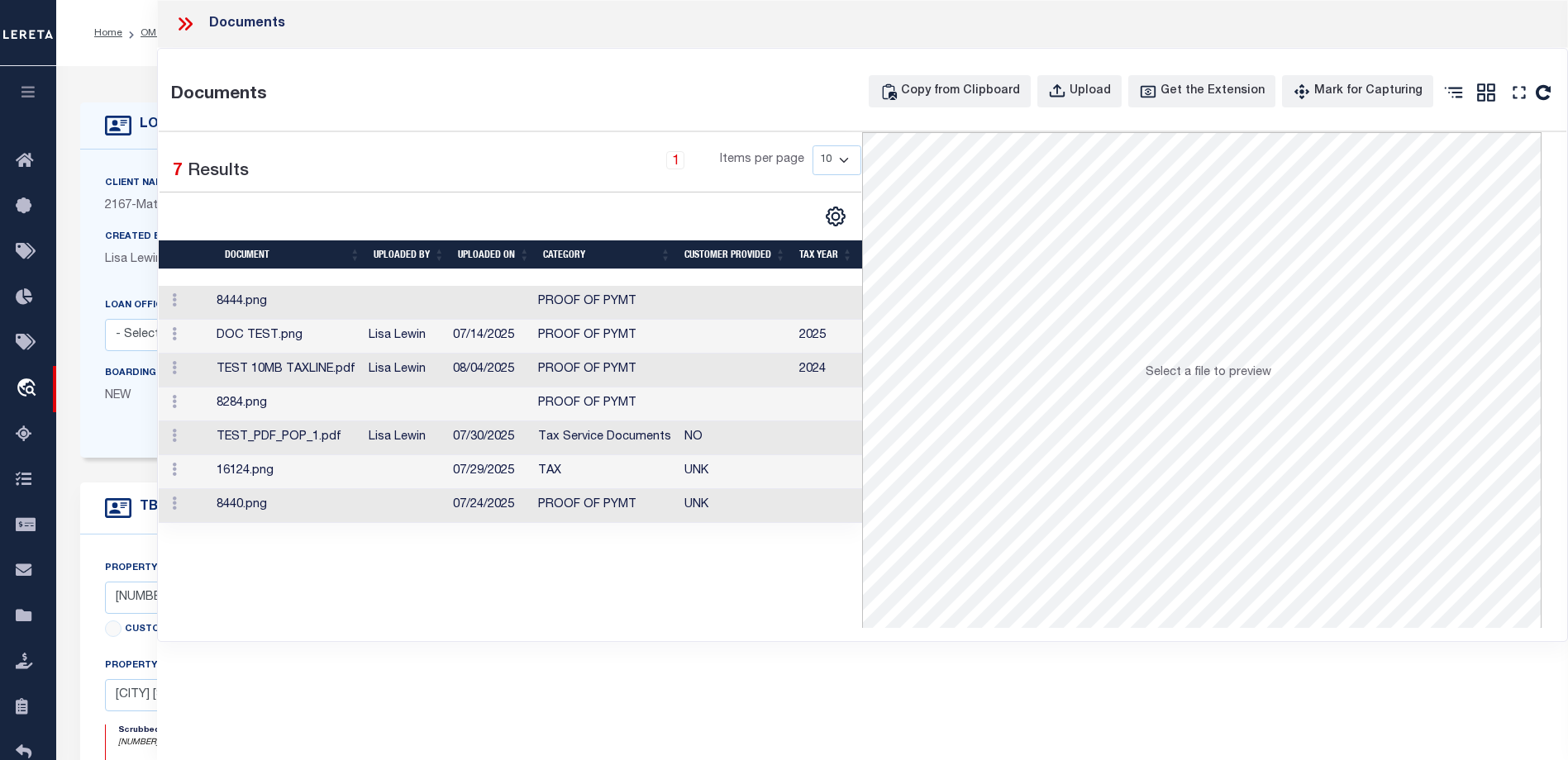 click at bounding box center (404, 302) 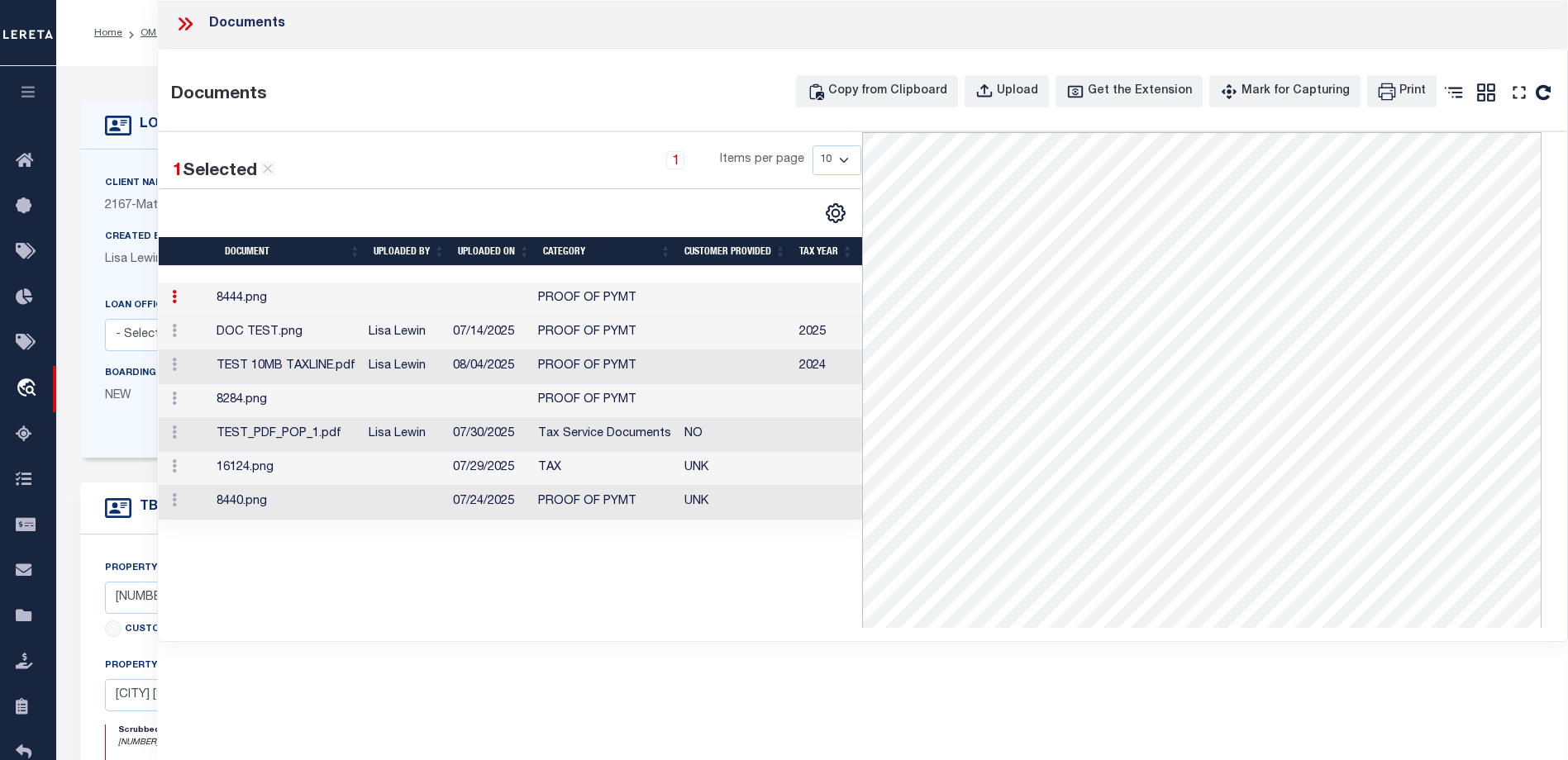 click on "DOC TEST.png" at bounding box center (286, 333) 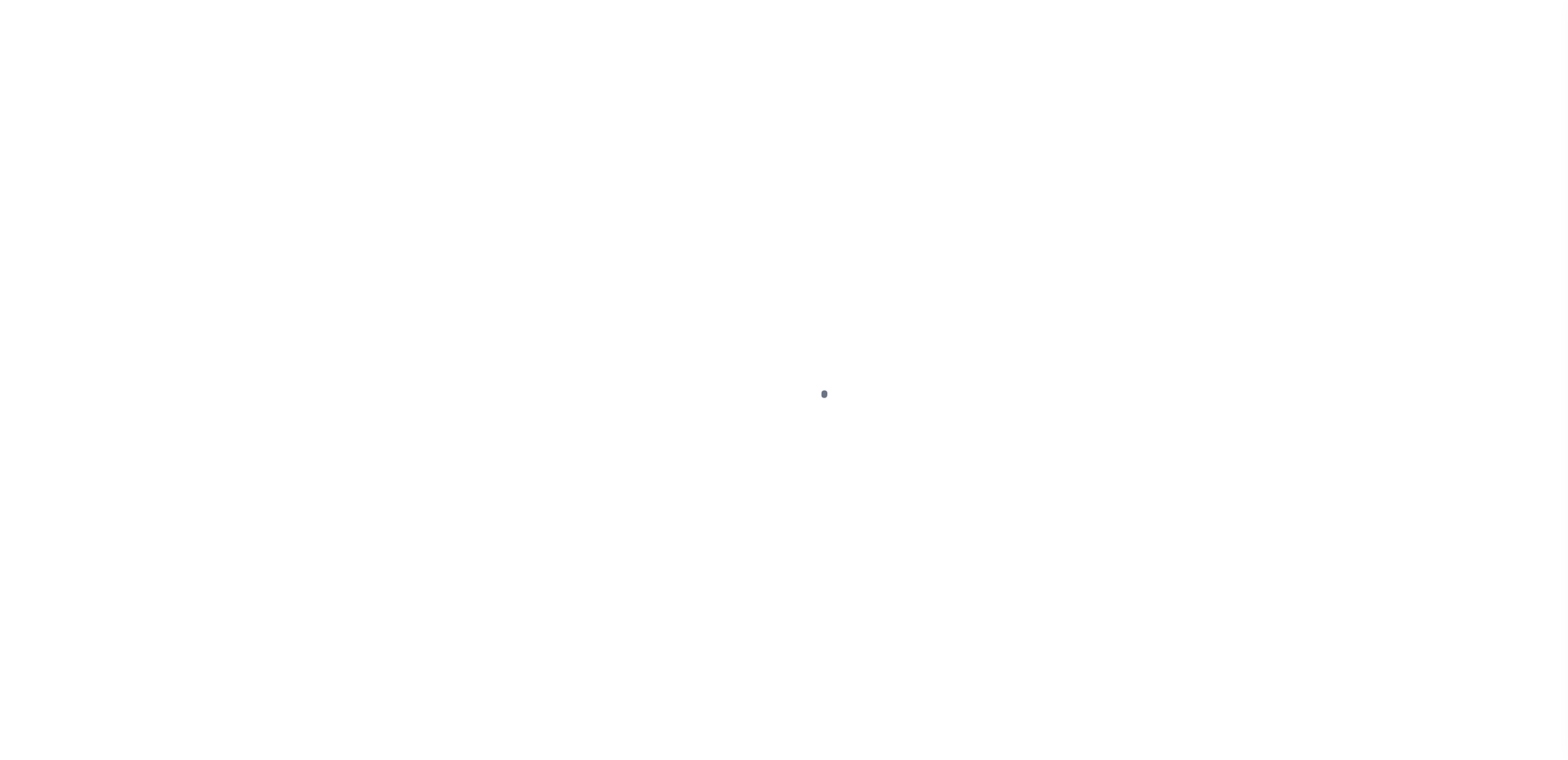 scroll, scrollTop: 0, scrollLeft: 0, axis: both 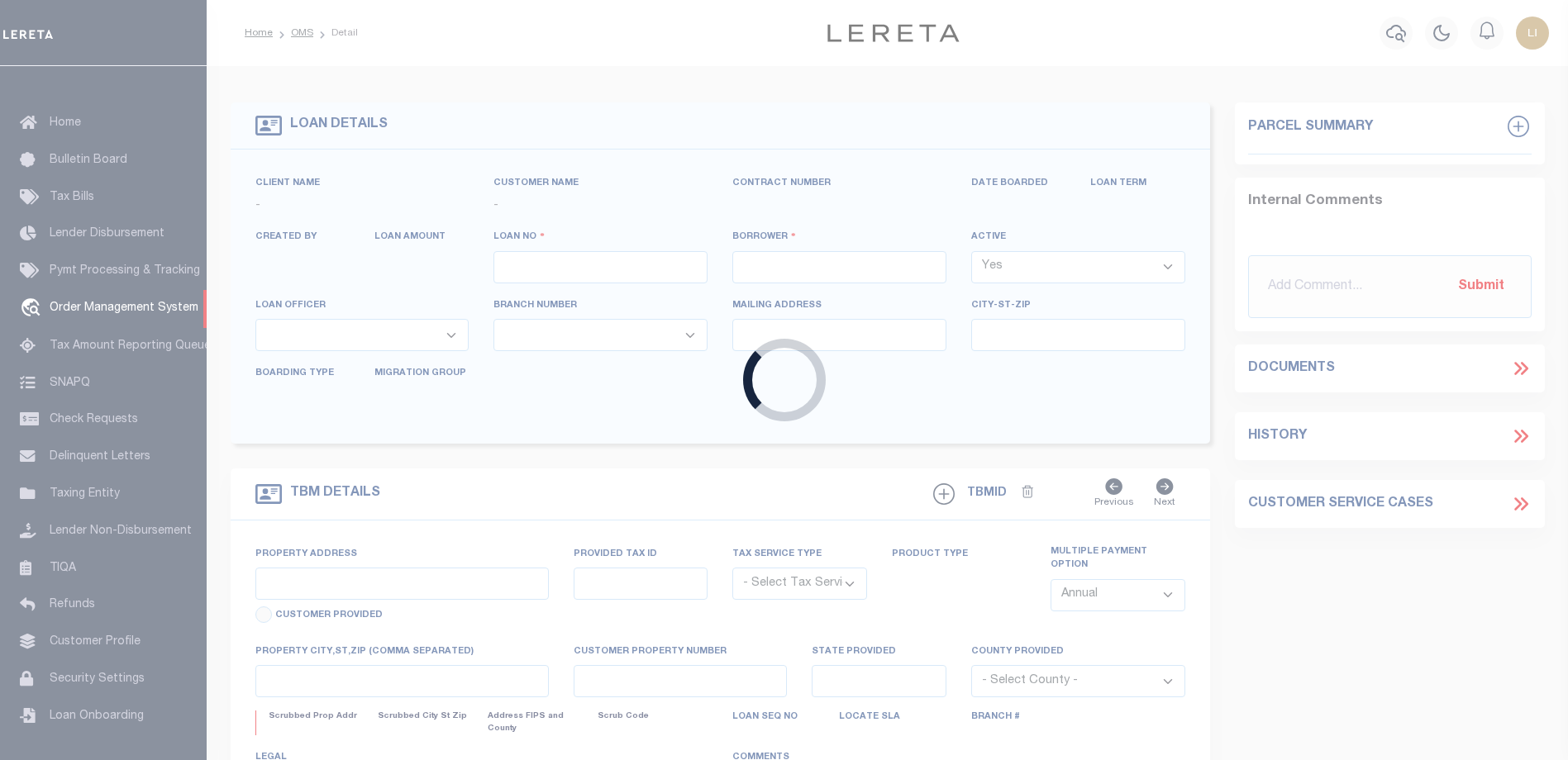 type on "LLEW-T0006" 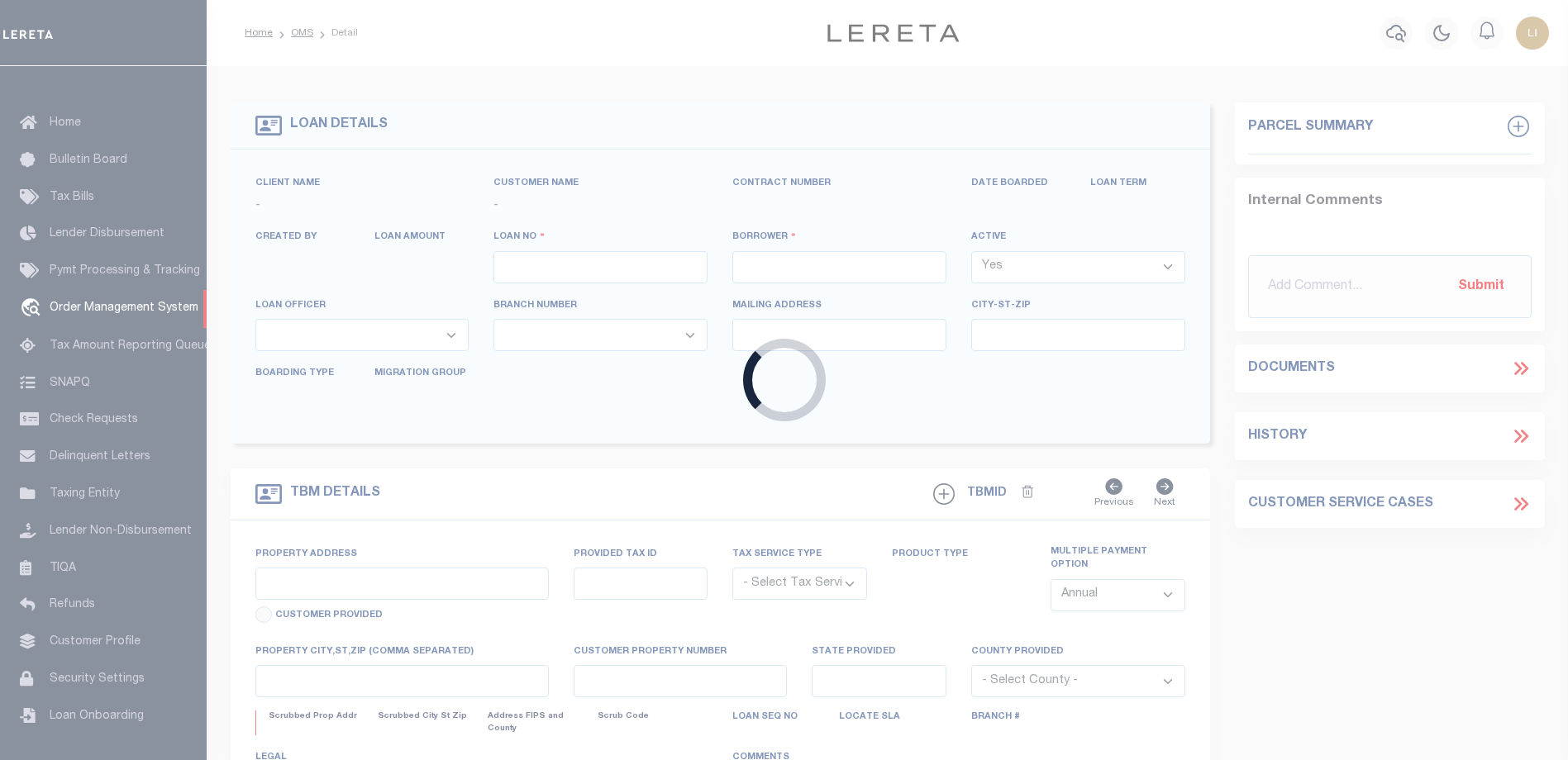 type on "[FIRST] [LAST]" 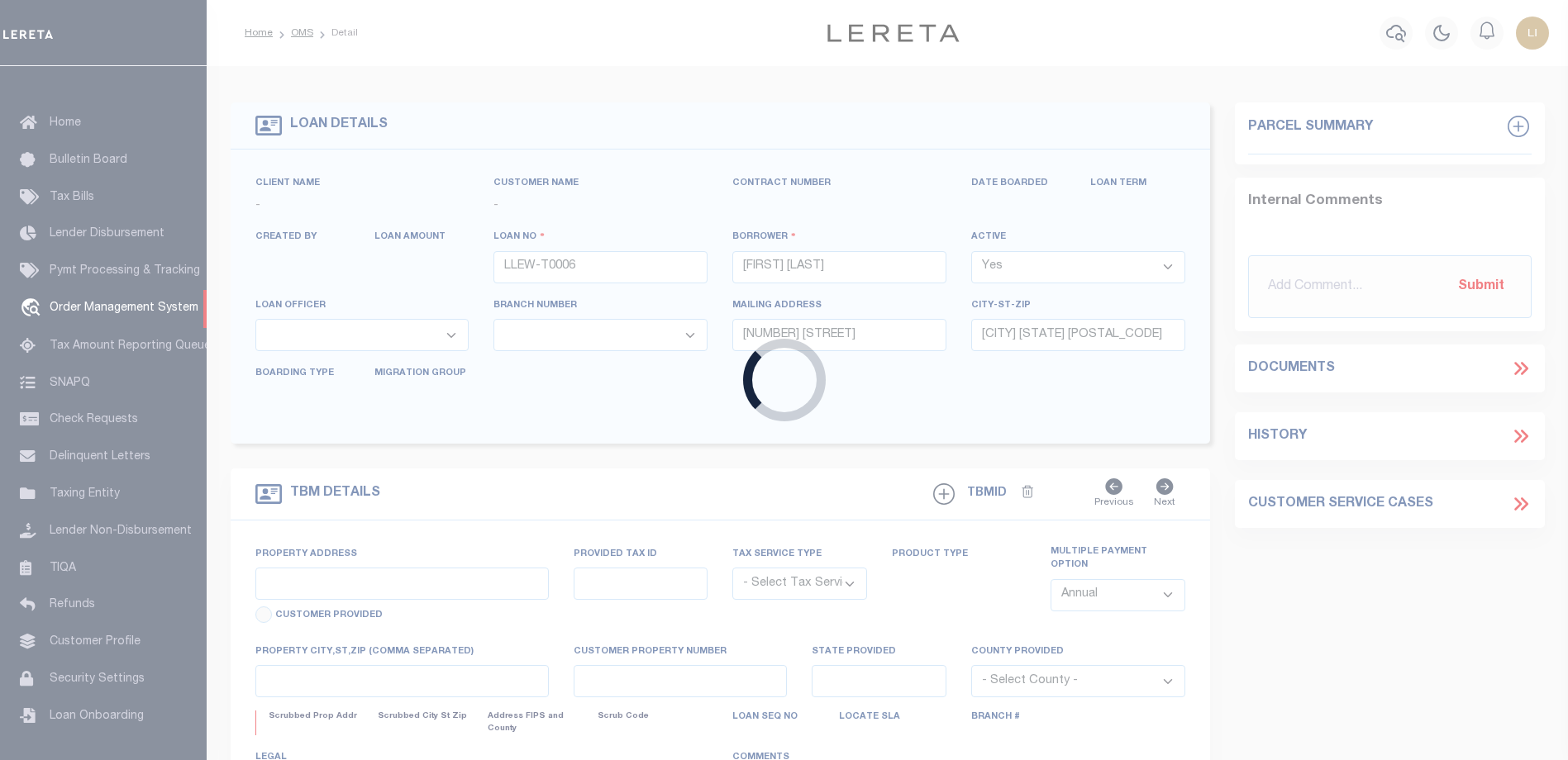 select on "10" 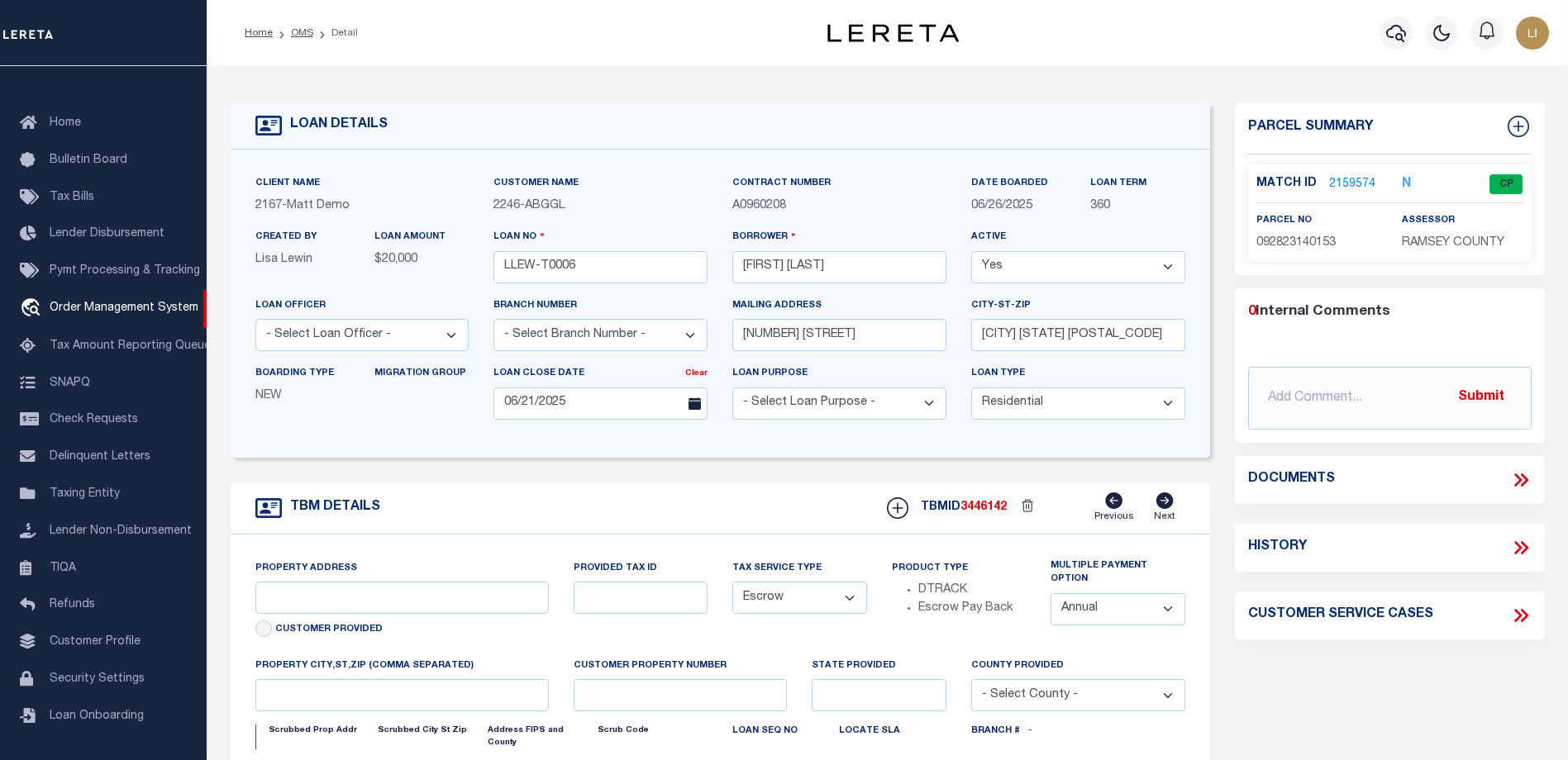 click 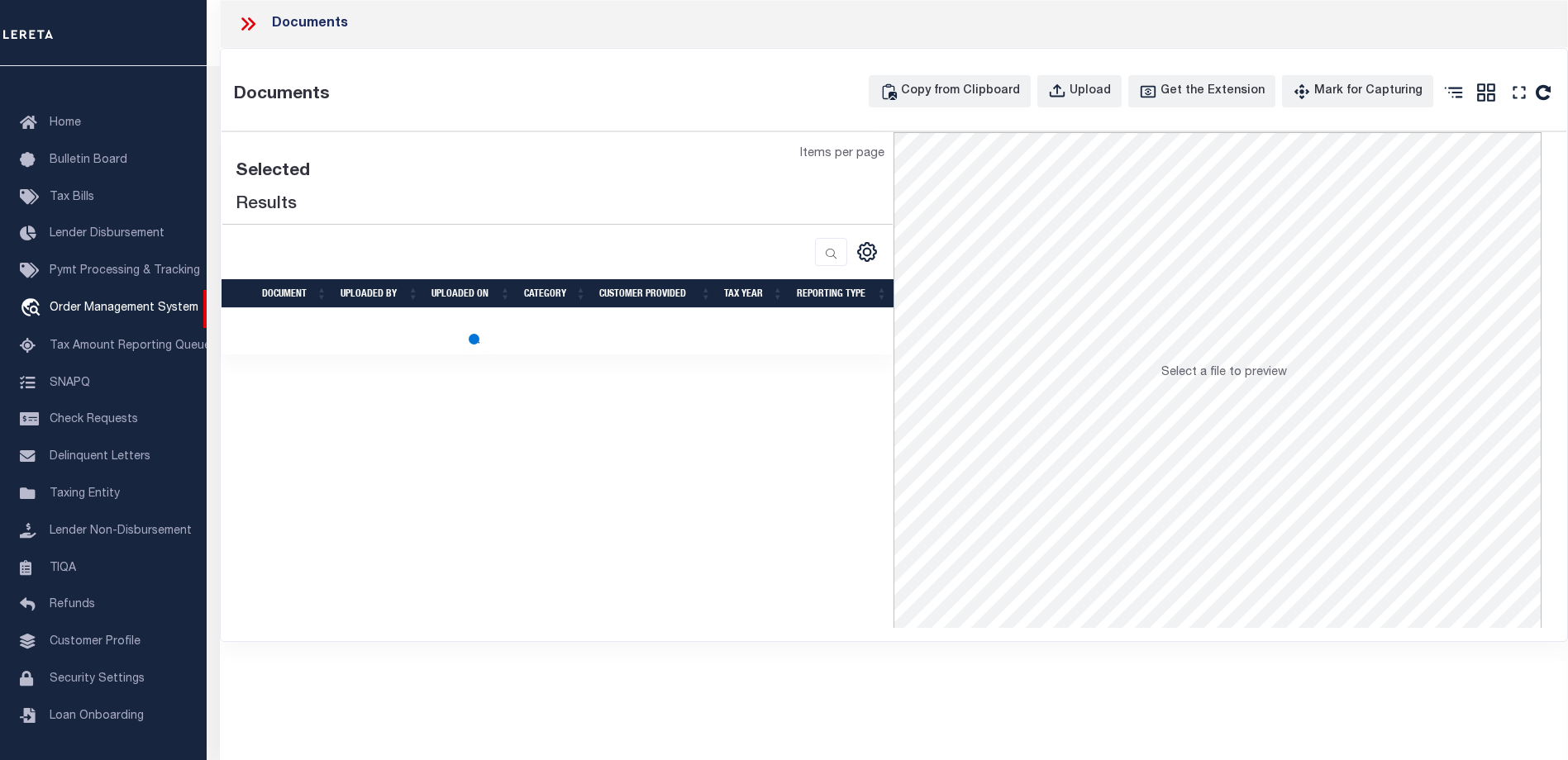type on "[NUMBER] [STREET]" 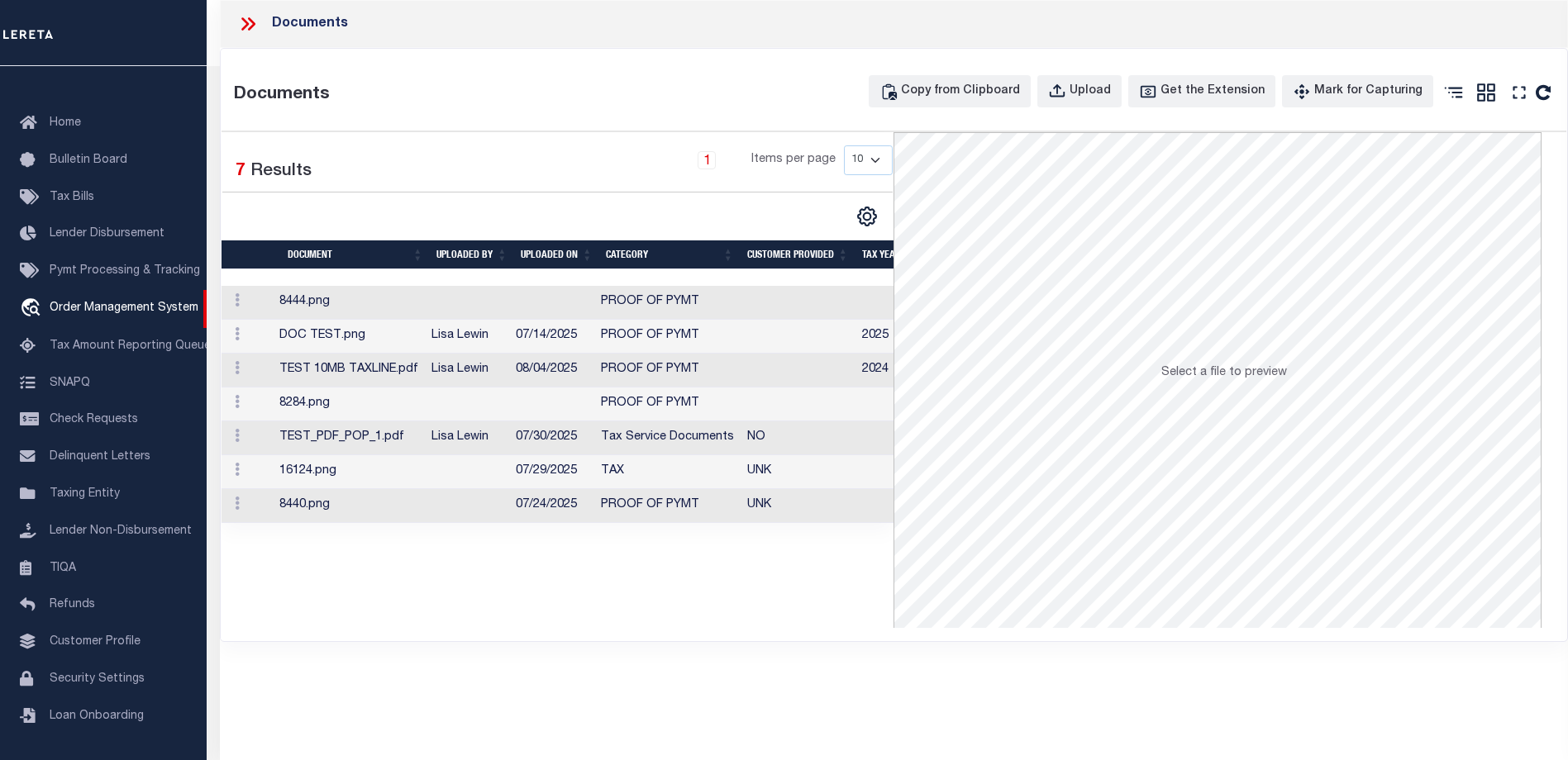 click on "8444.png" at bounding box center [349, 302] 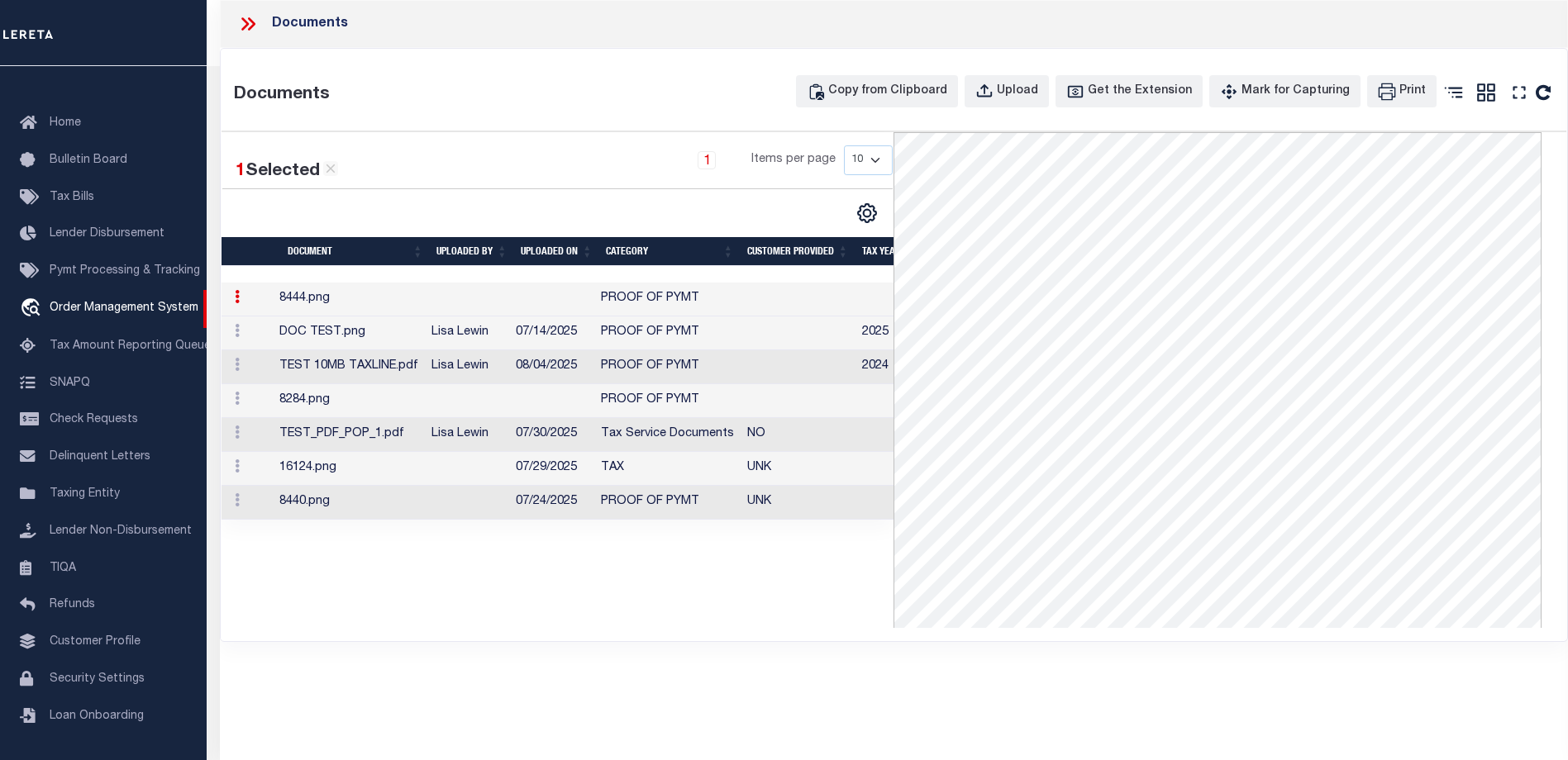 click on "Lisa Lewin" at bounding box center (467, 333) 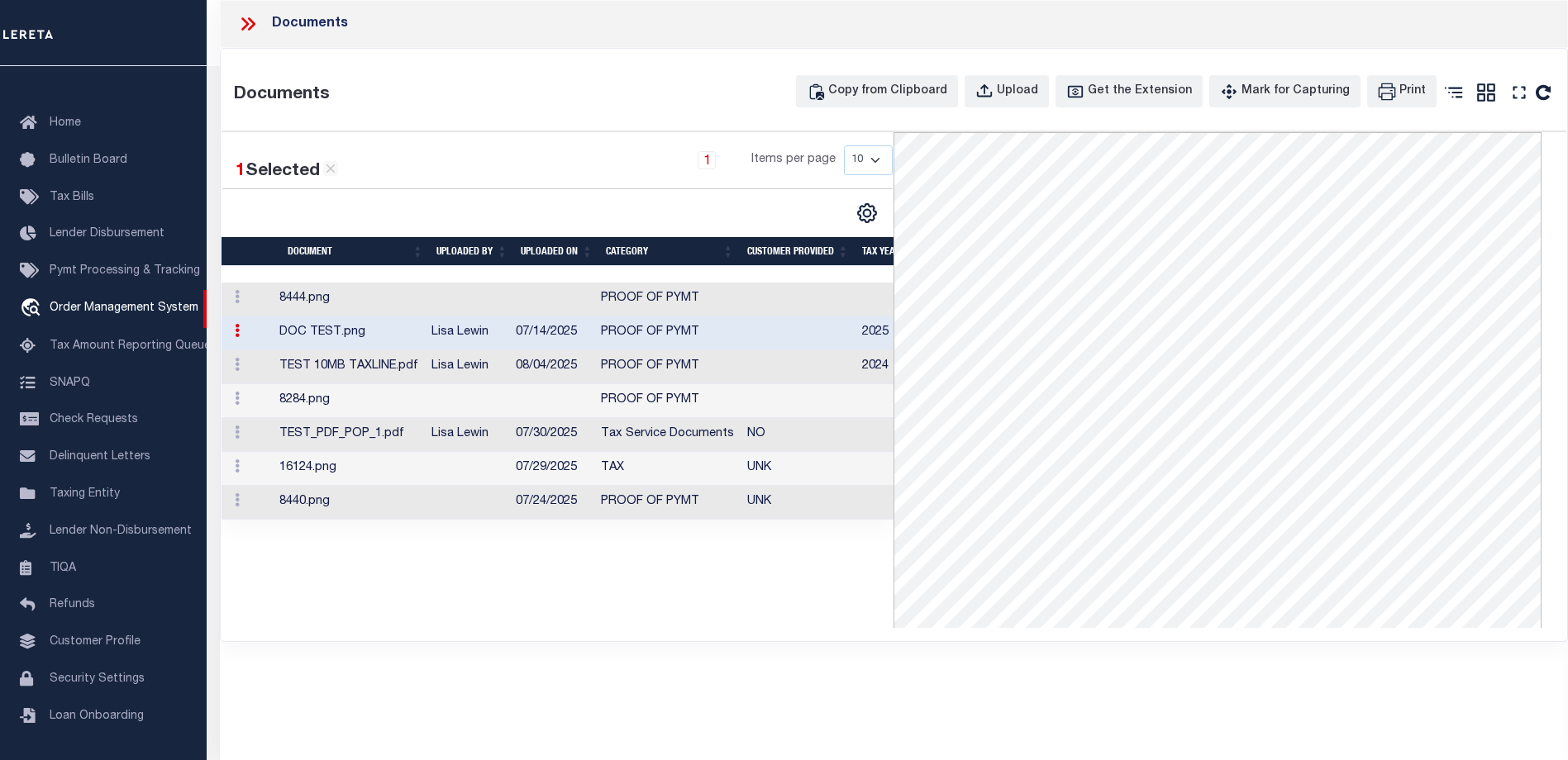 click on "8444.png" at bounding box center (349, 299) 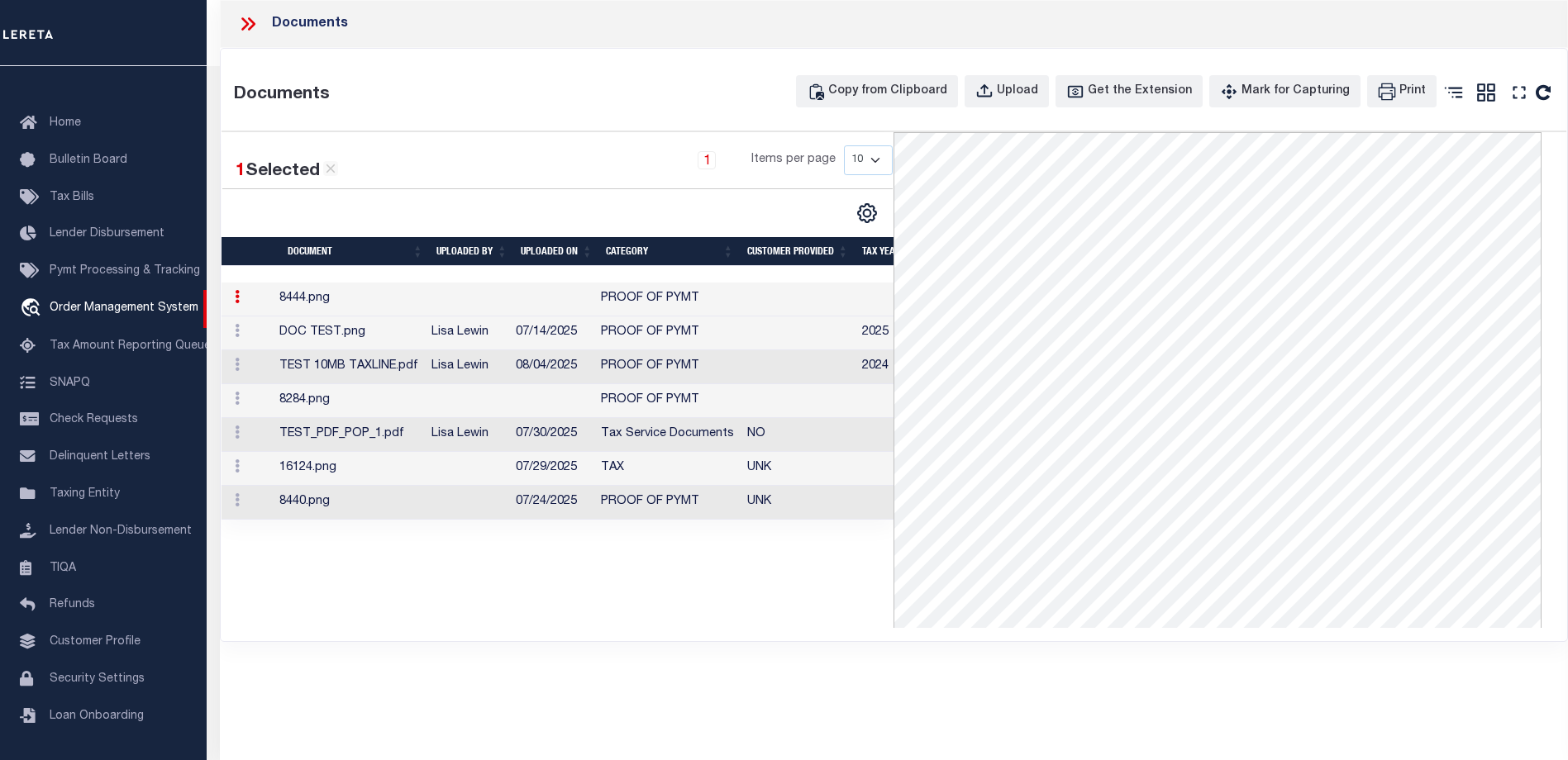 click on "8284.png" at bounding box center [349, 401] 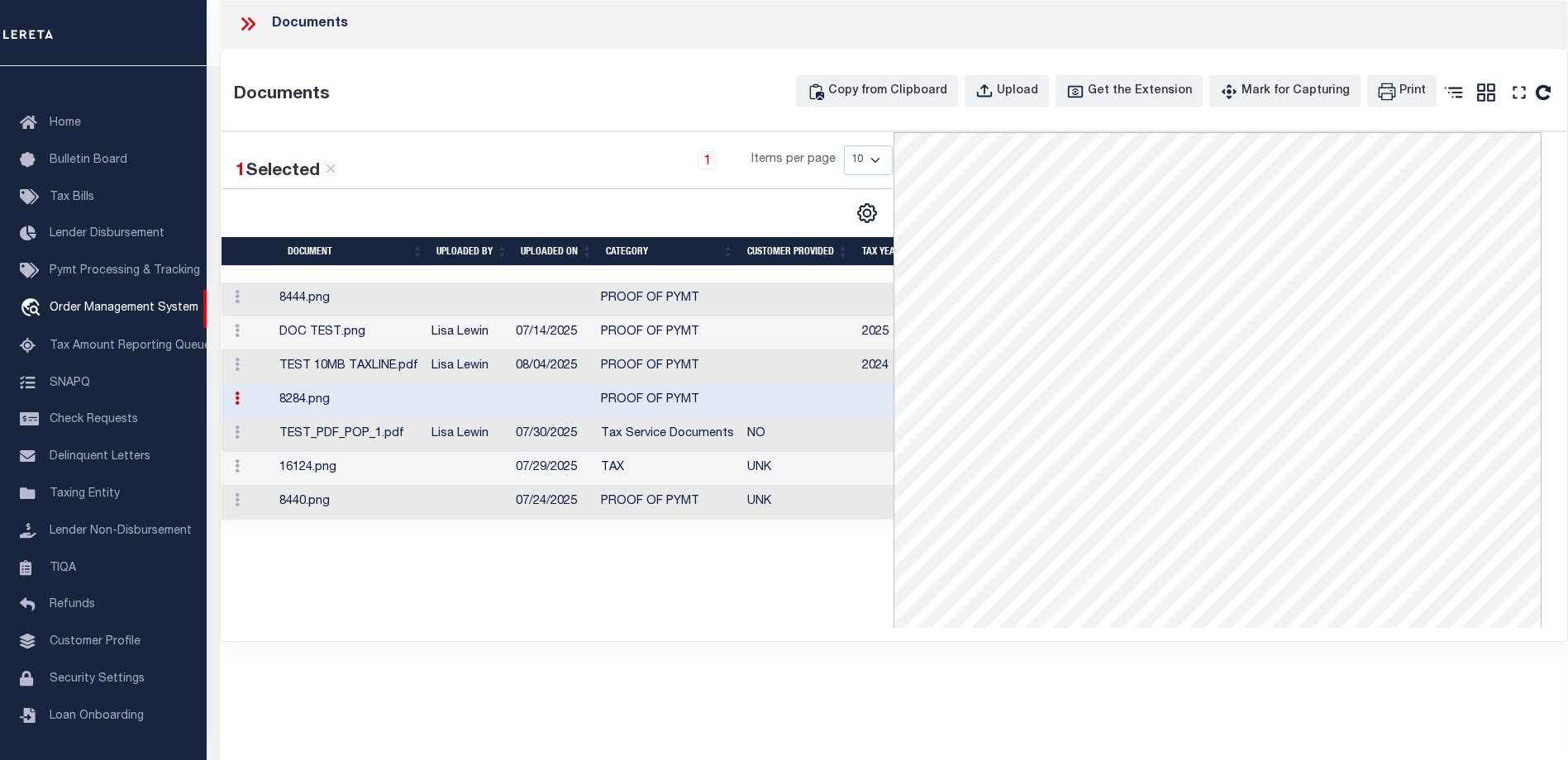 click at bounding box center (467, 468) 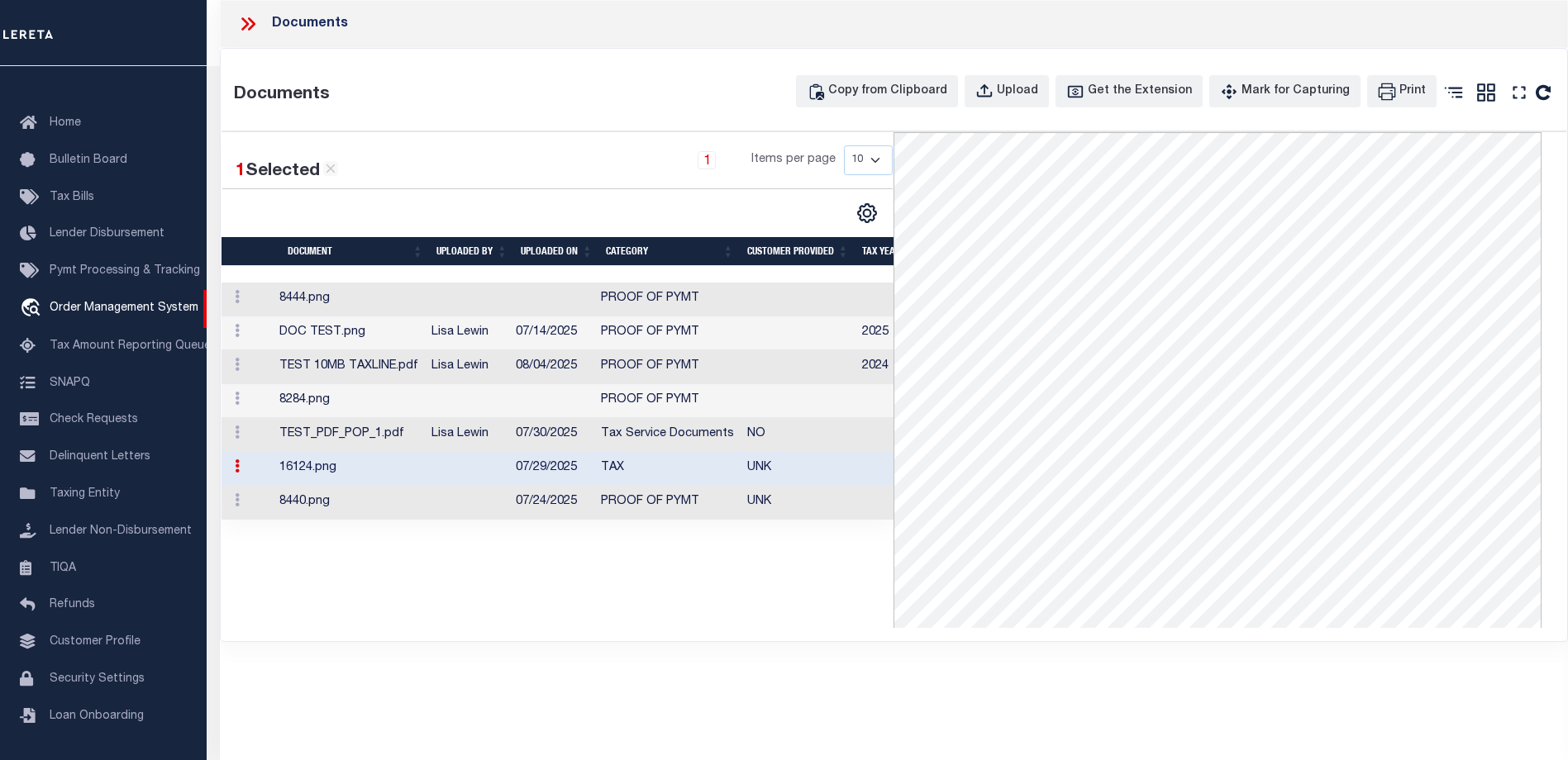 click on "8440.png" at bounding box center (349, 502) 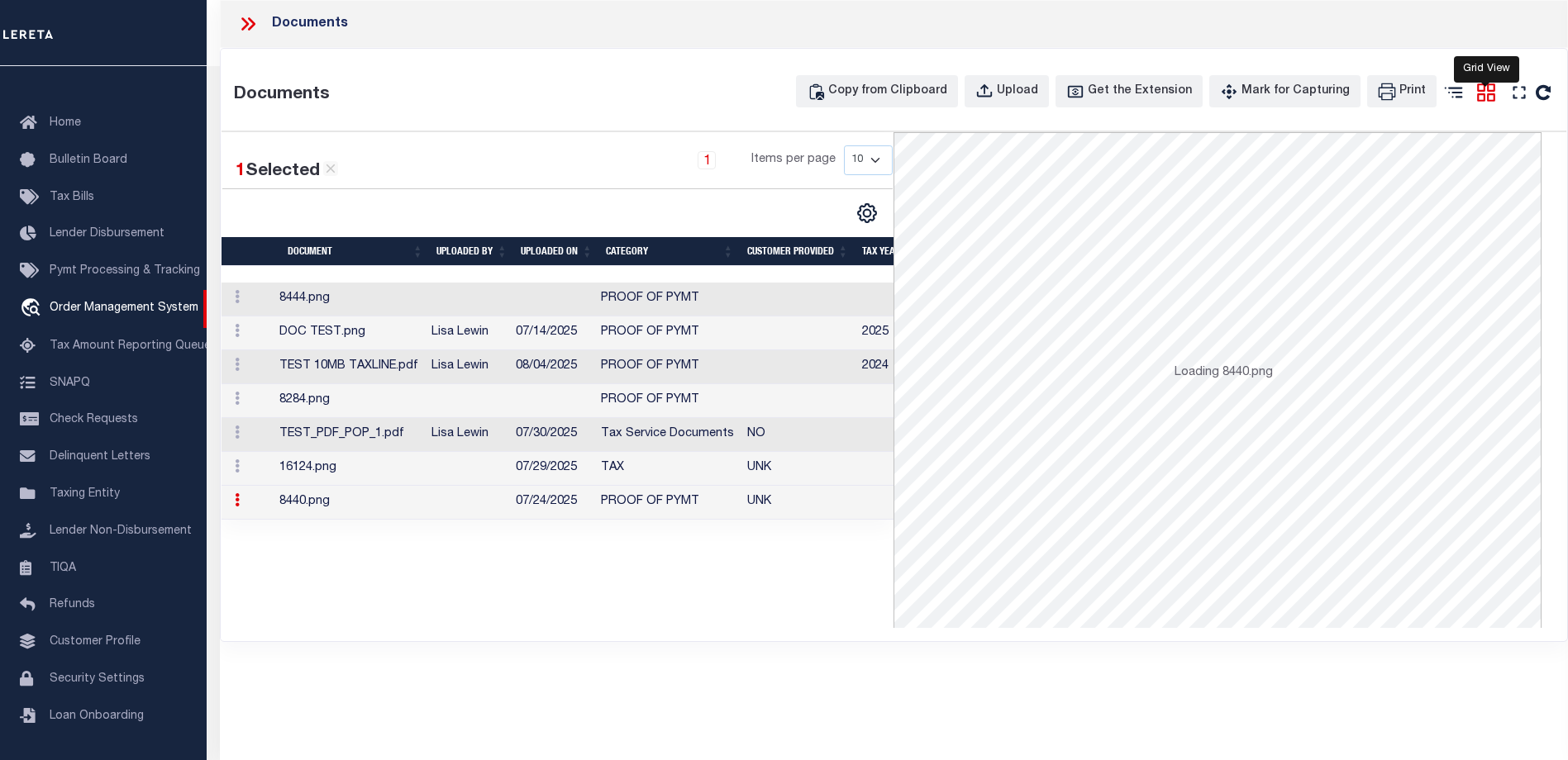 click 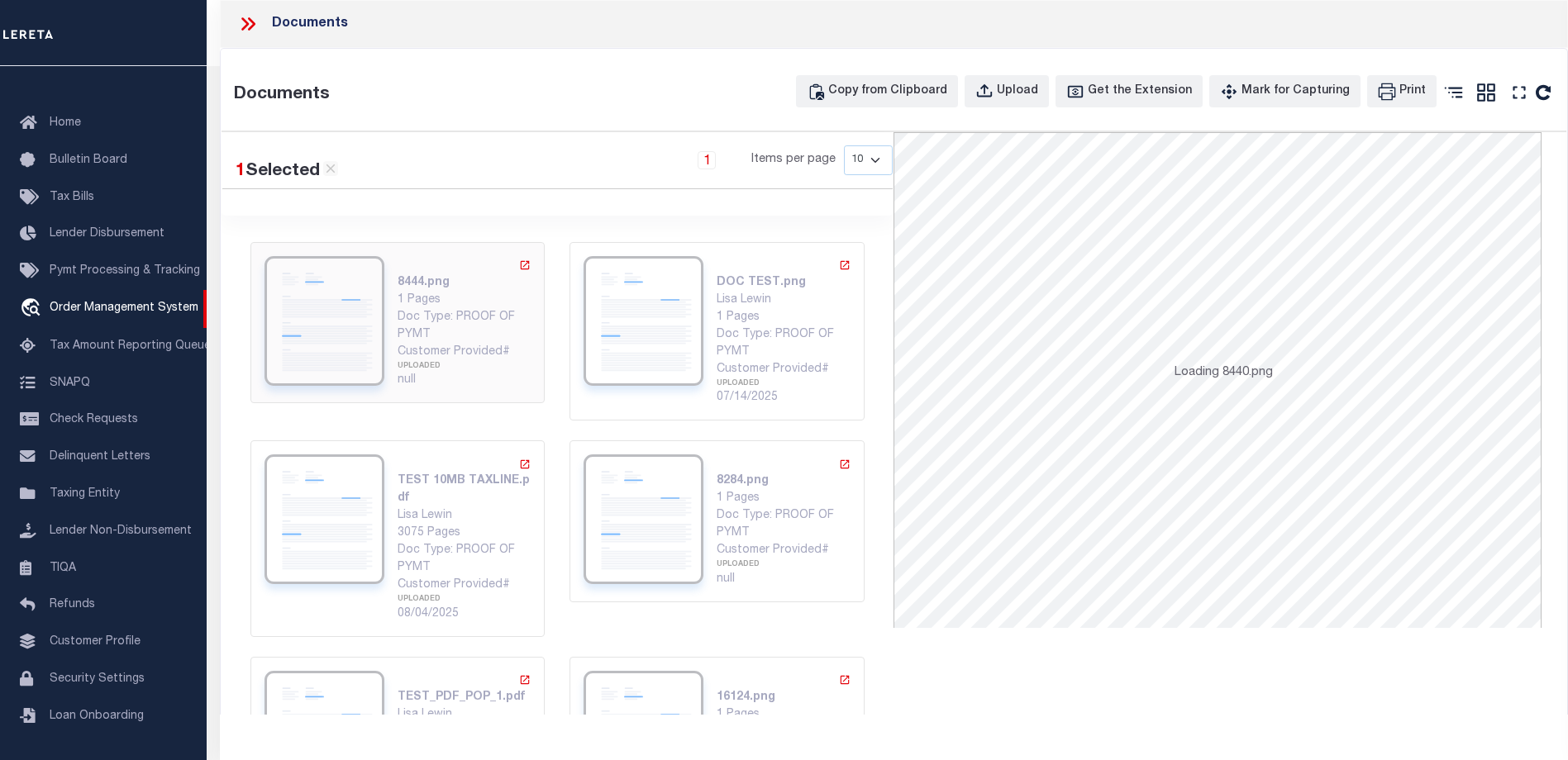 click on "Doc Type: PROOF OF PYMT" at bounding box center (465, 326) 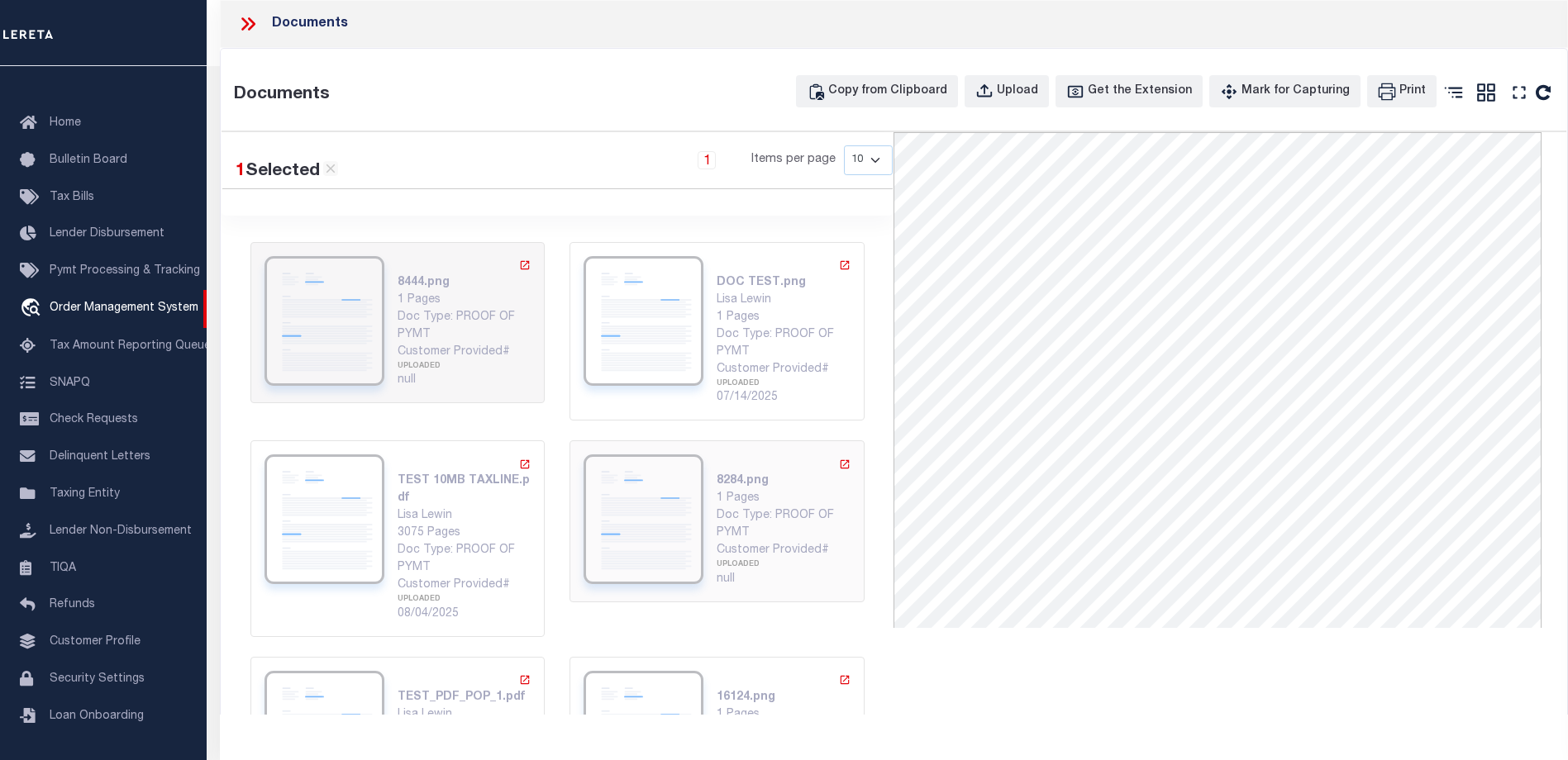scroll, scrollTop: 267, scrollLeft: 0, axis: vertical 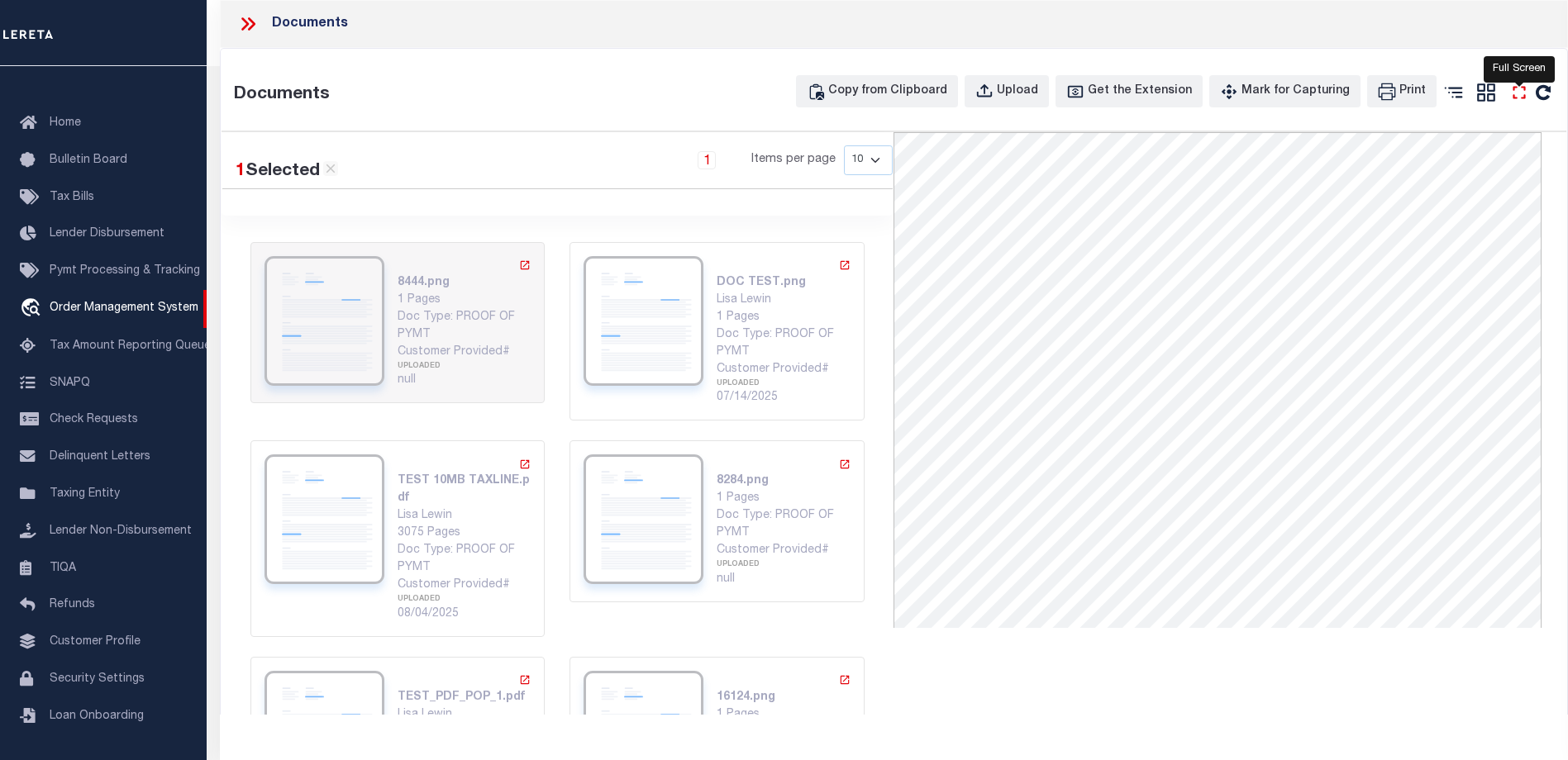 click 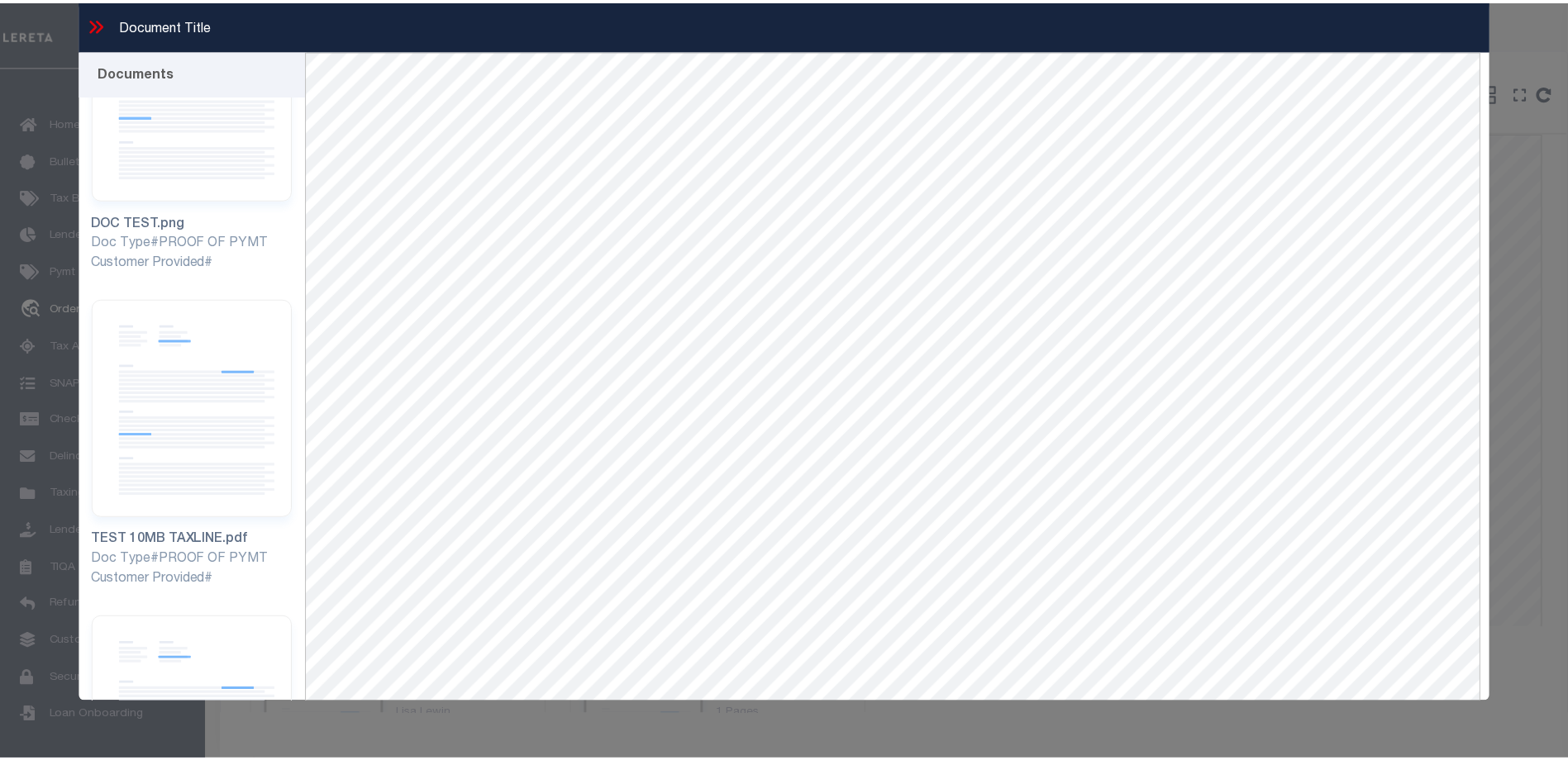 scroll, scrollTop: 0, scrollLeft: 0, axis: both 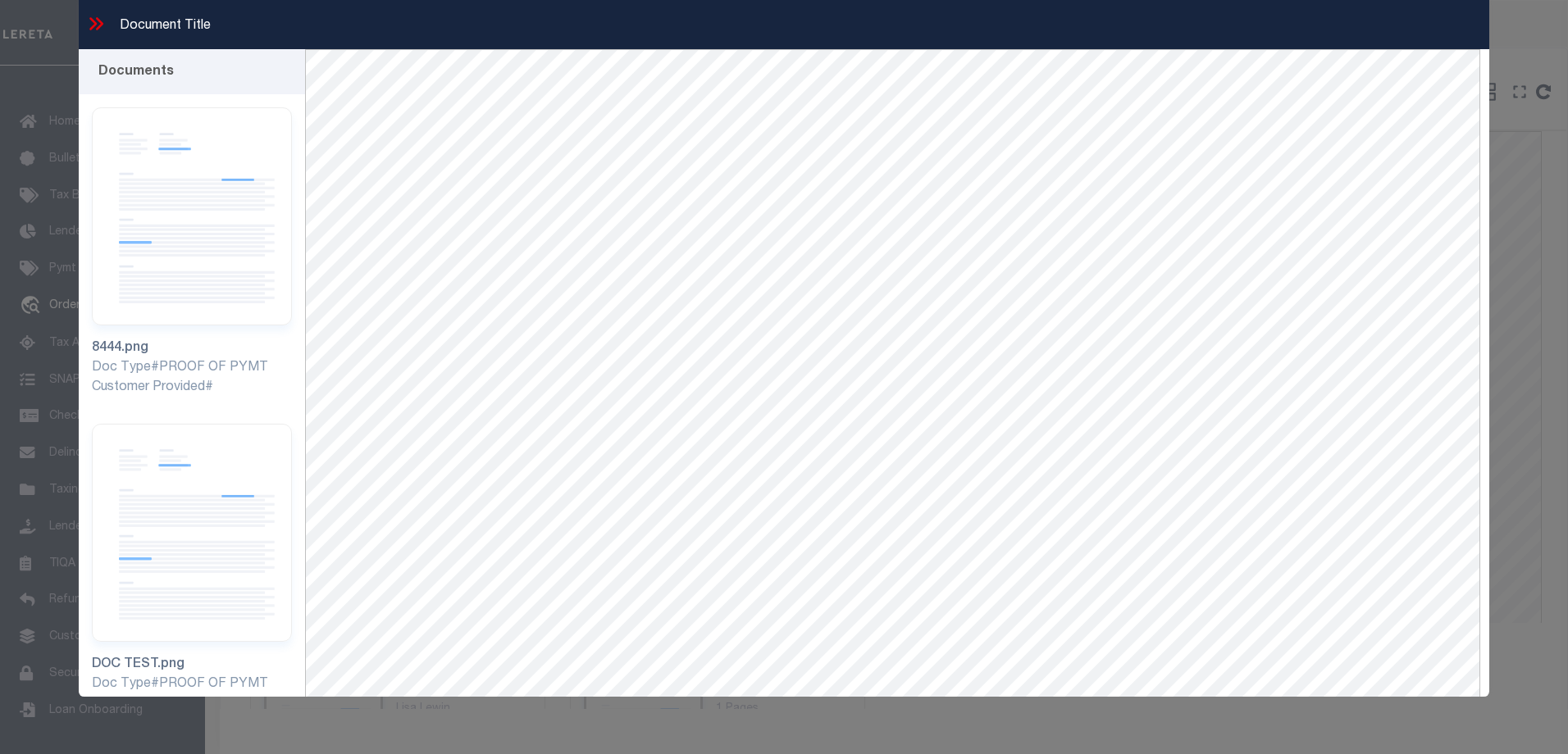 click 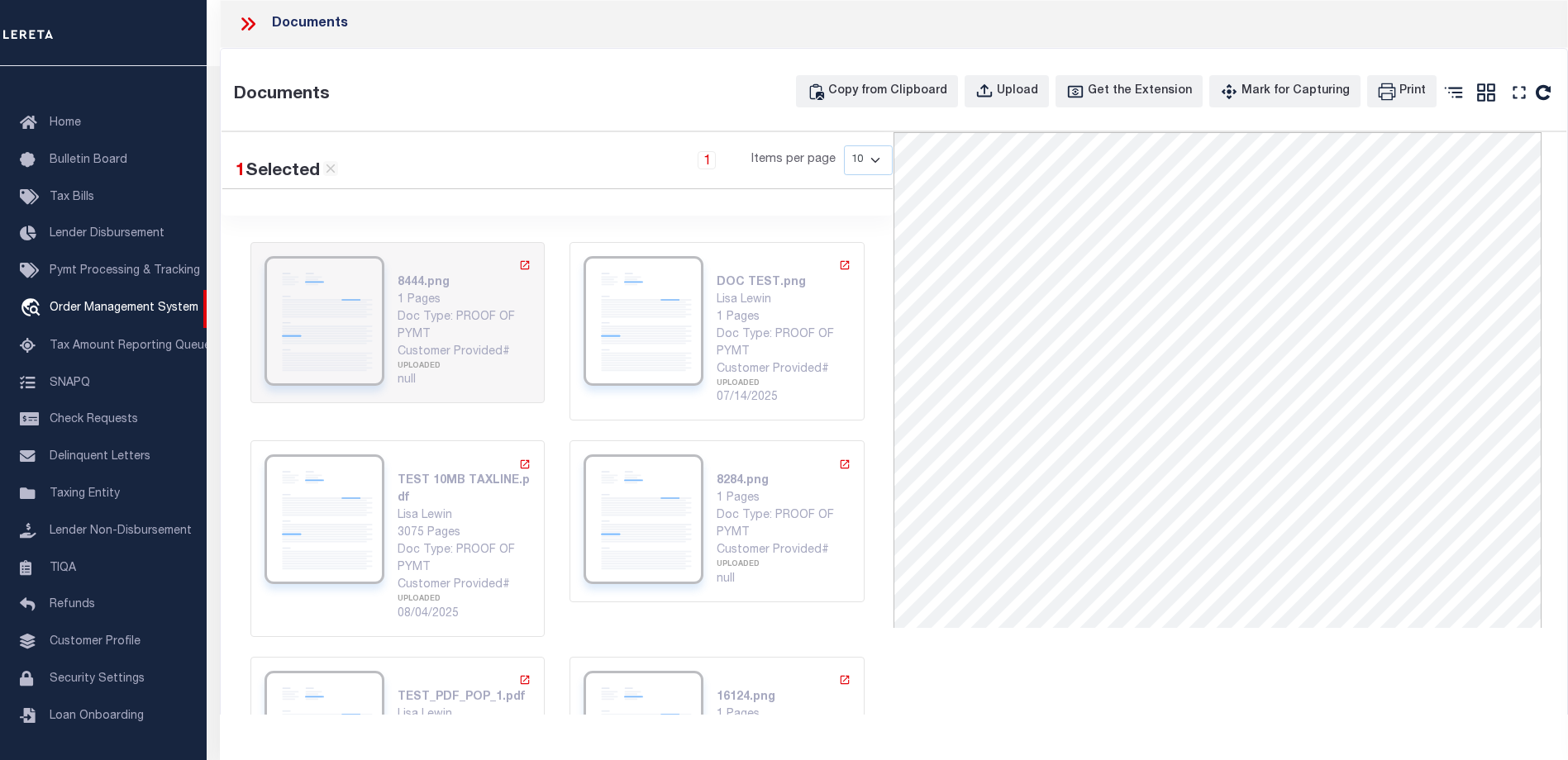 click on "Documents" at bounding box center (894, 24) 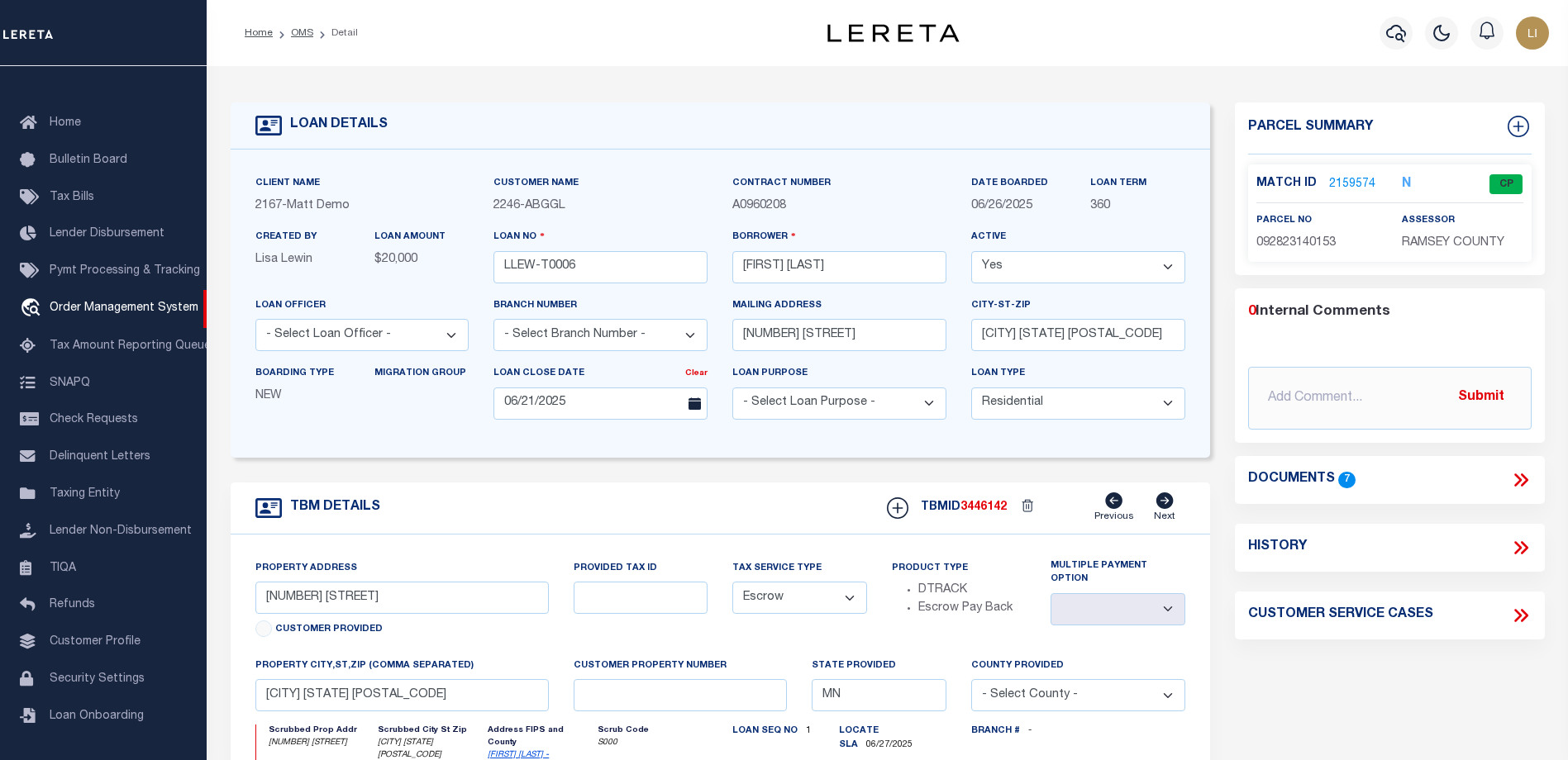 click on "Detail" at bounding box center [336, 33] 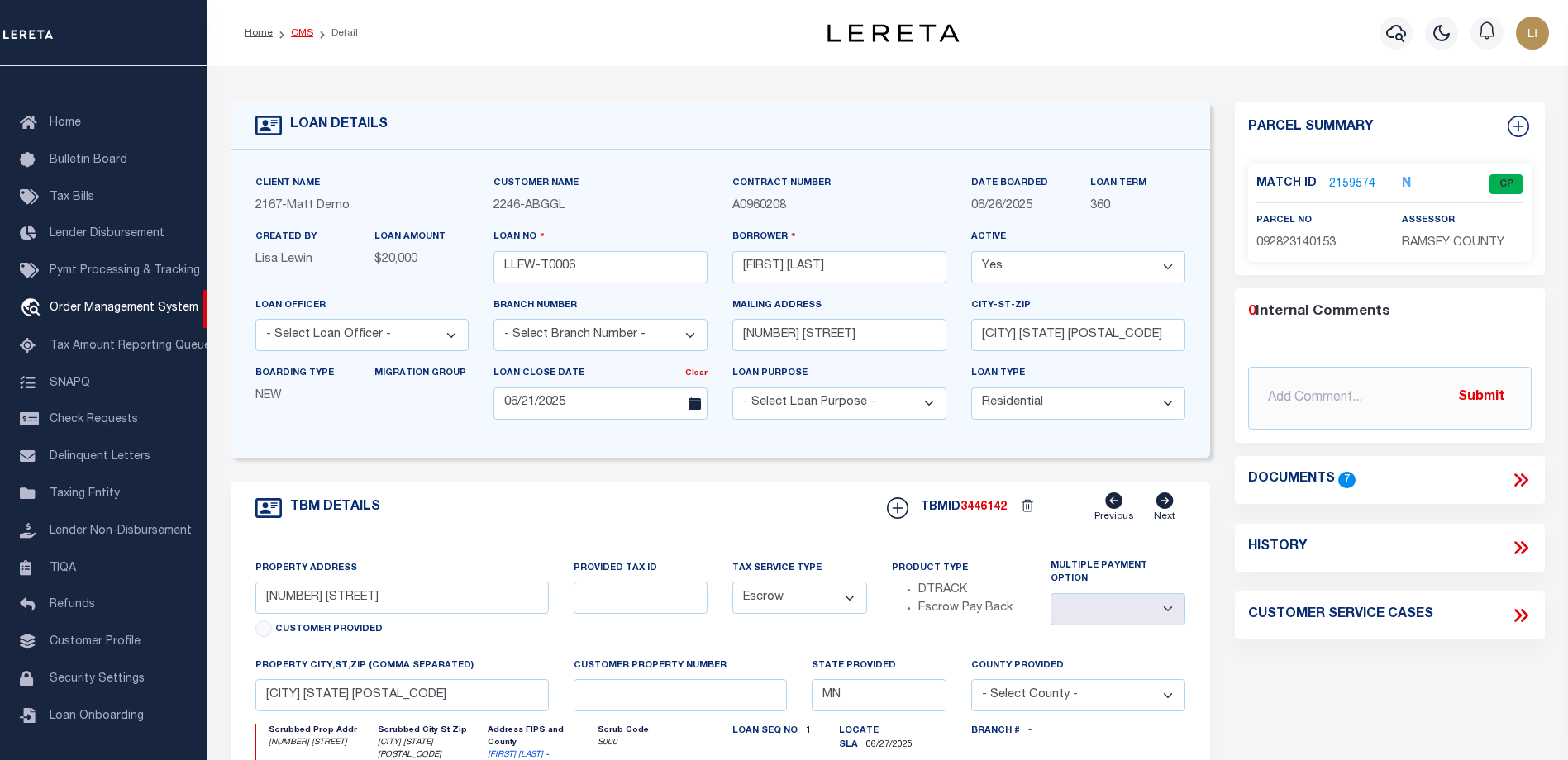 click on "OMS" at bounding box center (302, 33) 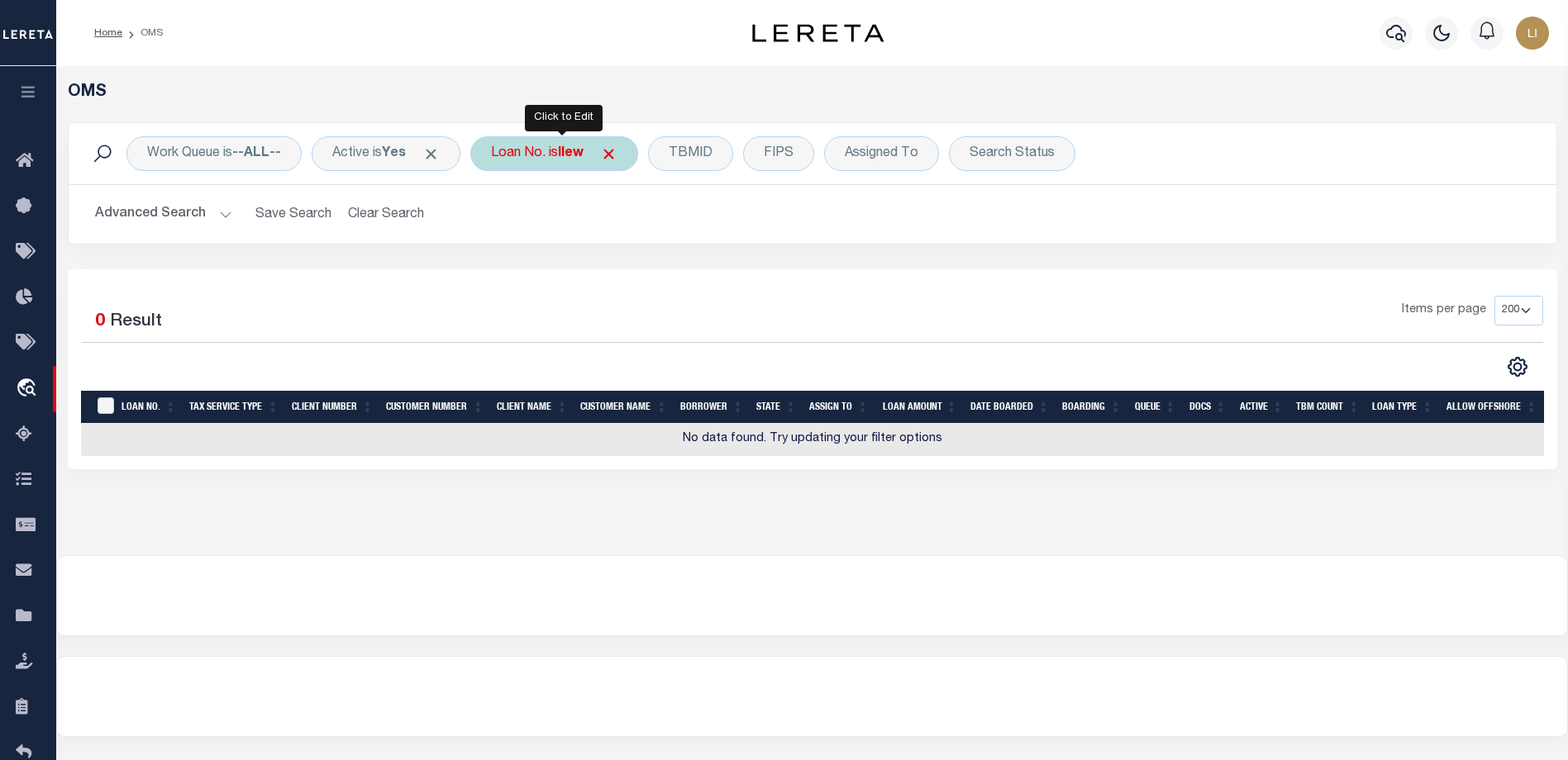 click on "Loan No. is  llew" at bounding box center (554, 154) 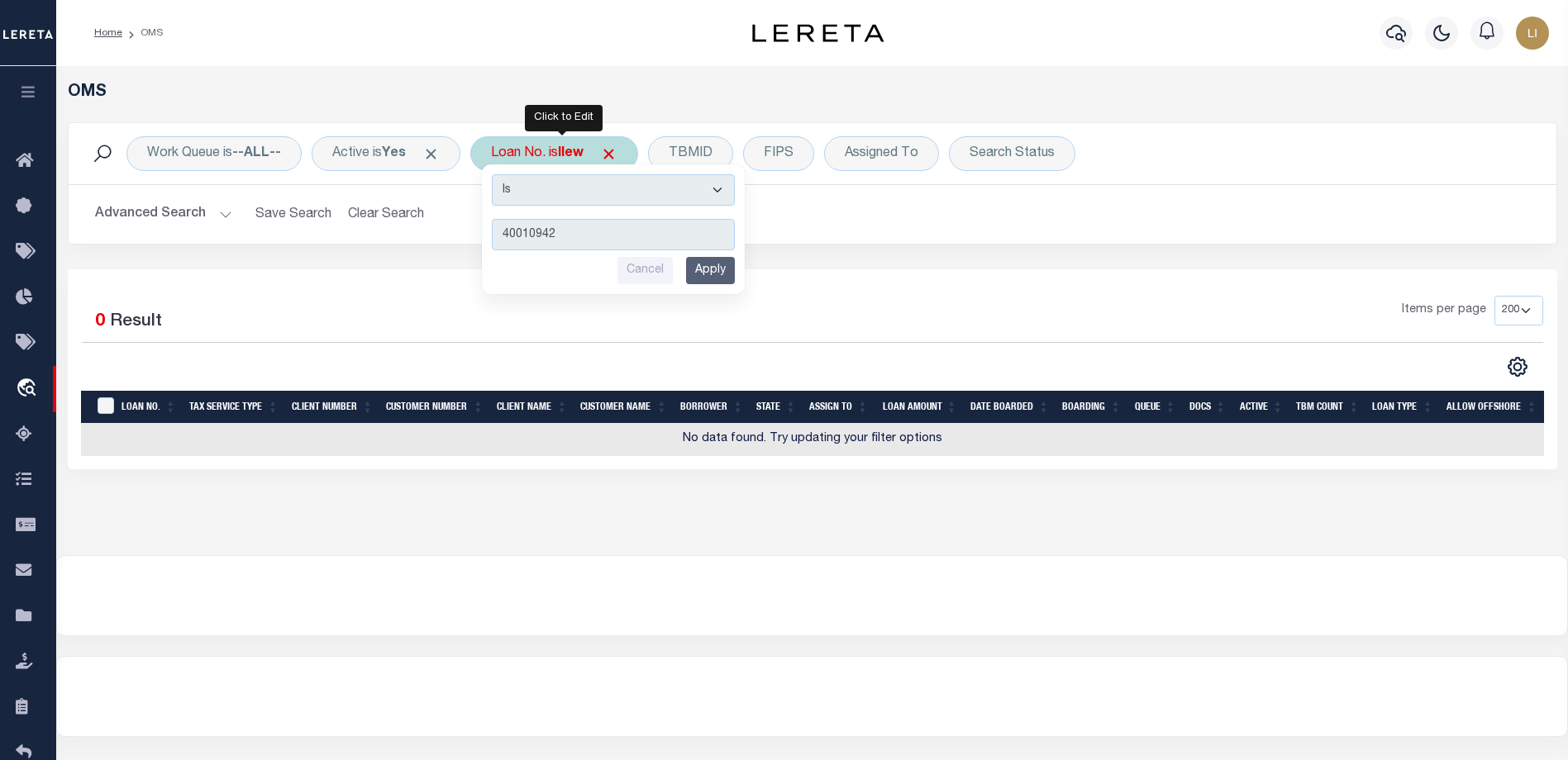 type on "40010942" 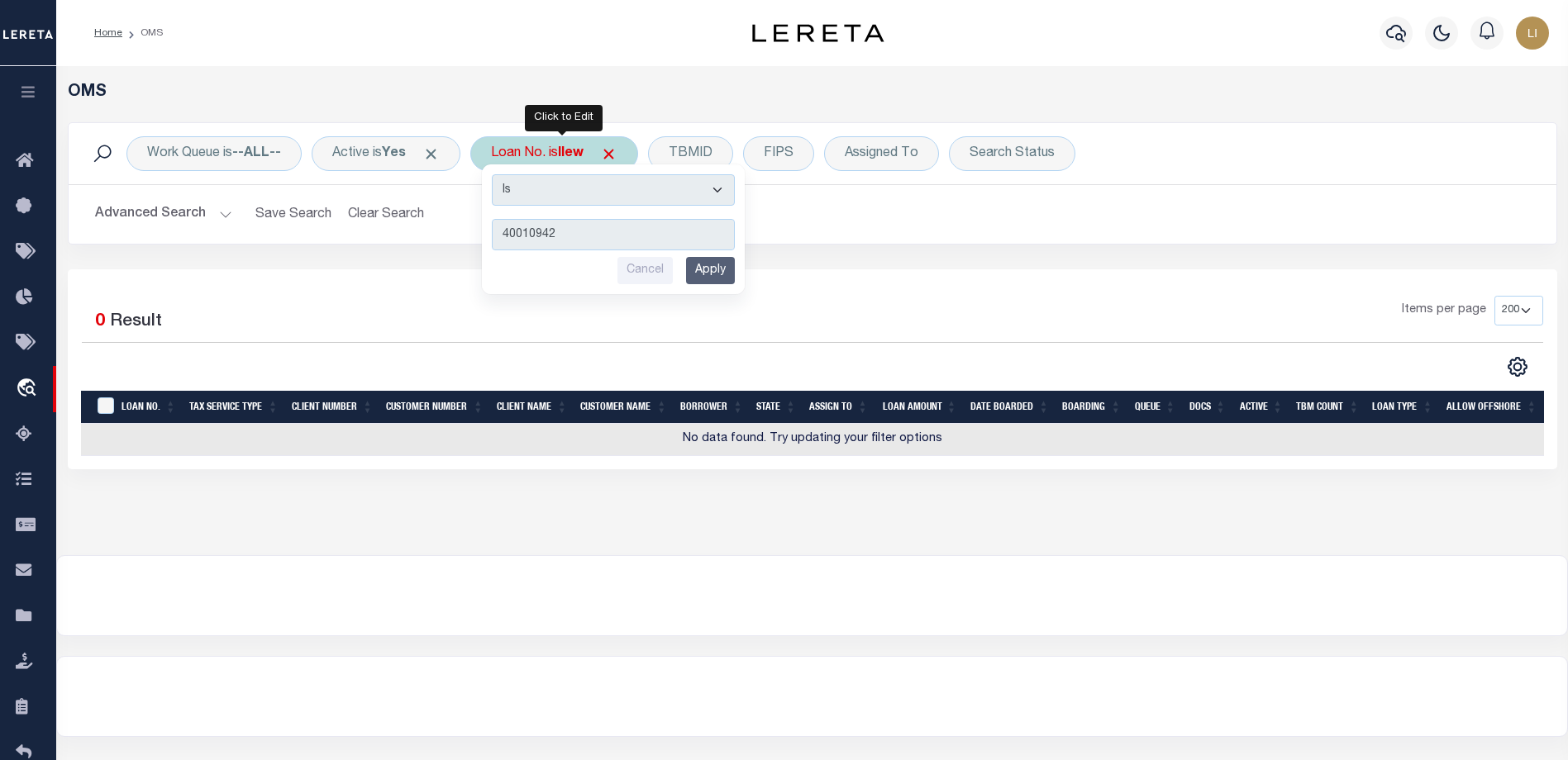 click on "Apply" at bounding box center (710, 270) 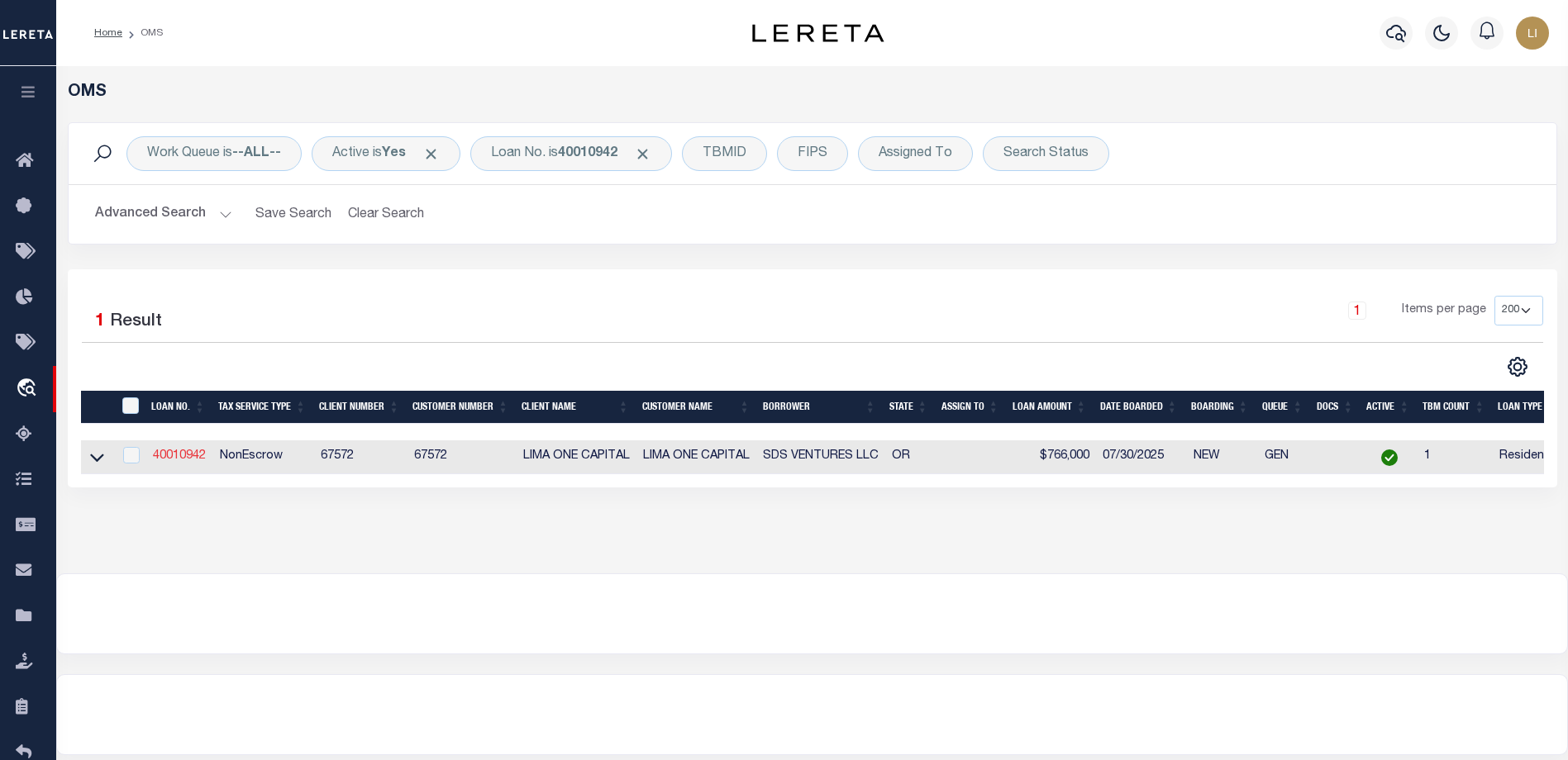 click on "40010942" at bounding box center (179, 456) 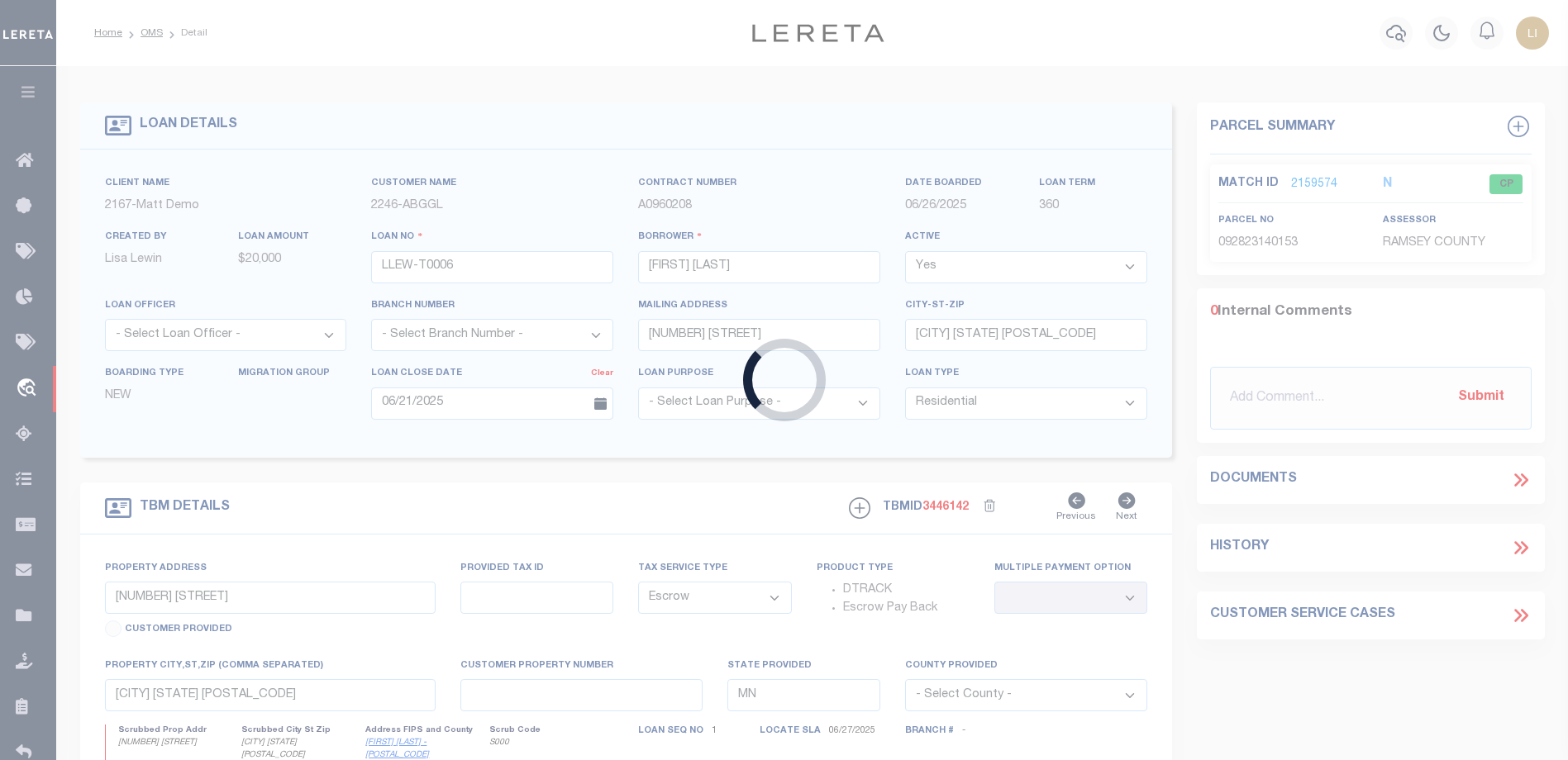 type on "40010942" 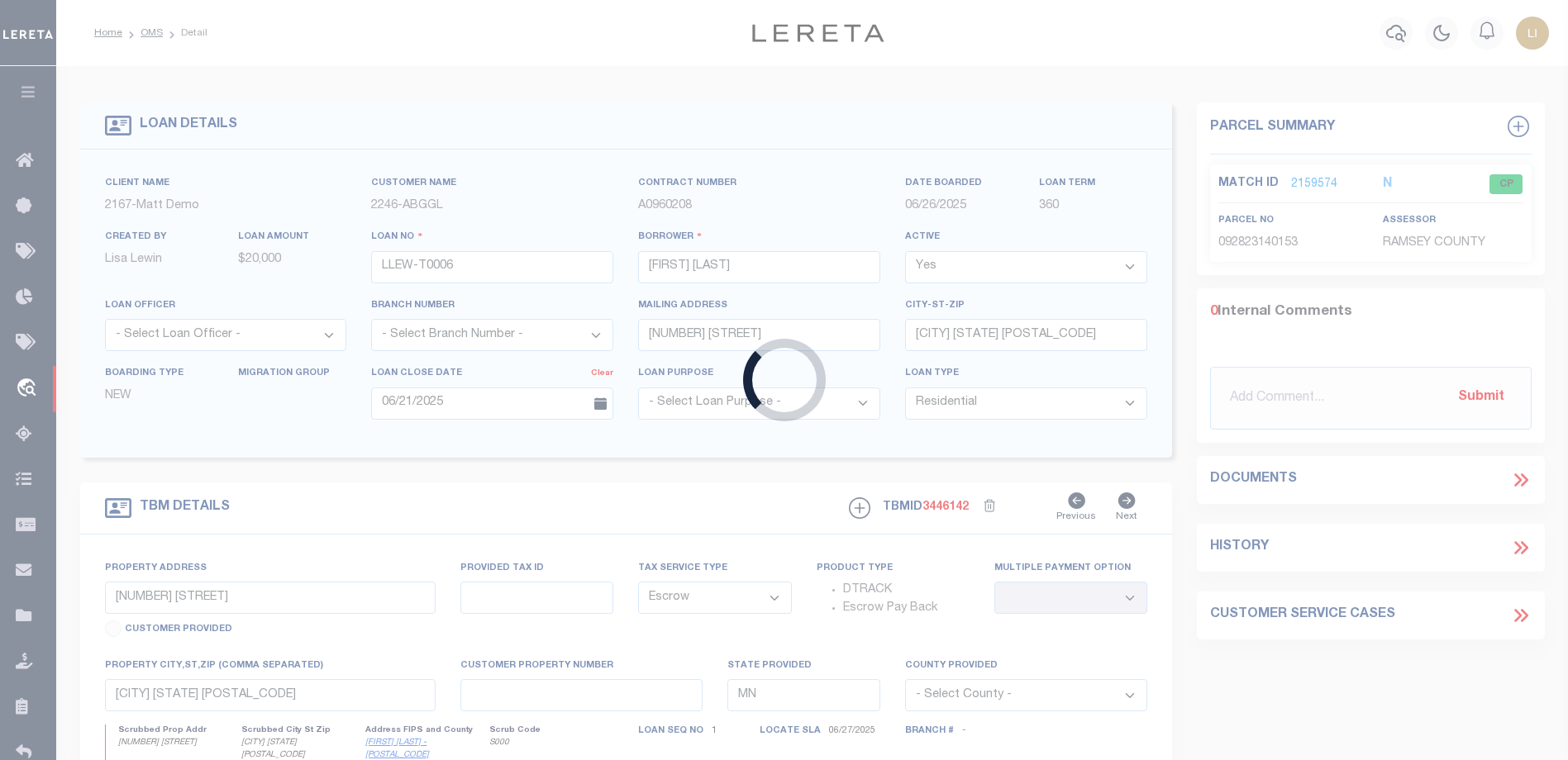 type on "SDS VENTURES LLC" 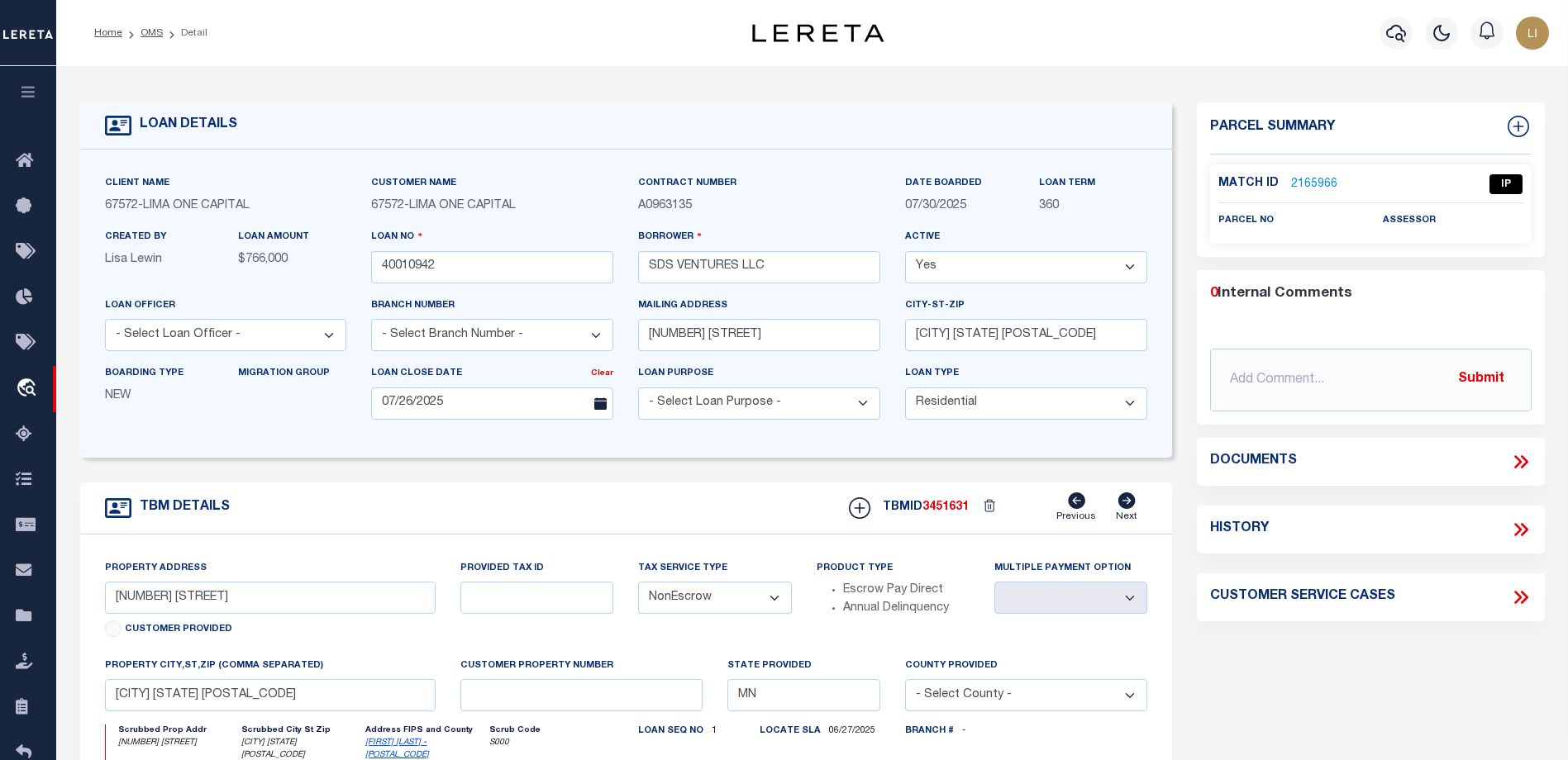 type on "18911 SW HAZELWOOD LN" 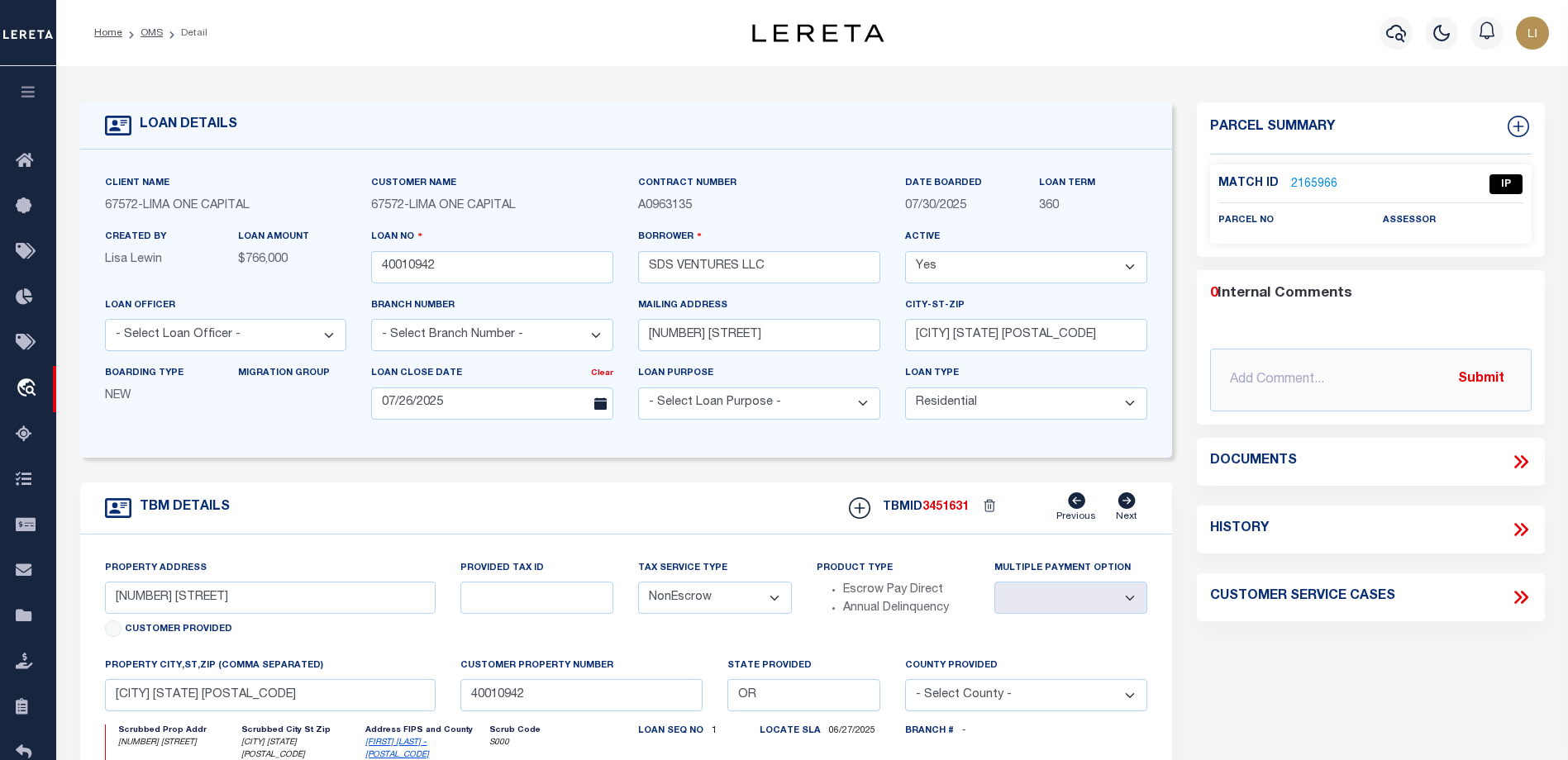 select on "1" 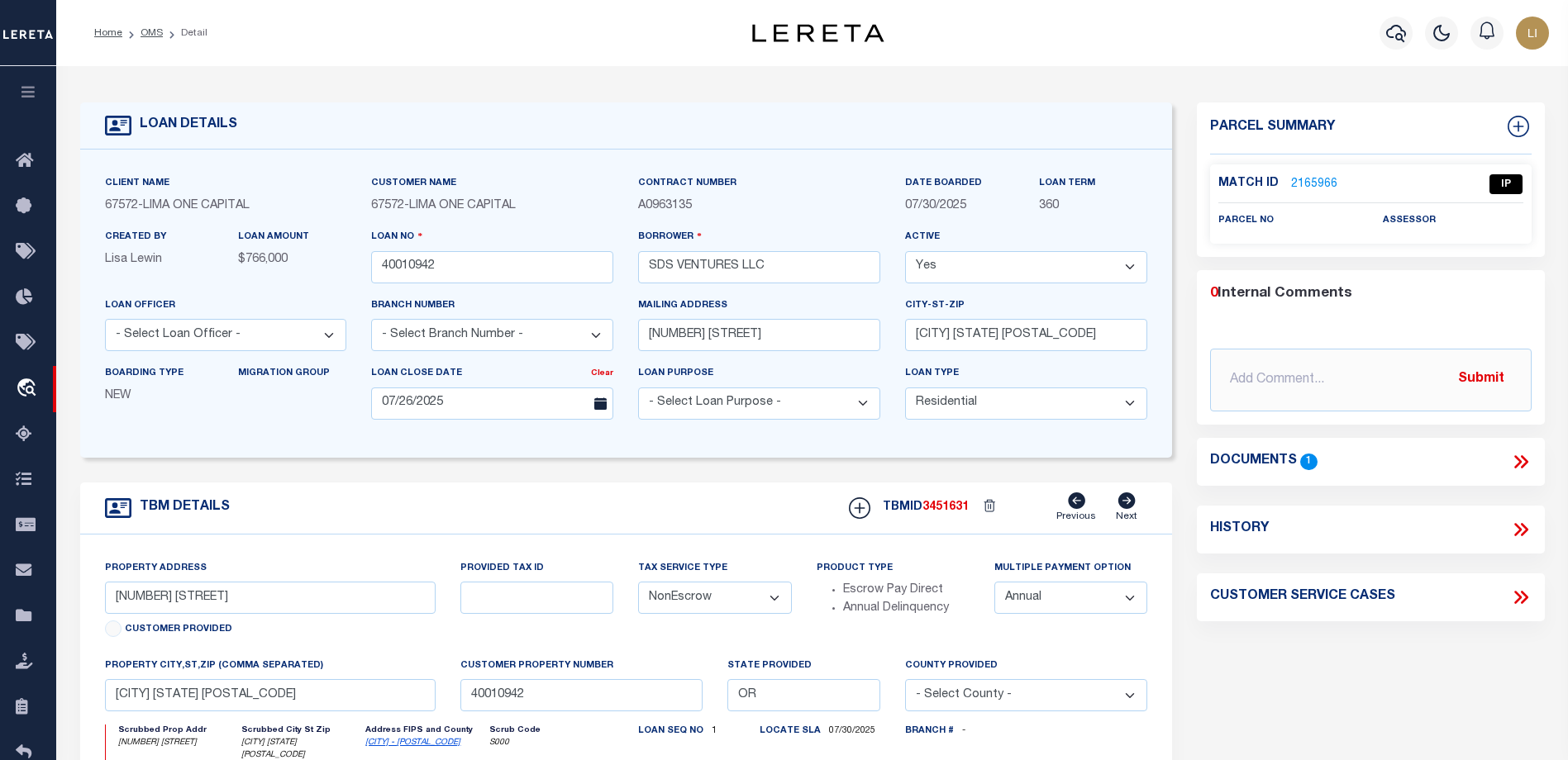click on "Documents
1" at bounding box center [1370, 462] 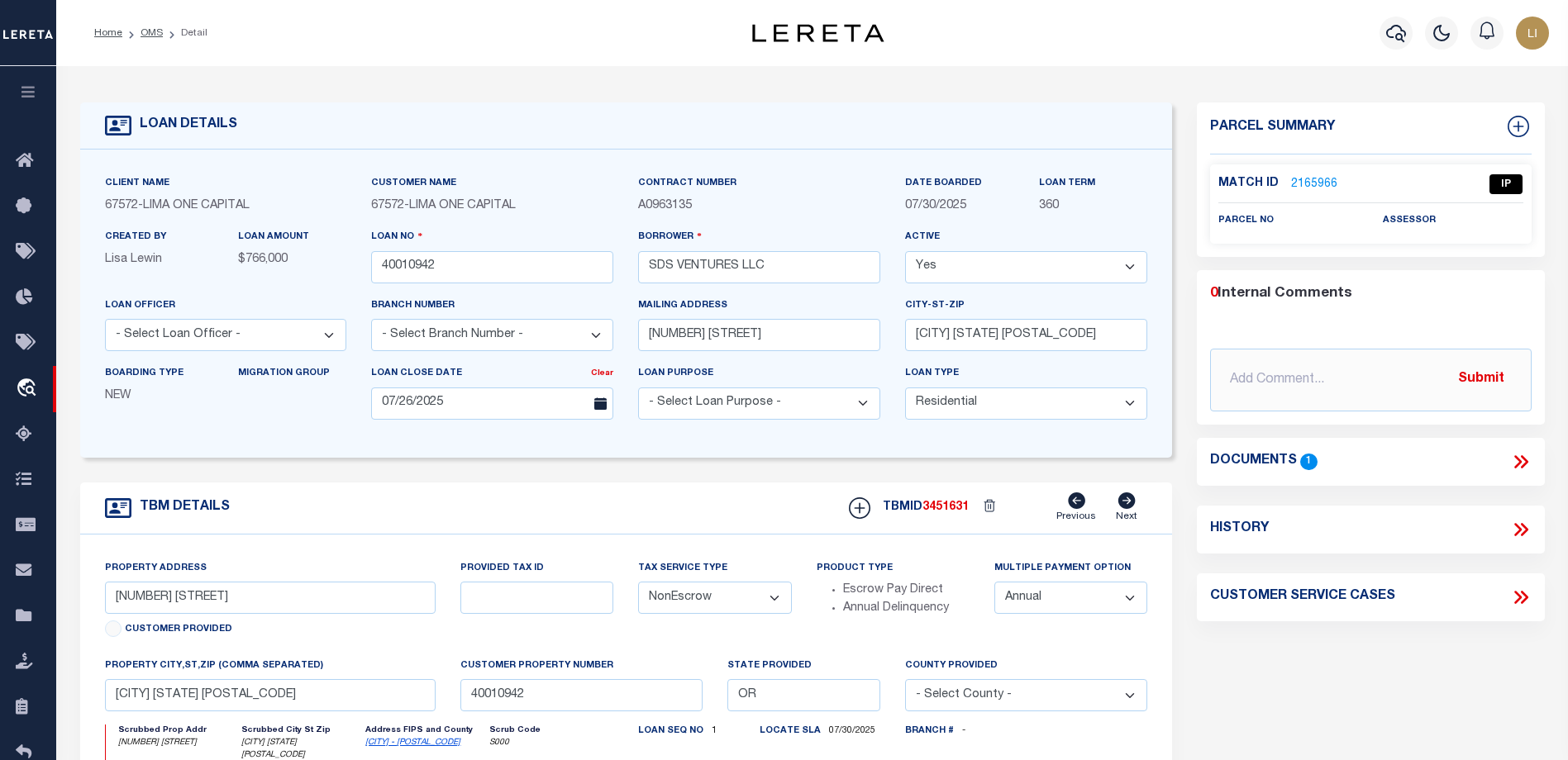 click 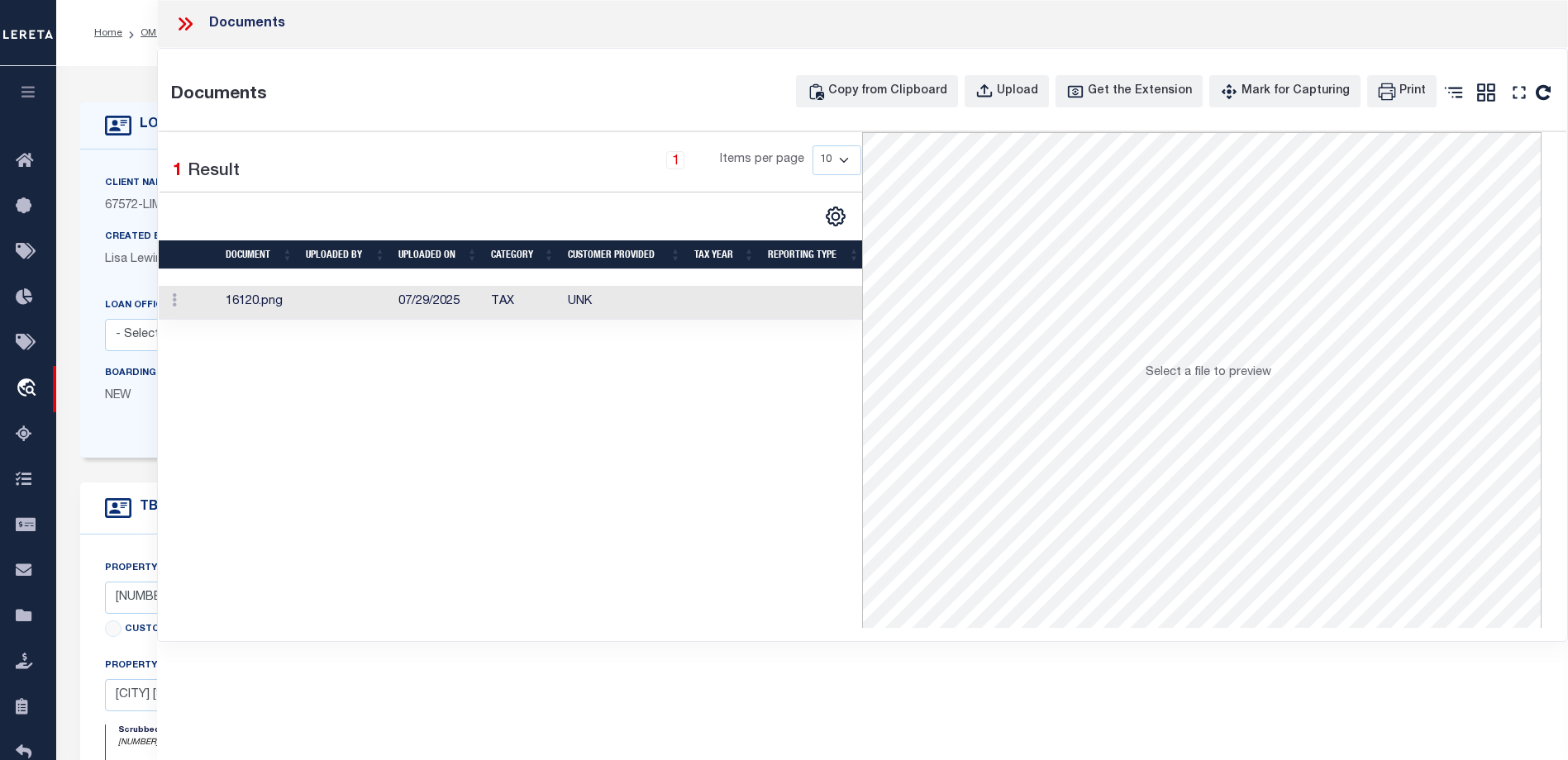 click at bounding box center (346, 302) 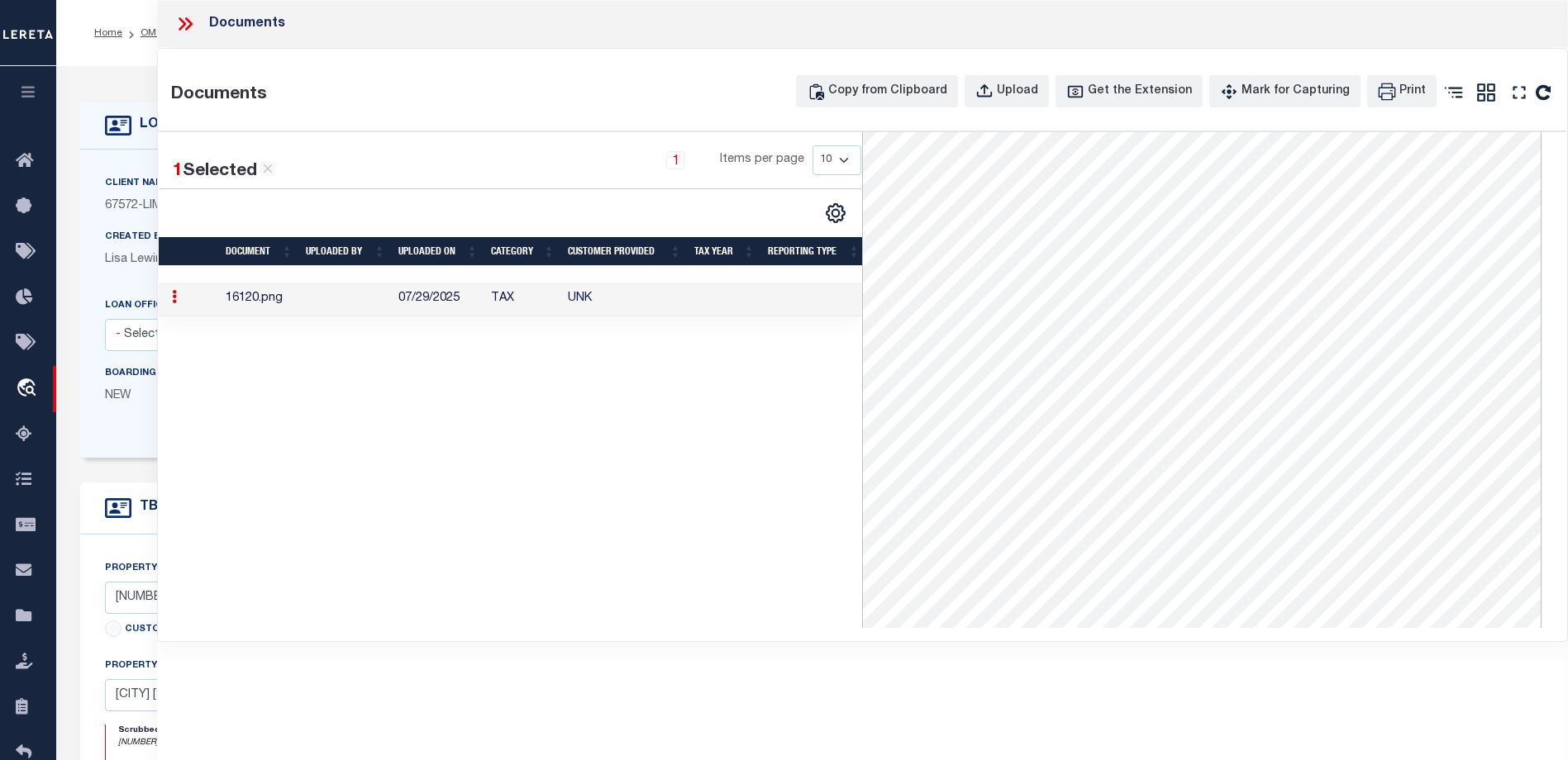scroll, scrollTop: 0, scrollLeft: 0, axis: both 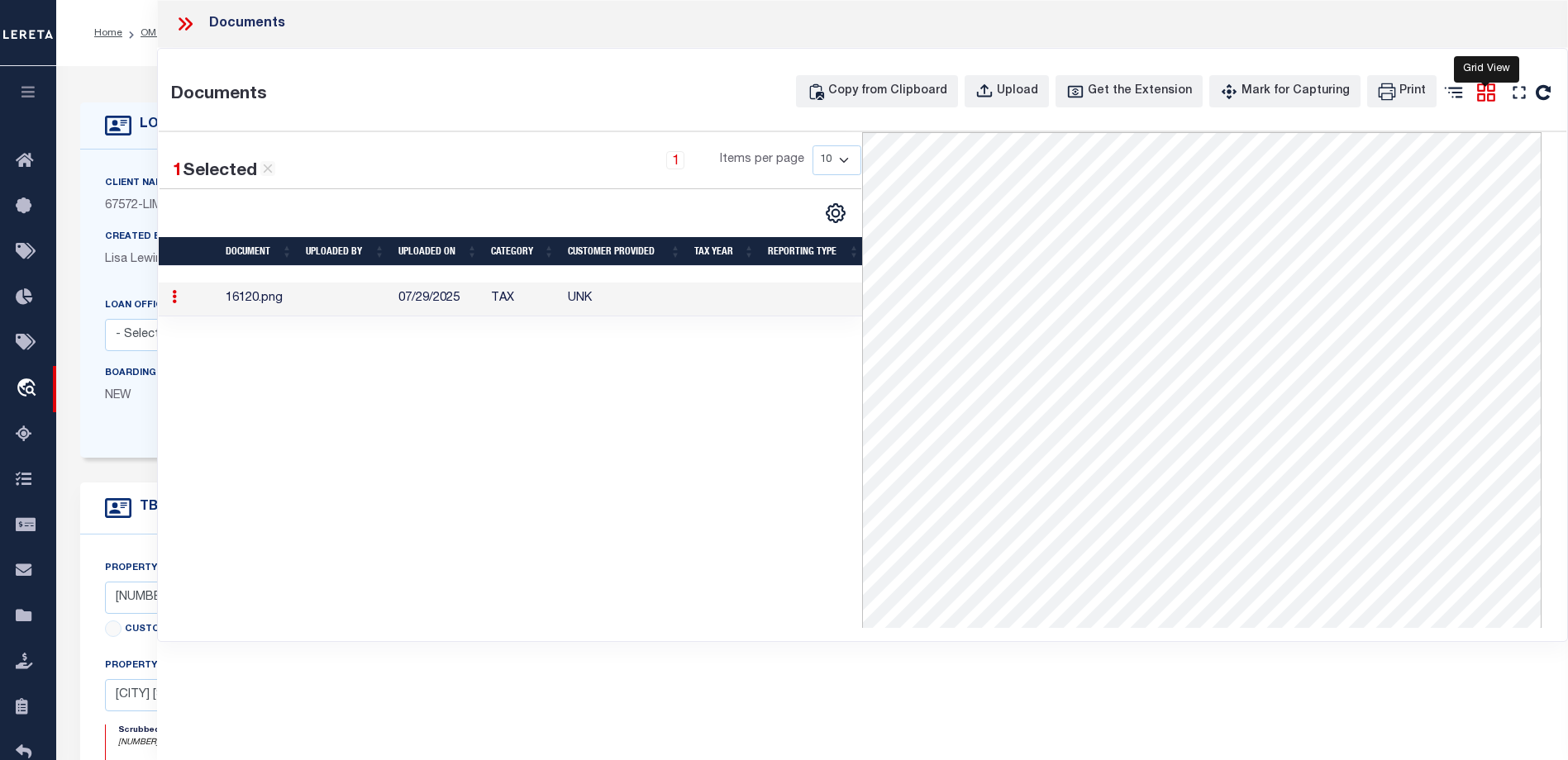 click 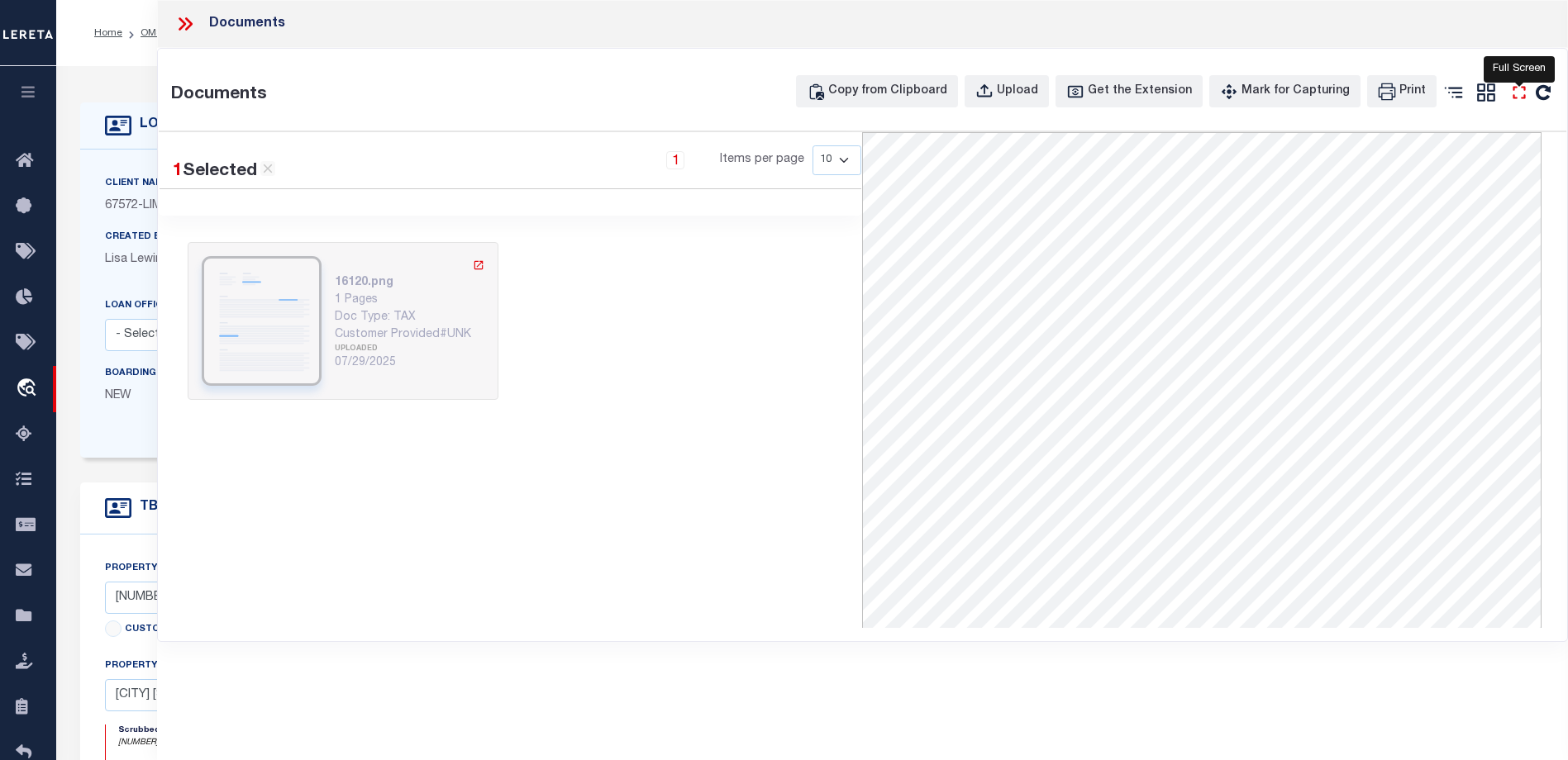 click 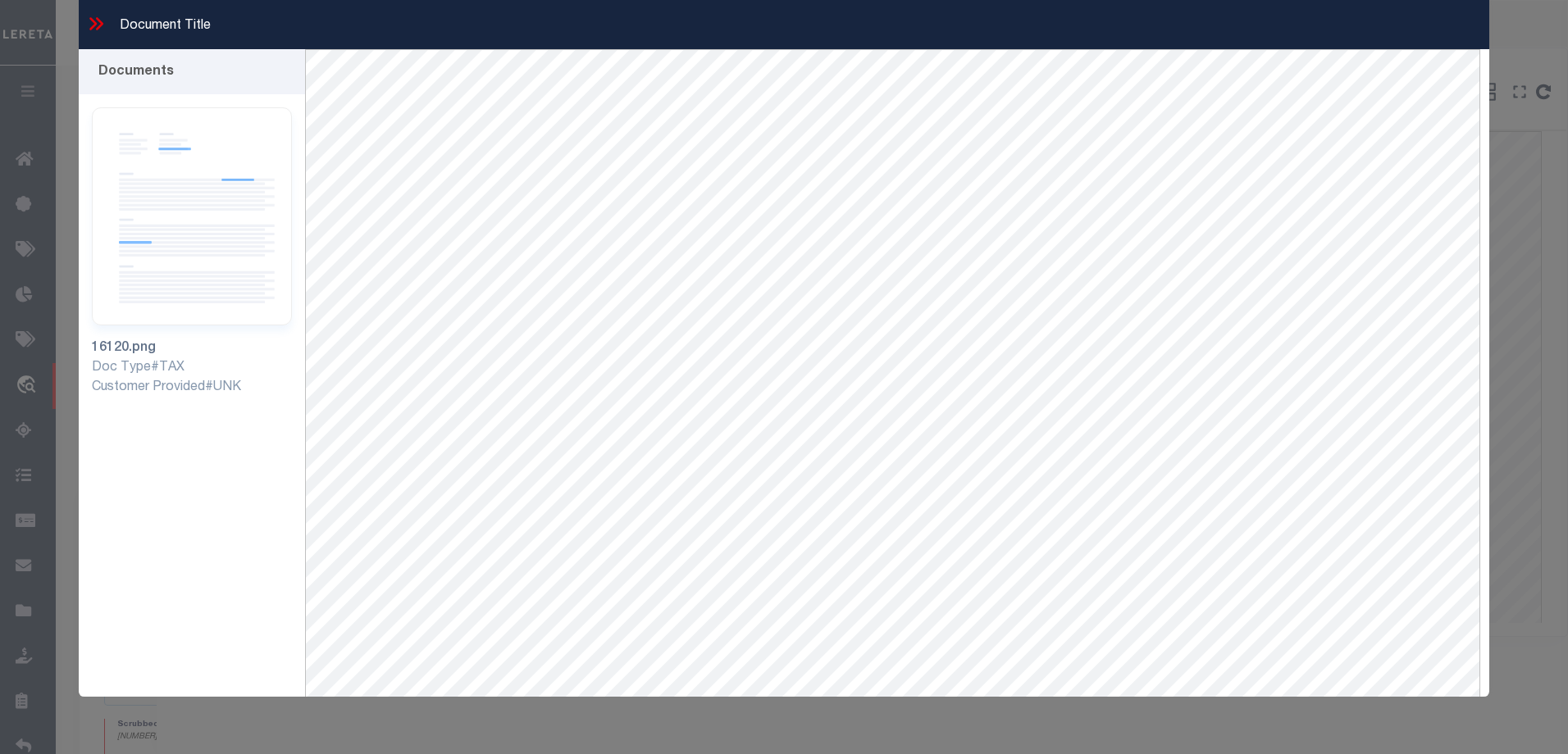 click 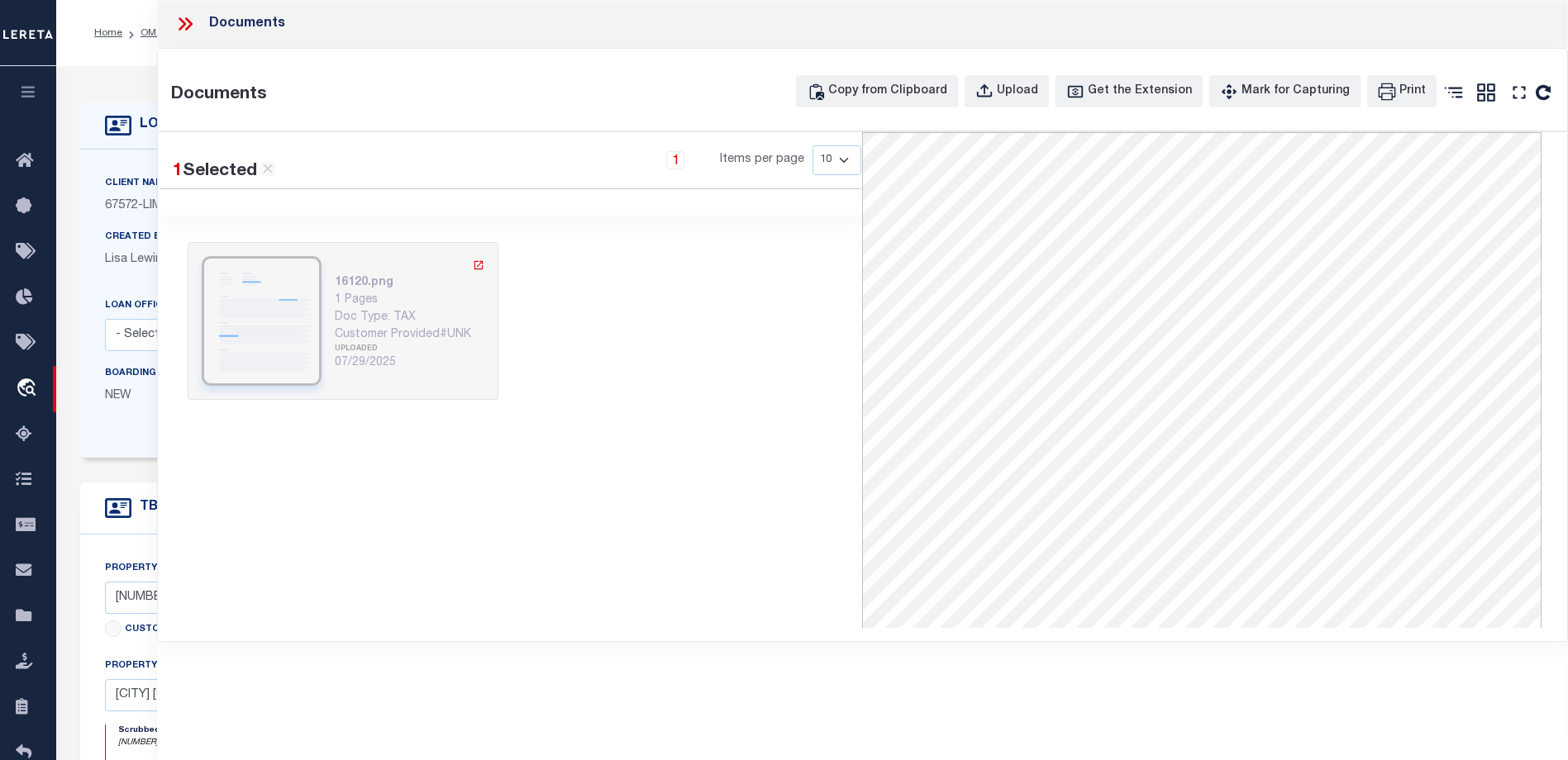 click 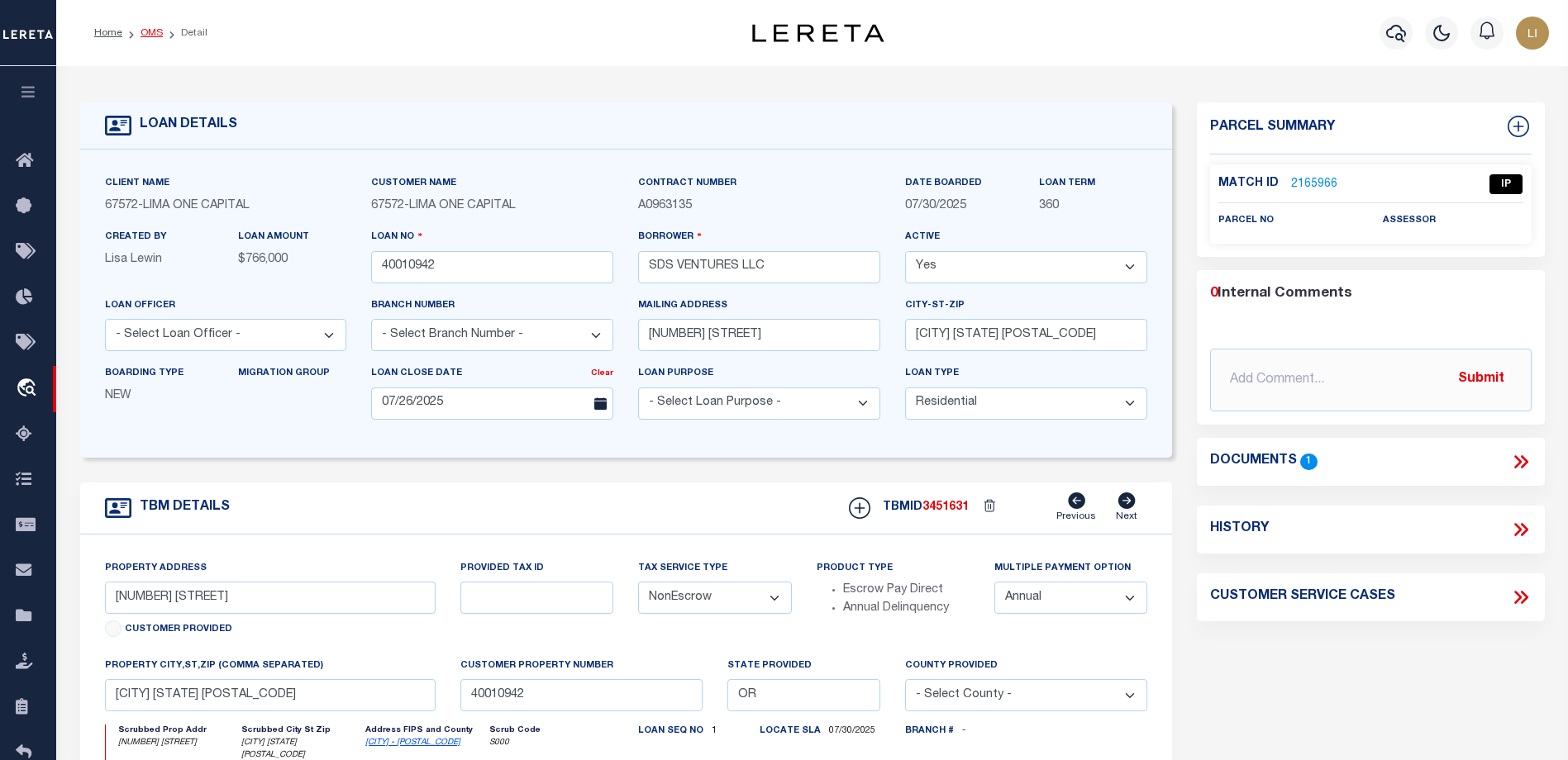click on "OMS" at bounding box center (151, 33) 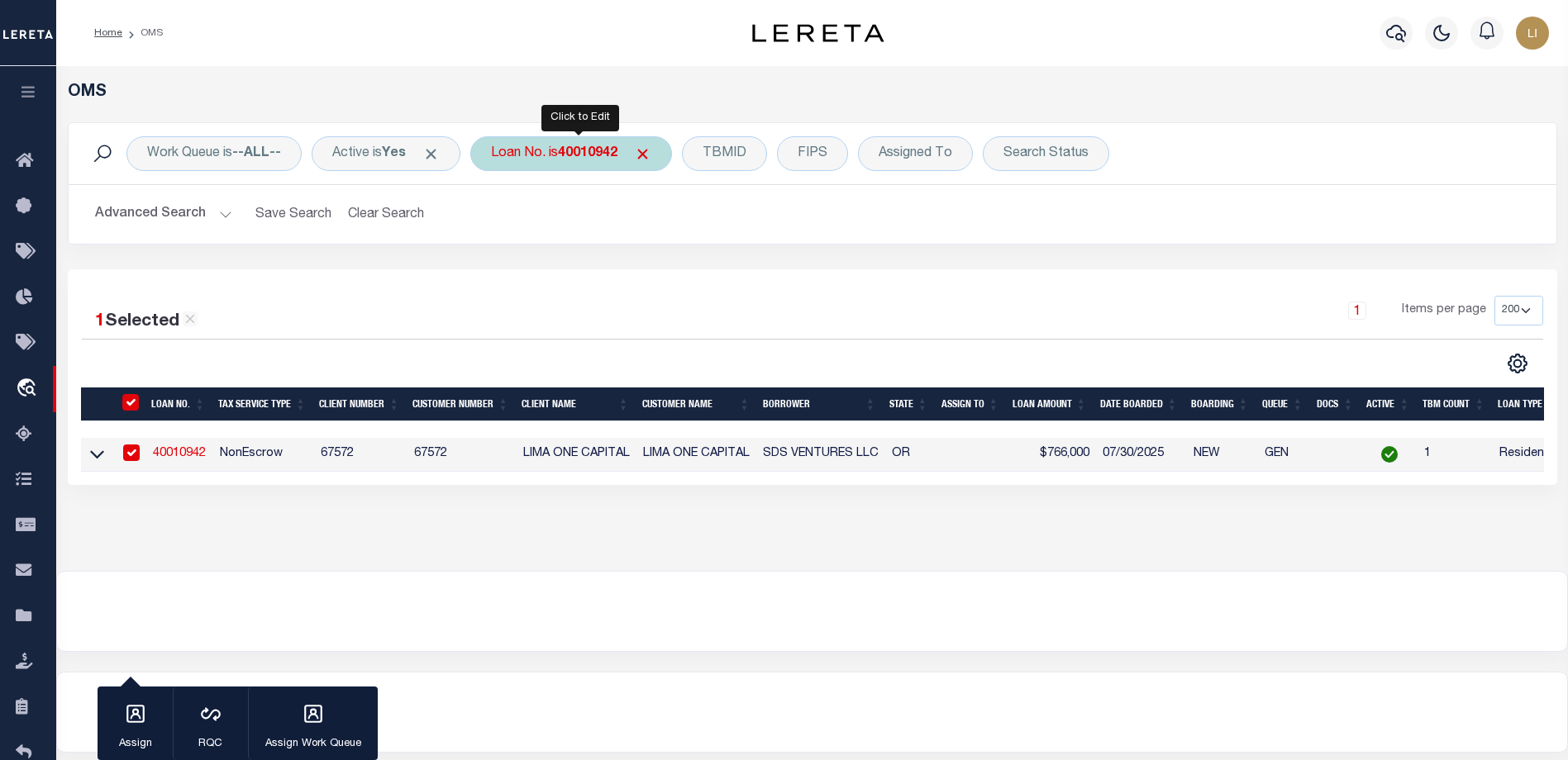 click on "Loan No. is  40010942" at bounding box center (571, 154) 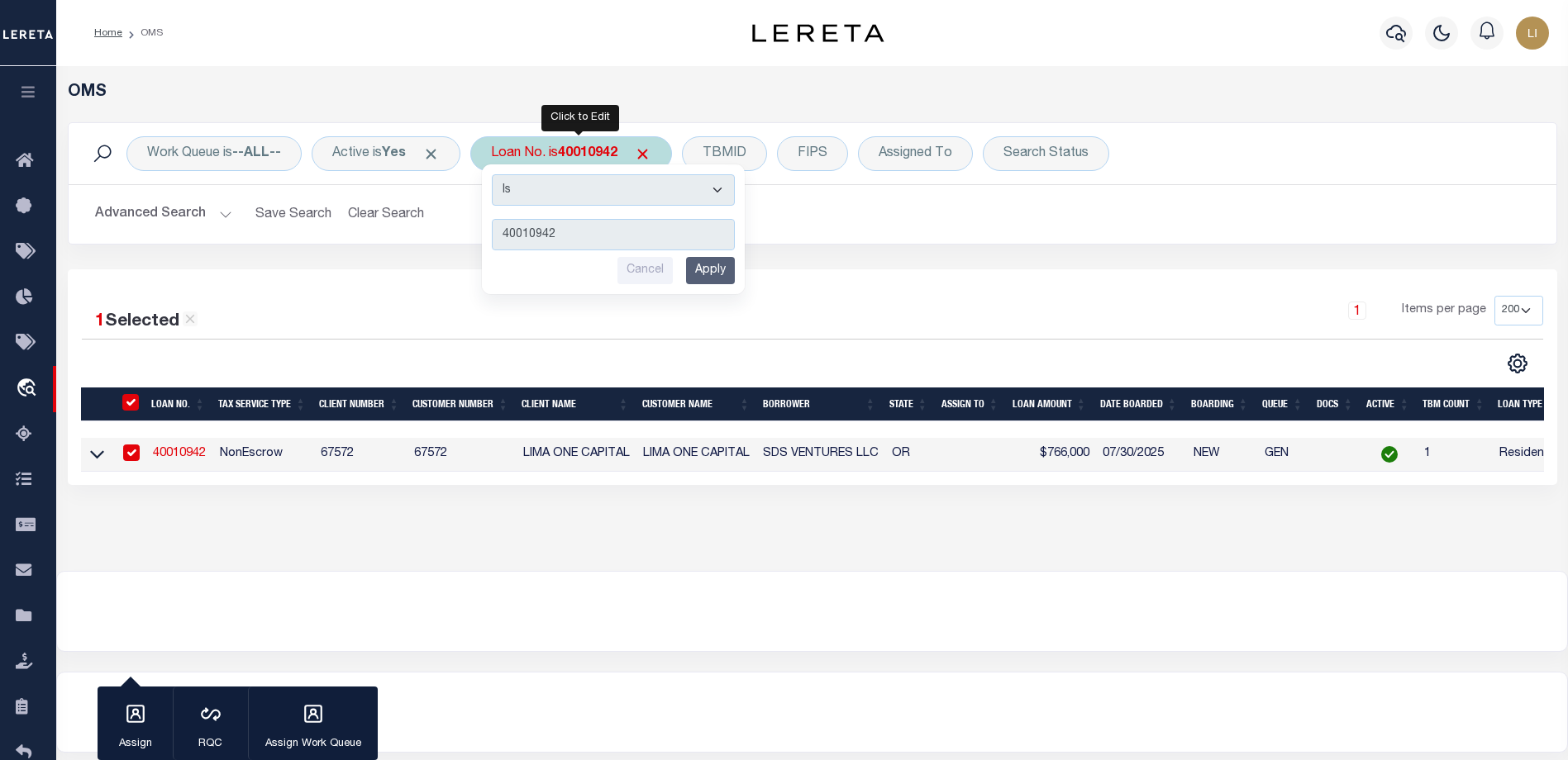 click on "Is
Contains" at bounding box center [613, 190] 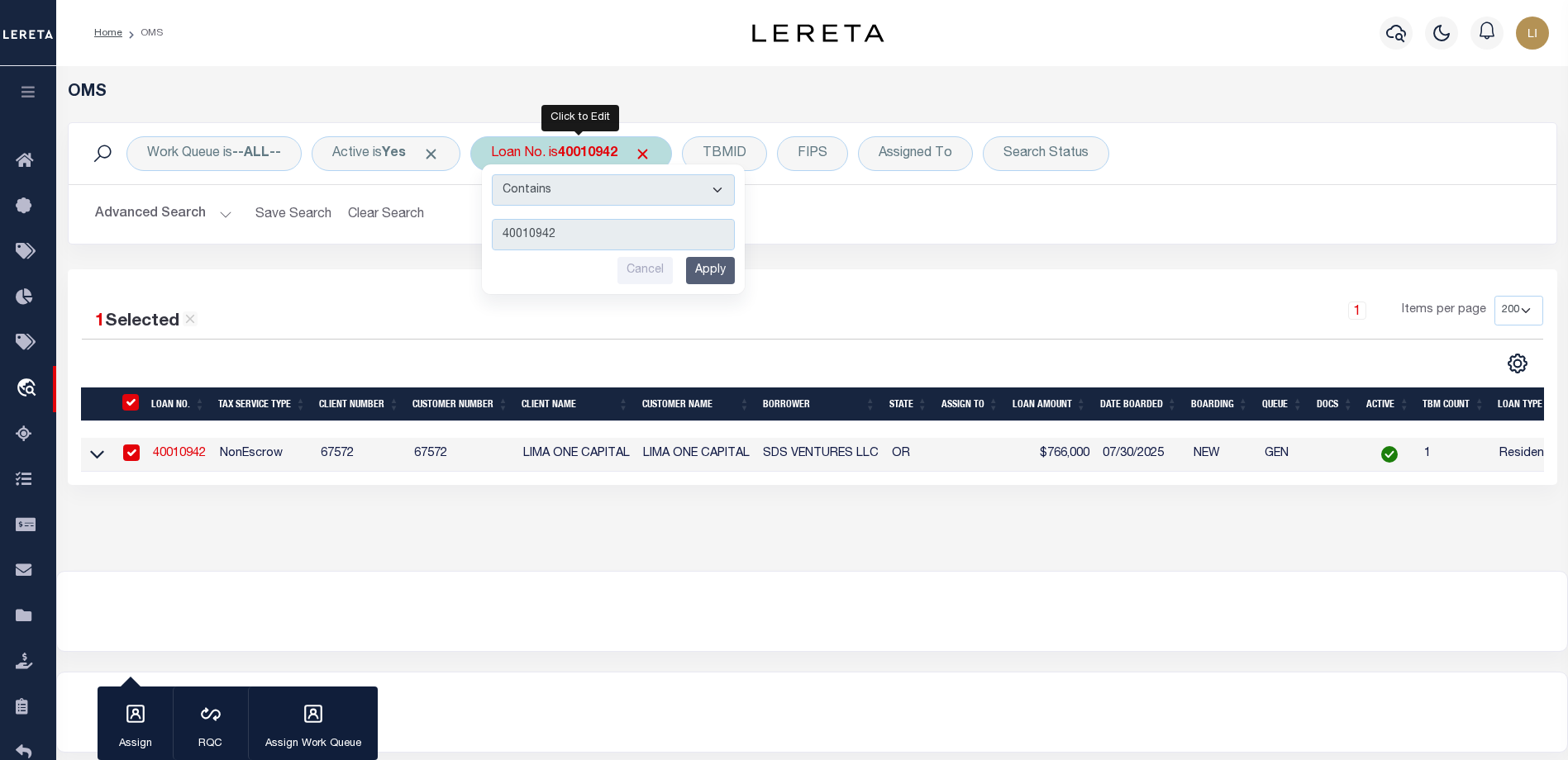 click on "Is
Contains" at bounding box center (613, 190) 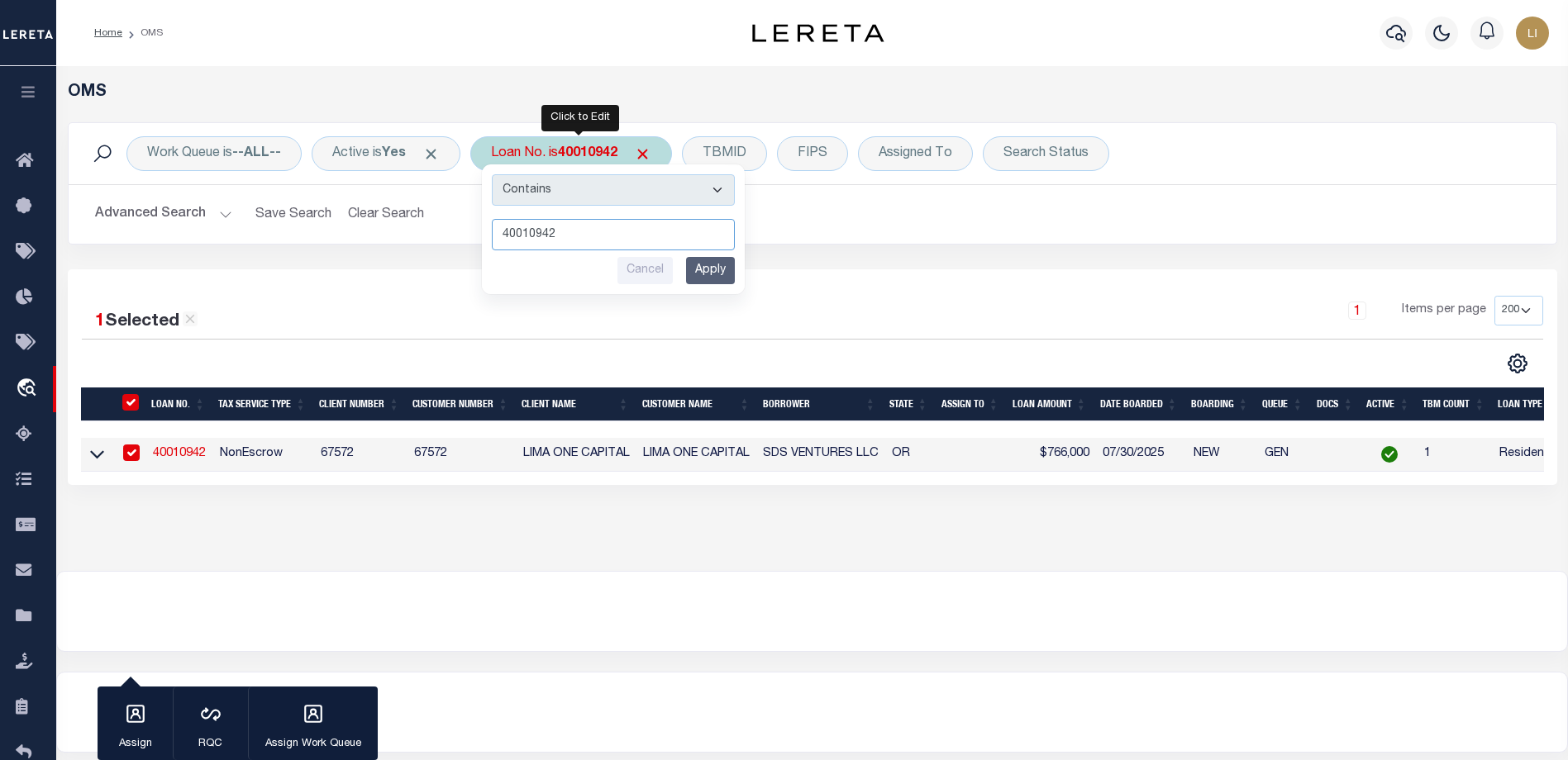 click on "40010942" at bounding box center [613, 235] 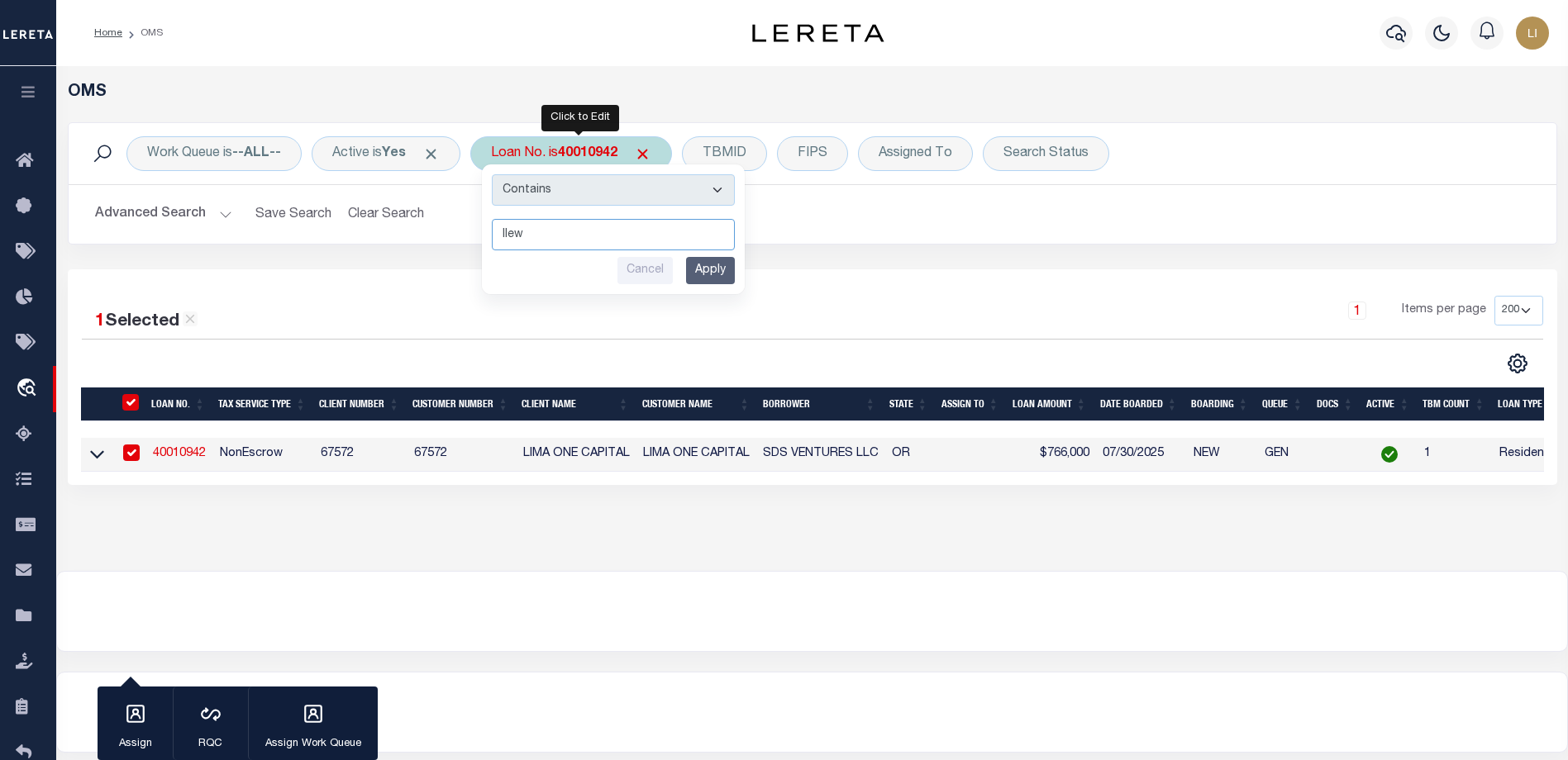 type on "llew" 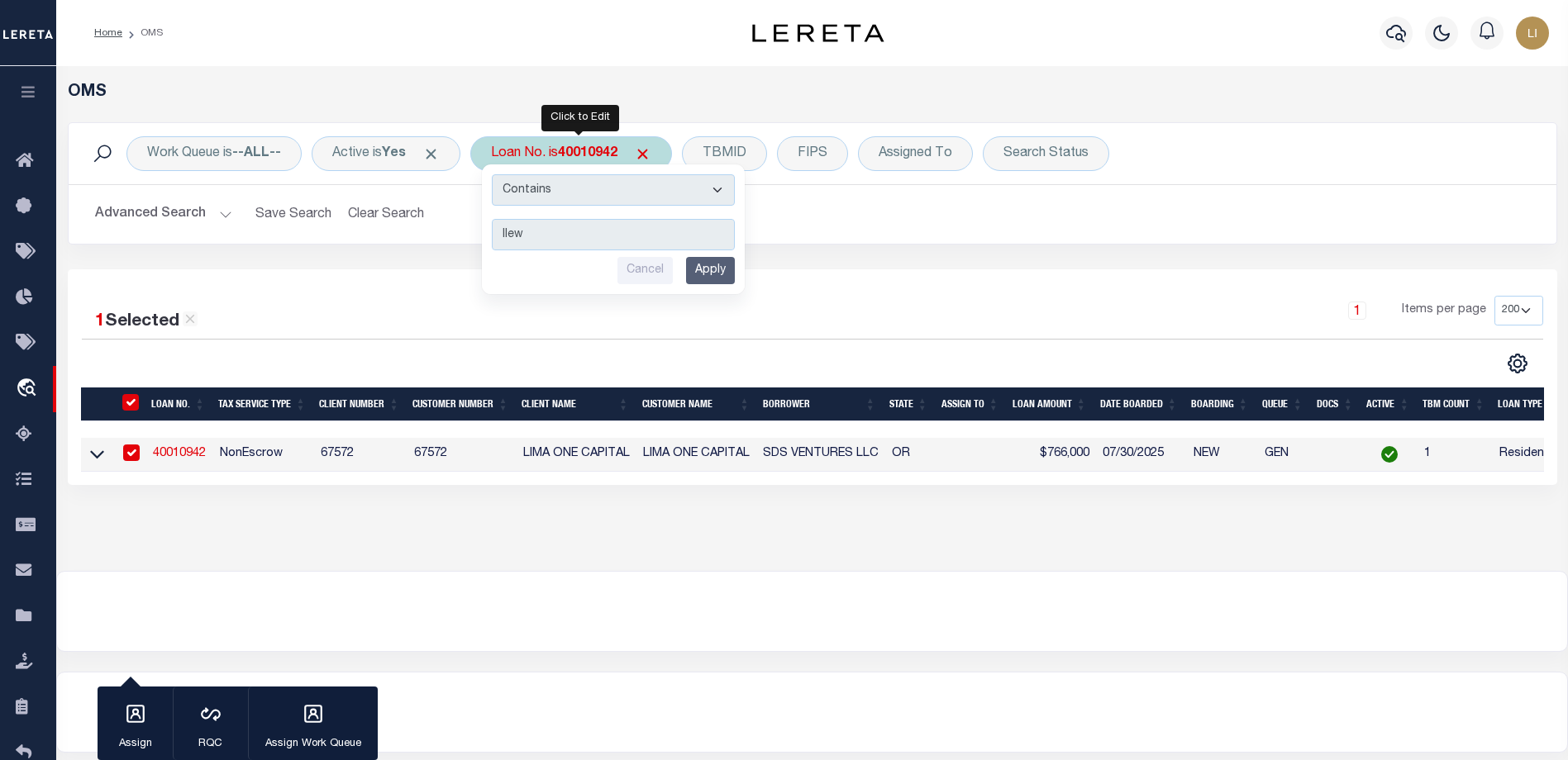 click on "Apply" at bounding box center (710, 270) 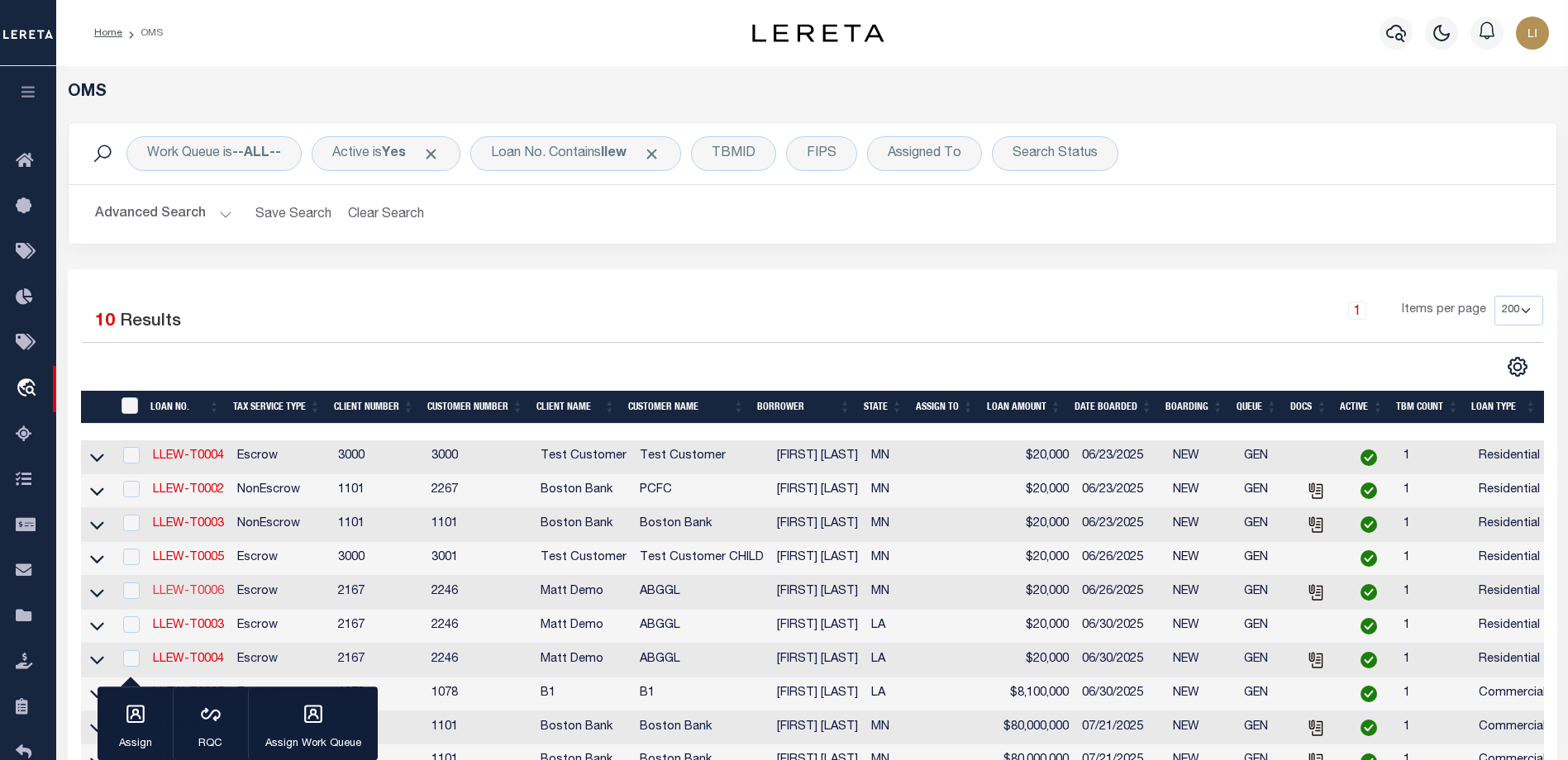 click on "LLEW-T0006" at bounding box center (188, 591) 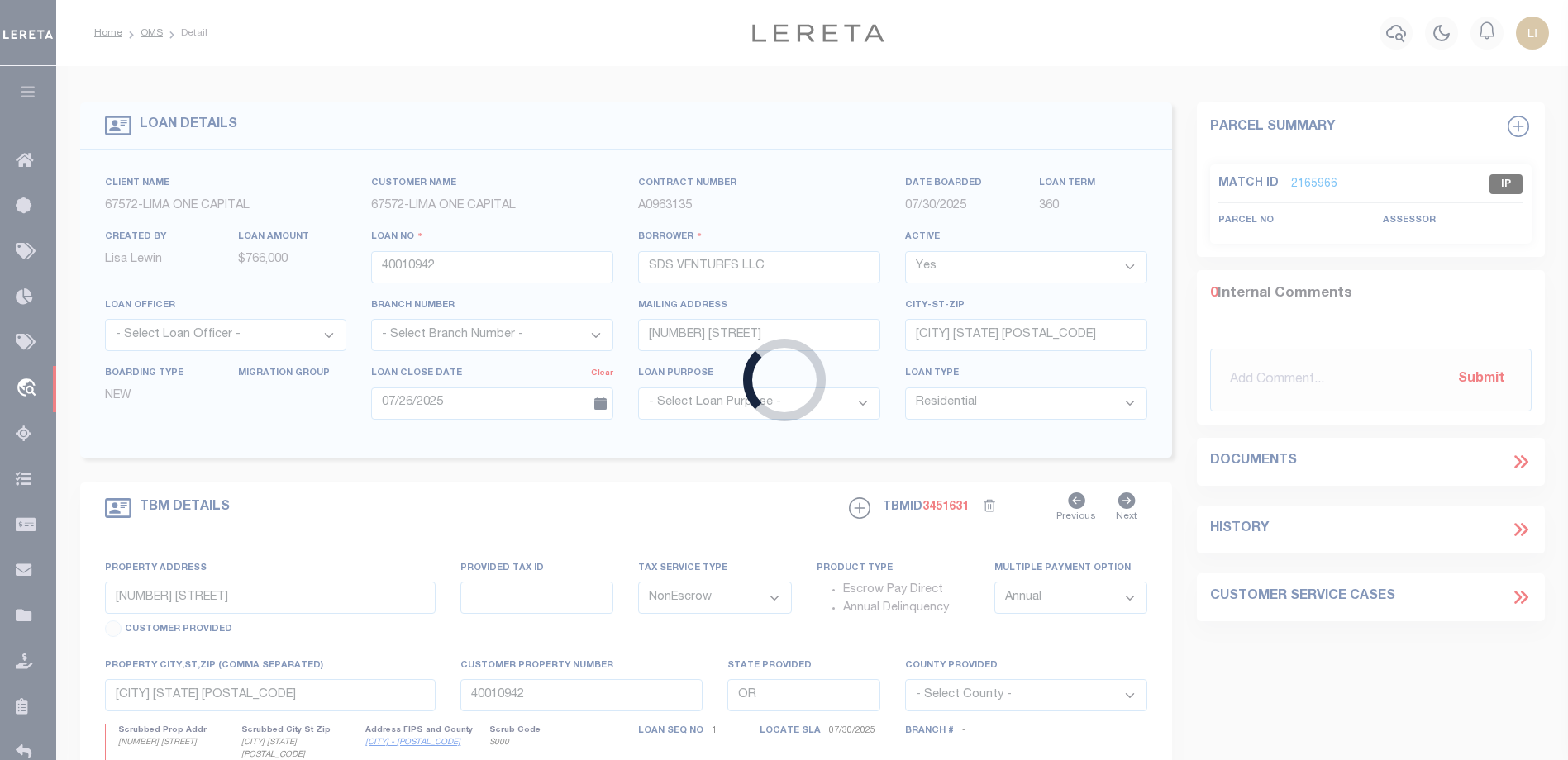 type on "LLEW-T0006" 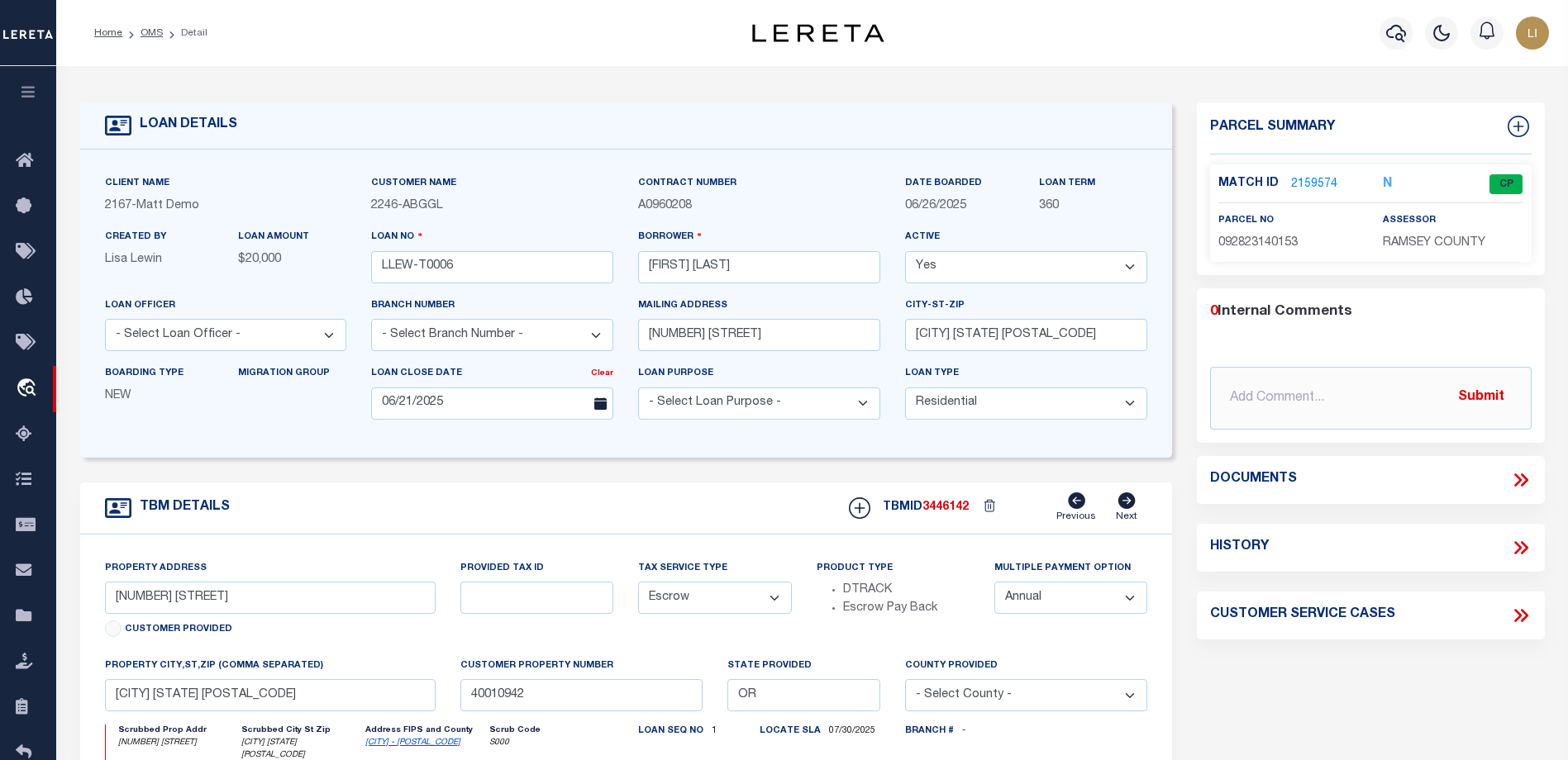 click on "Documents" at bounding box center [1370, 480] 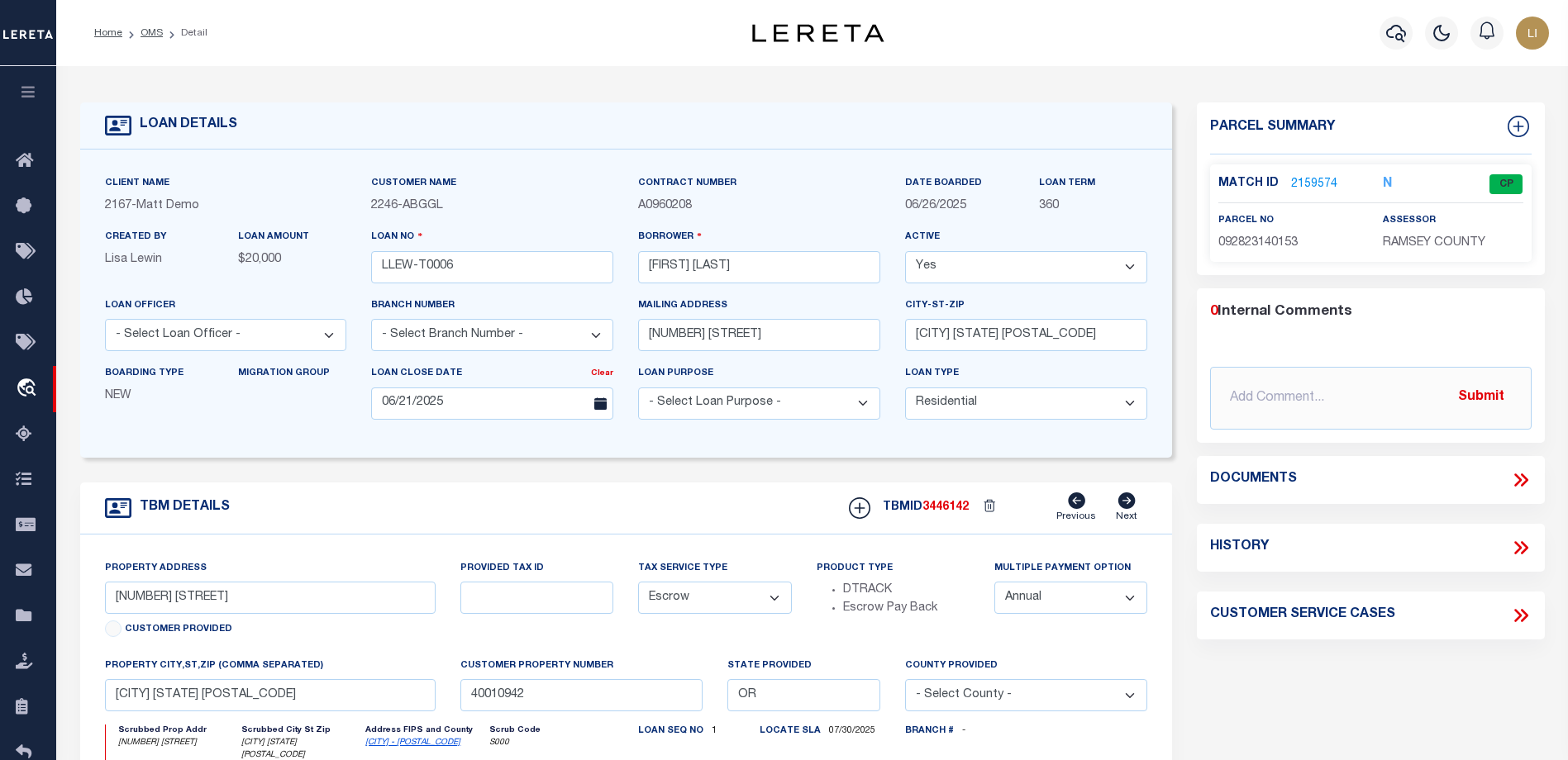 click 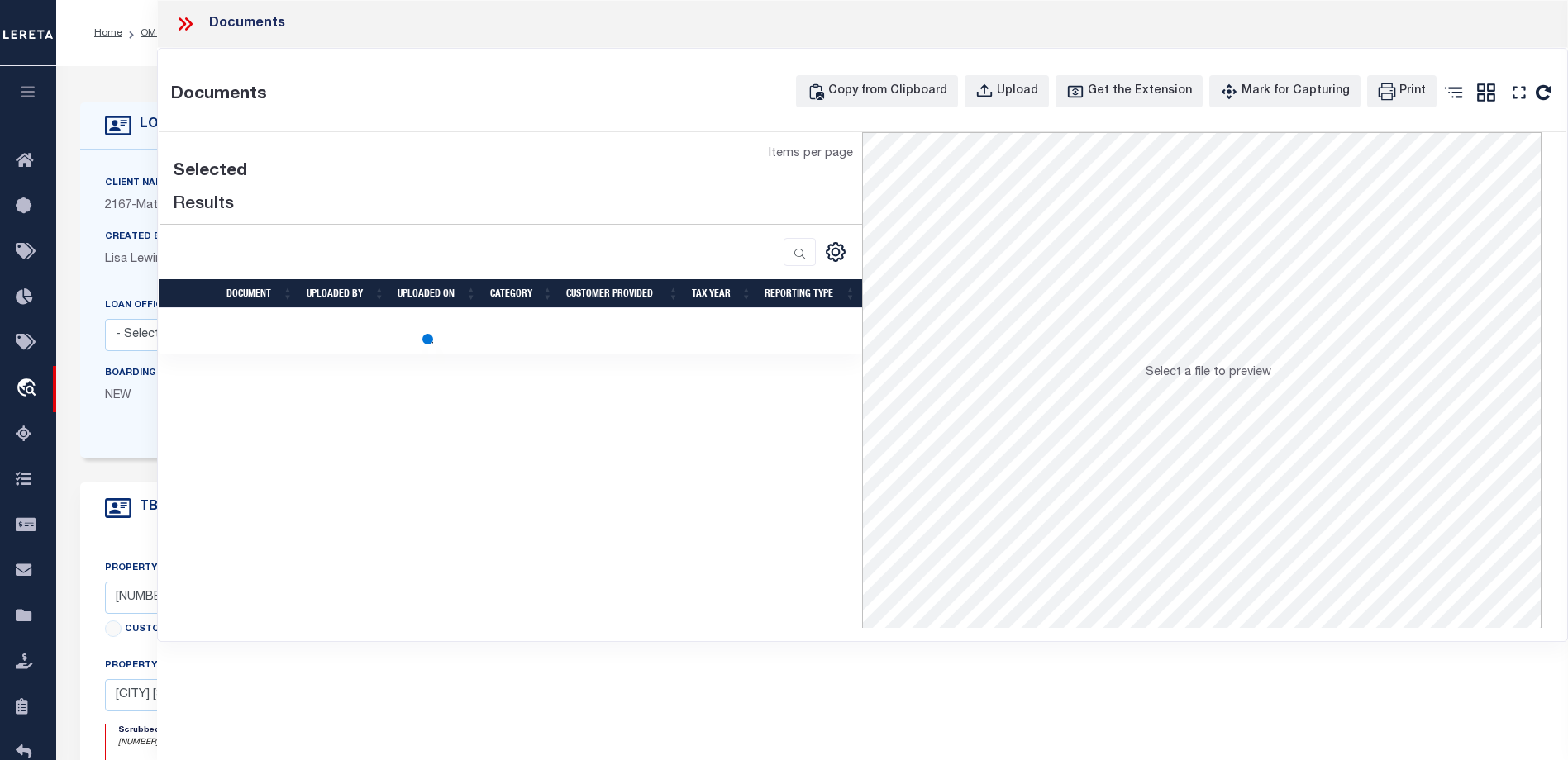 type on "[NUMBER] [STREET]" 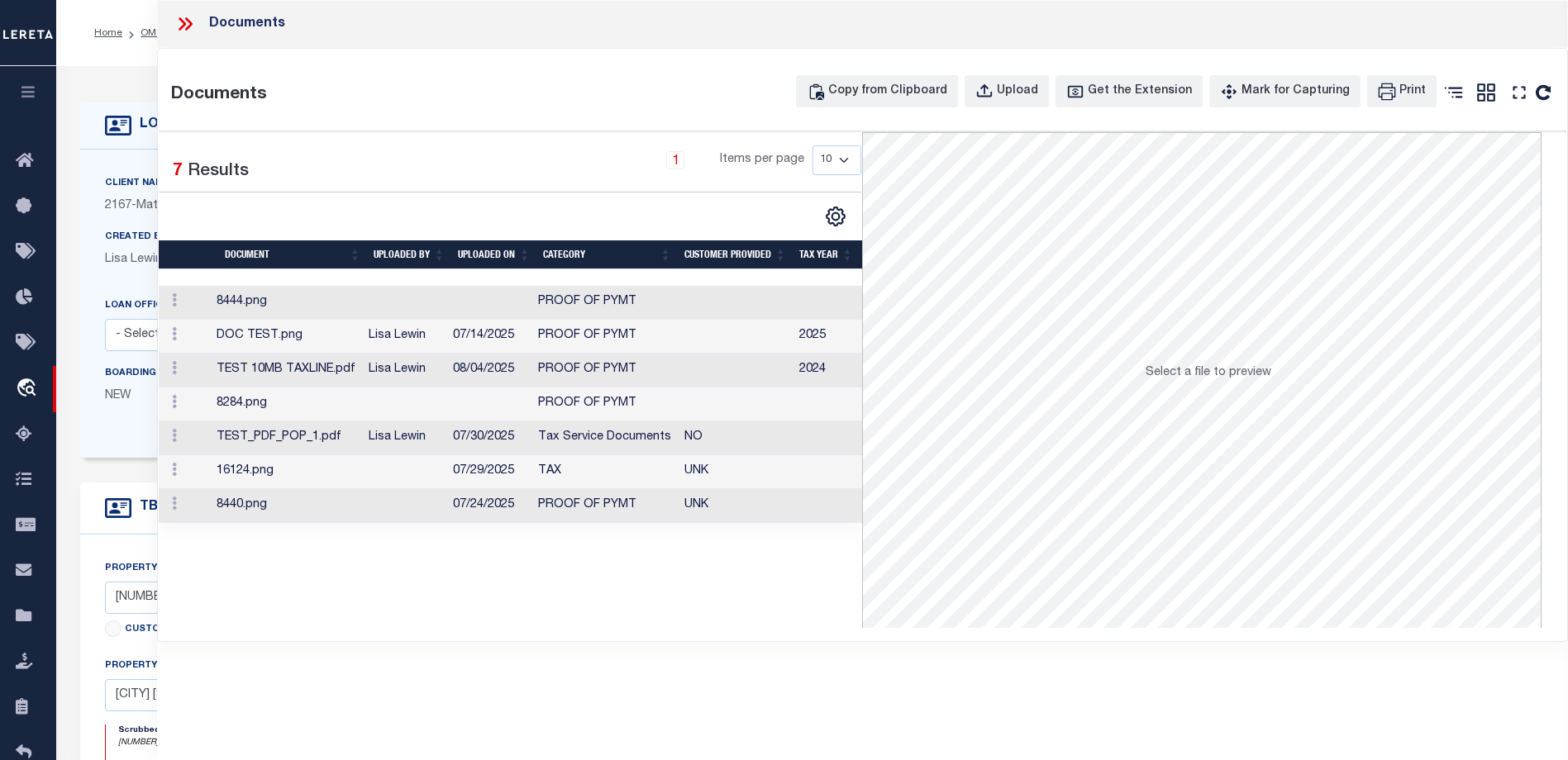 click on "8444.png" at bounding box center (286, 302) 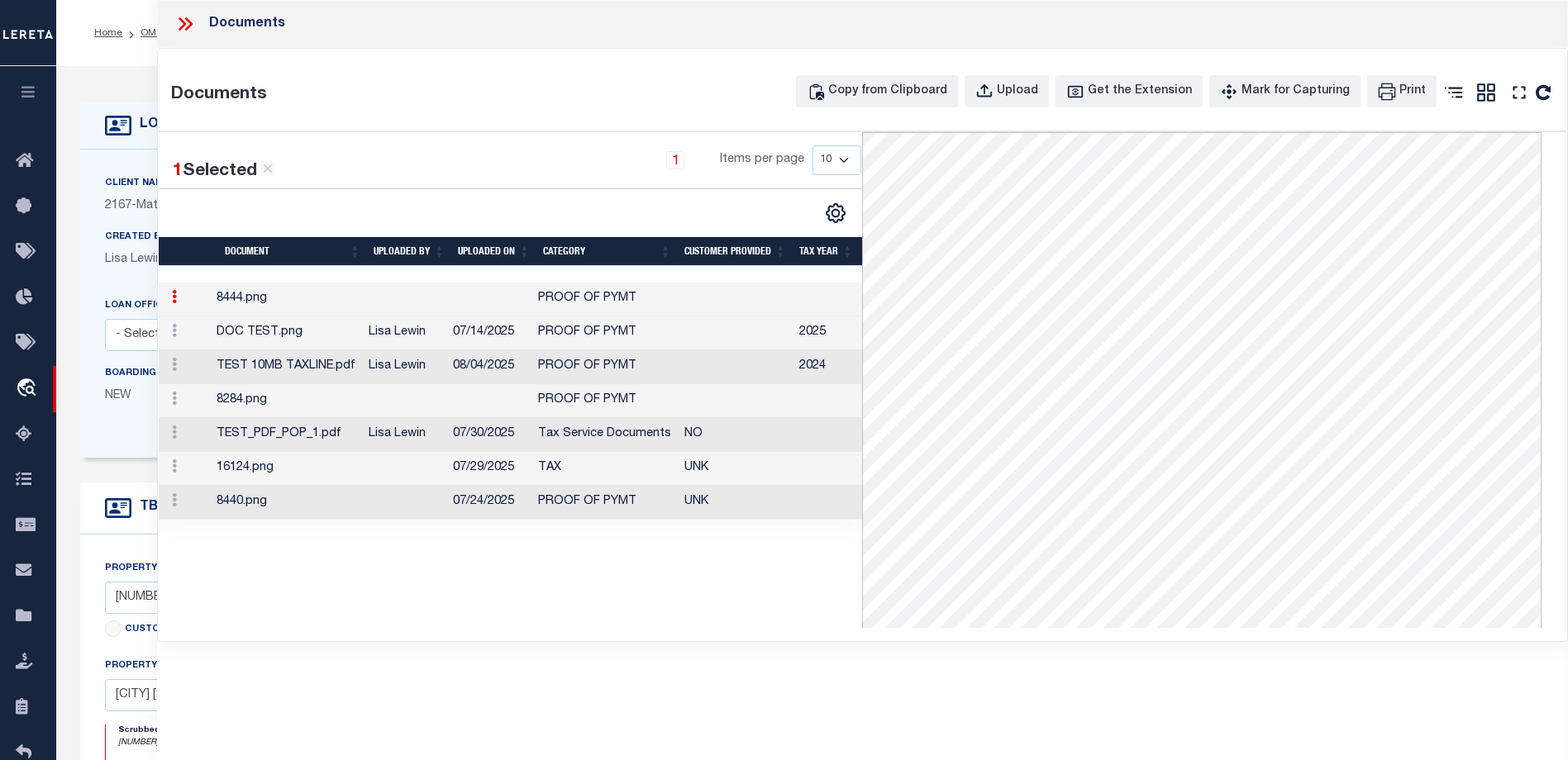 click on "8444.png" at bounding box center [286, 299] 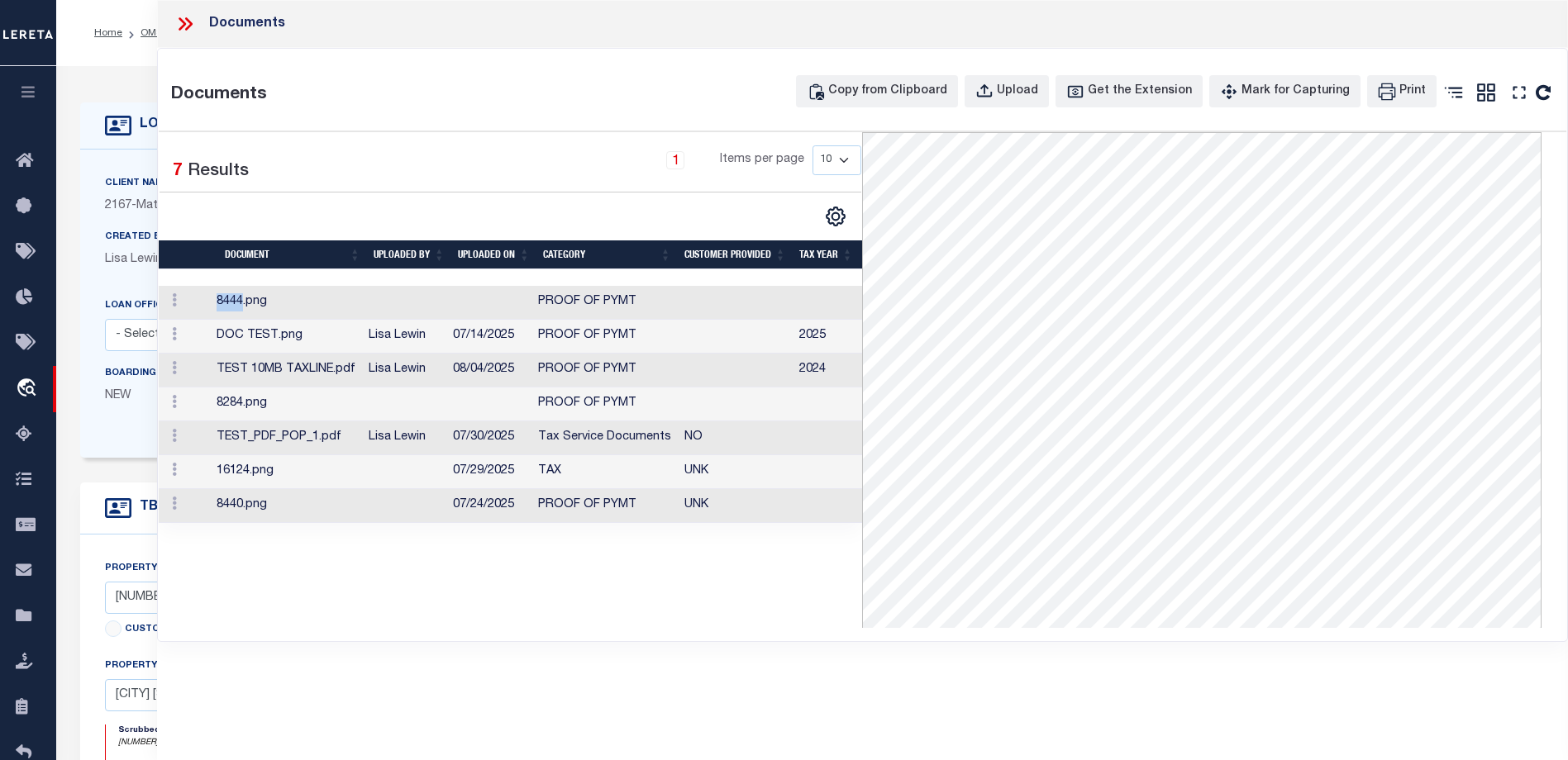 click on "8444.png" at bounding box center [286, 302] 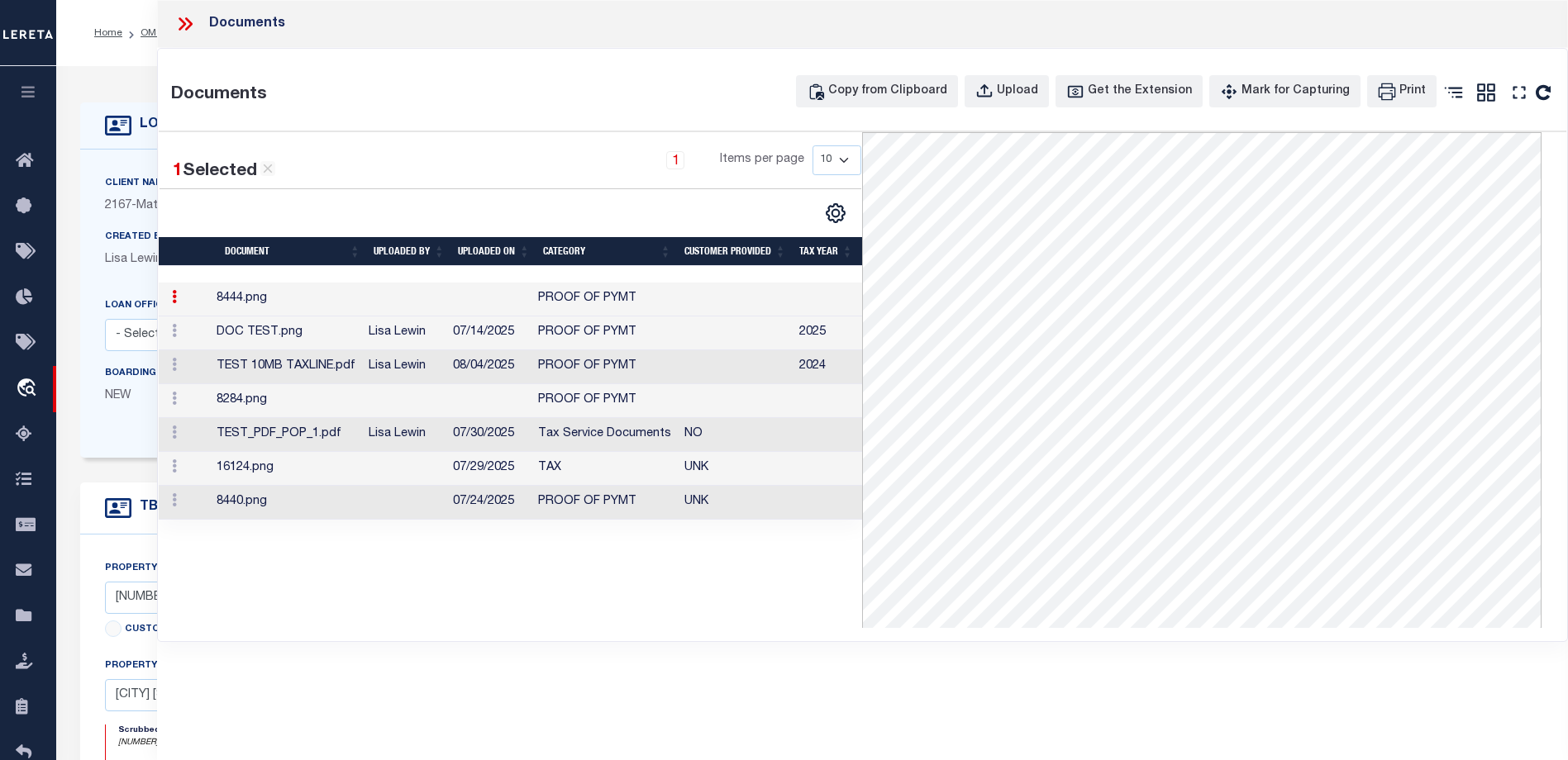 click on "Lisa Lewin" at bounding box center (404, 333) 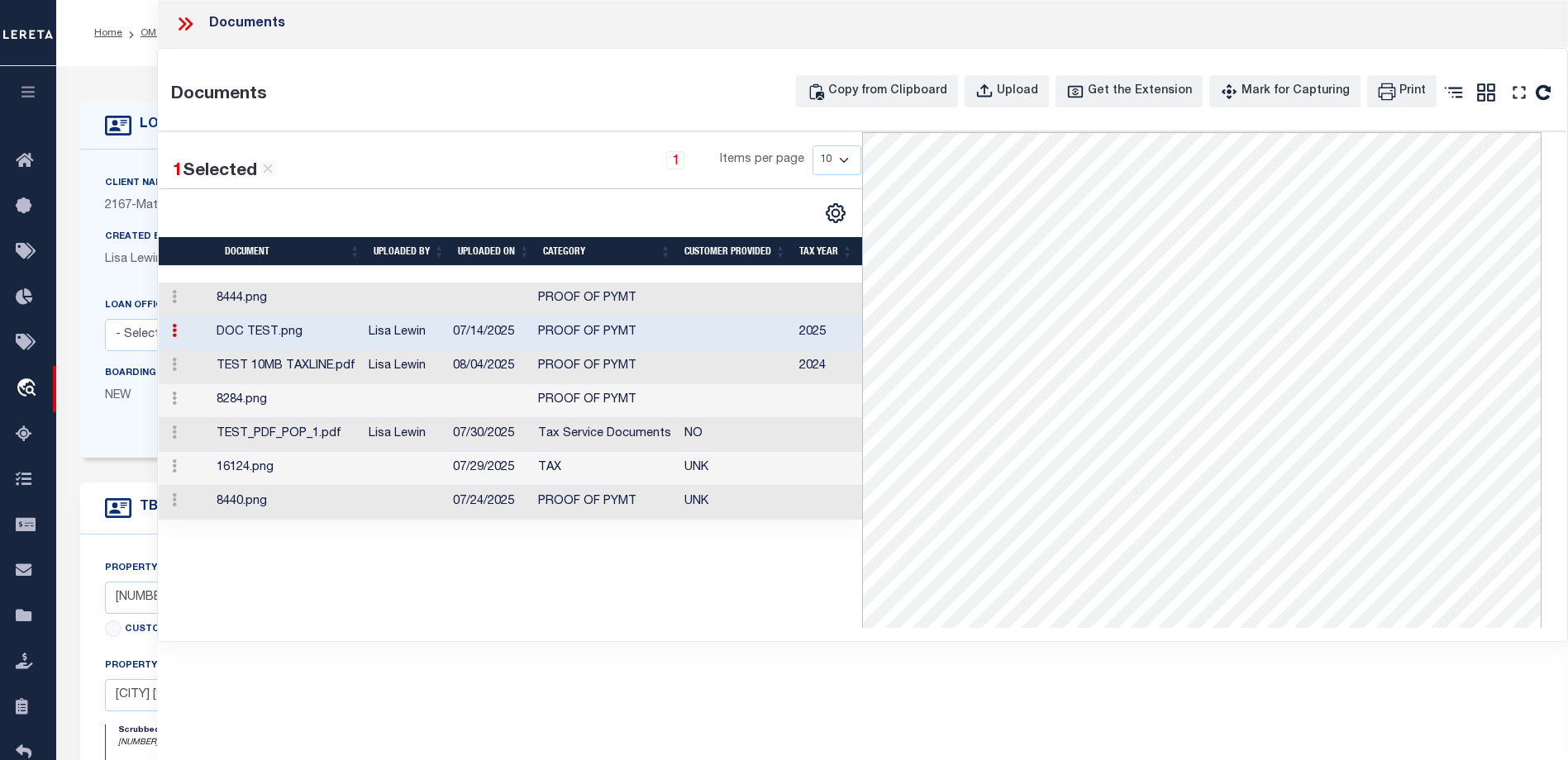 click on "8444.png" at bounding box center (286, 299) 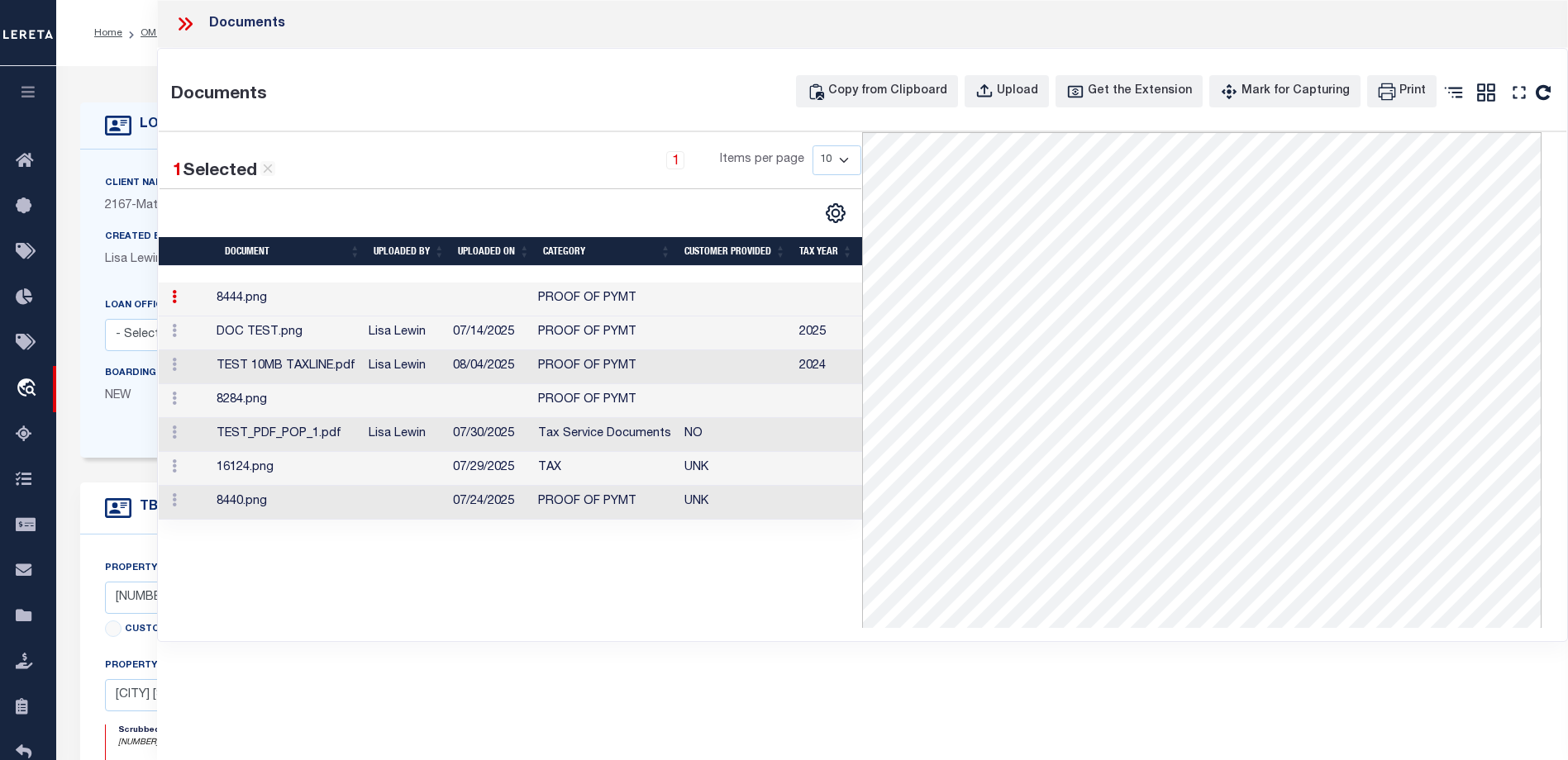 click at bounding box center [489, 299] 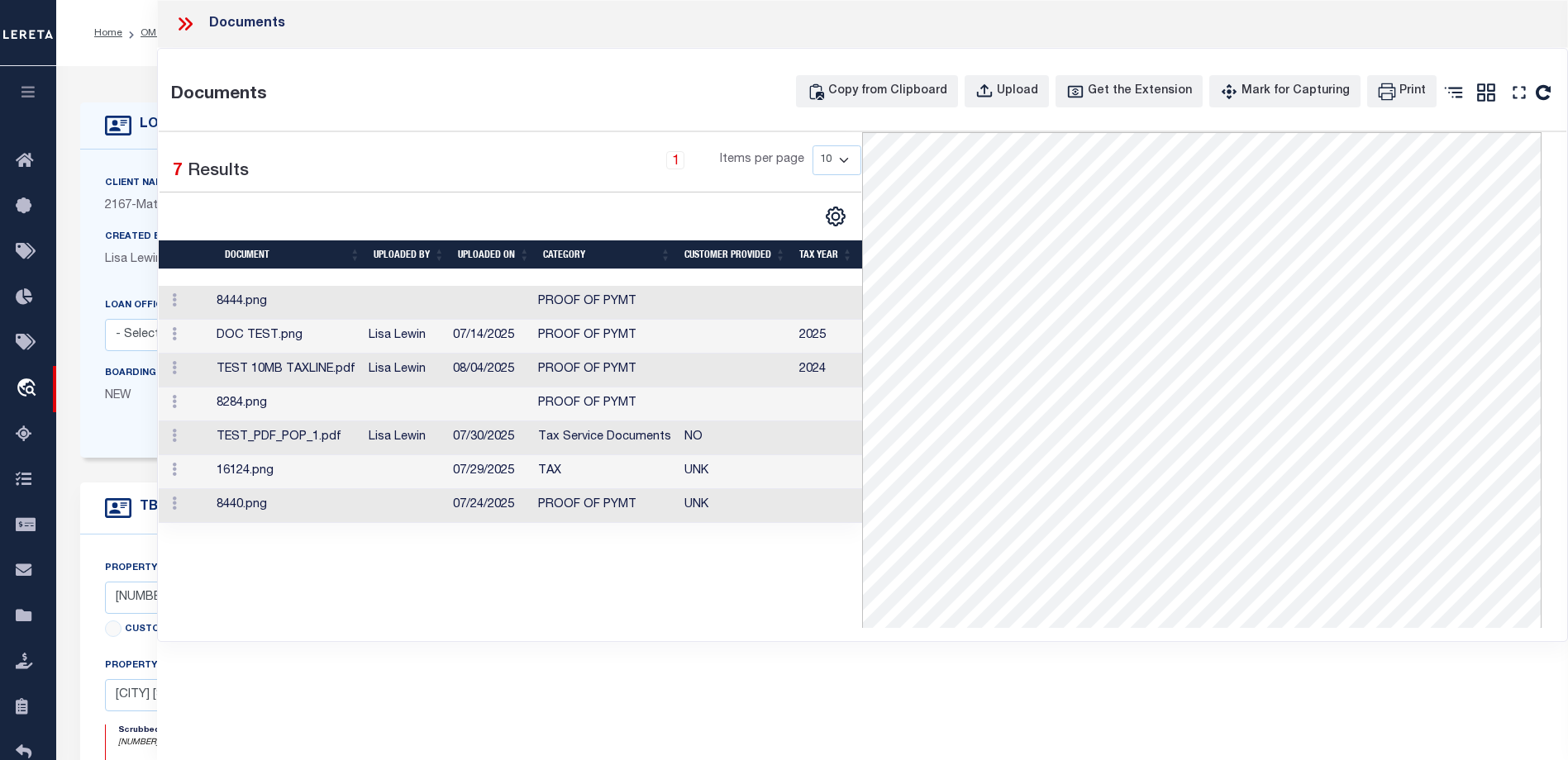 click on "PROOF OF PYMT" at bounding box center [604, 302] 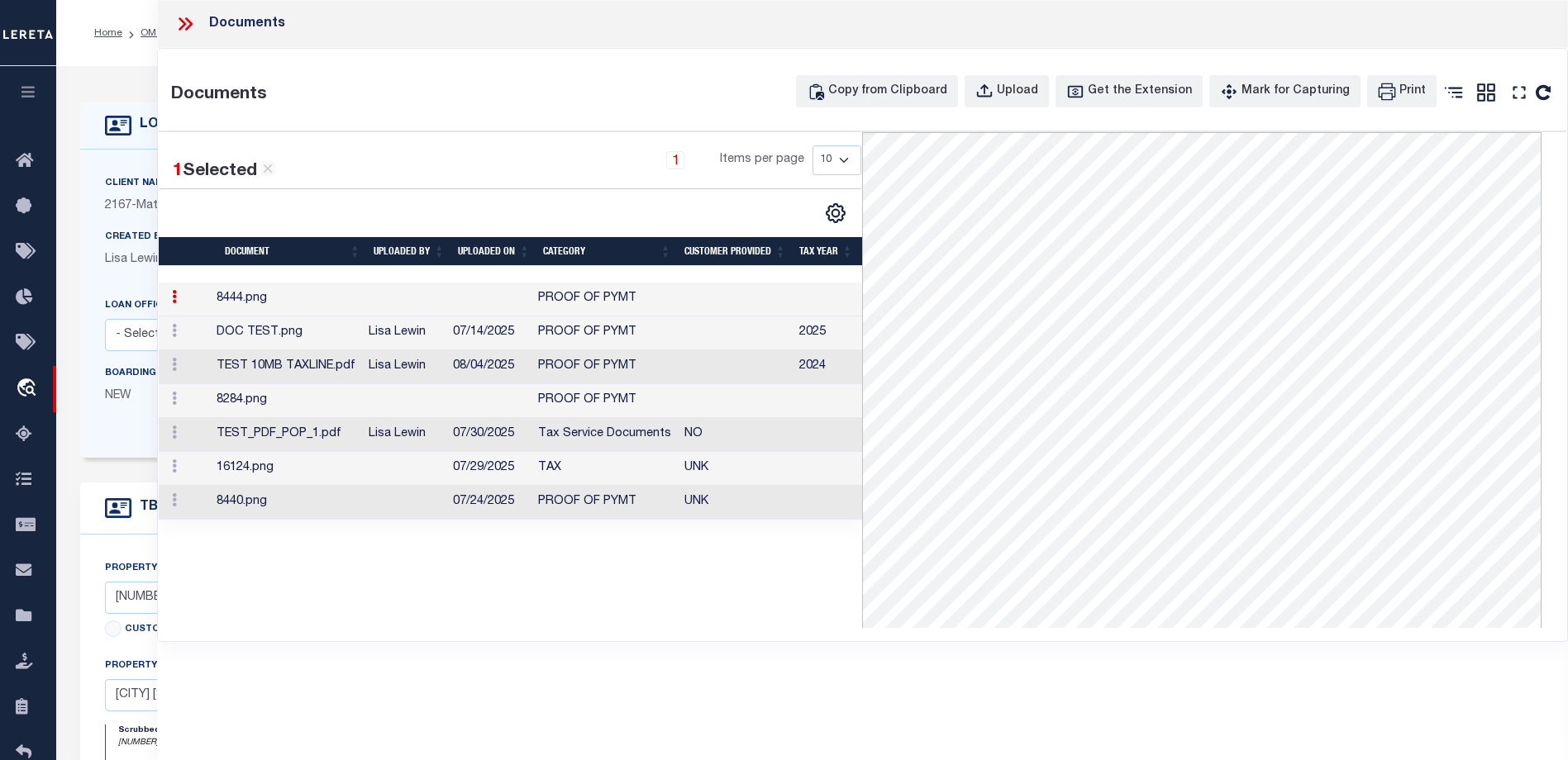 click 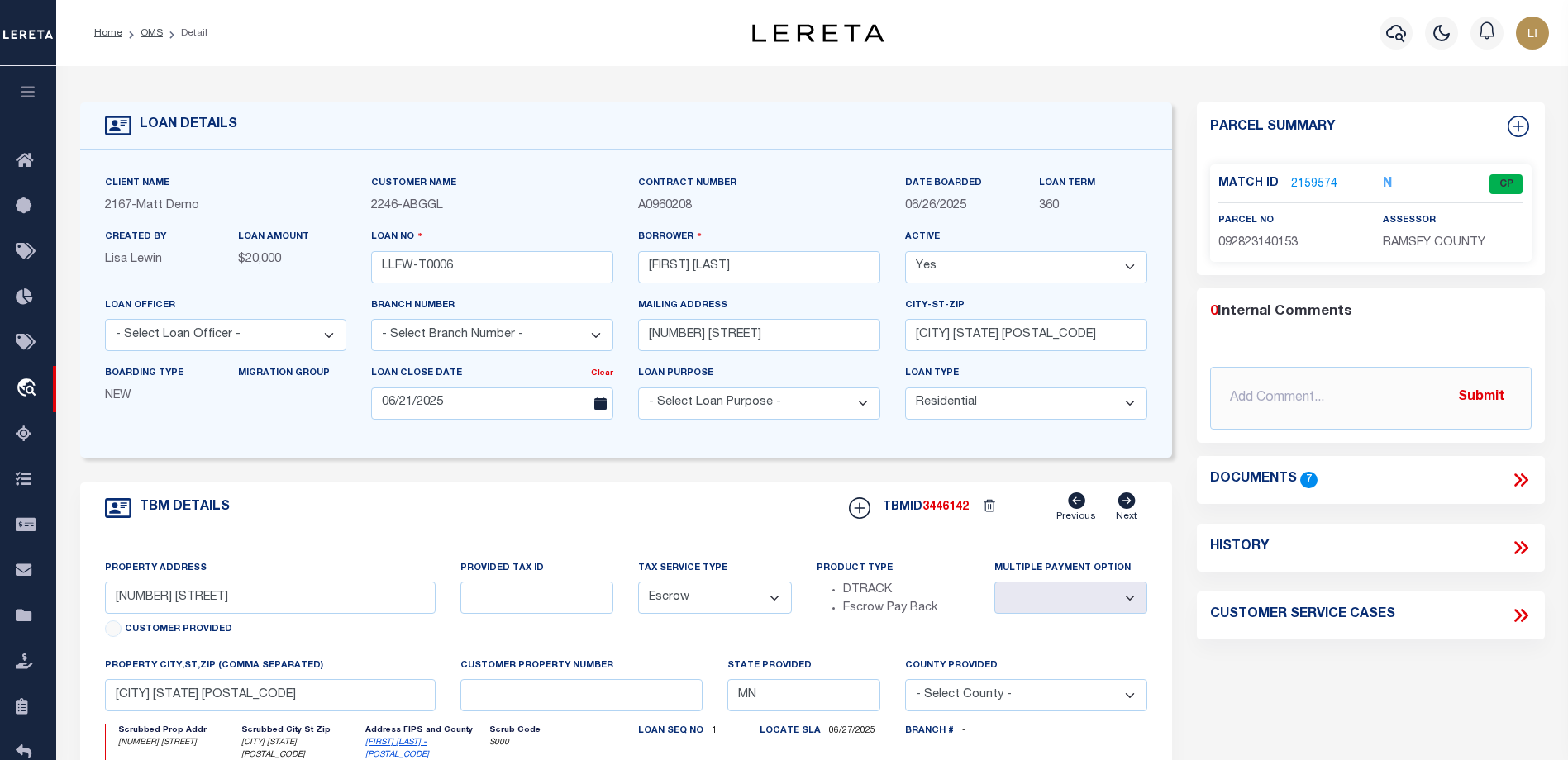 click 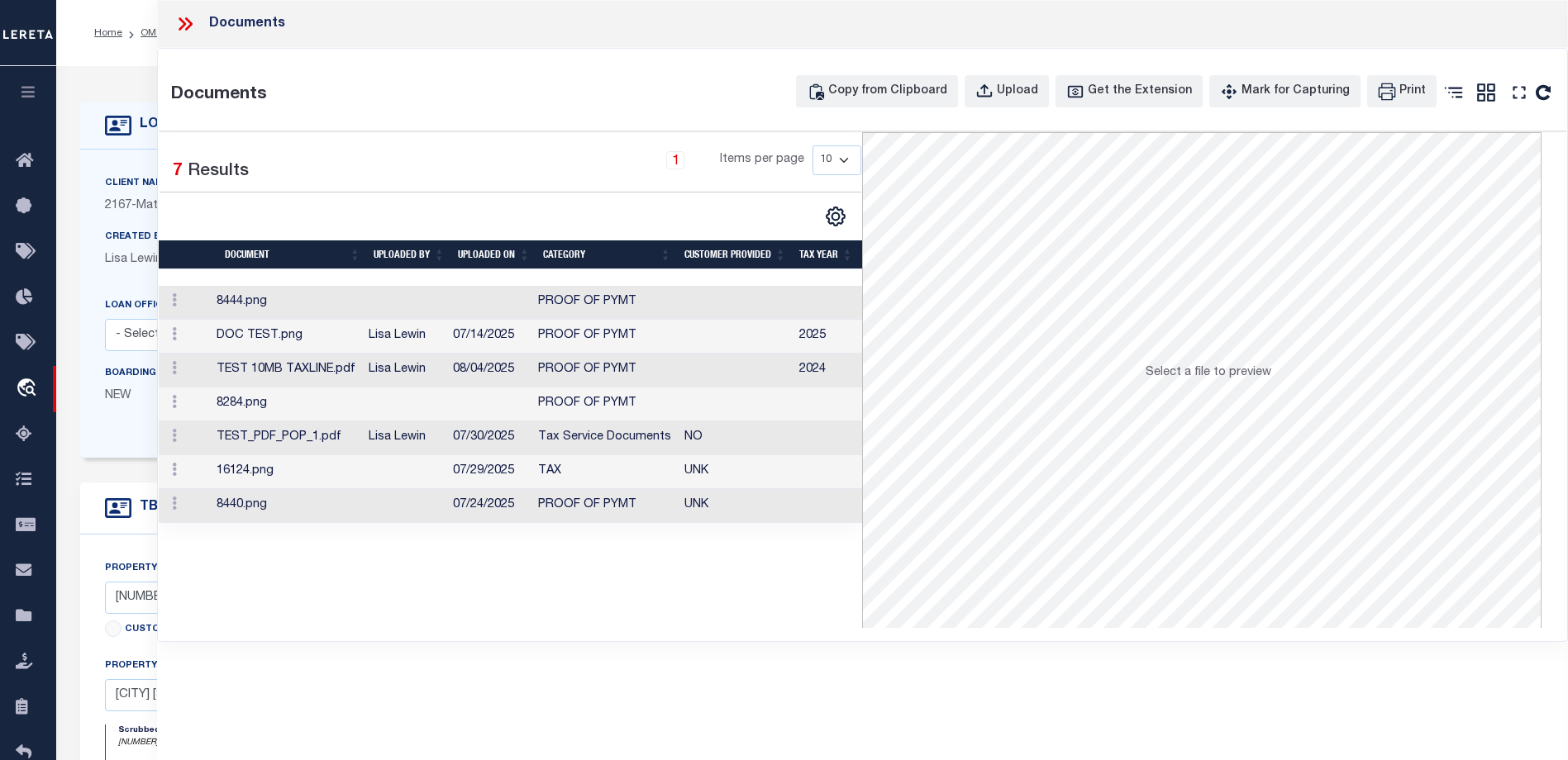 click 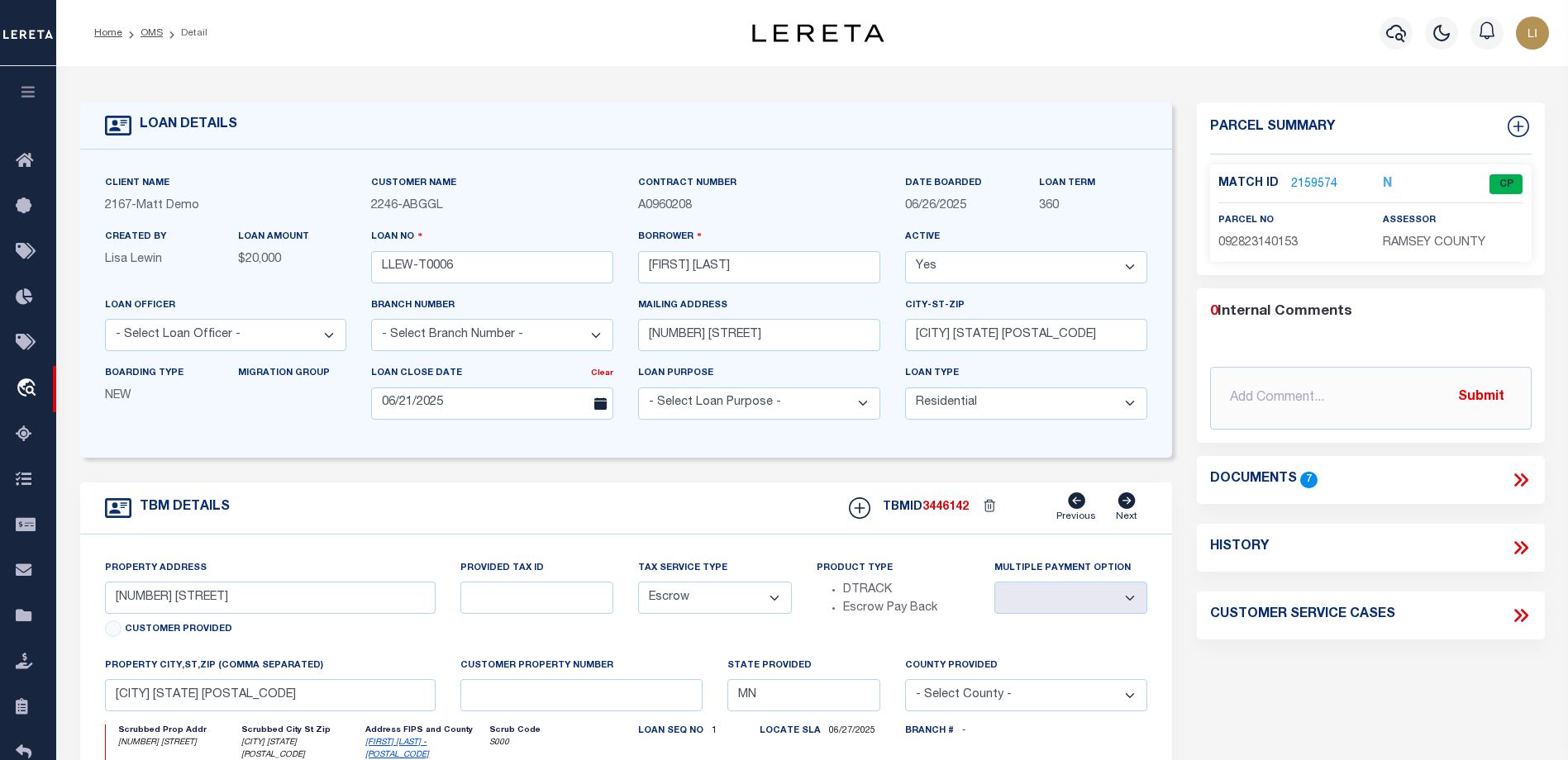 click 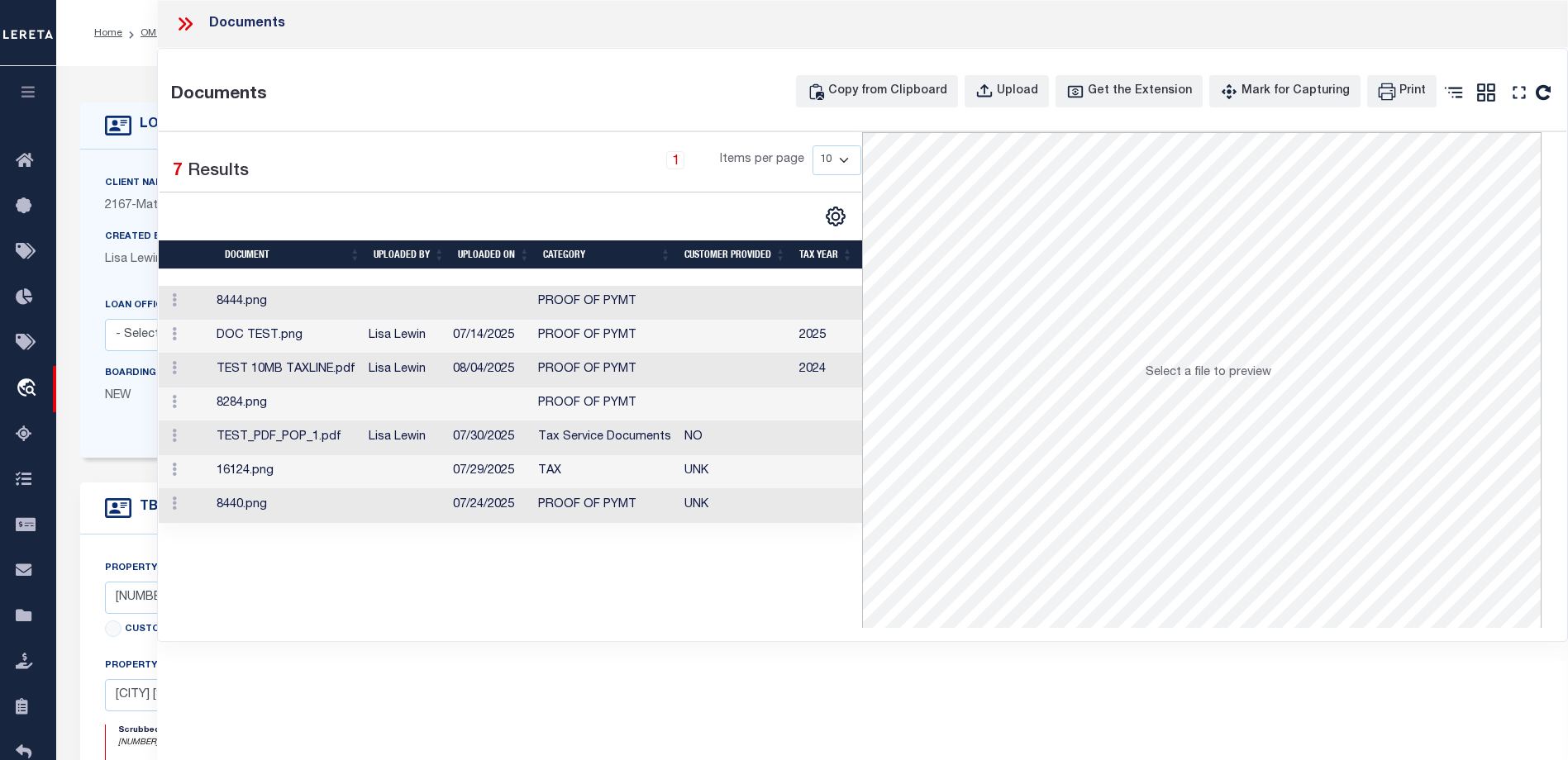 click 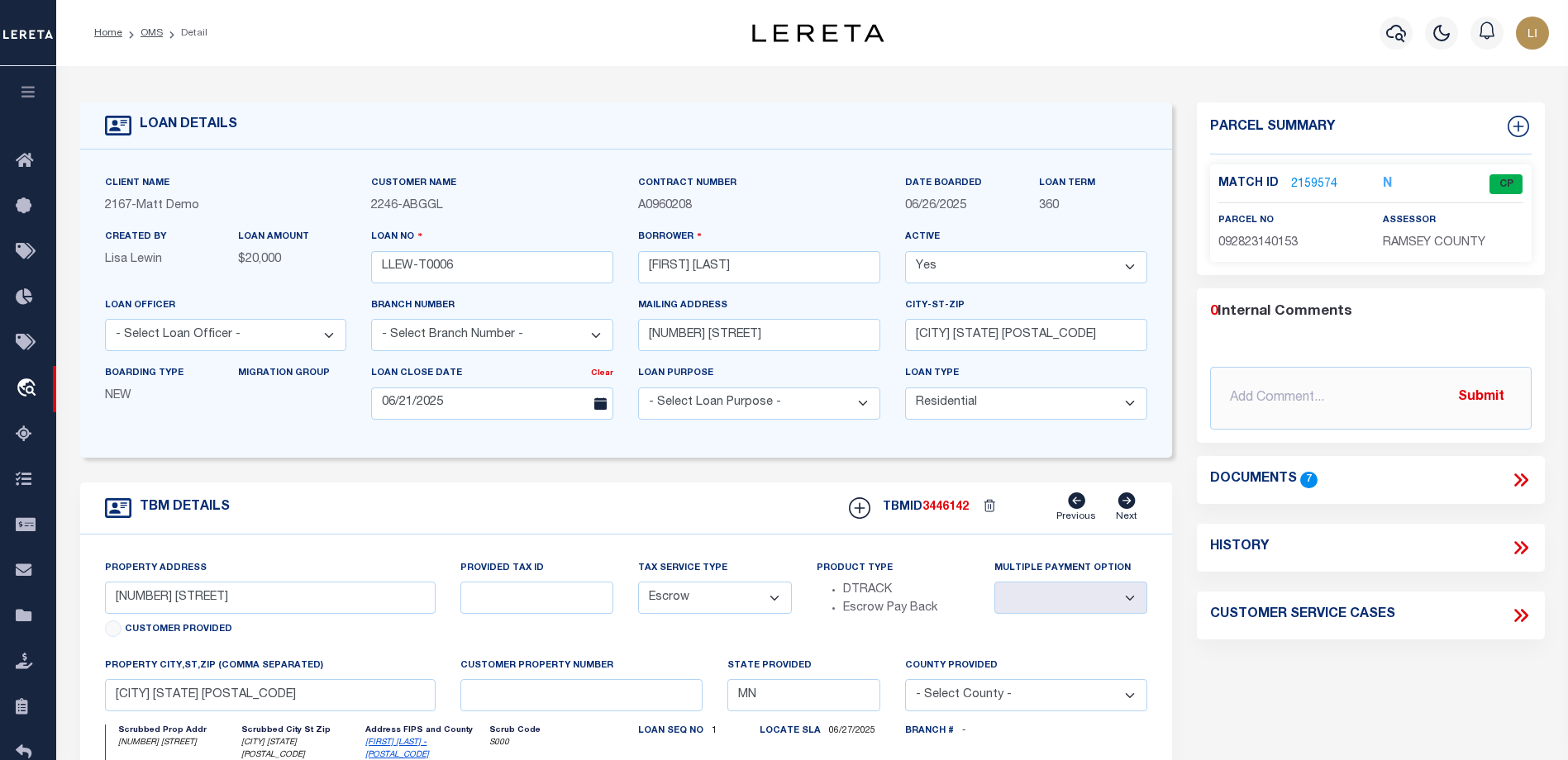 click 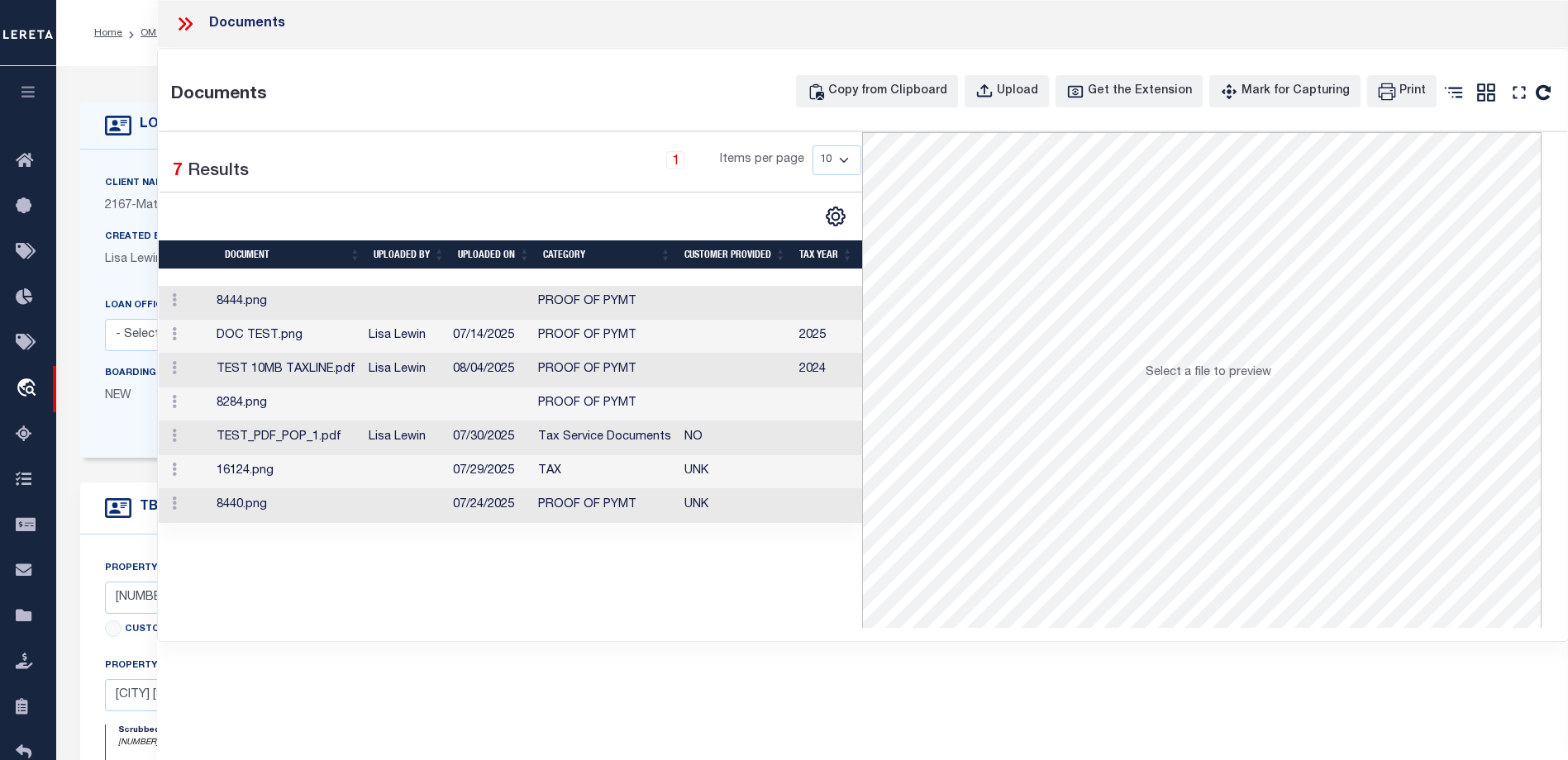 click at bounding box center [192, 24] 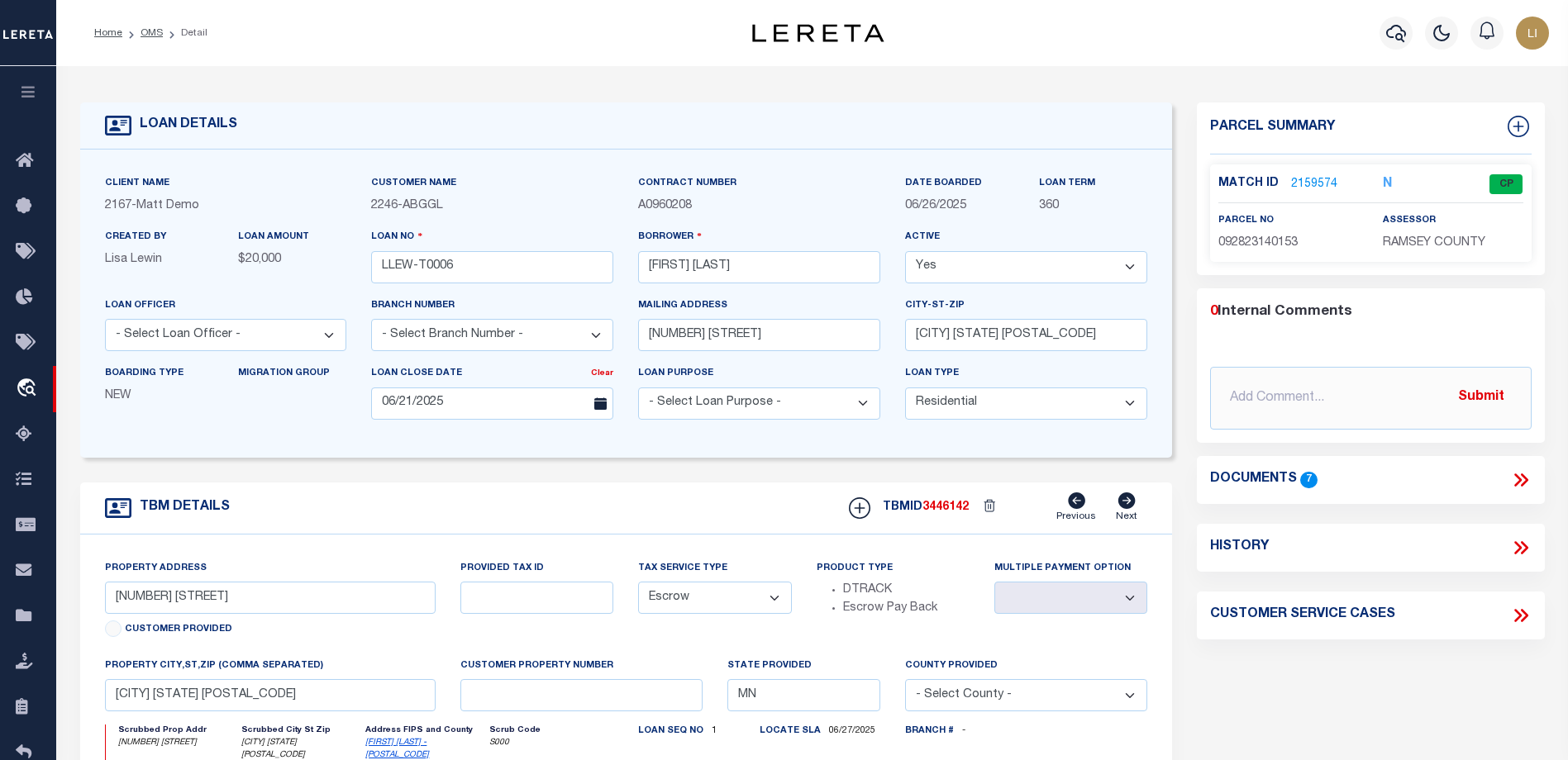 click 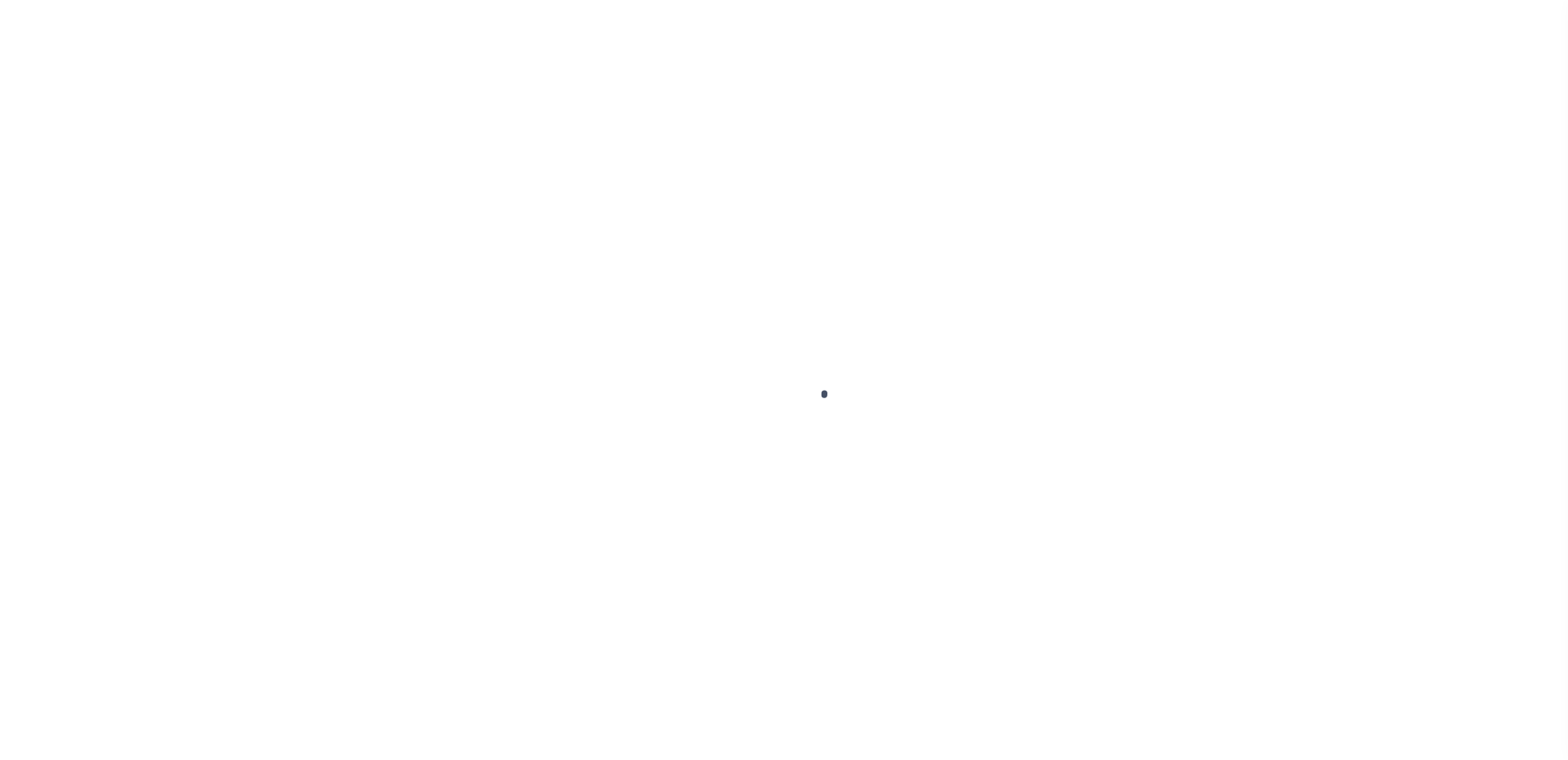 scroll, scrollTop: 0, scrollLeft: 0, axis: both 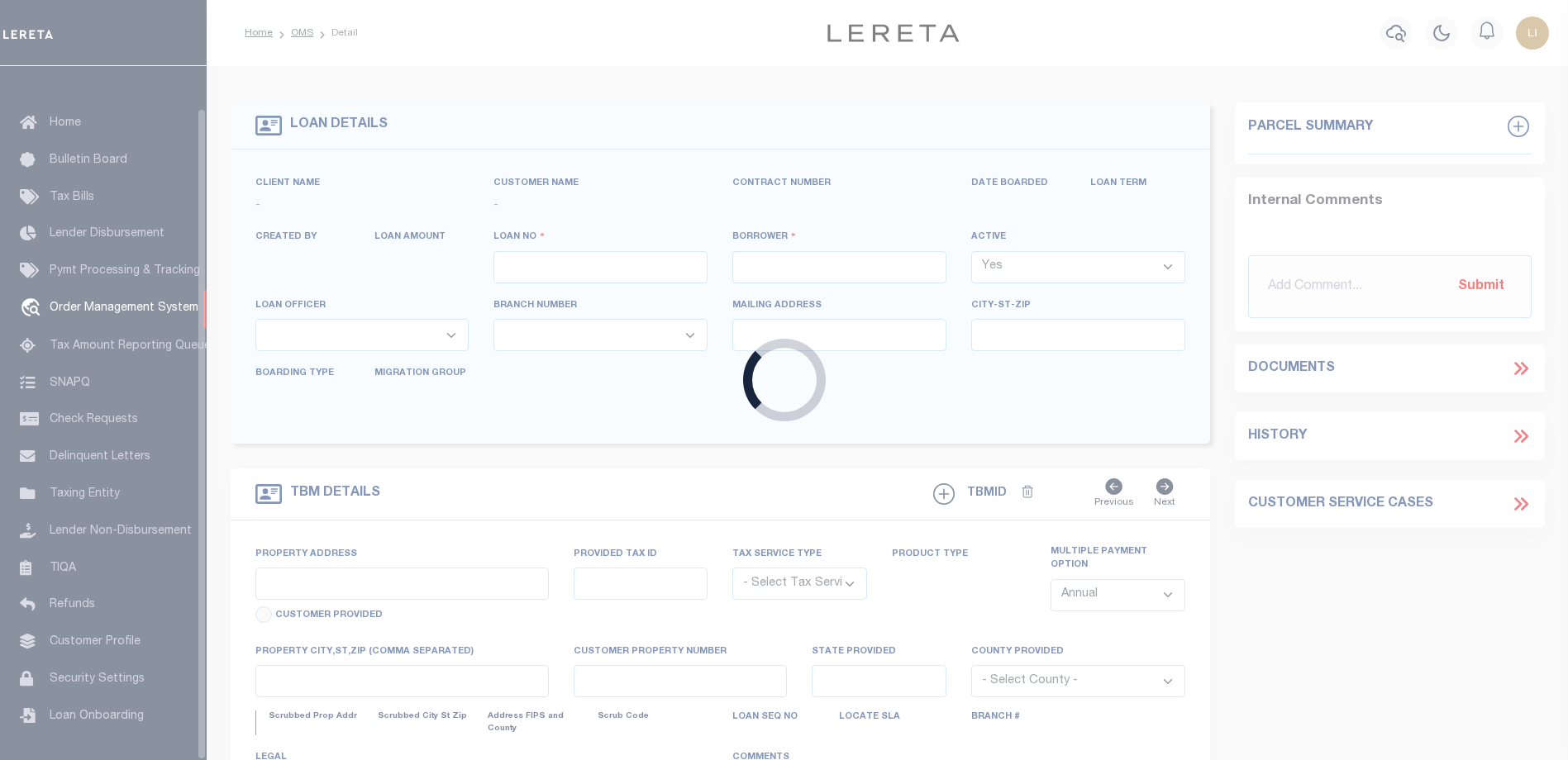 type on "LLEW-T0006" 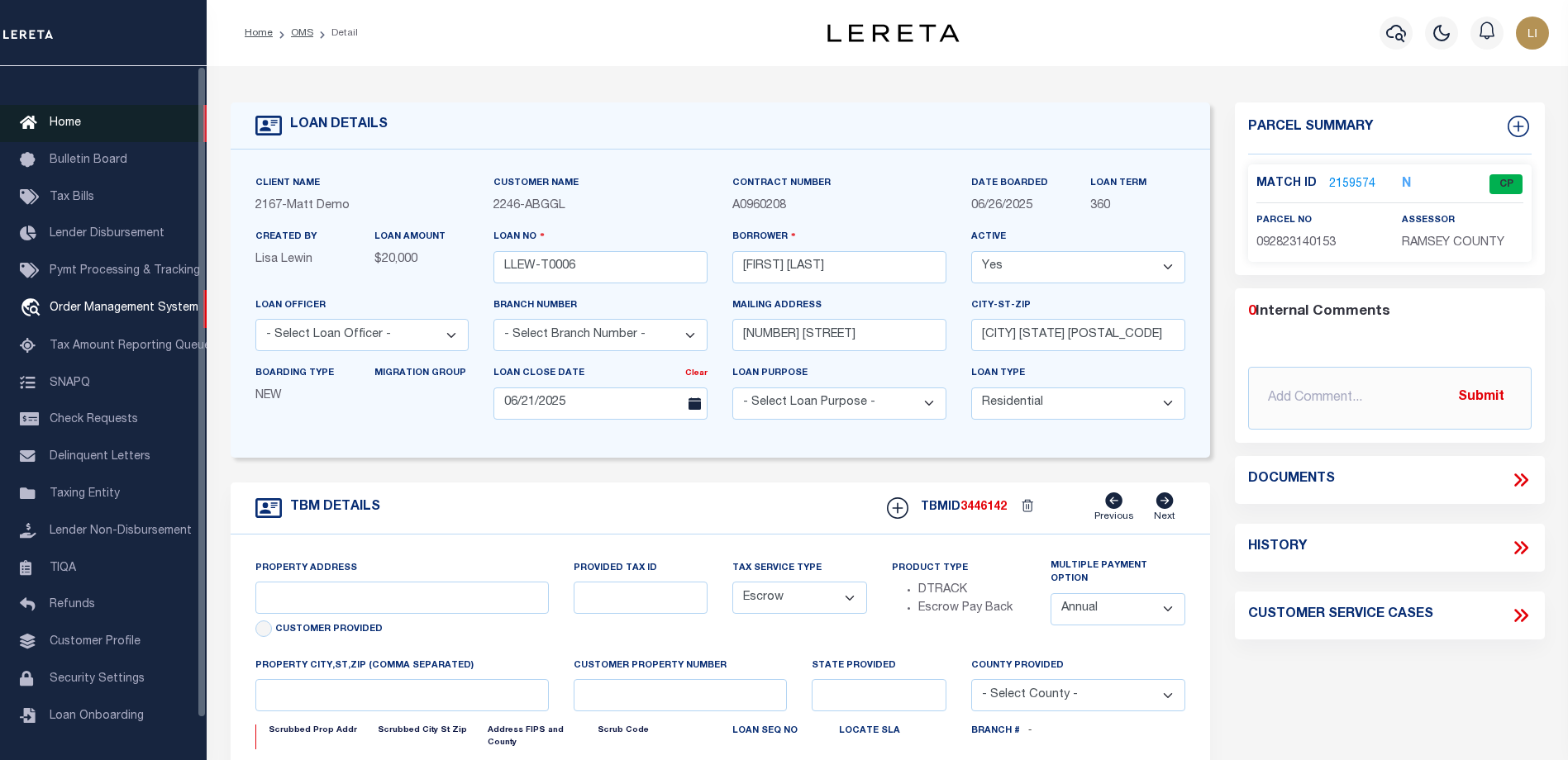 scroll, scrollTop: 0, scrollLeft: 0, axis: both 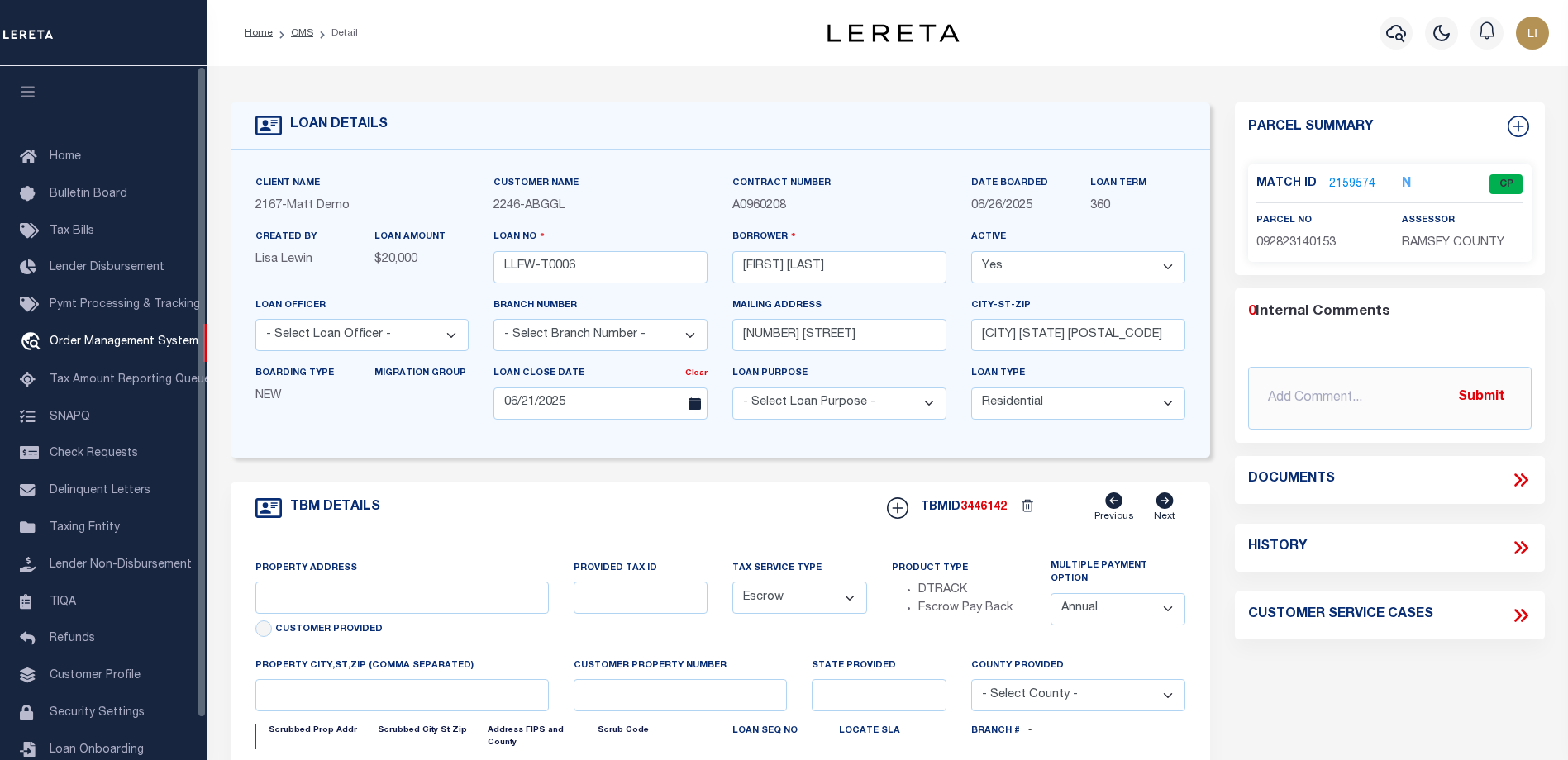 click at bounding box center (28, 92) 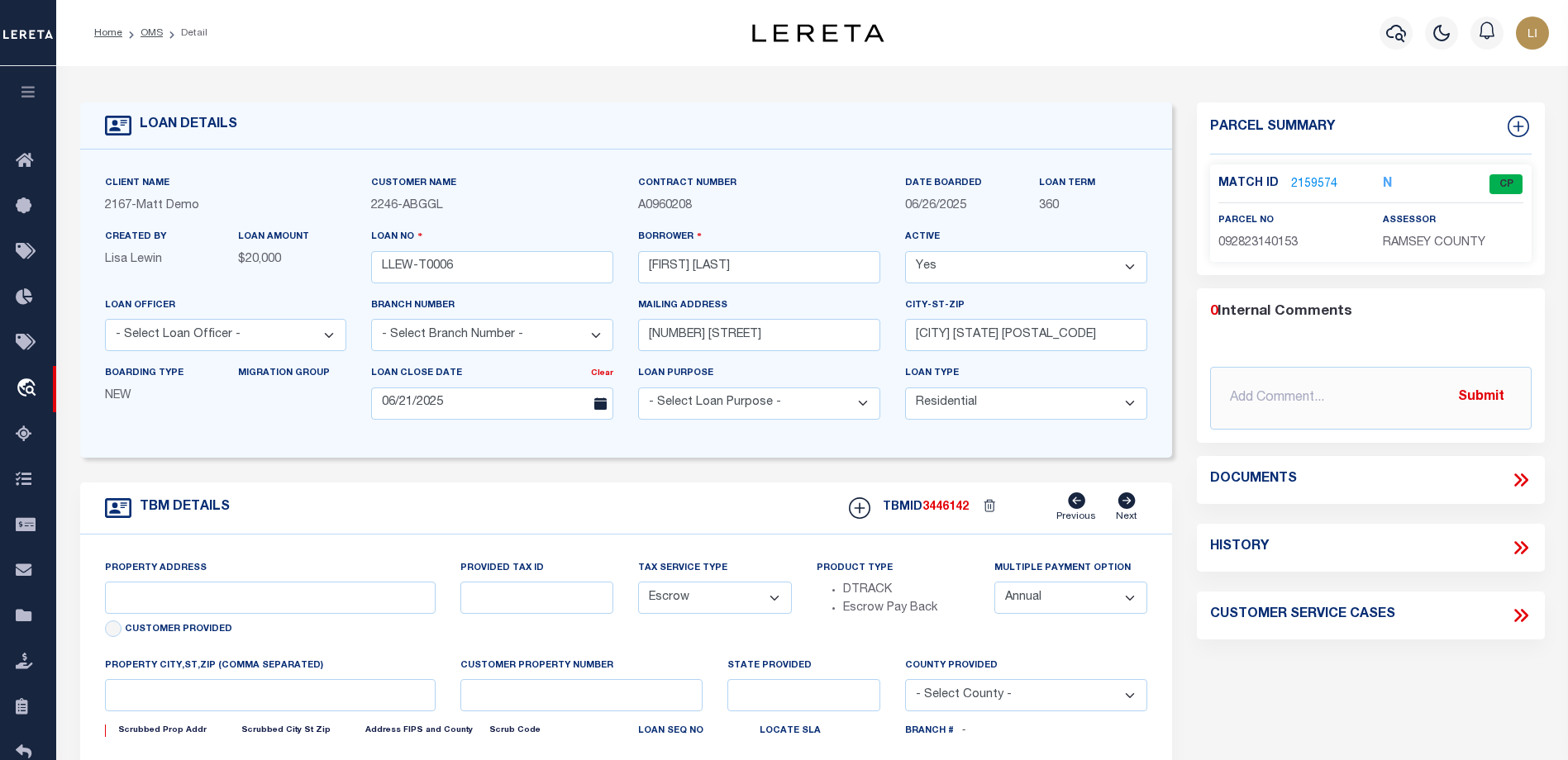 type on "[NUMBER] [STREET]" 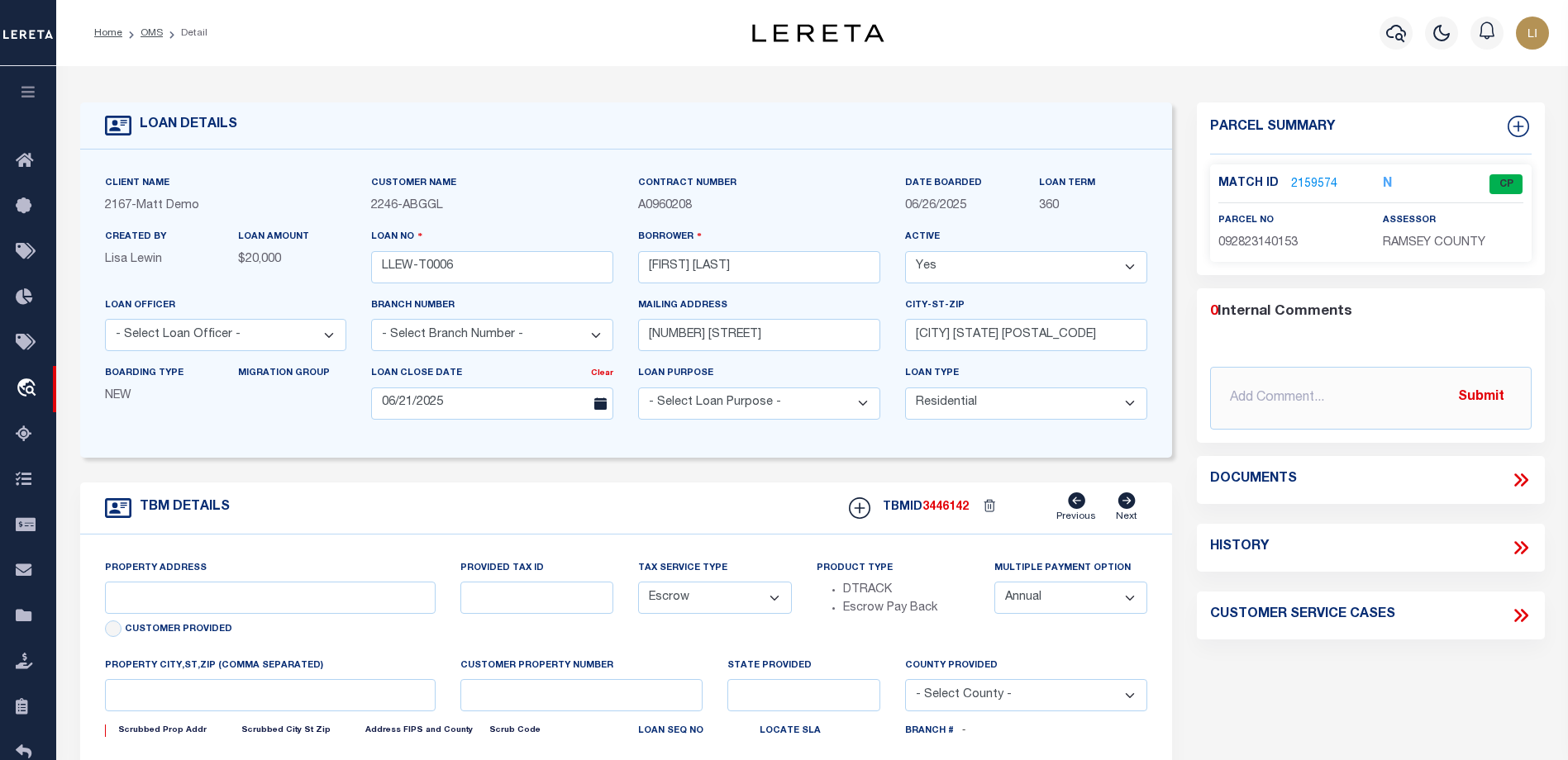 select 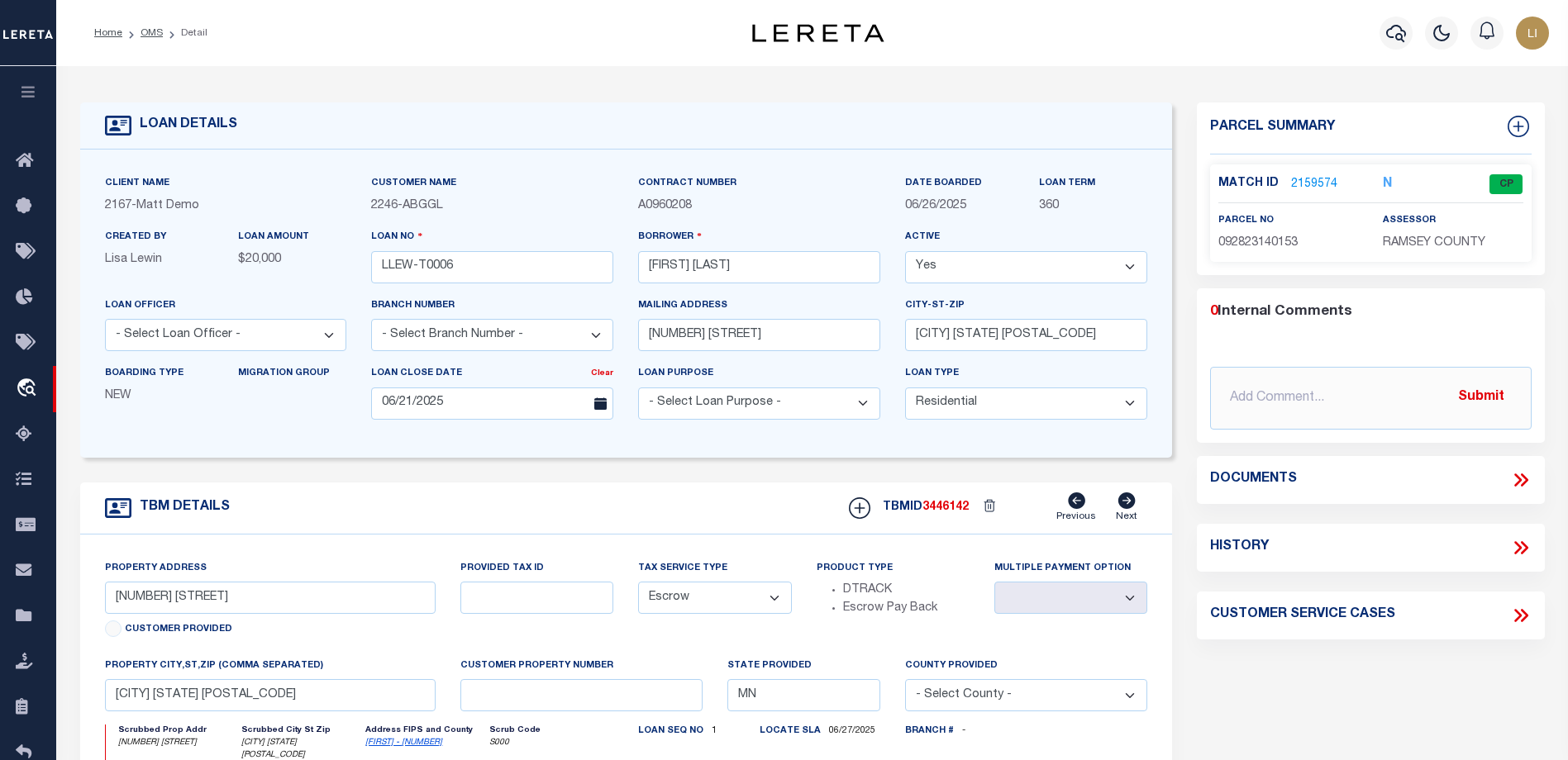 click 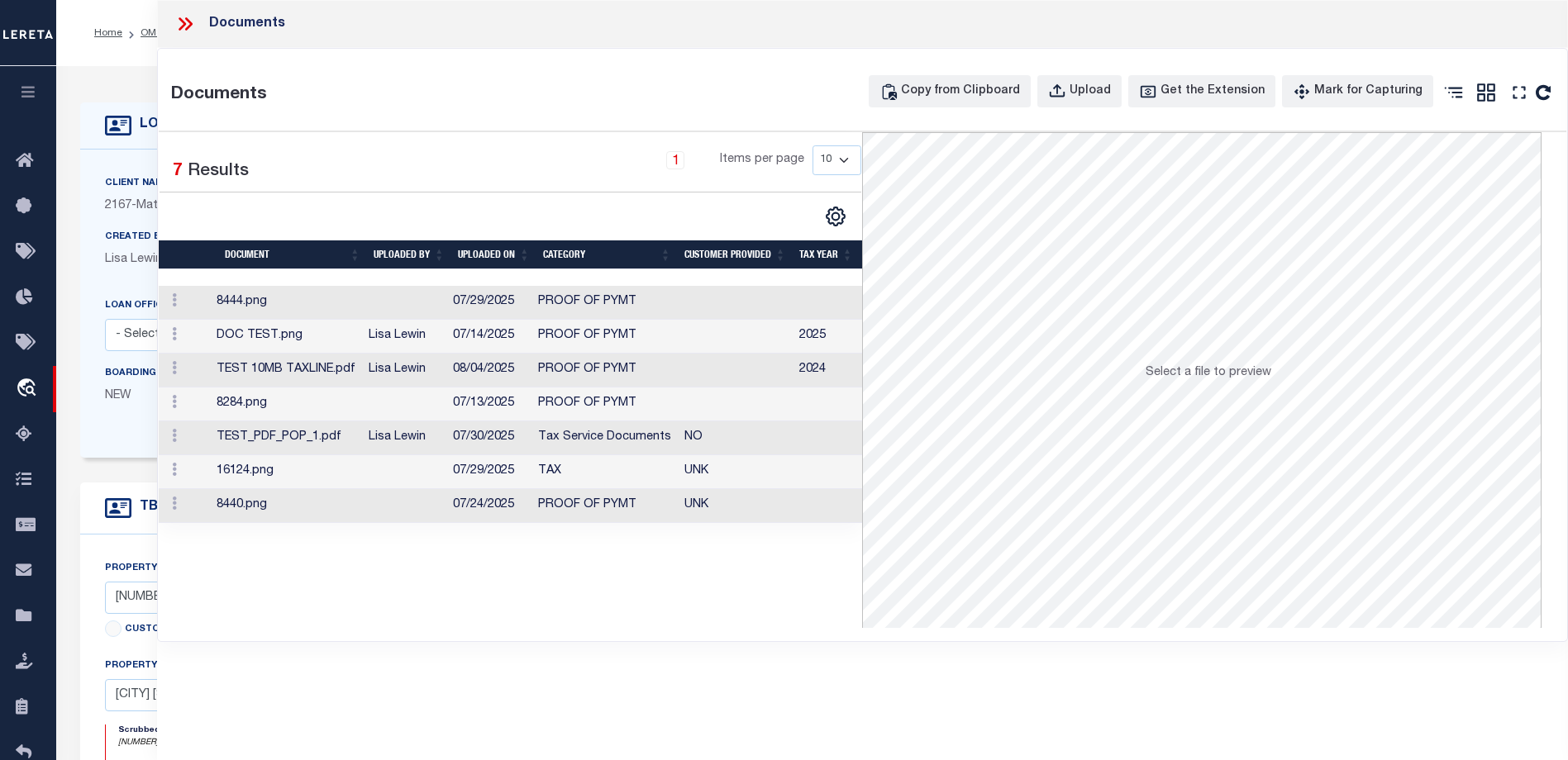 click at bounding box center (404, 302) 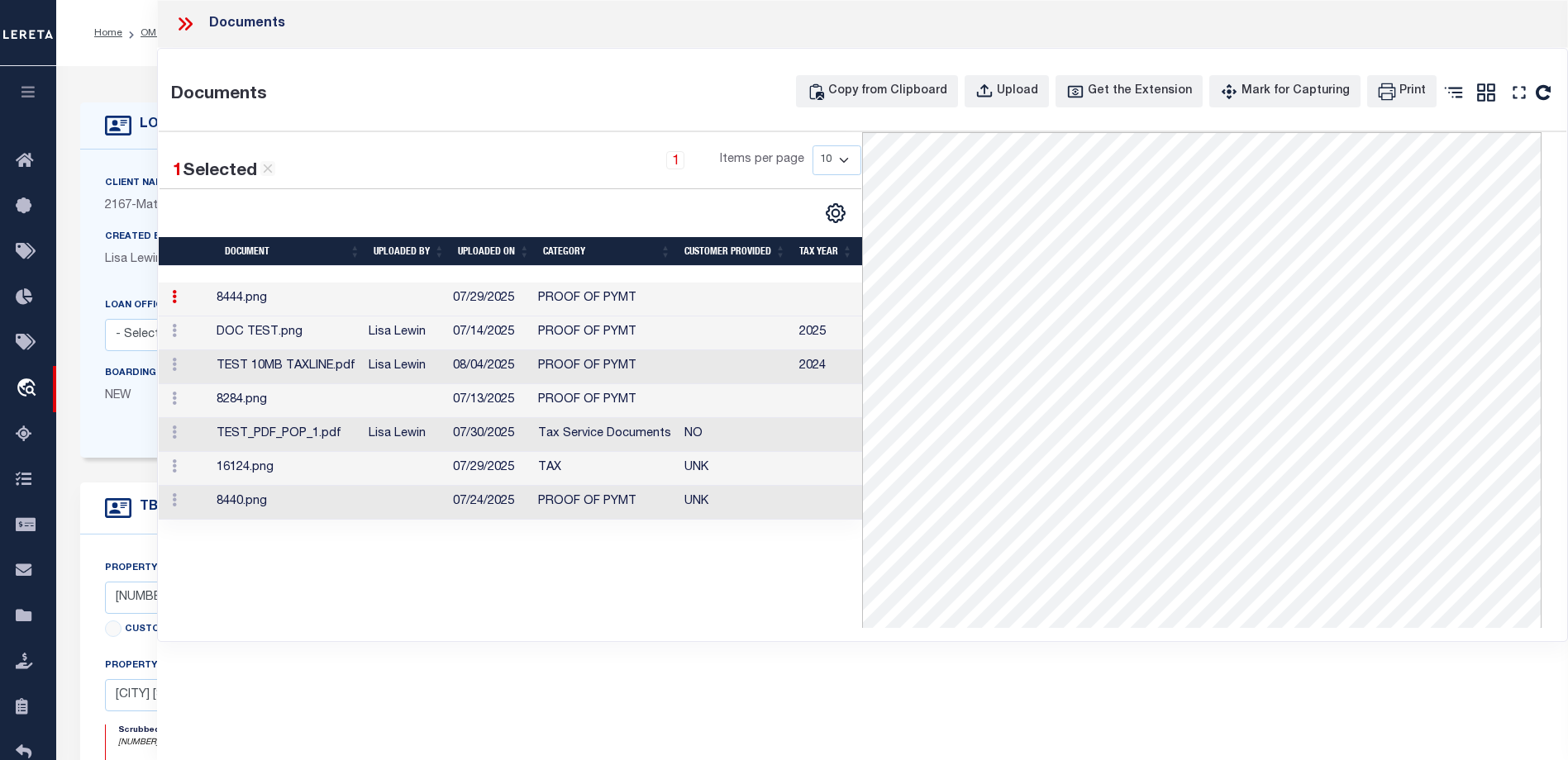 click on "DOC TEST.png" at bounding box center (286, 333) 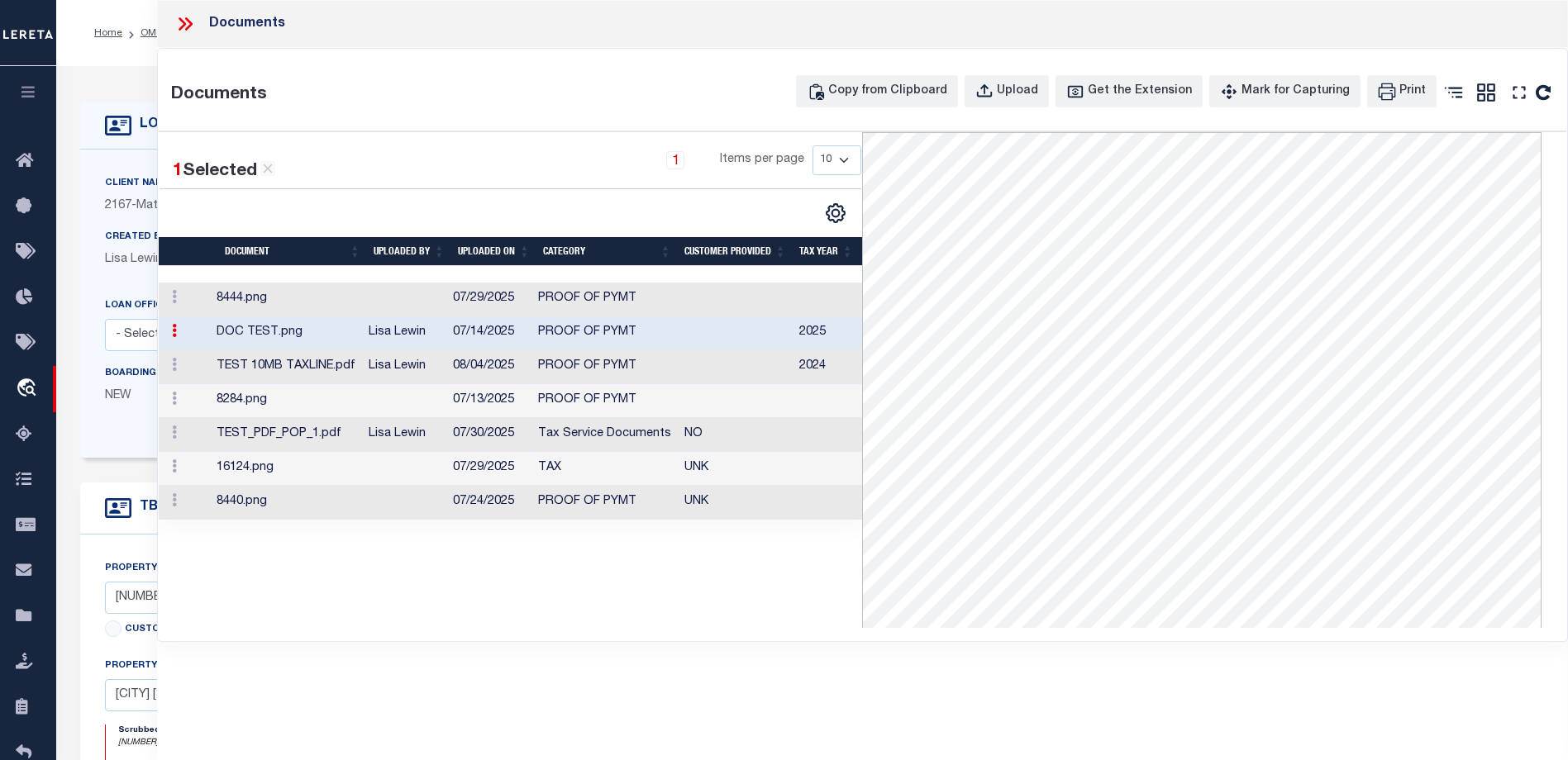click on "TEST 10MB TAXLINE.pdf" at bounding box center [286, 367] 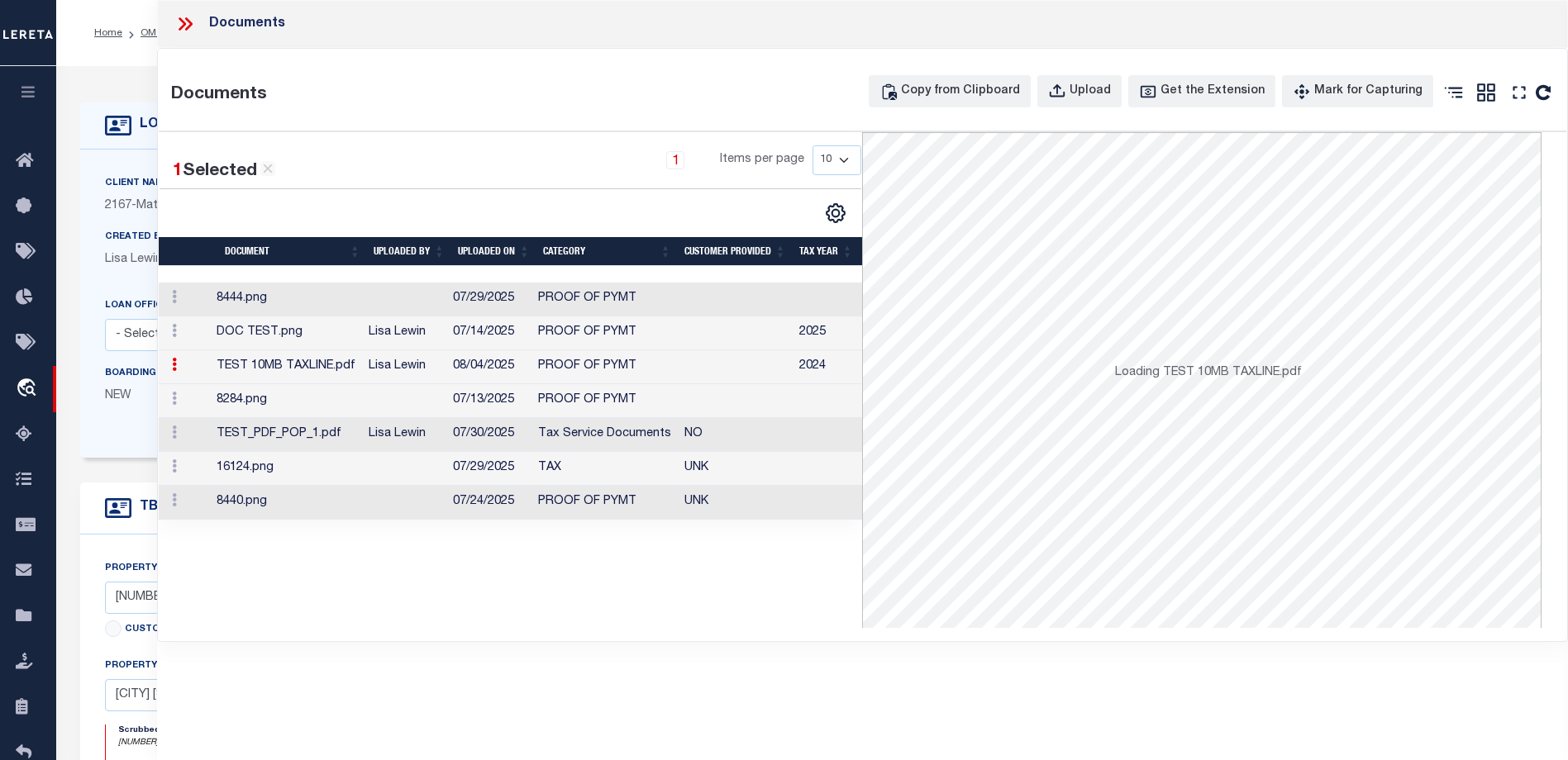 click on "8284.png" at bounding box center [286, 401] 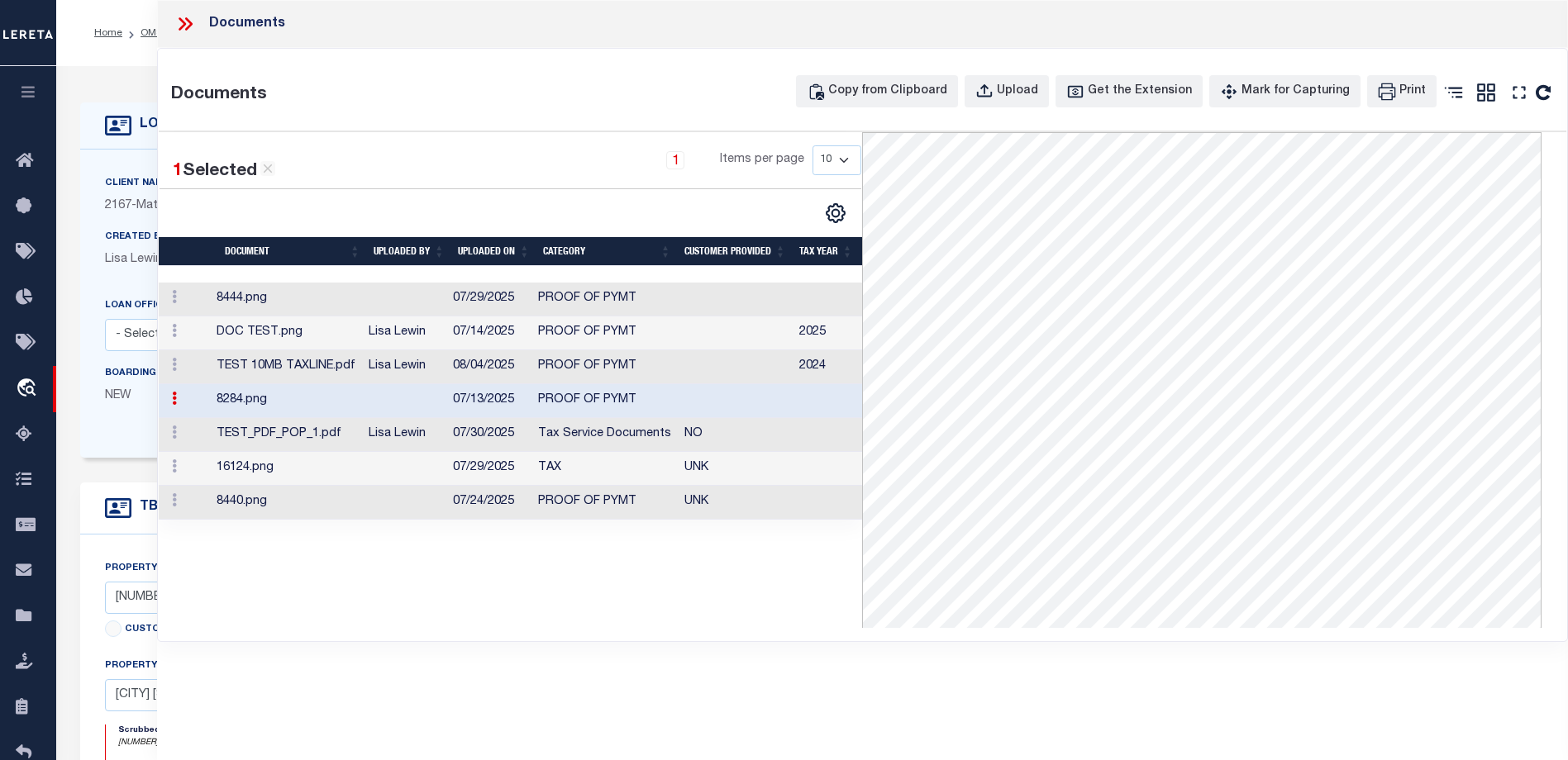 click on "16124.png" at bounding box center [286, 468] 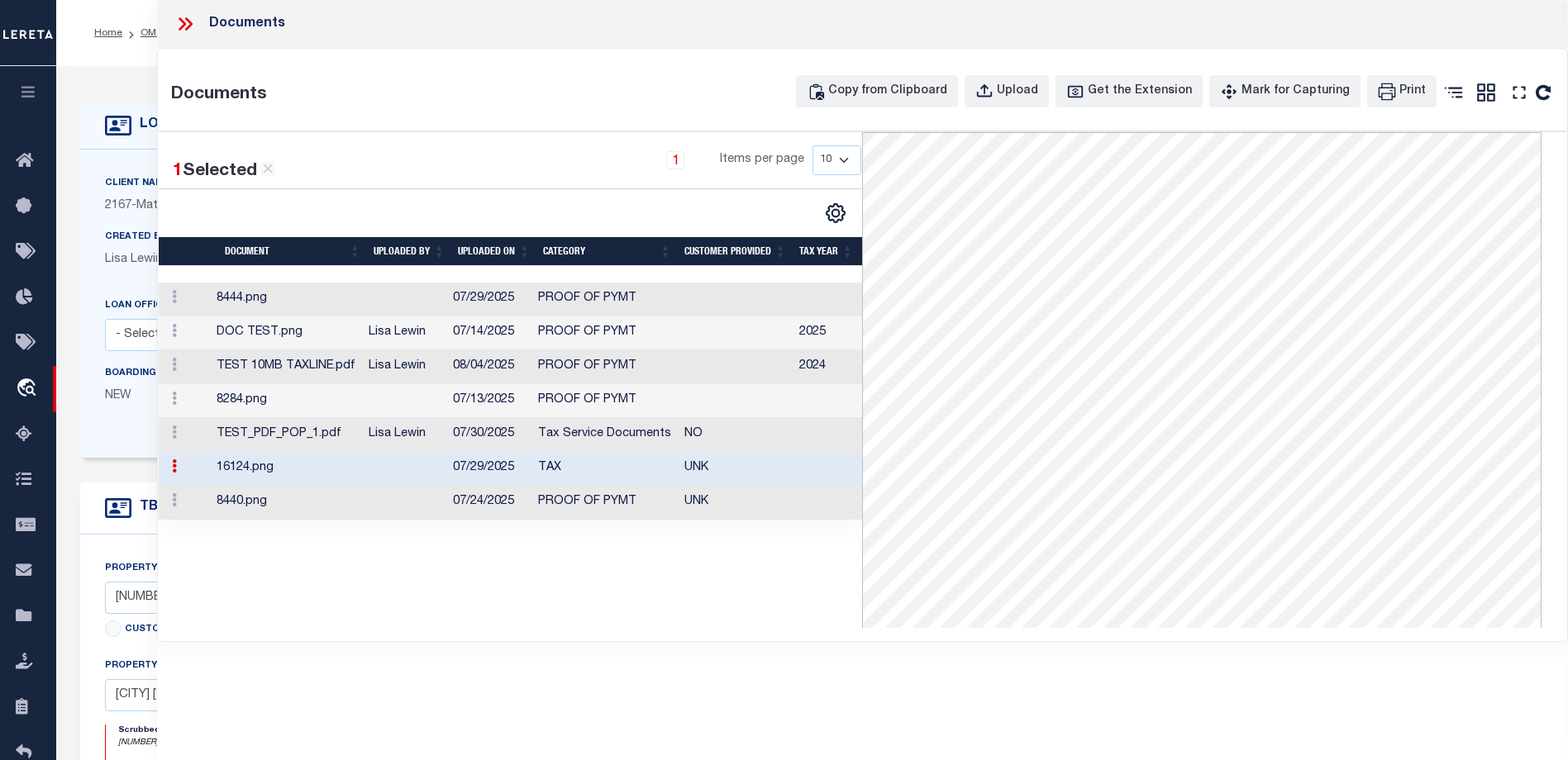 click on "8440.png" at bounding box center [286, 502] 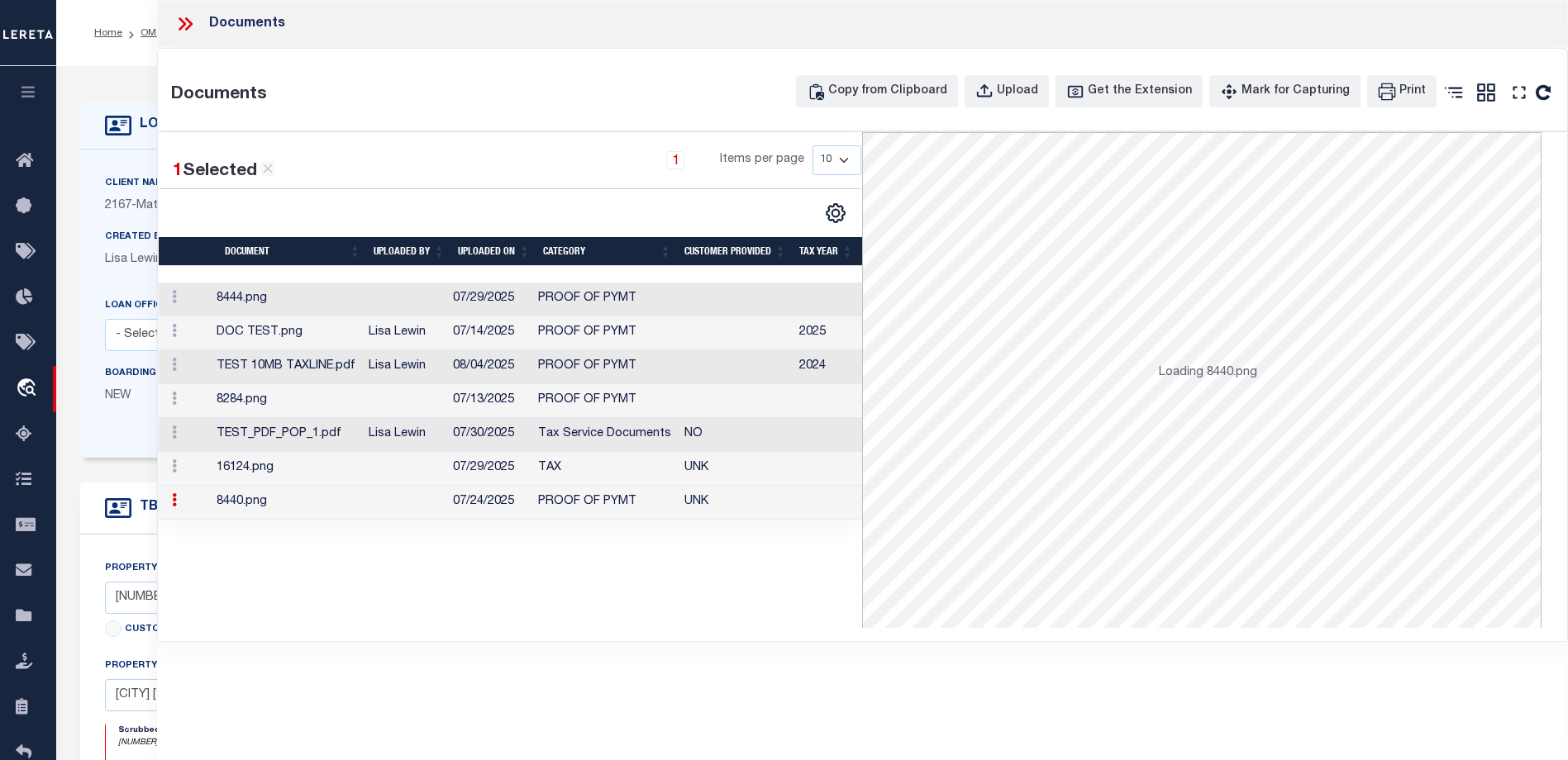 click at bounding box center [404, 299] 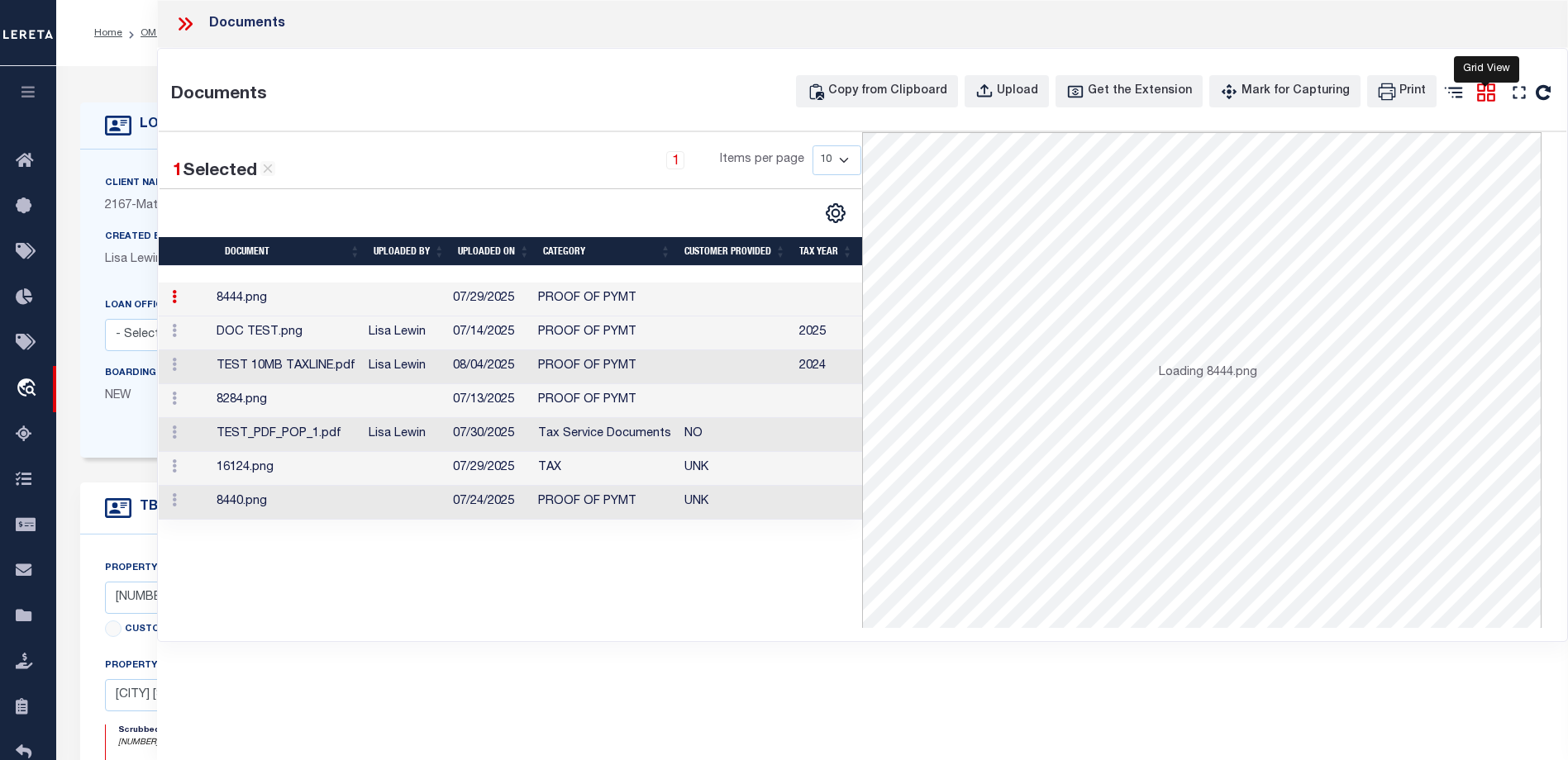 click 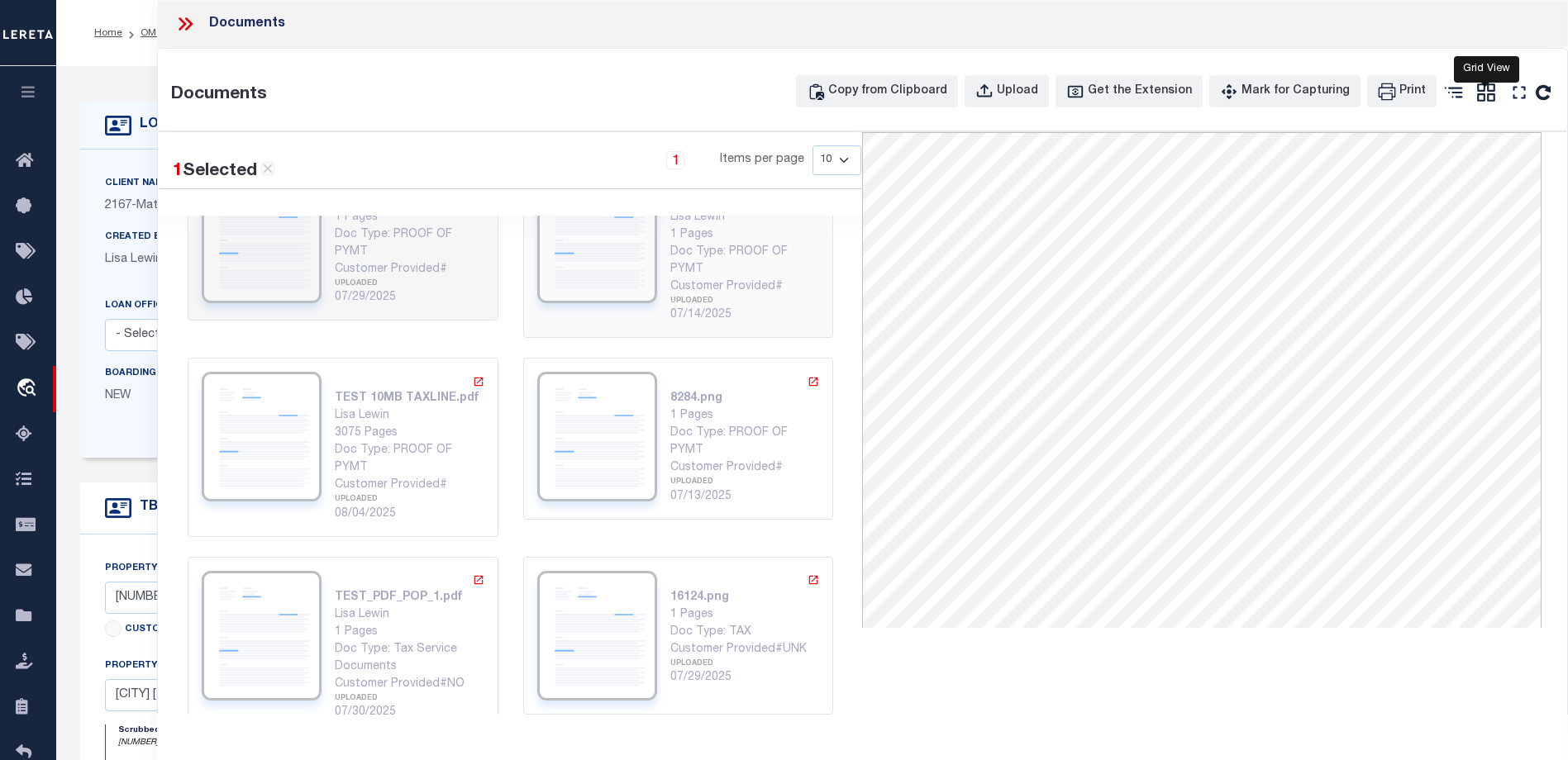 scroll, scrollTop: 232, scrollLeft: 0, axis: vertical 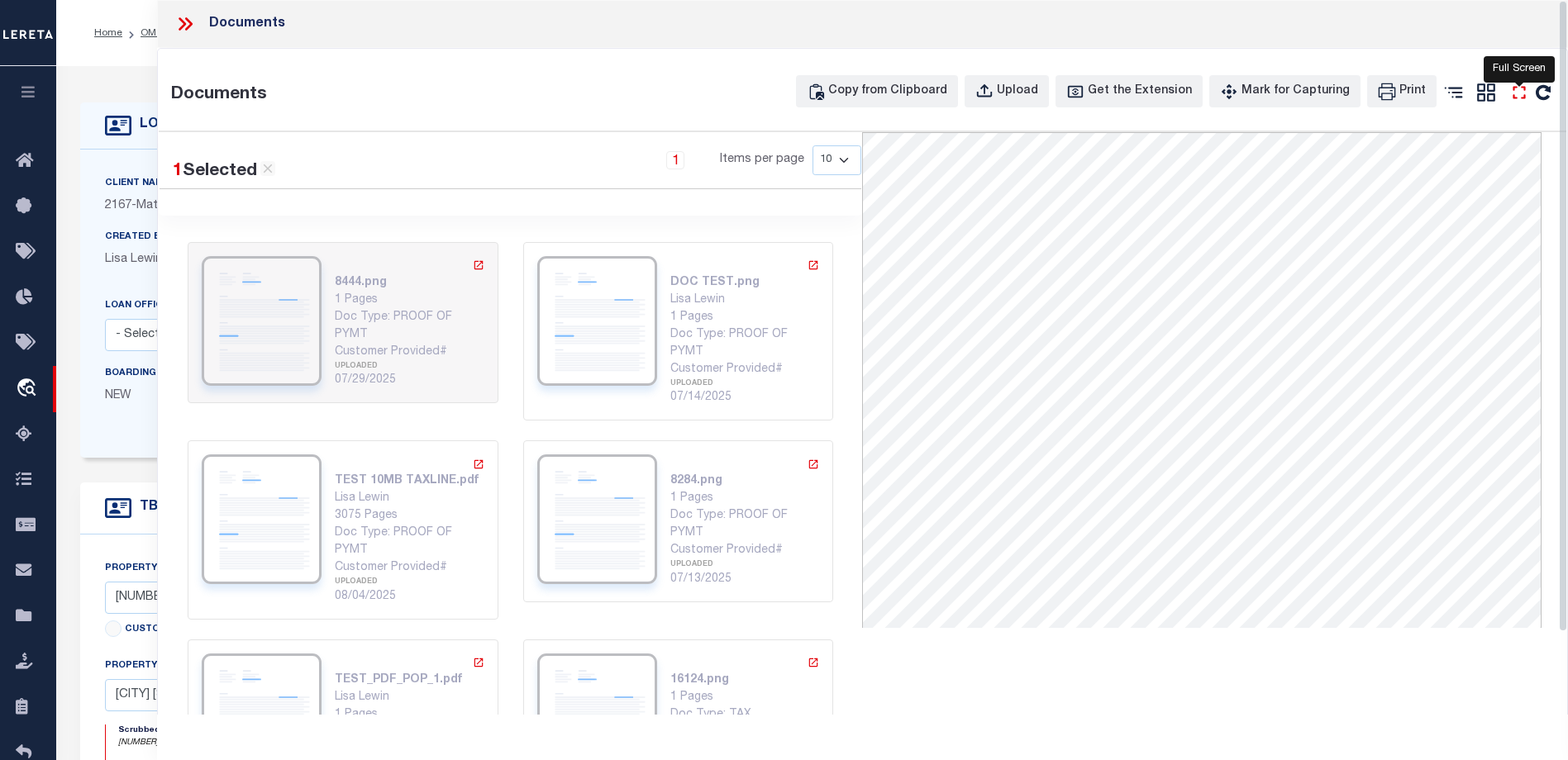 click 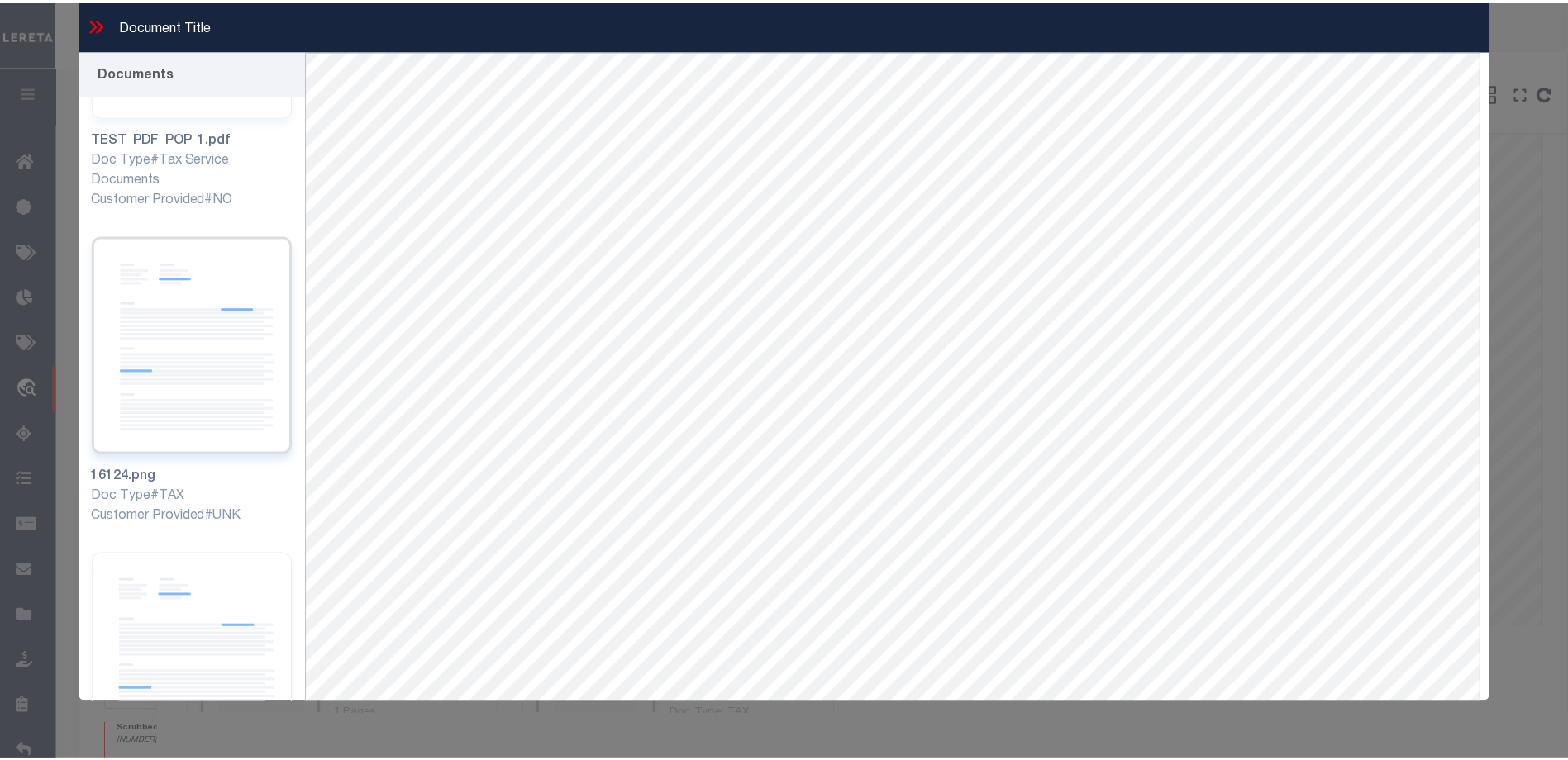 scroll, scrollTop: 1522, scrollLeft: 0, axis: vertical 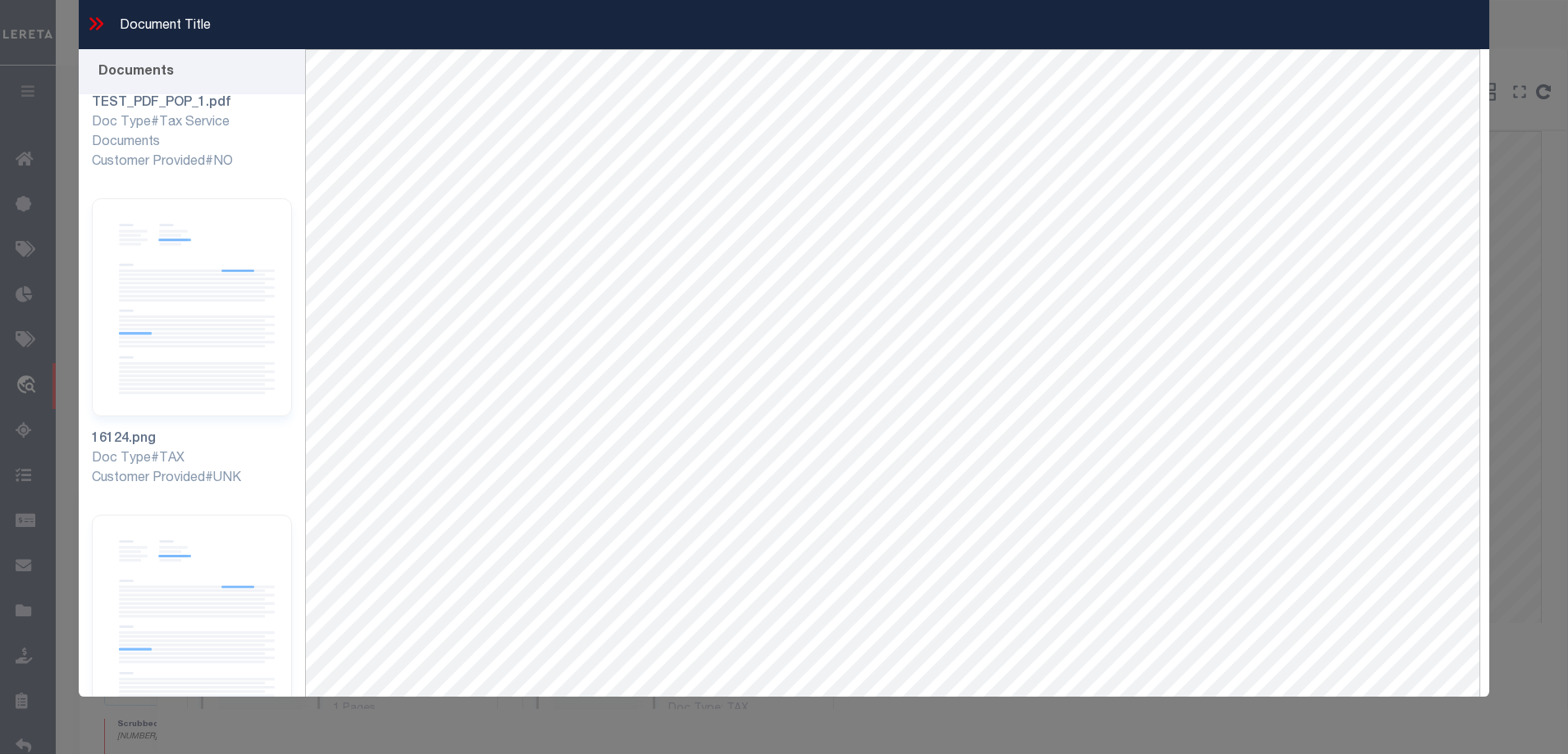 click on "Document Title" at bounding box center [784, 25] 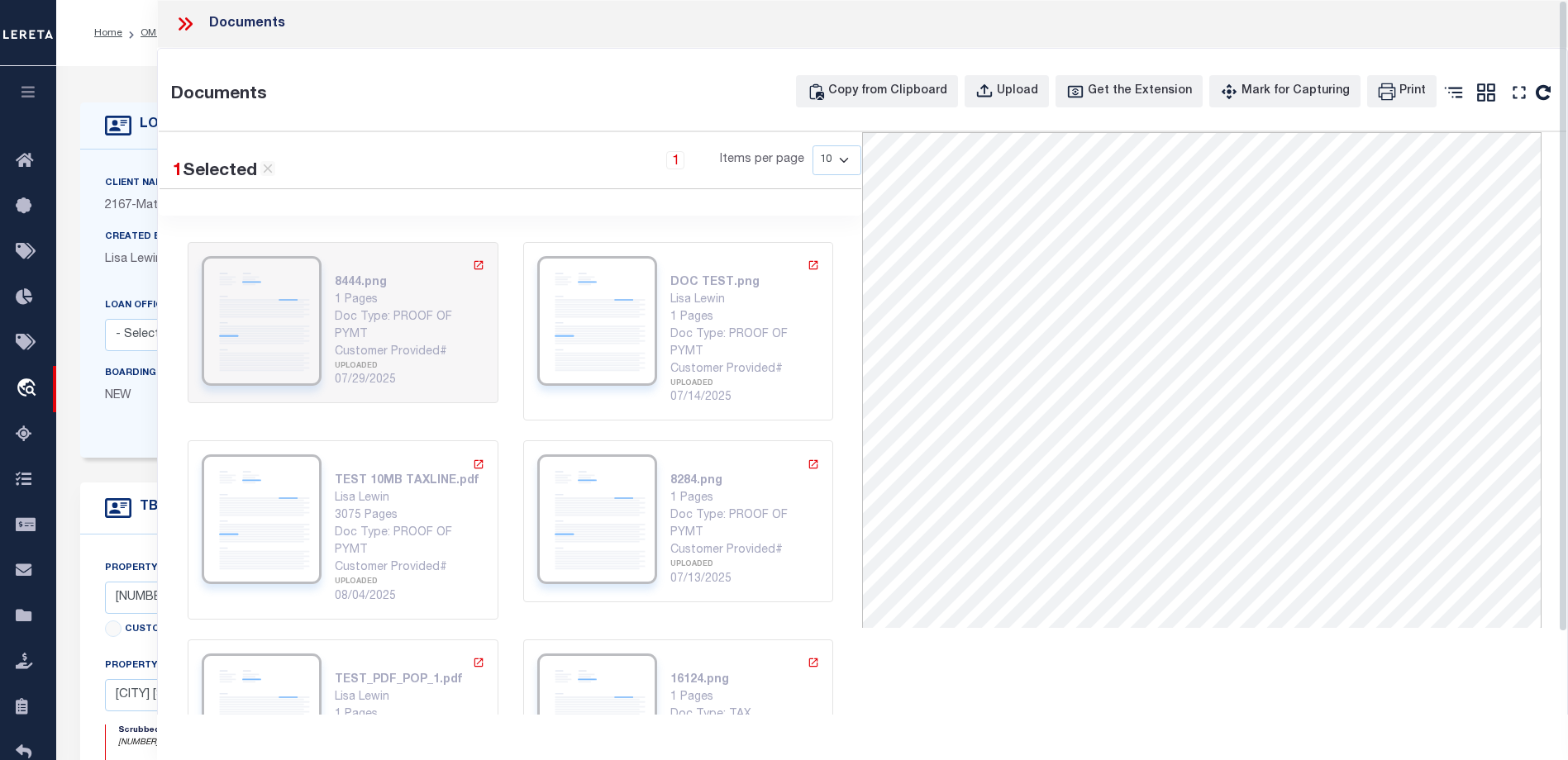 click on "Documents" at bounding box center (862, 24) 